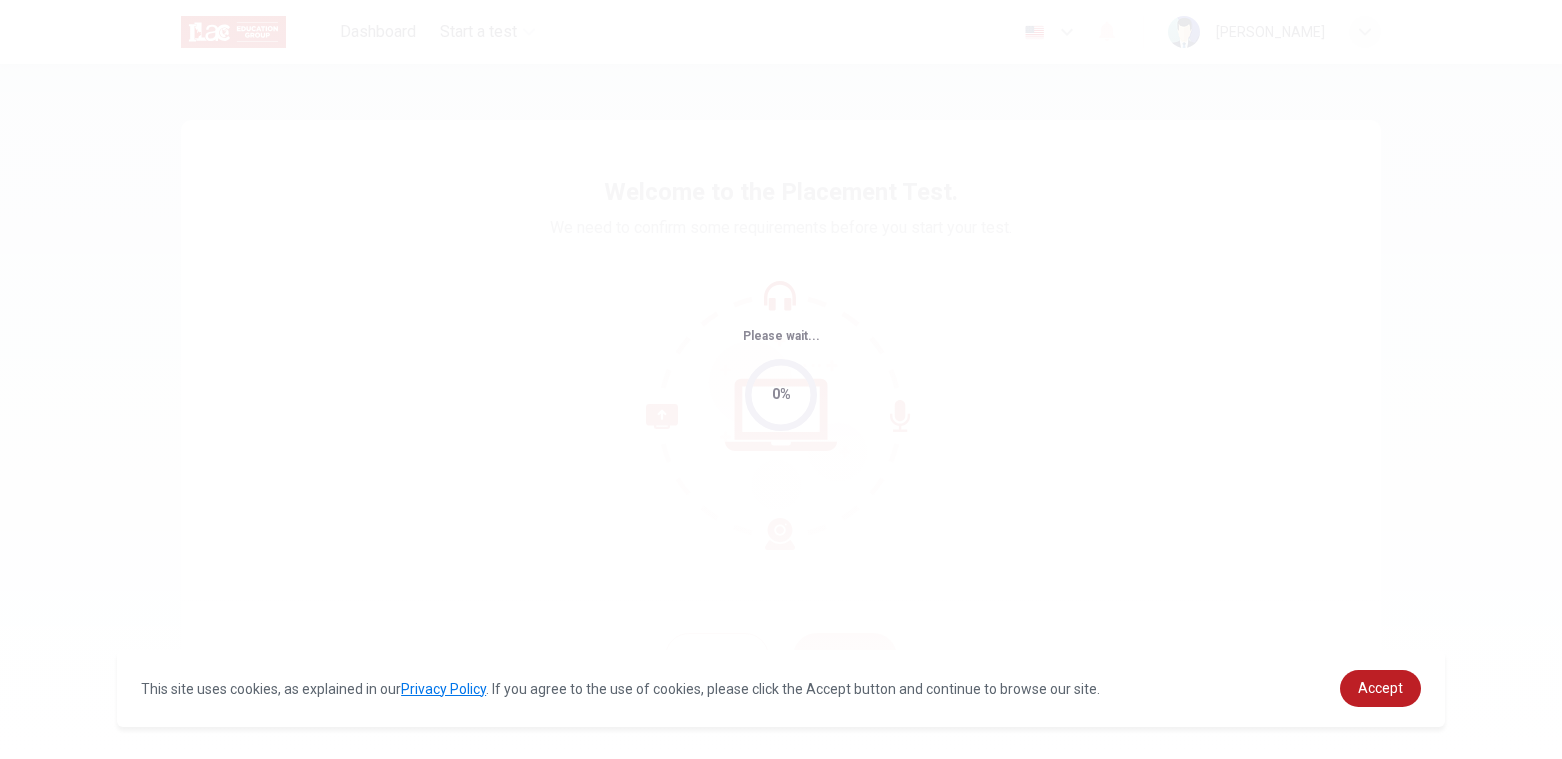 scroll, scrollTop: 0, scrollLeft: 0, axis: both 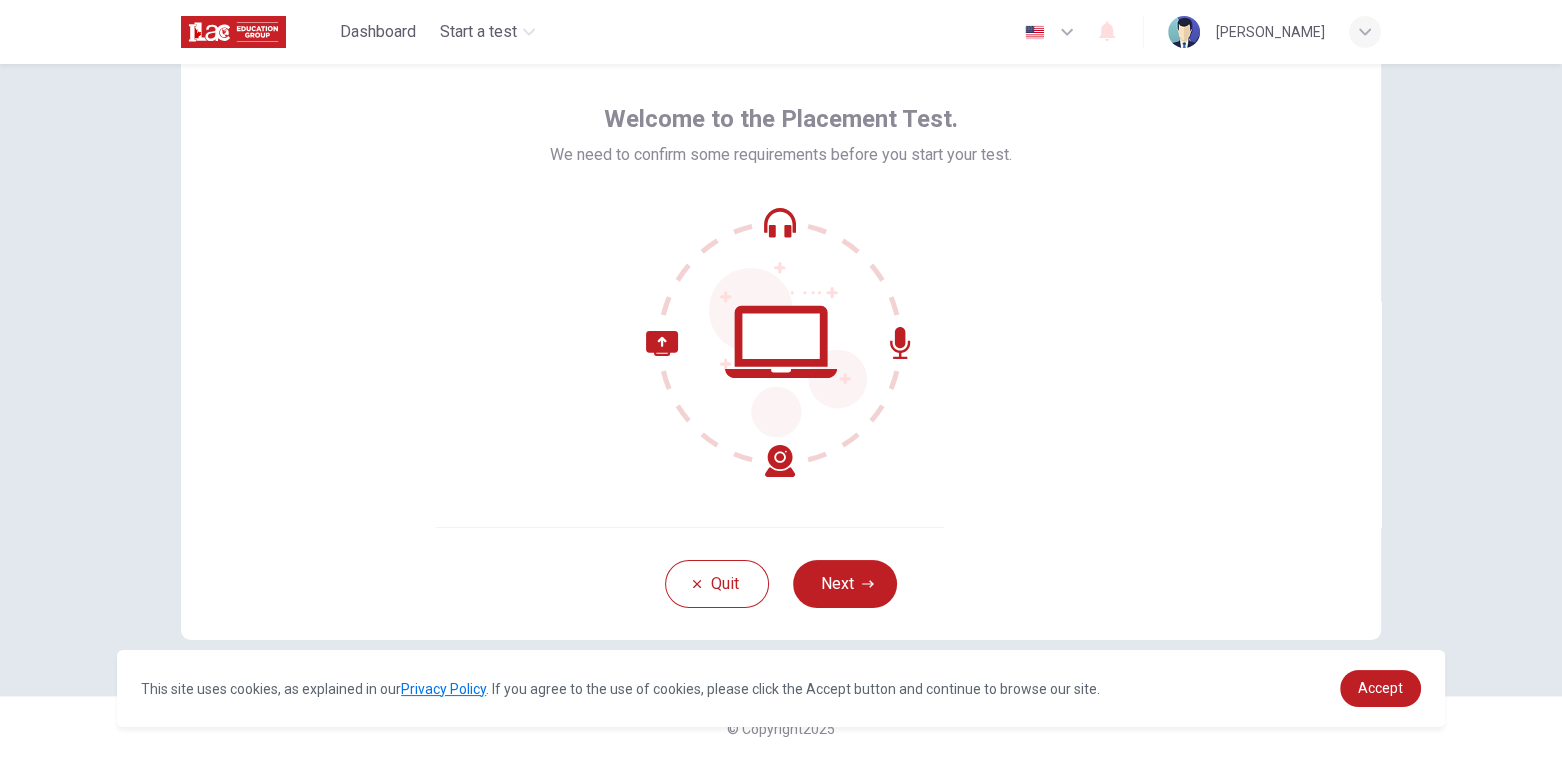 click on "Quit Next" at bounding box center (781, 583) 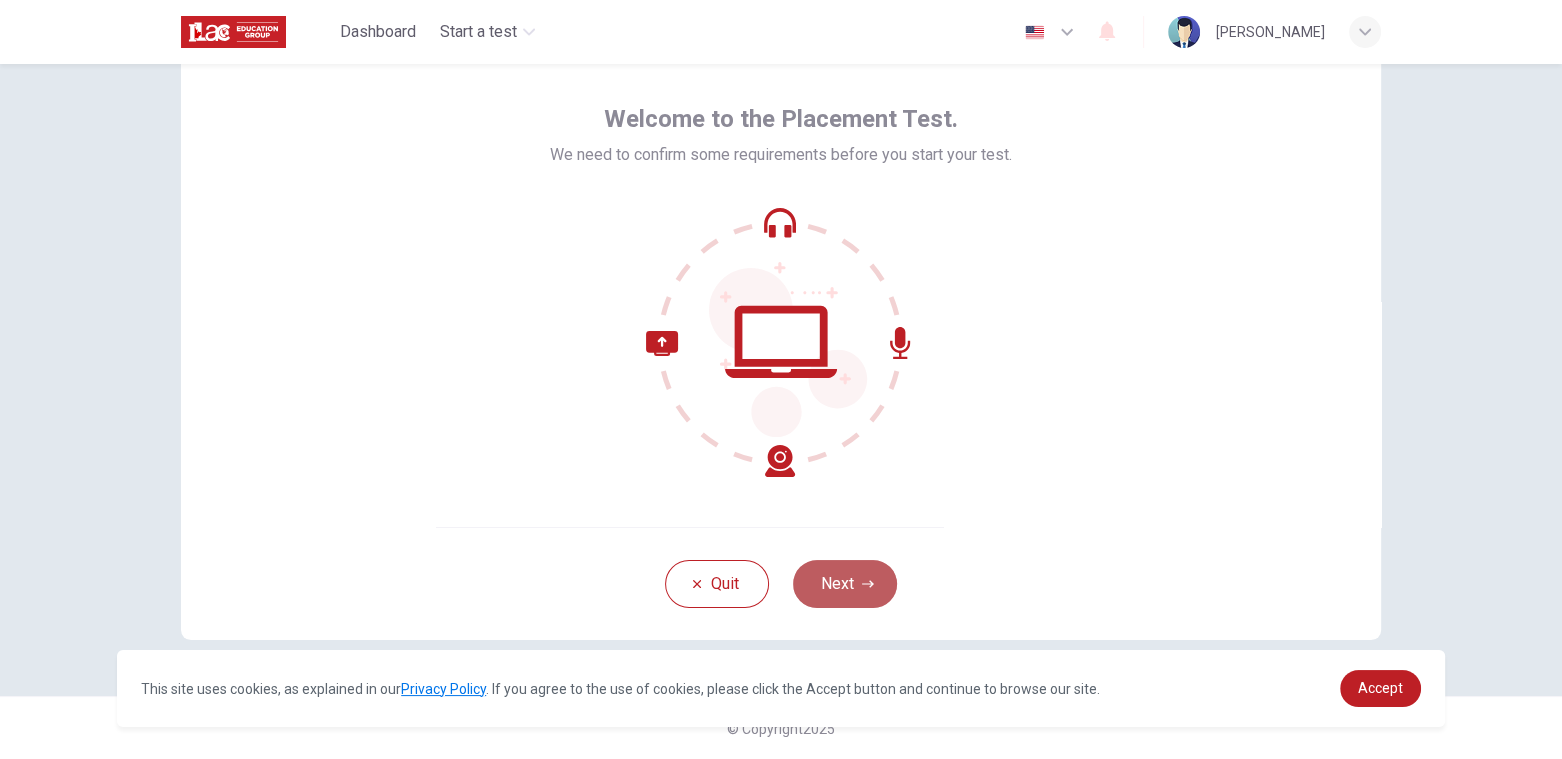 click on "Next" at bounding box center [845, 584] 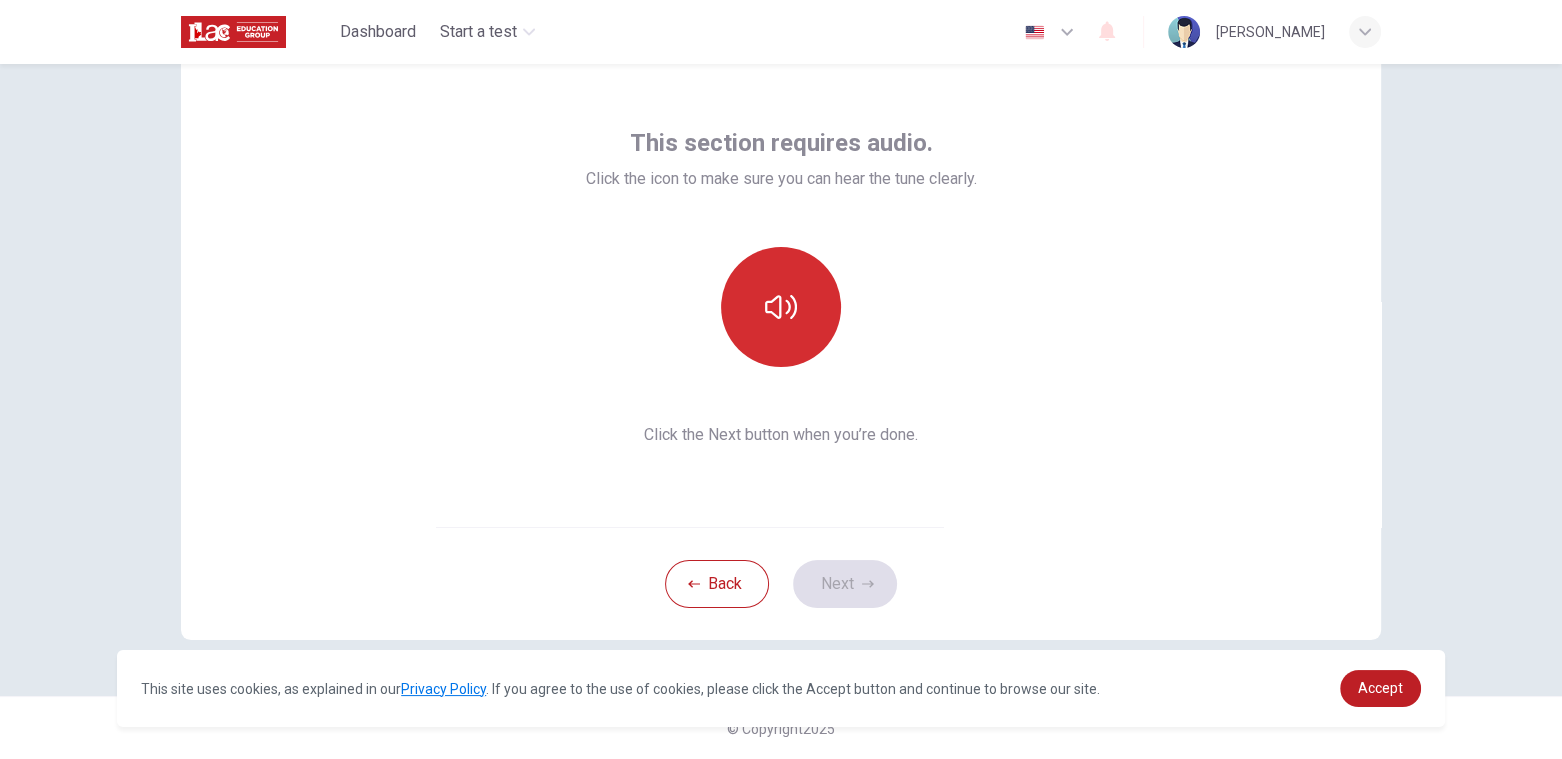 click 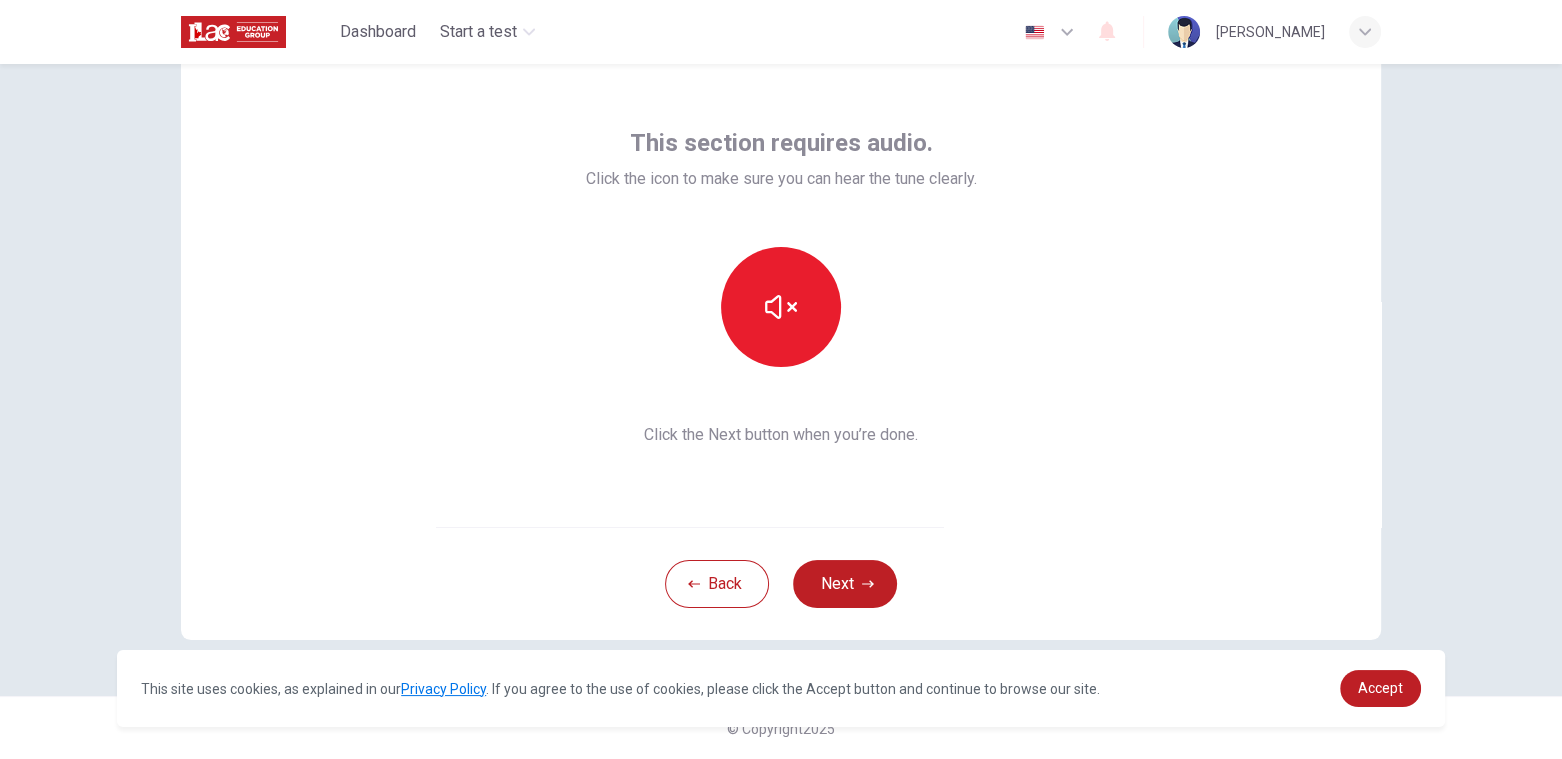 drag, startPoint x: 1373, startPoint y: 469, endPoint x: 1278, endPoint y: 468, distance: 95.005264 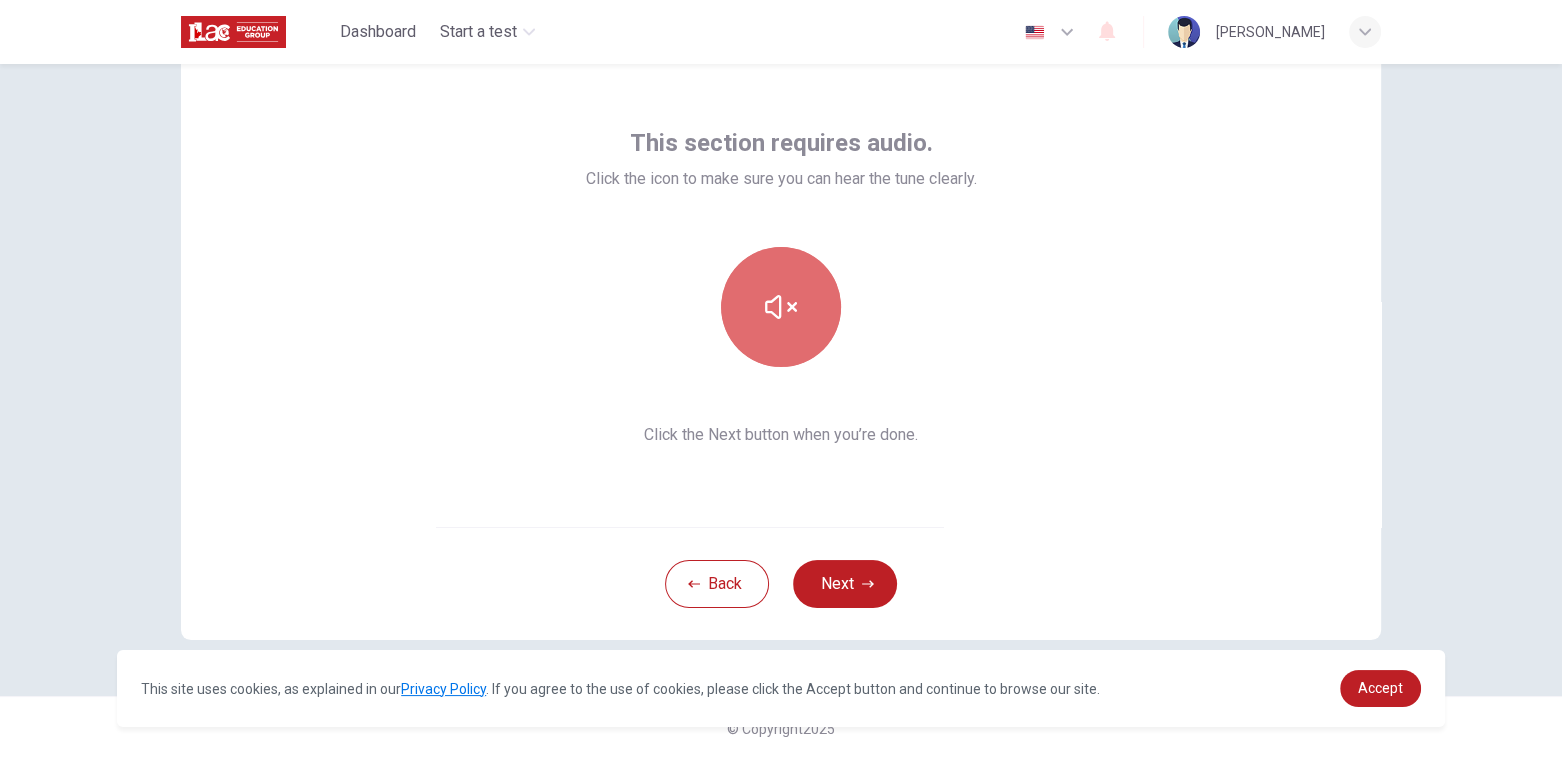 click at bounding box center [781, 307] 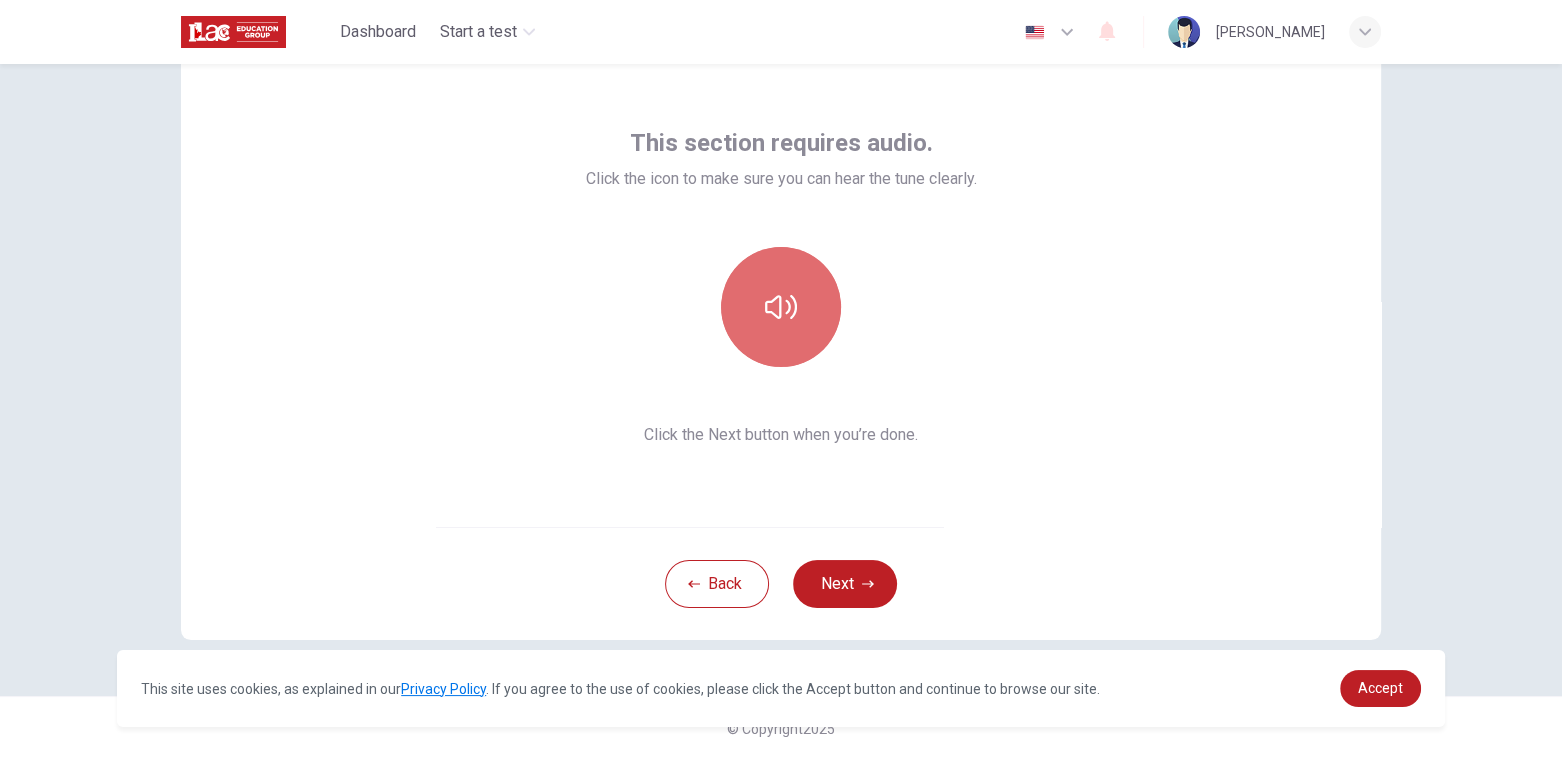 click at bounding box center [781, 307] 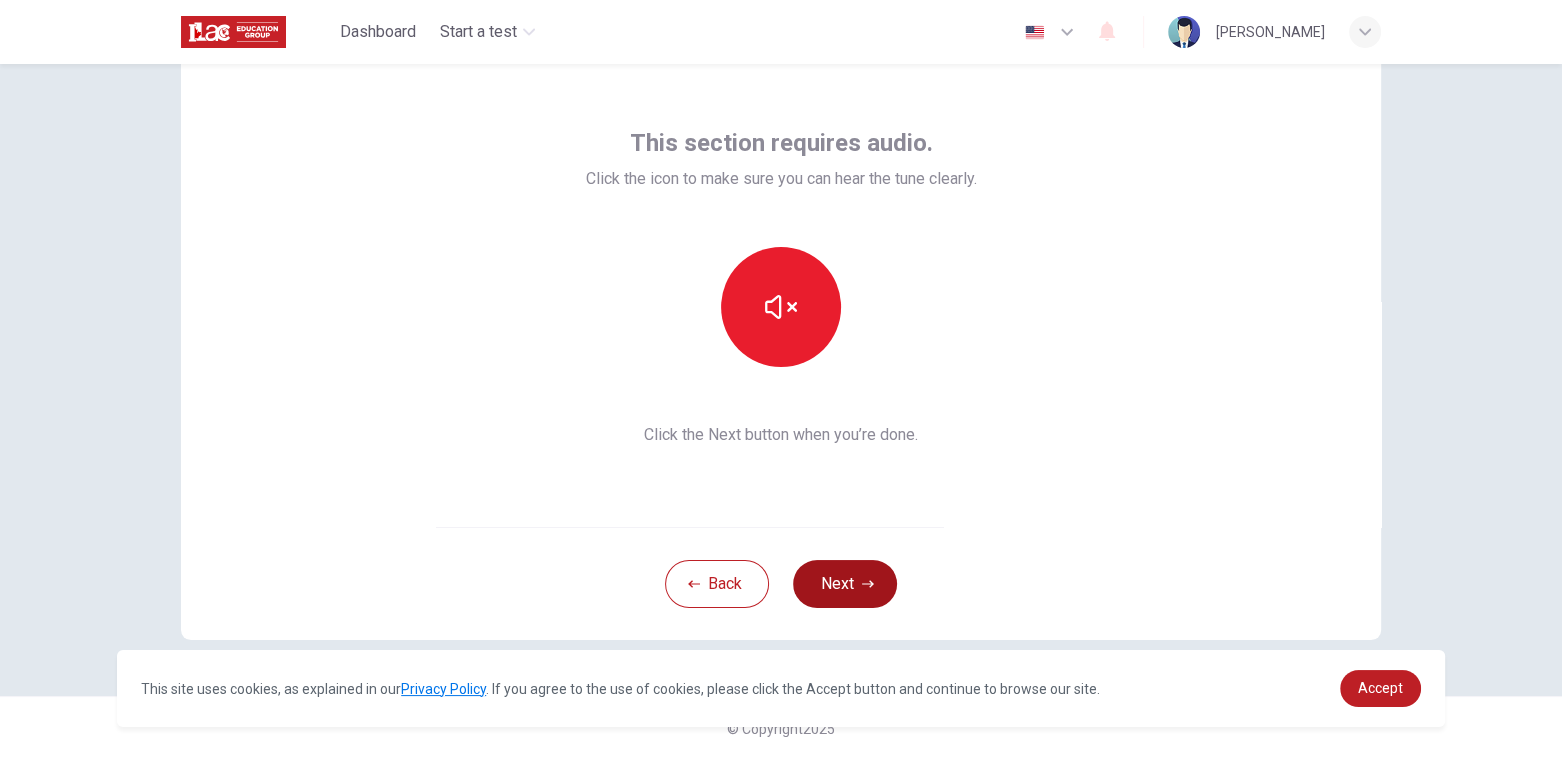 click on "Next" at bounding box center [845, 584] 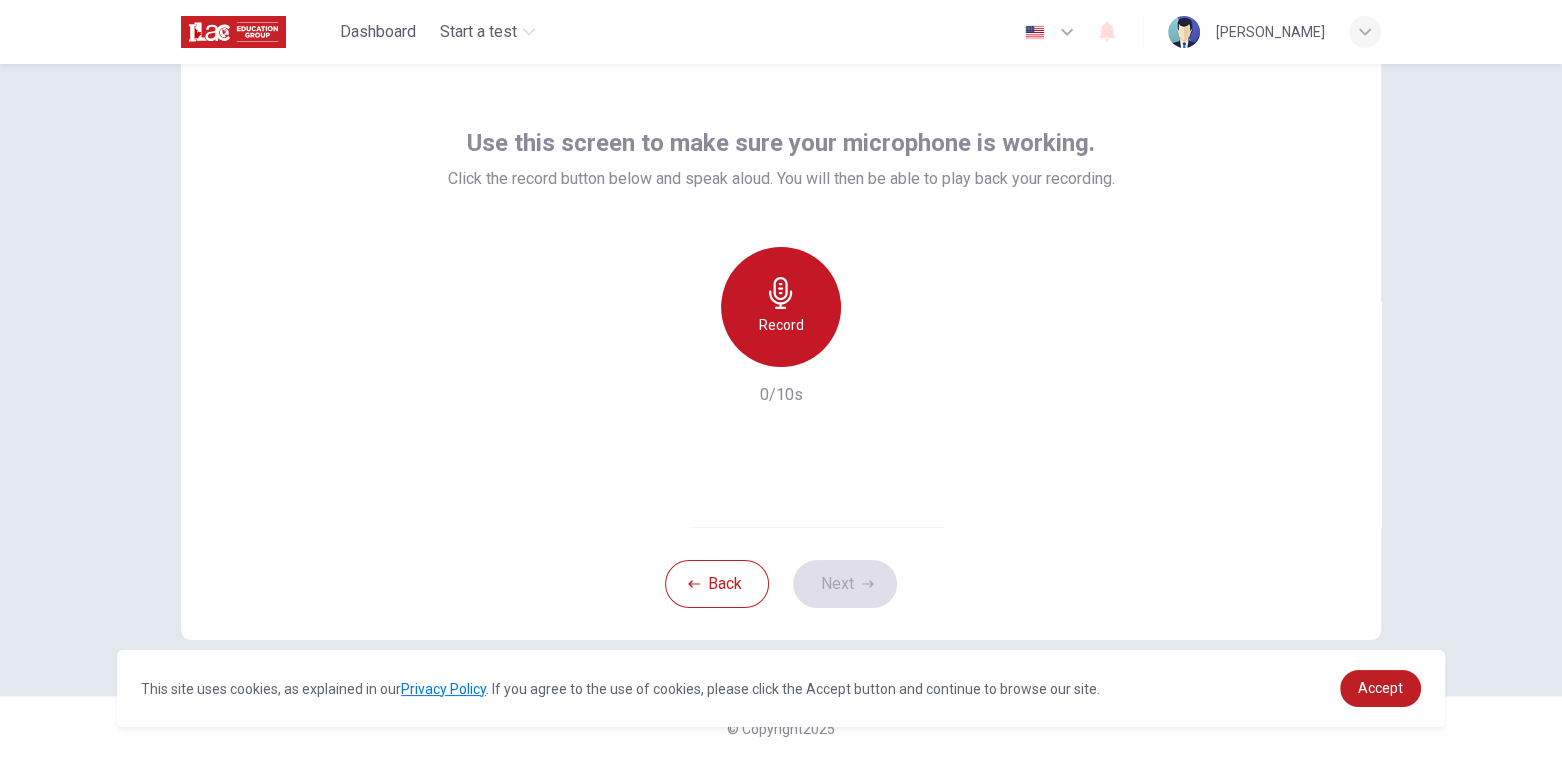 click on "Record" at bounding box center (781, 307) 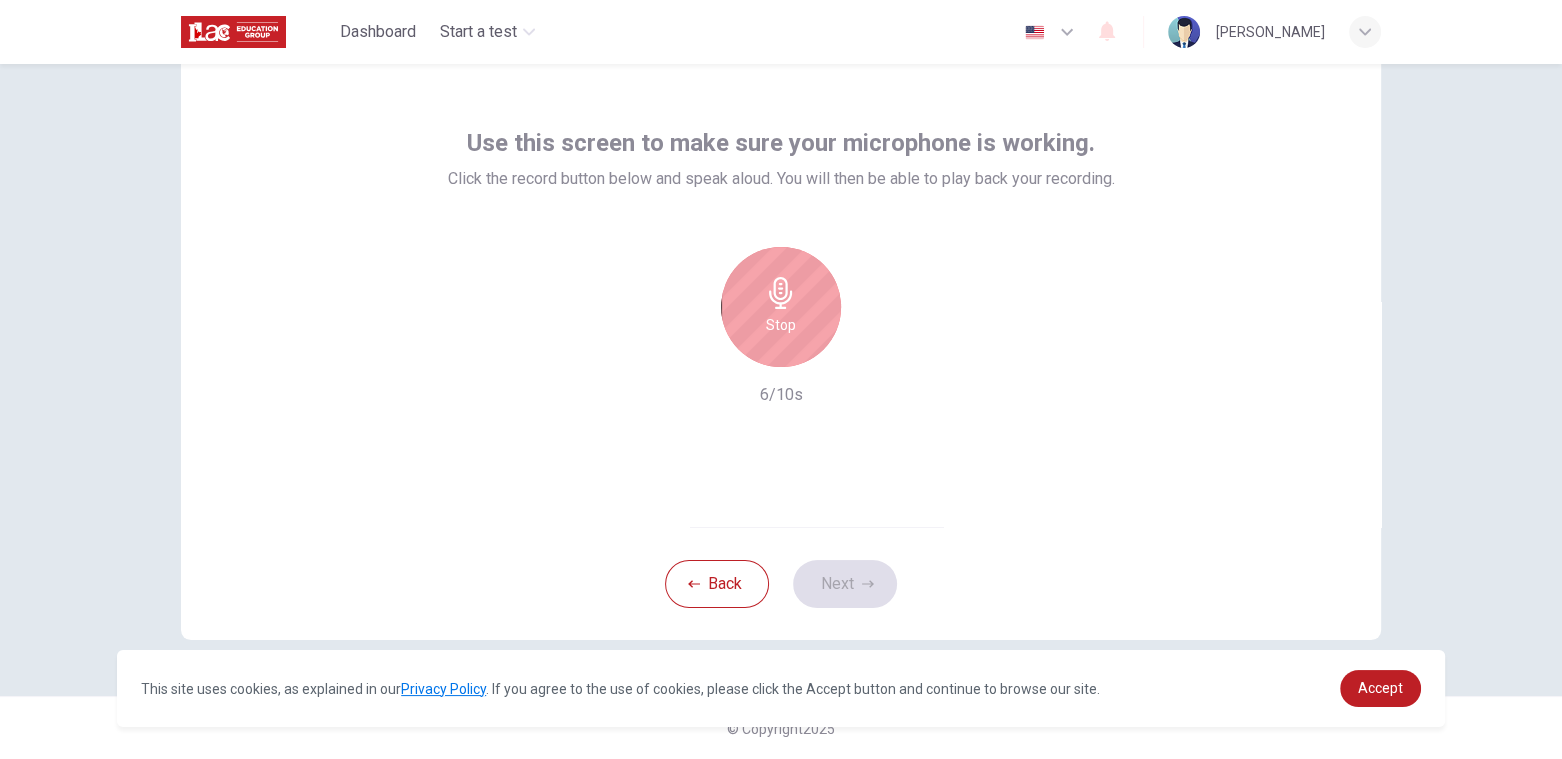 click on "Stop" at bounding box center [781, 307] 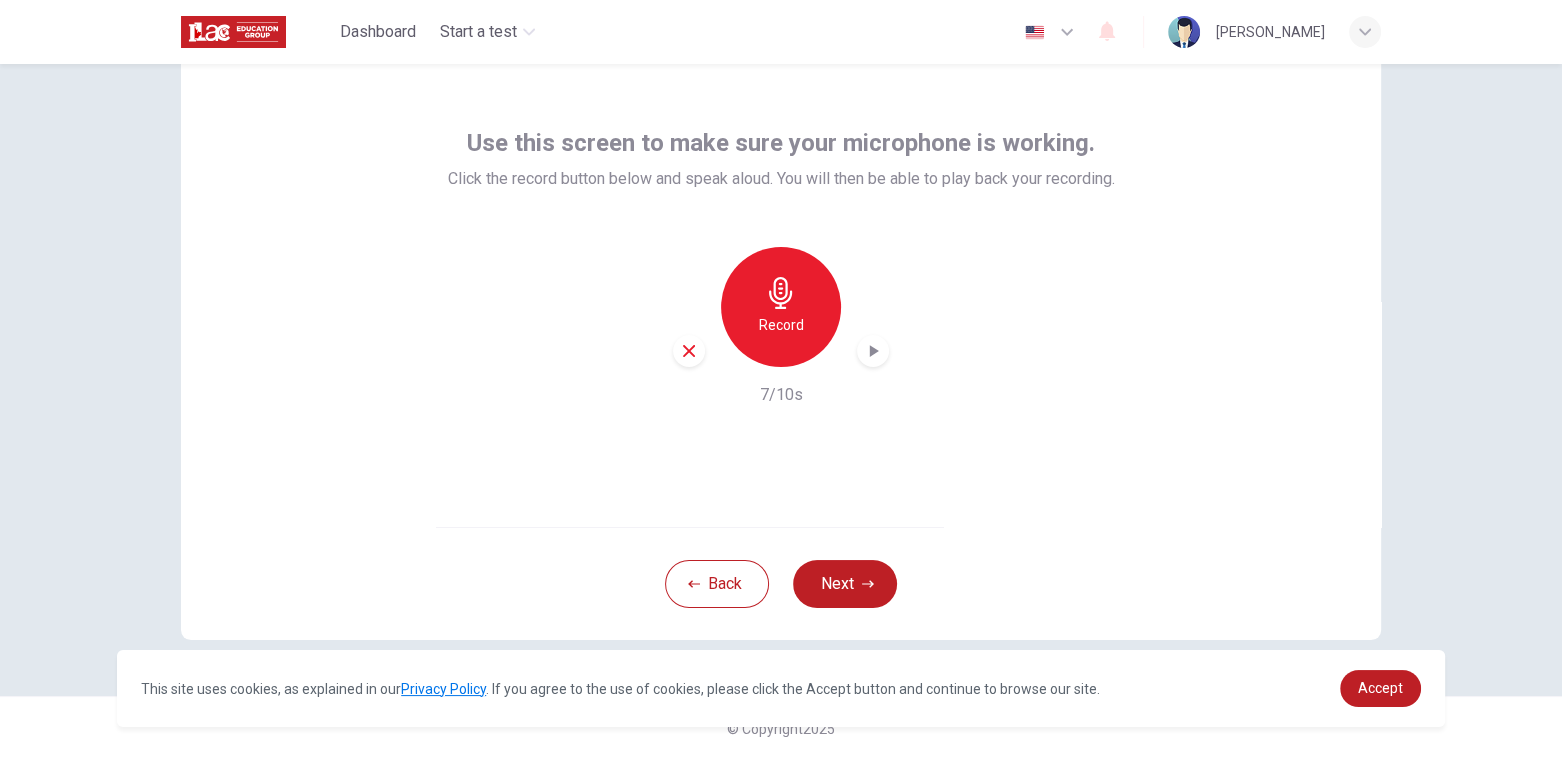 click on "Record" at bounding box center [781, 325] 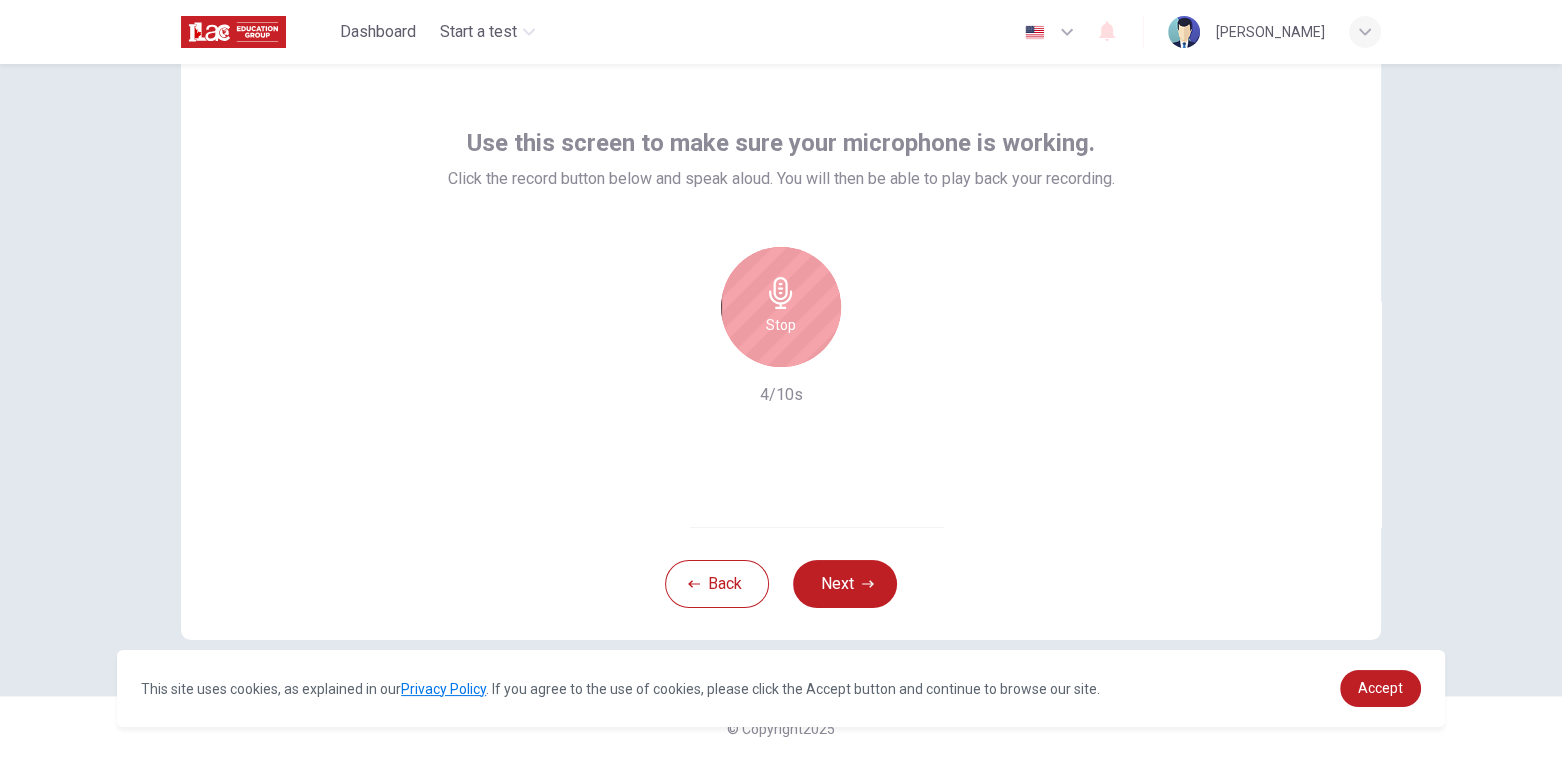 click 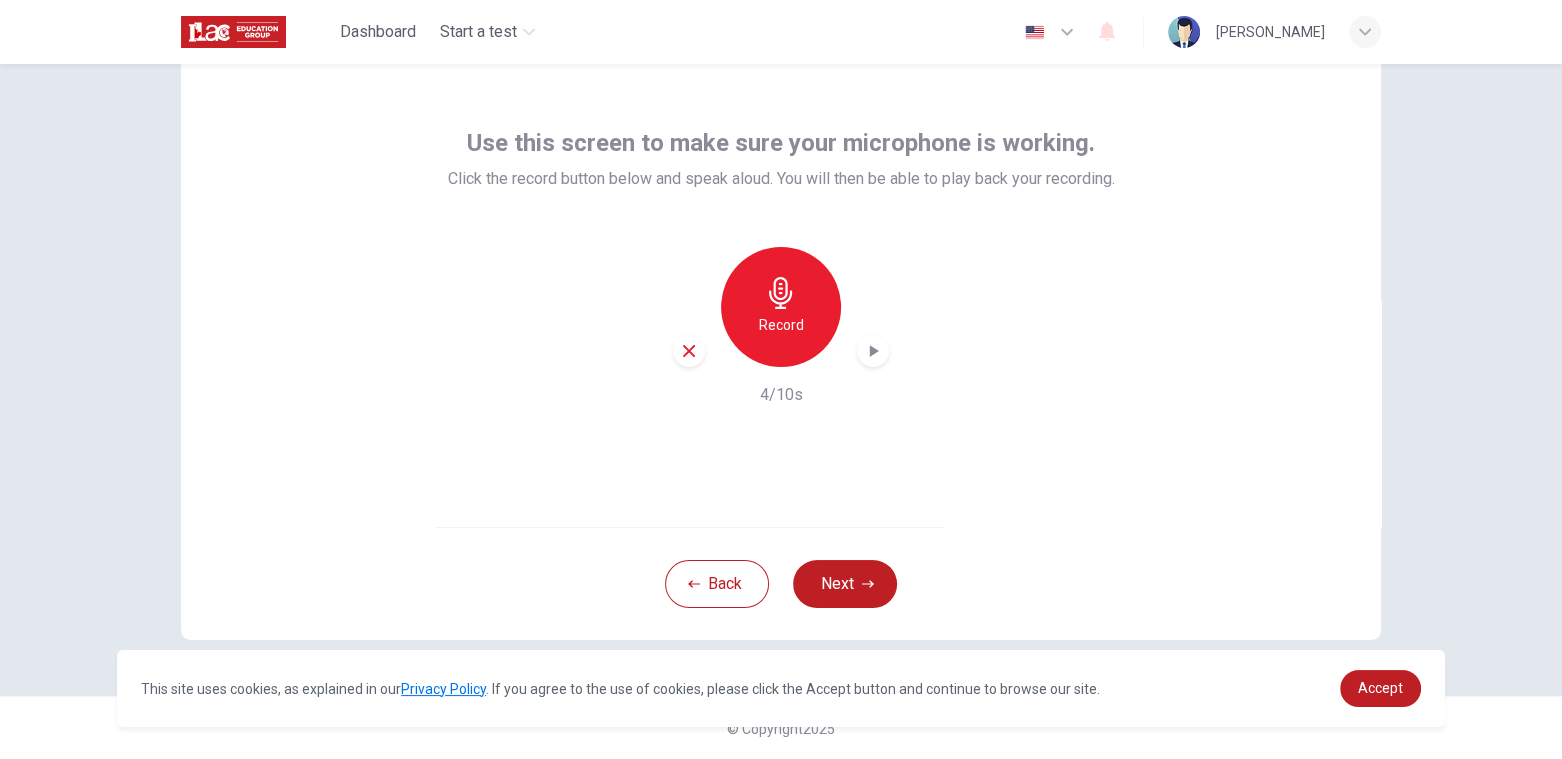 click 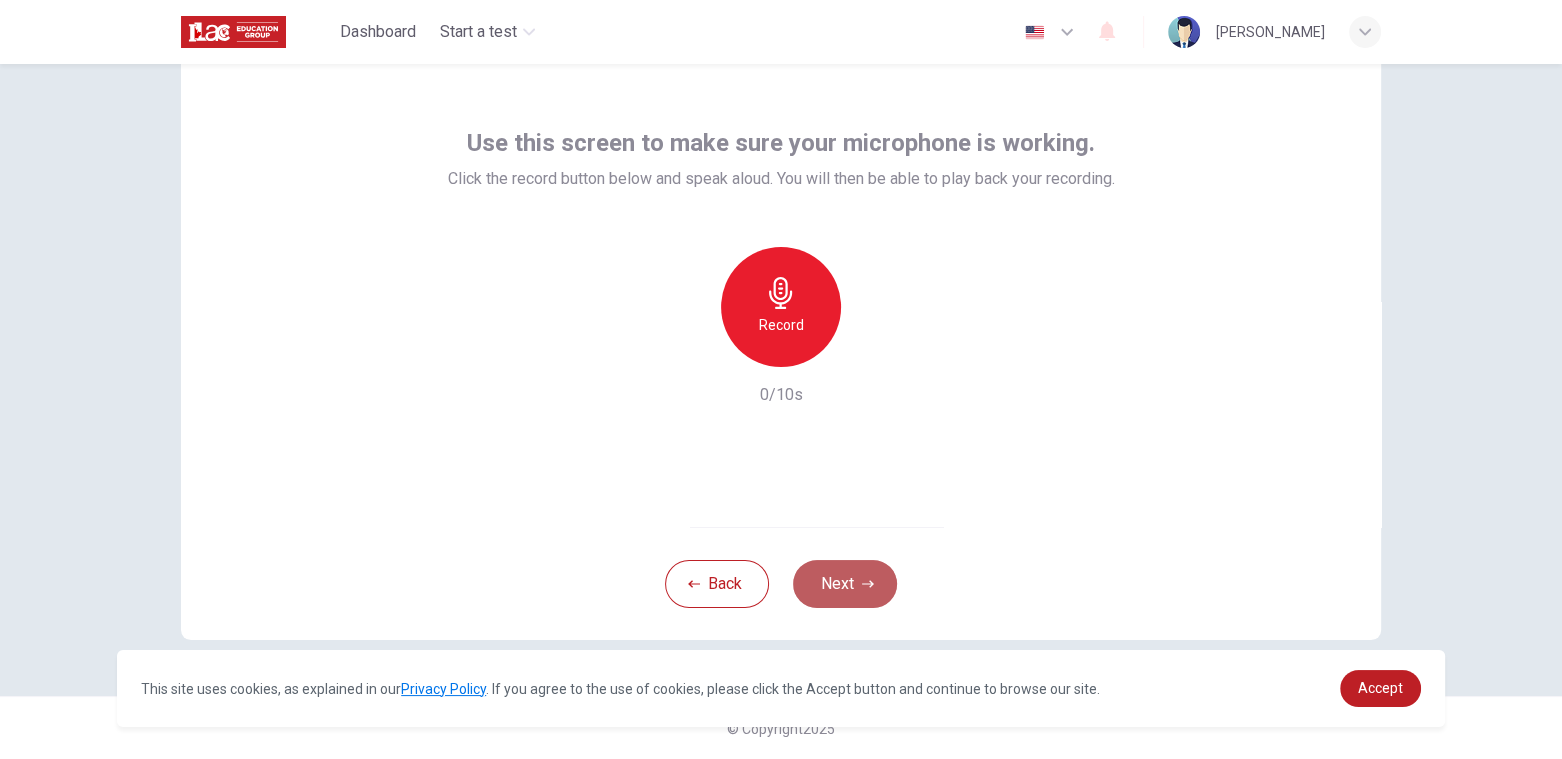 click on "Next" at bounding box center (845, 584) 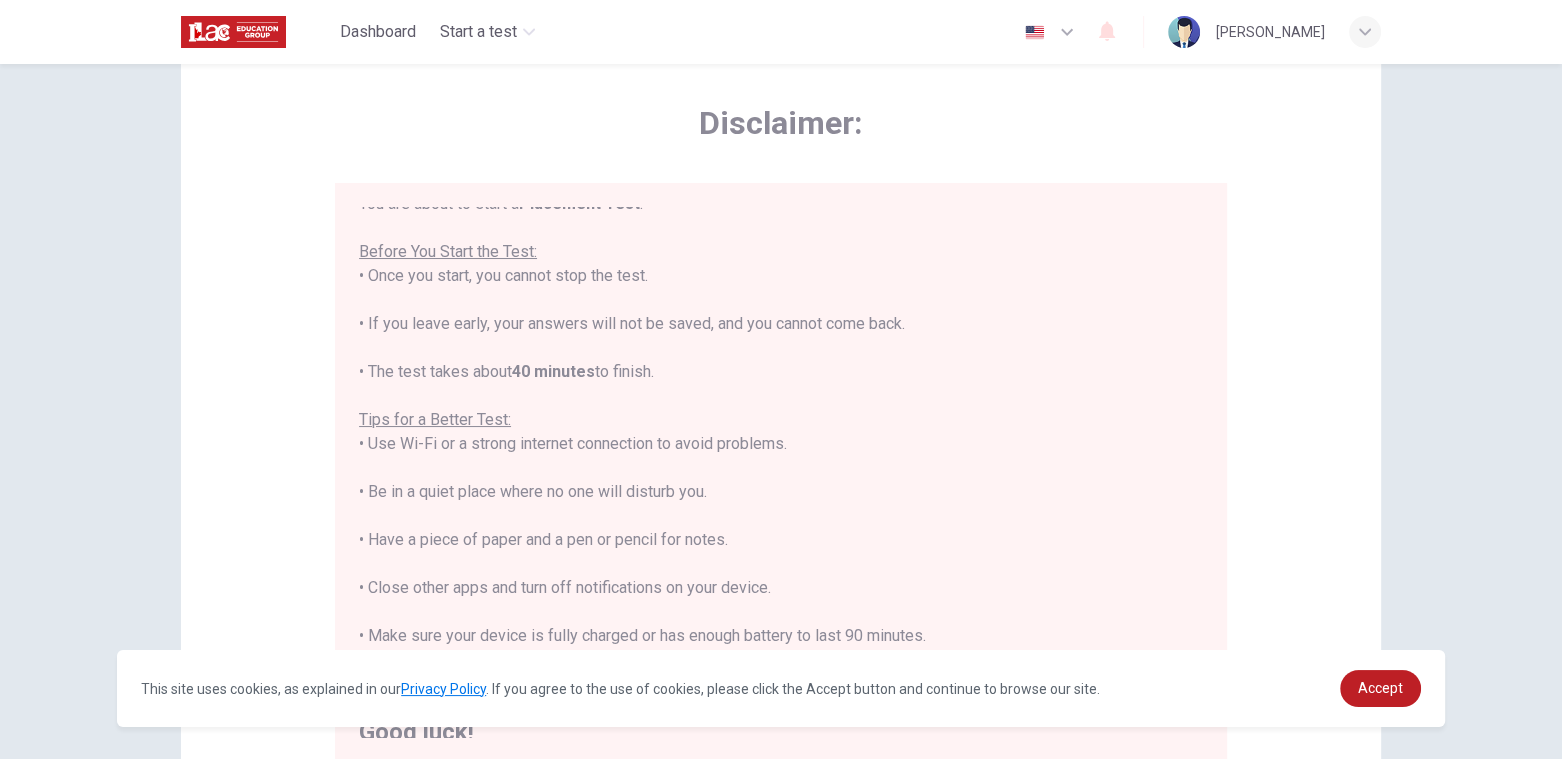 scroll, scrollTop: 22, scrollLeft: 0, axis: vertical 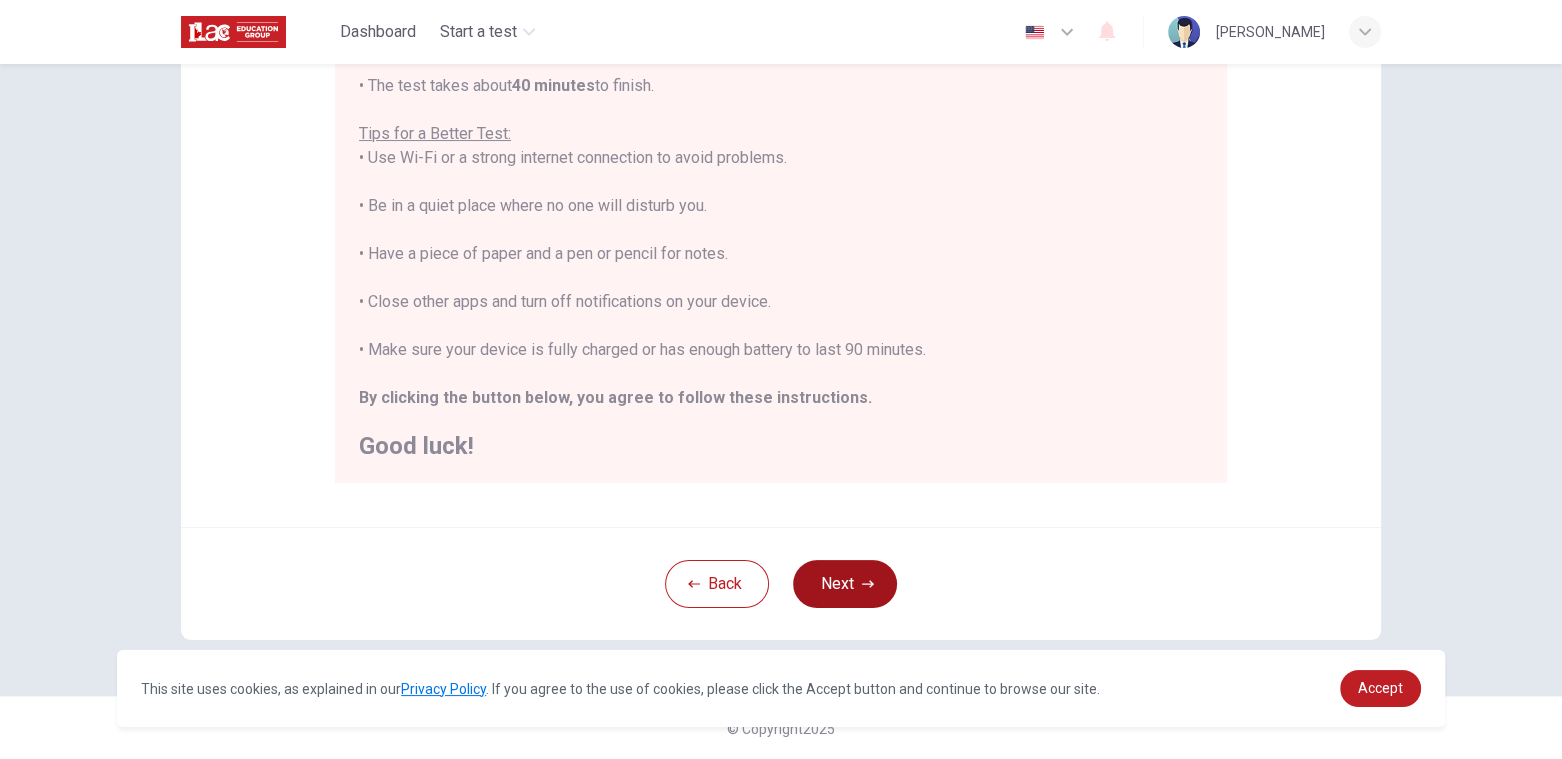 click on "Next" at bounding box center (845, 584) 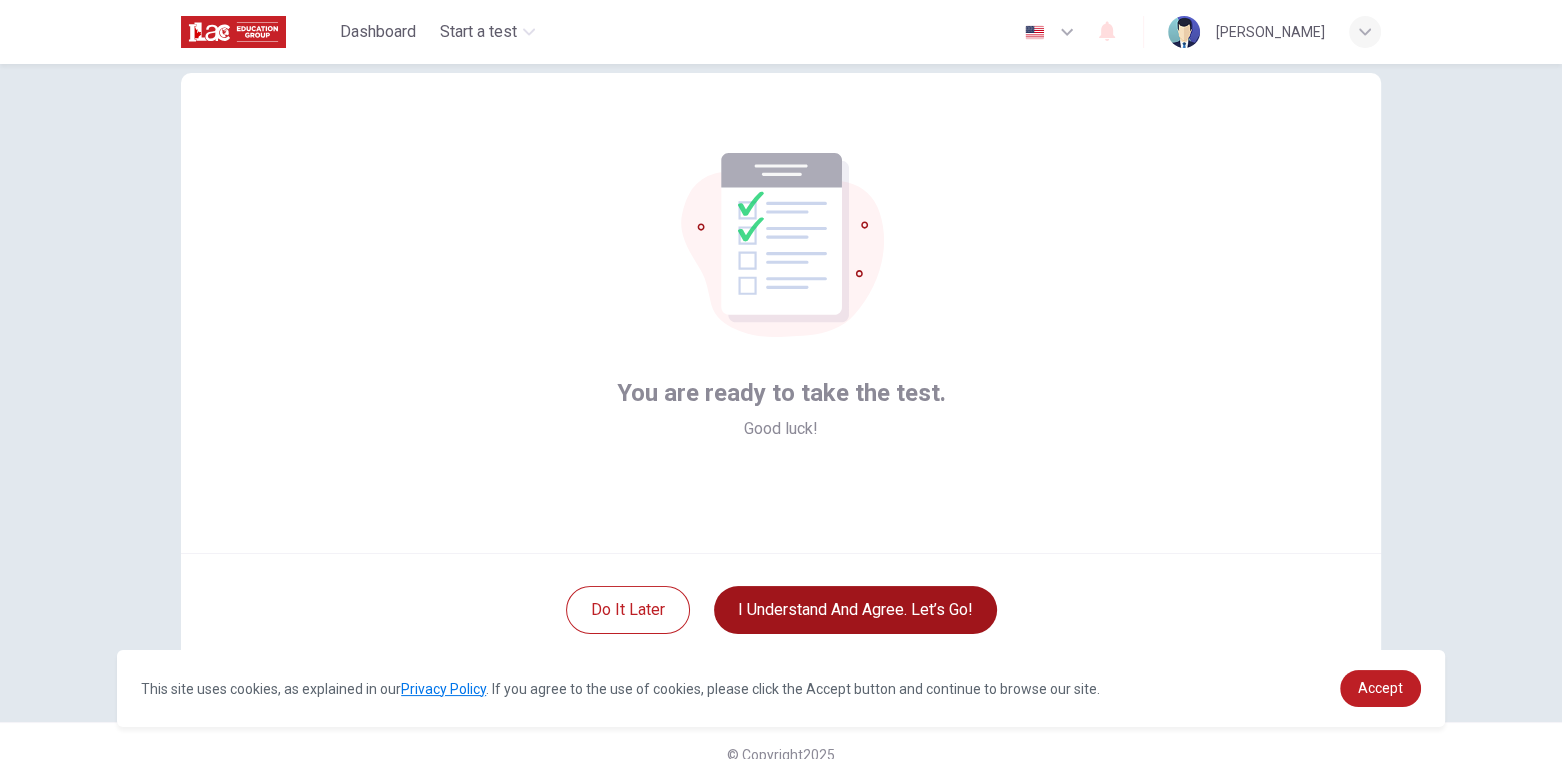 scroll, scrollTop: 73, scrollLeft: 0, axis: vertical 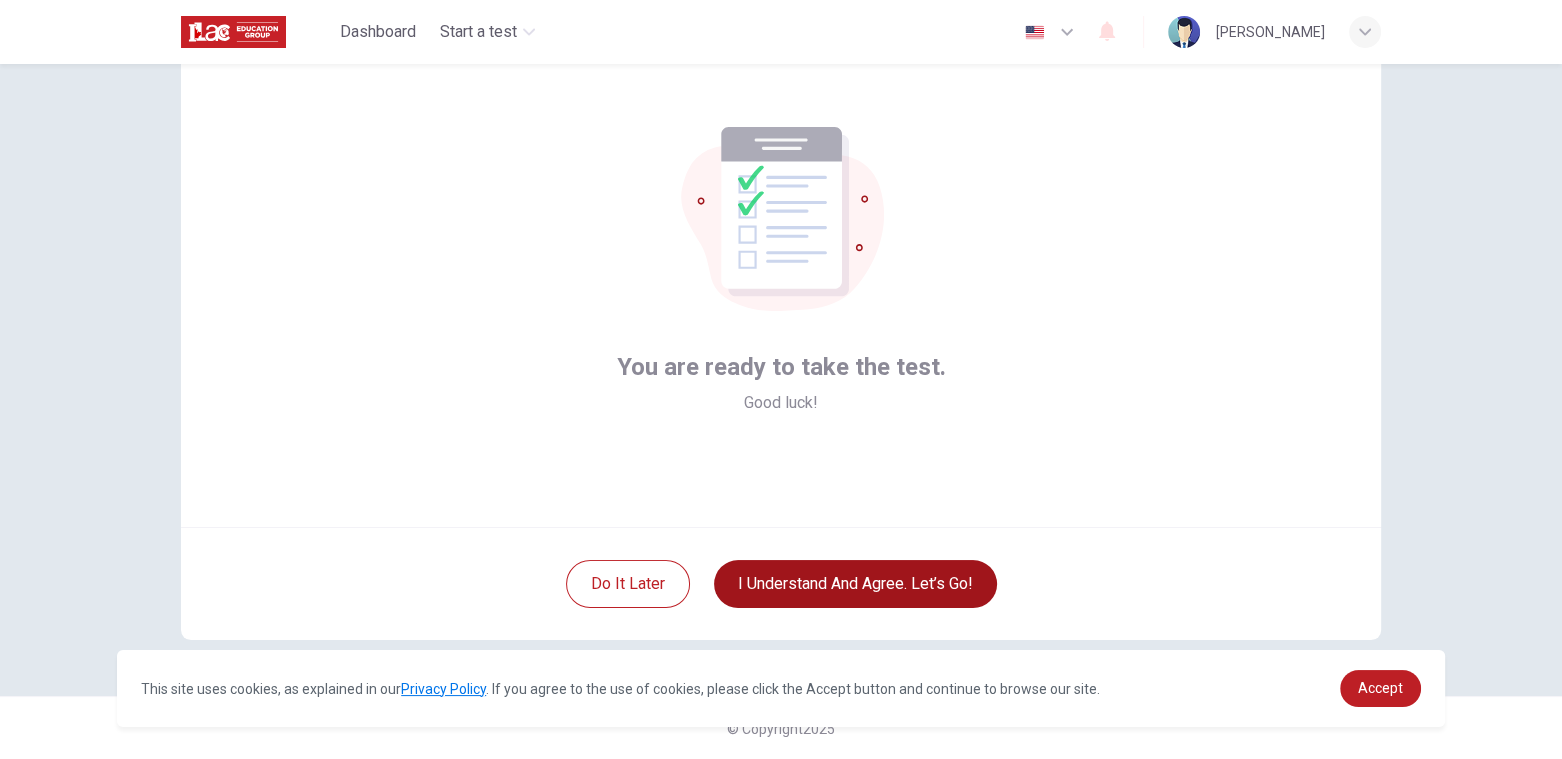click on "I understand and agree. Let’s go!" at bounding box center [855, 584] 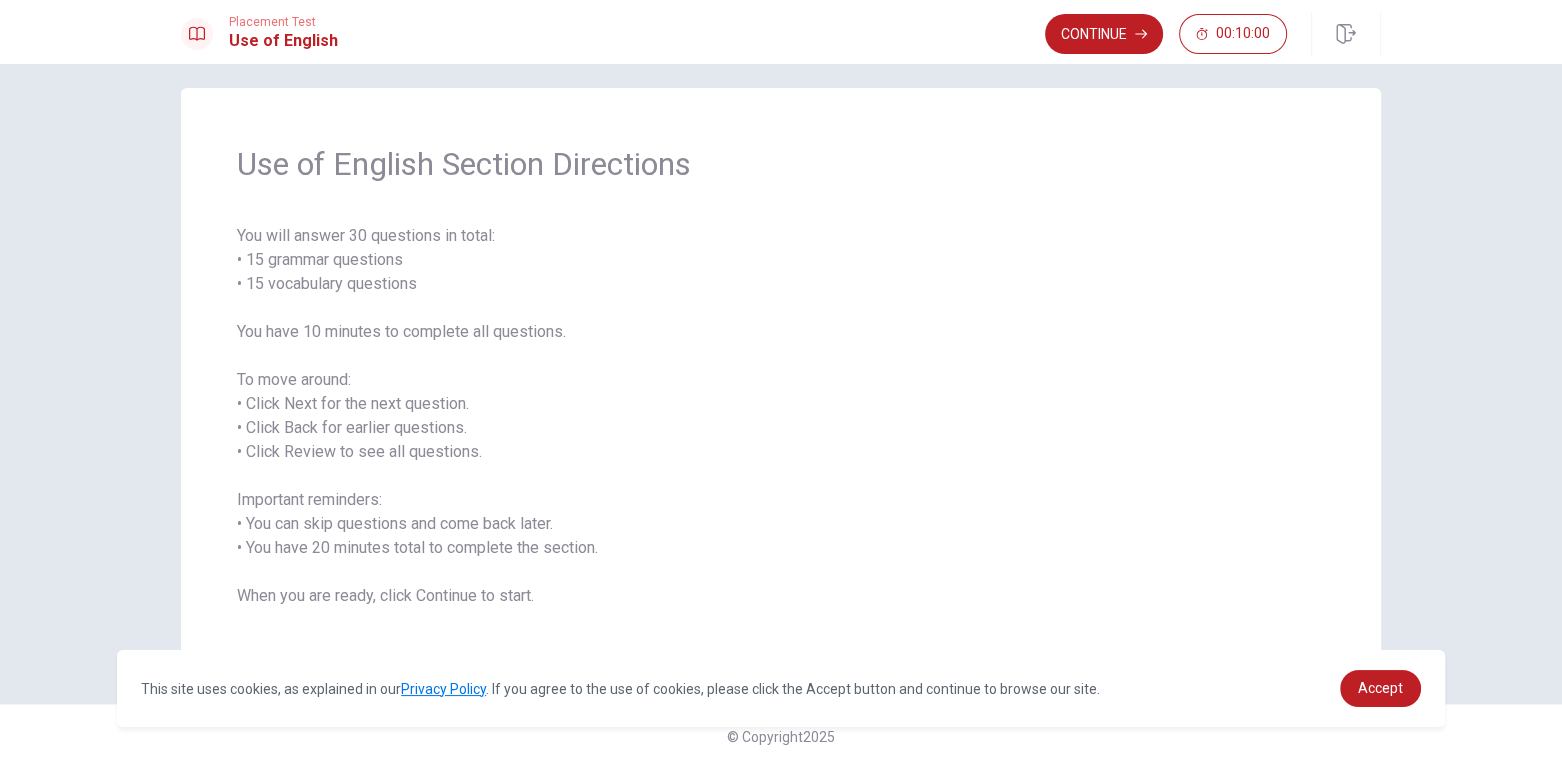 scroll, scrollTop: 24, scrollLeft: 0, axis: vertical 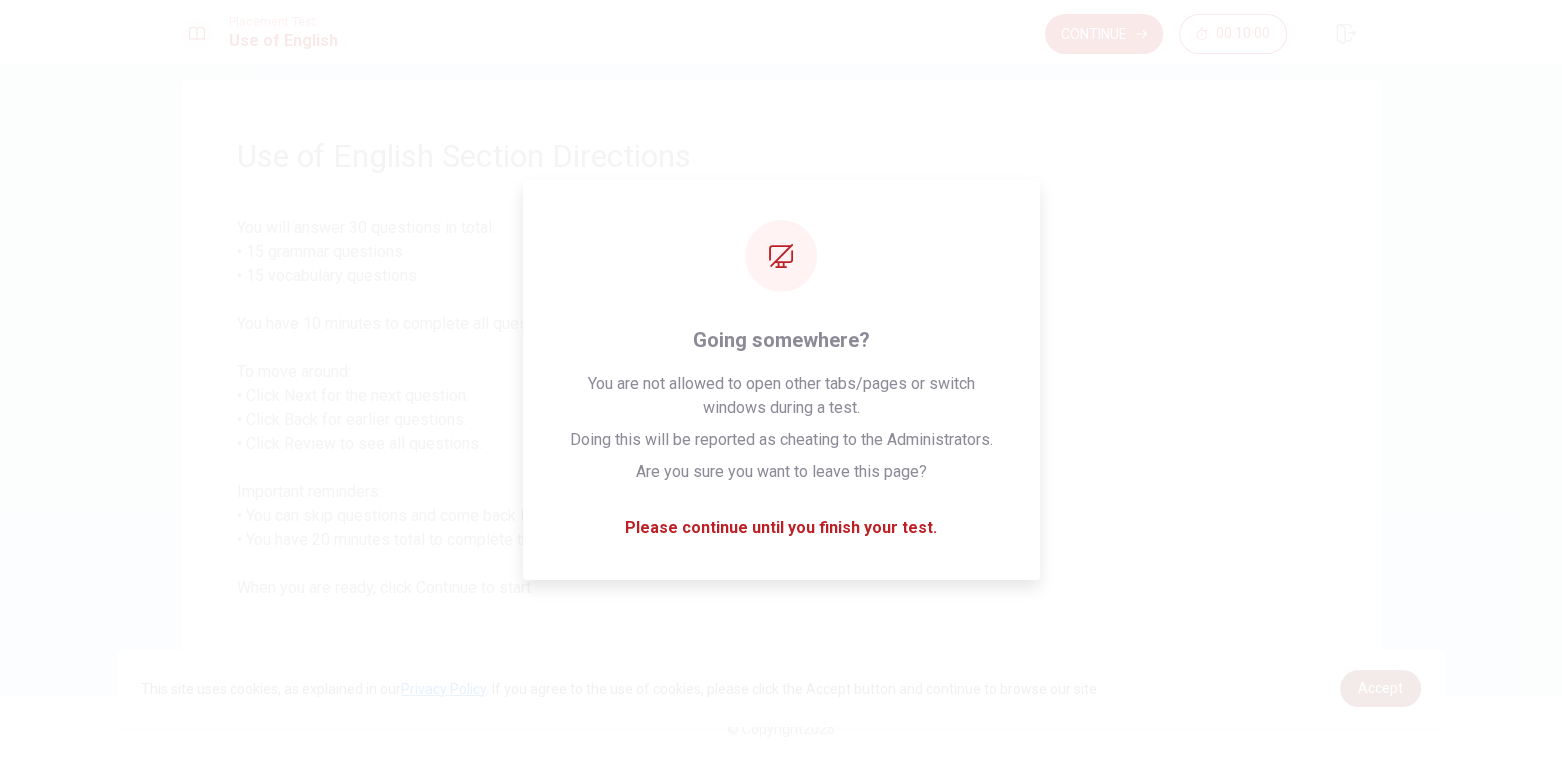 click on "Accept" at bounding box center (1380, 688) 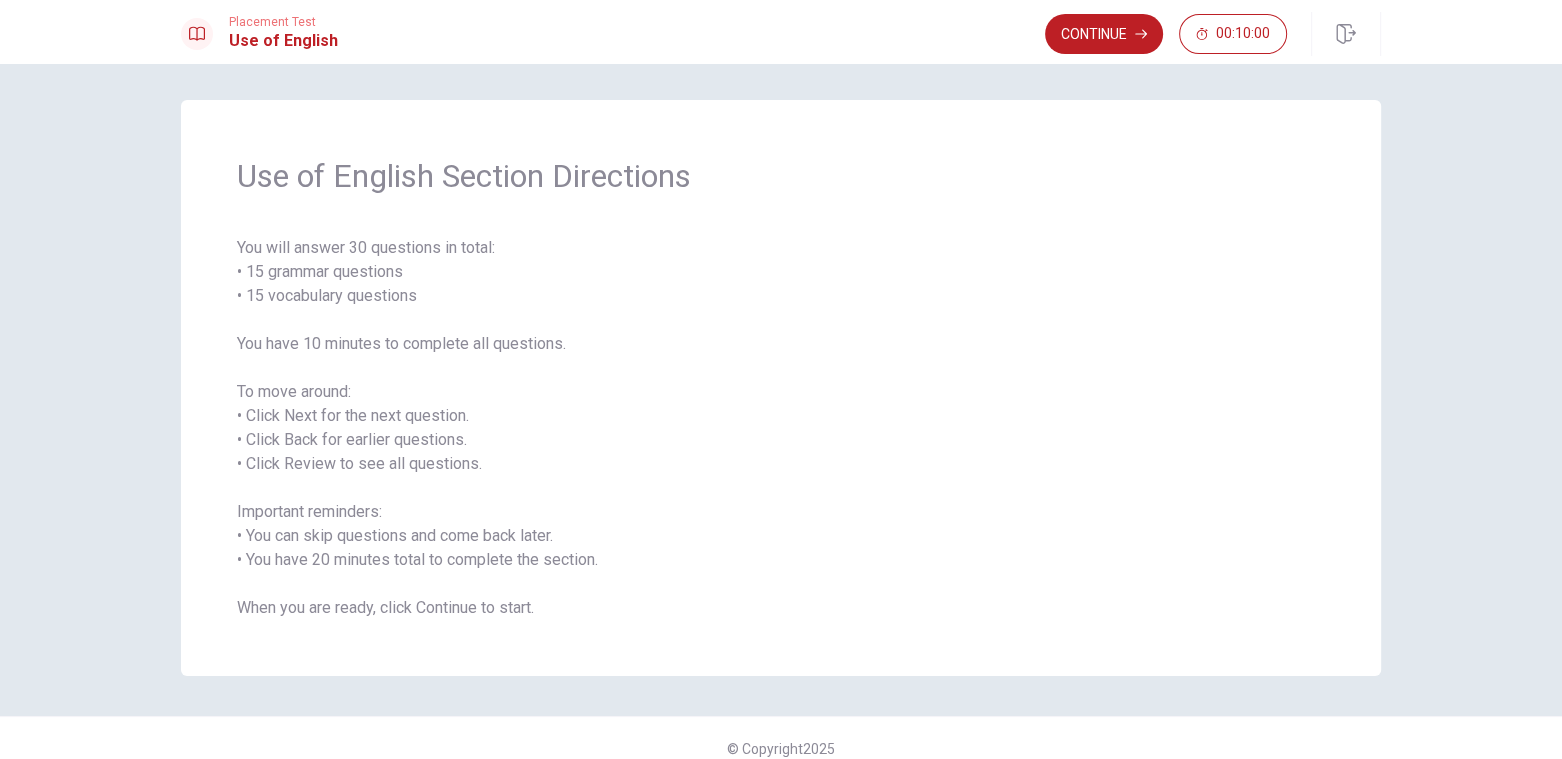 scroll, scrollTop: 0, scrollLeft: 0, axis: both 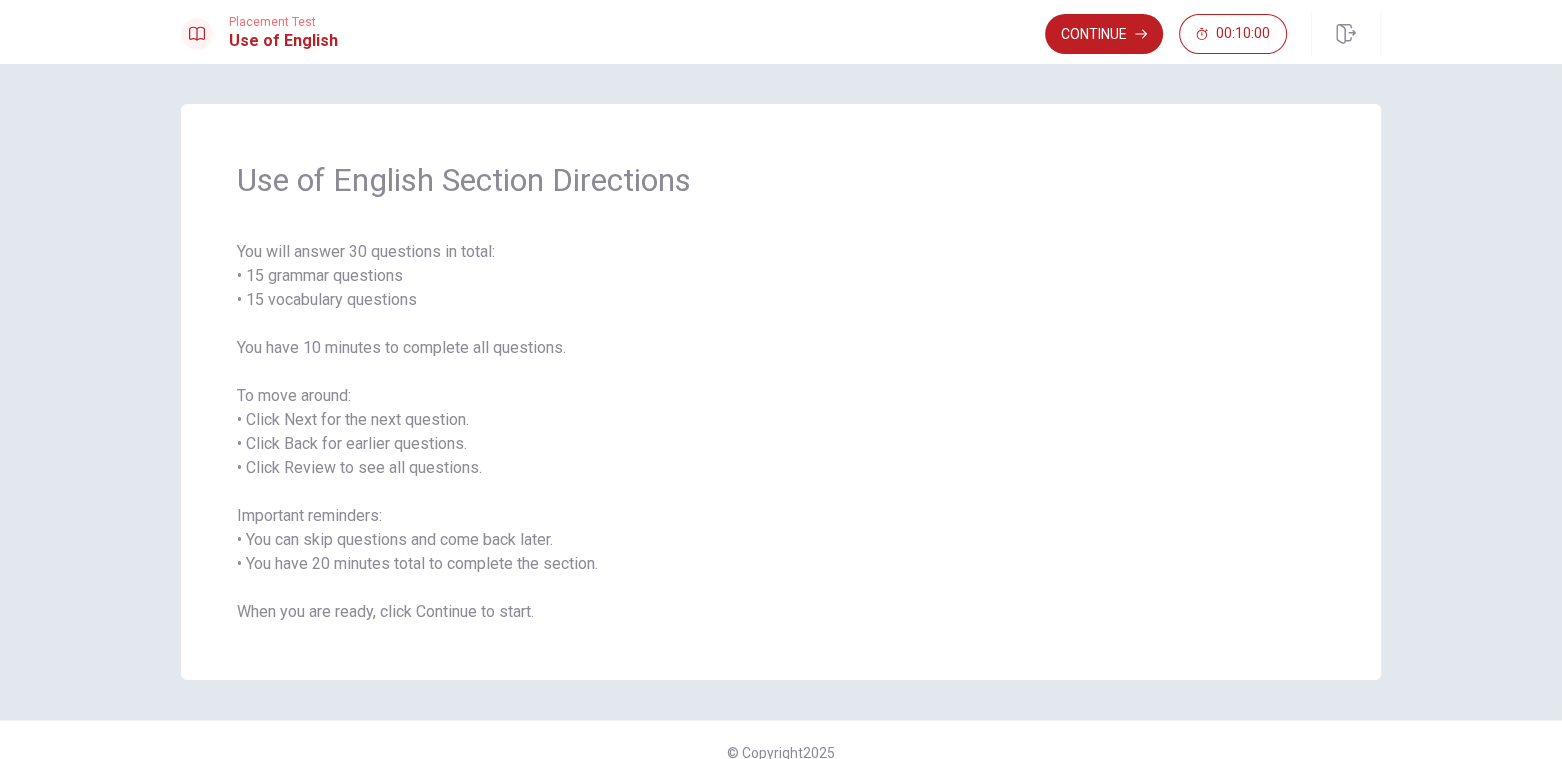 click on "You will answer 30 questions in total:
• 15 grammar questions
• 15 vocabulary questions
You have 10 minutes to complete all questions.
To move around:
• Click Next for the next question.
• Click Back for earlier questions.
• Click Review to see all questions.
Important reminders:
• You can skip questions and come back later.
• You have 20 minutes total to complete the section.
When you are ready, click Continue to start." at bounding box center (781, 432) 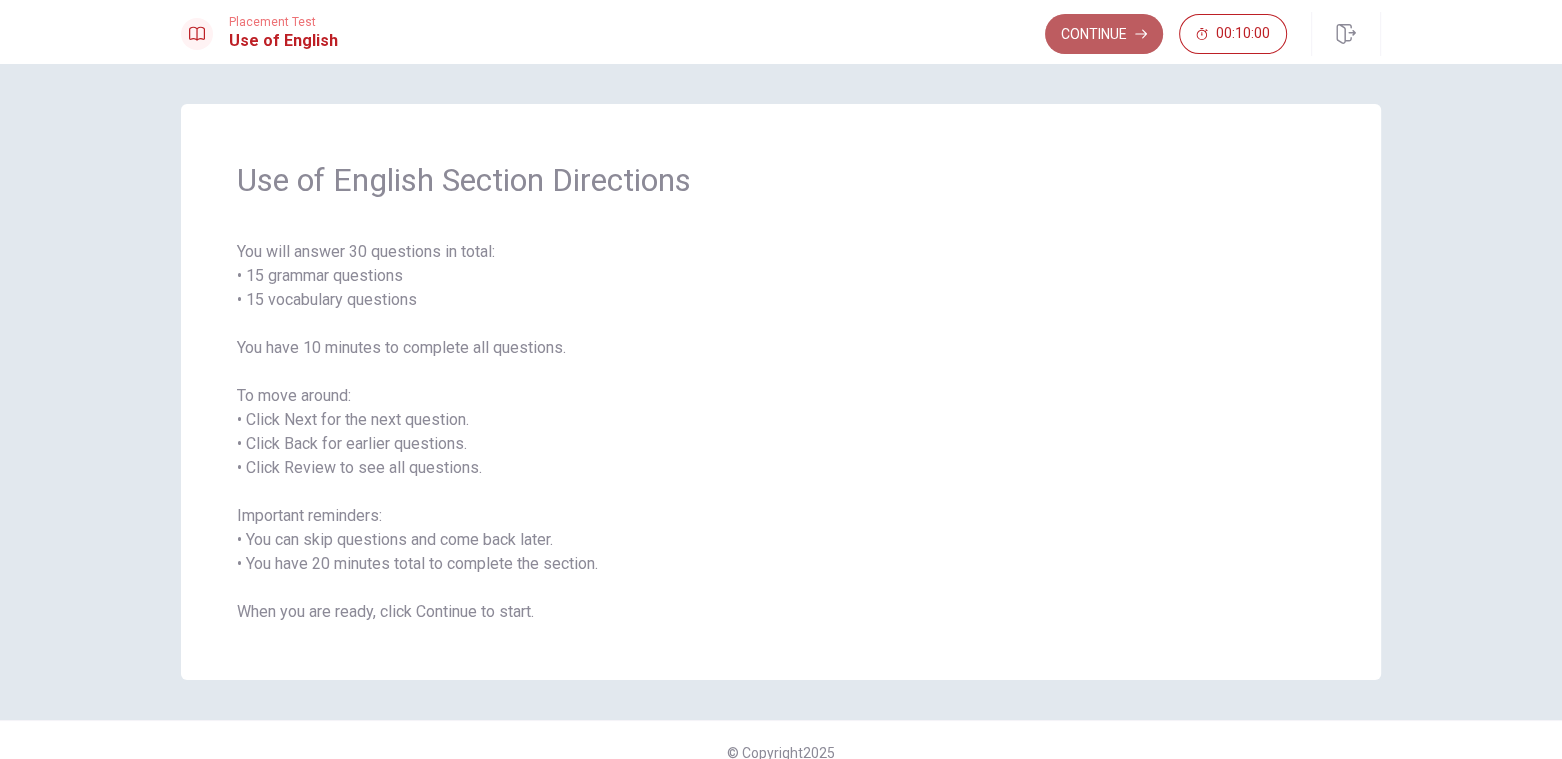 click on "Continue" at bounding box center (1104, 34) 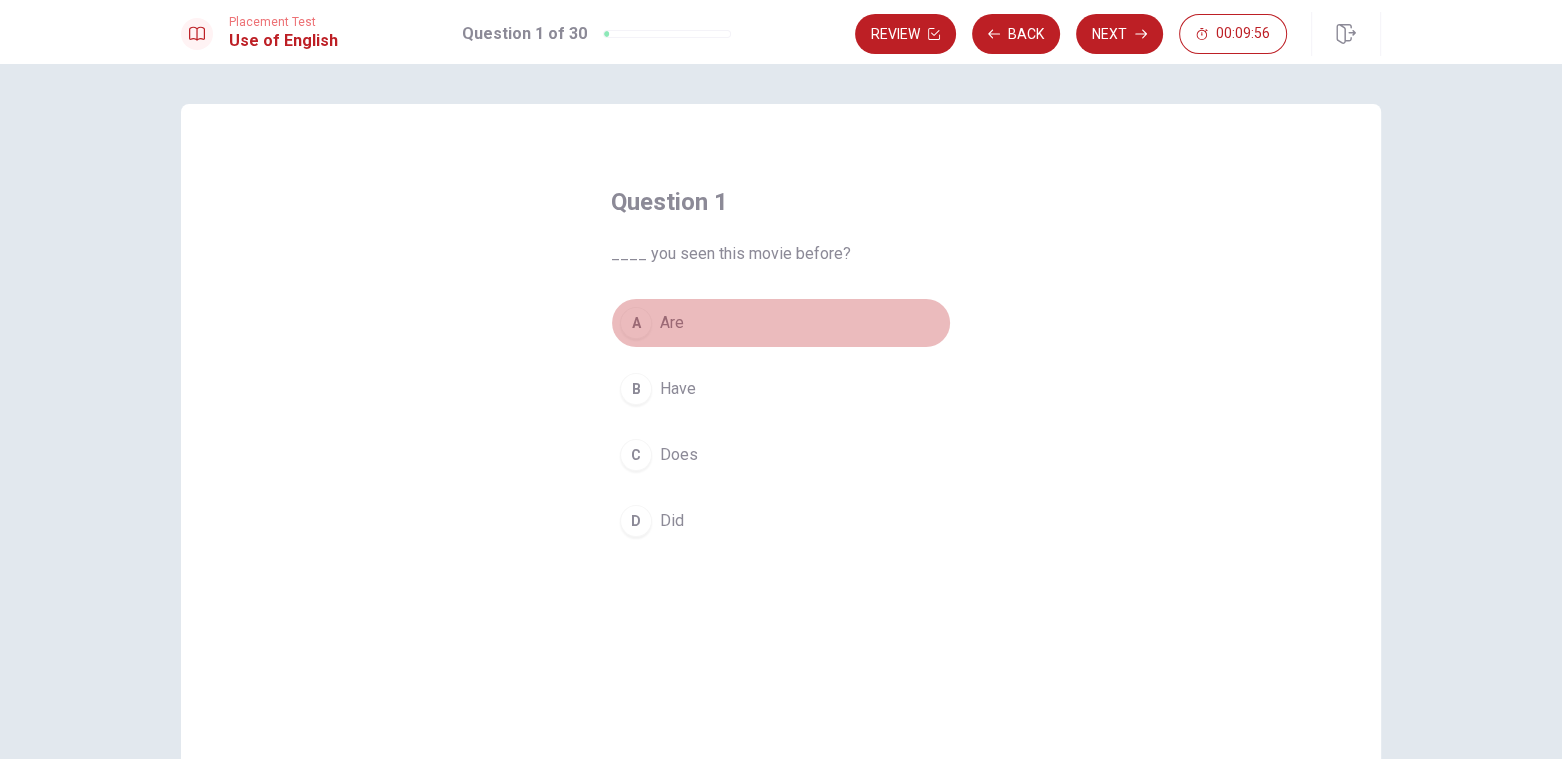 click on "A" at bounding box center [636, 323] 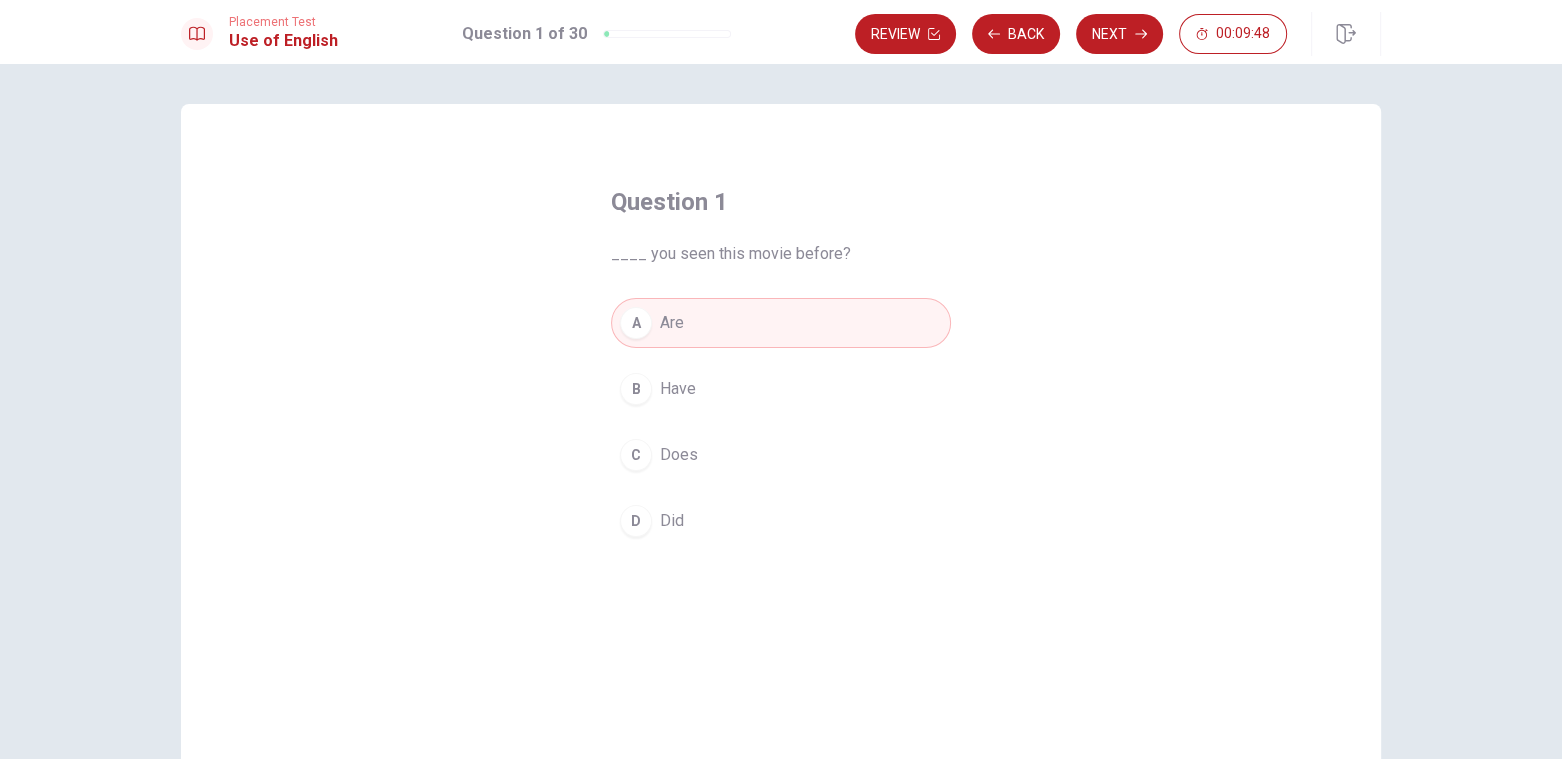 click on "B" at bounding box center [636, 389] 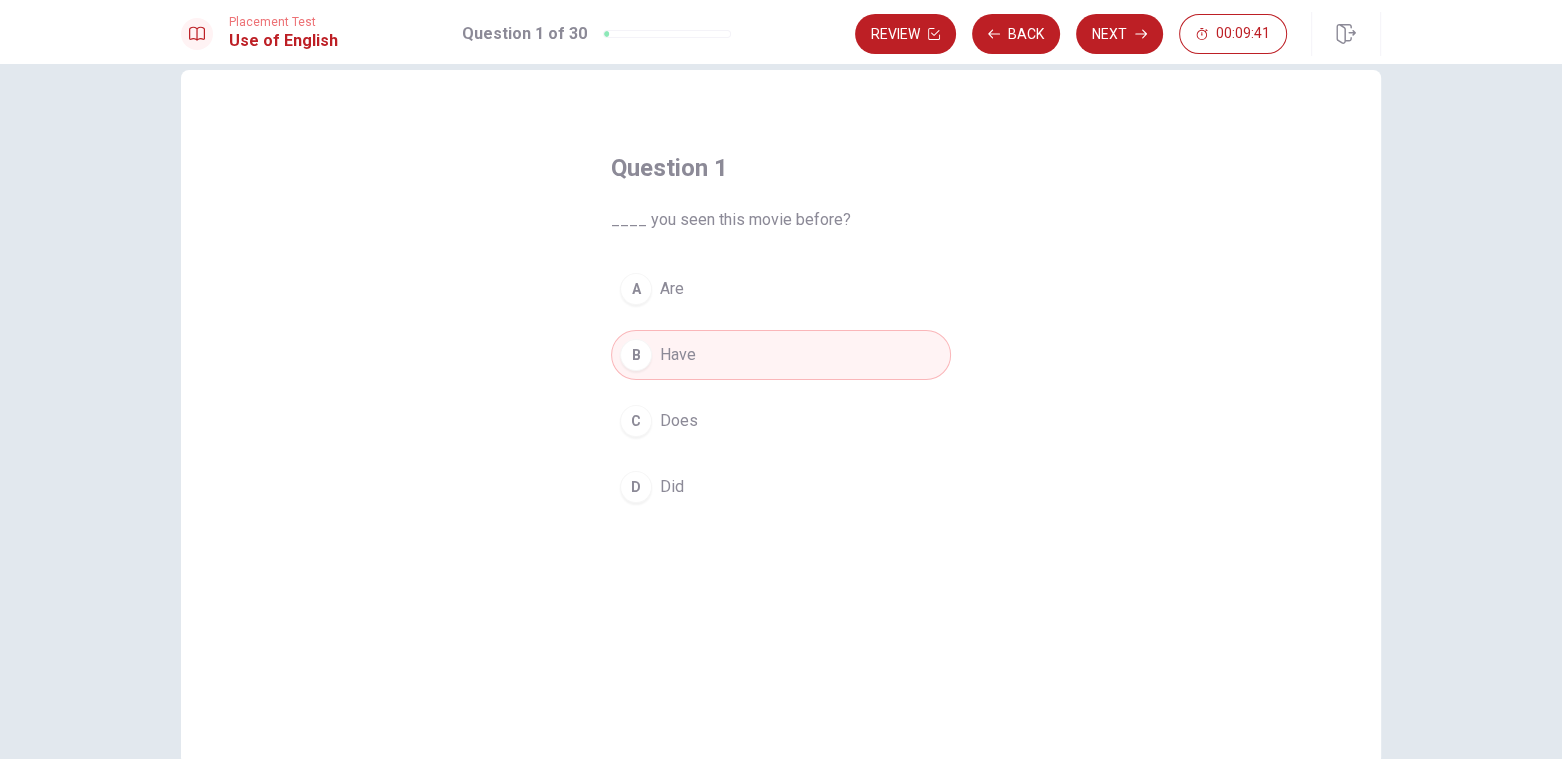 scroll, scrollTop: 0, scrollLeft: 0, axis: both 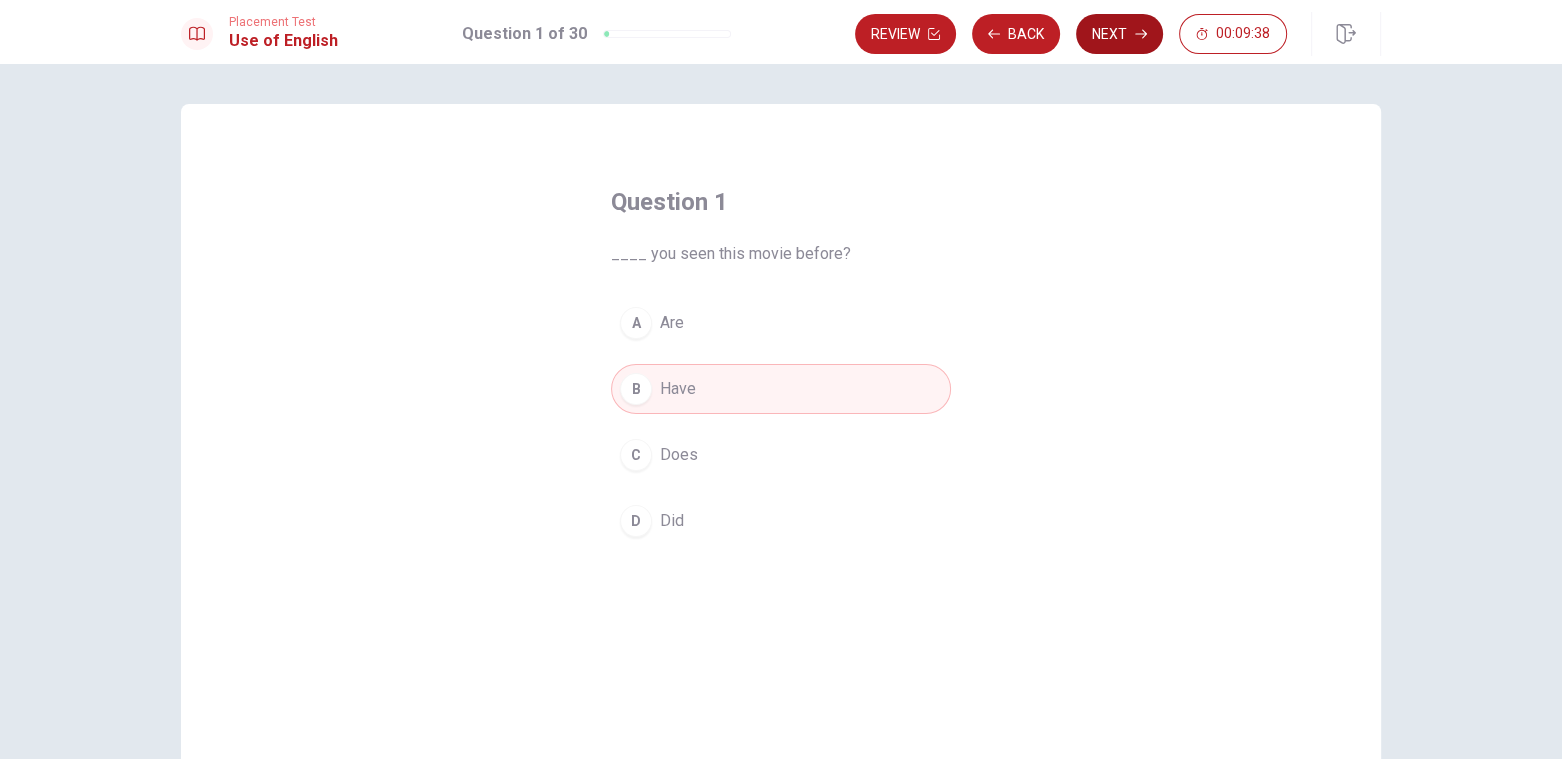 click on "Next" at bounding box center (1119, 34) 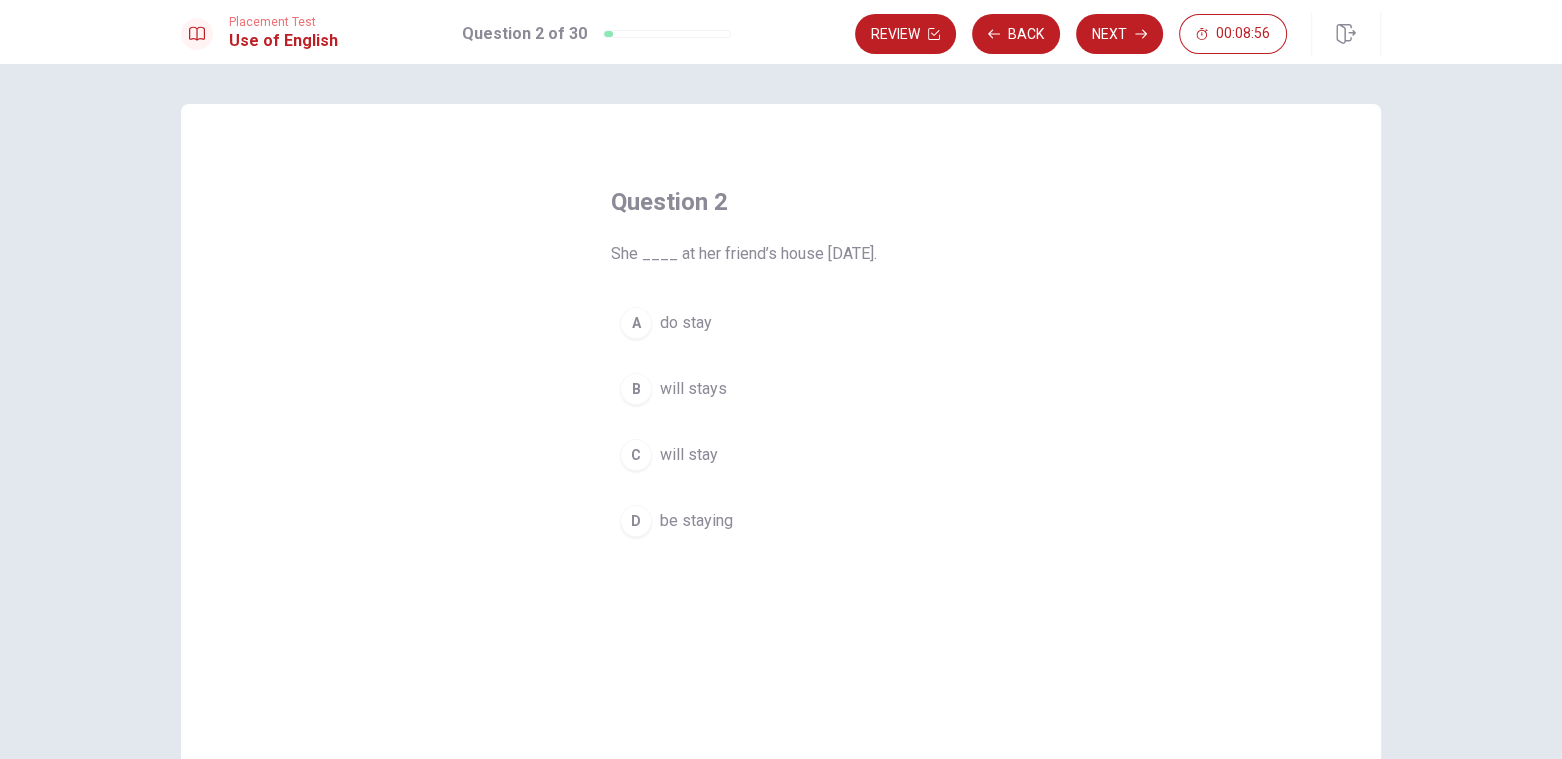 click on "C" at bounding box center (636, 455) 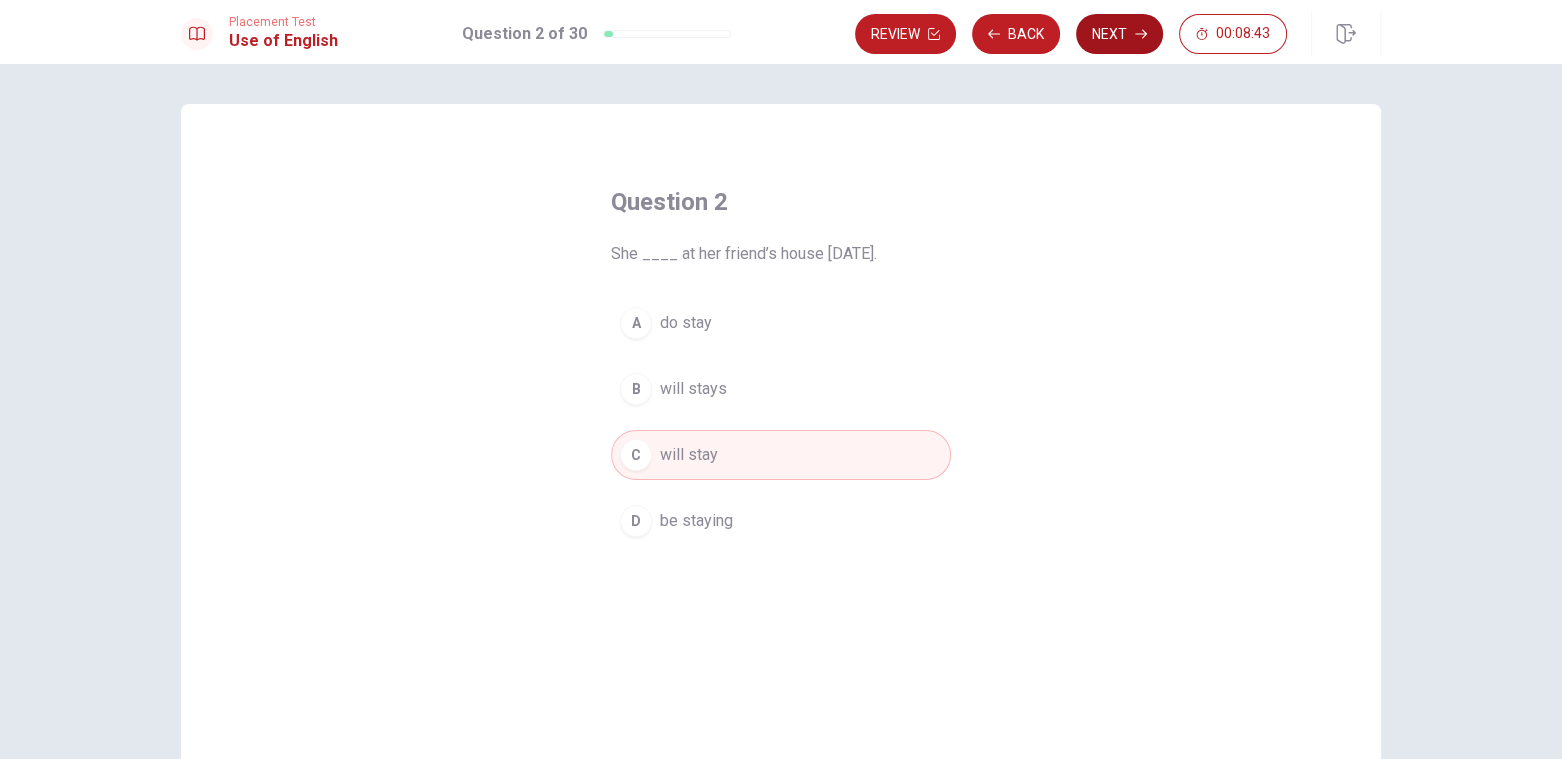 click on "Next" at bounding box center [1119, 34] 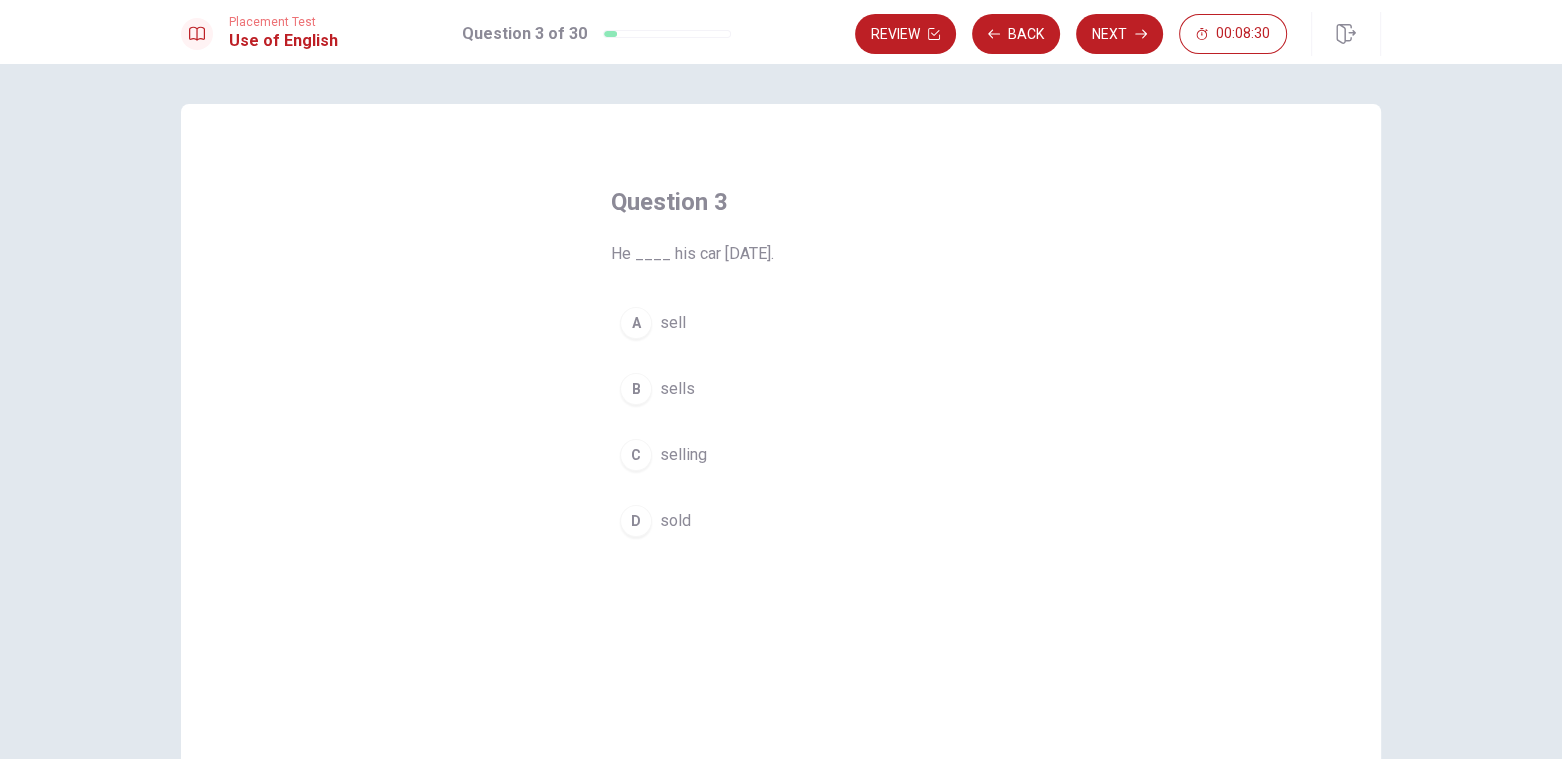 click on "D" at bounding box center (636, 521) 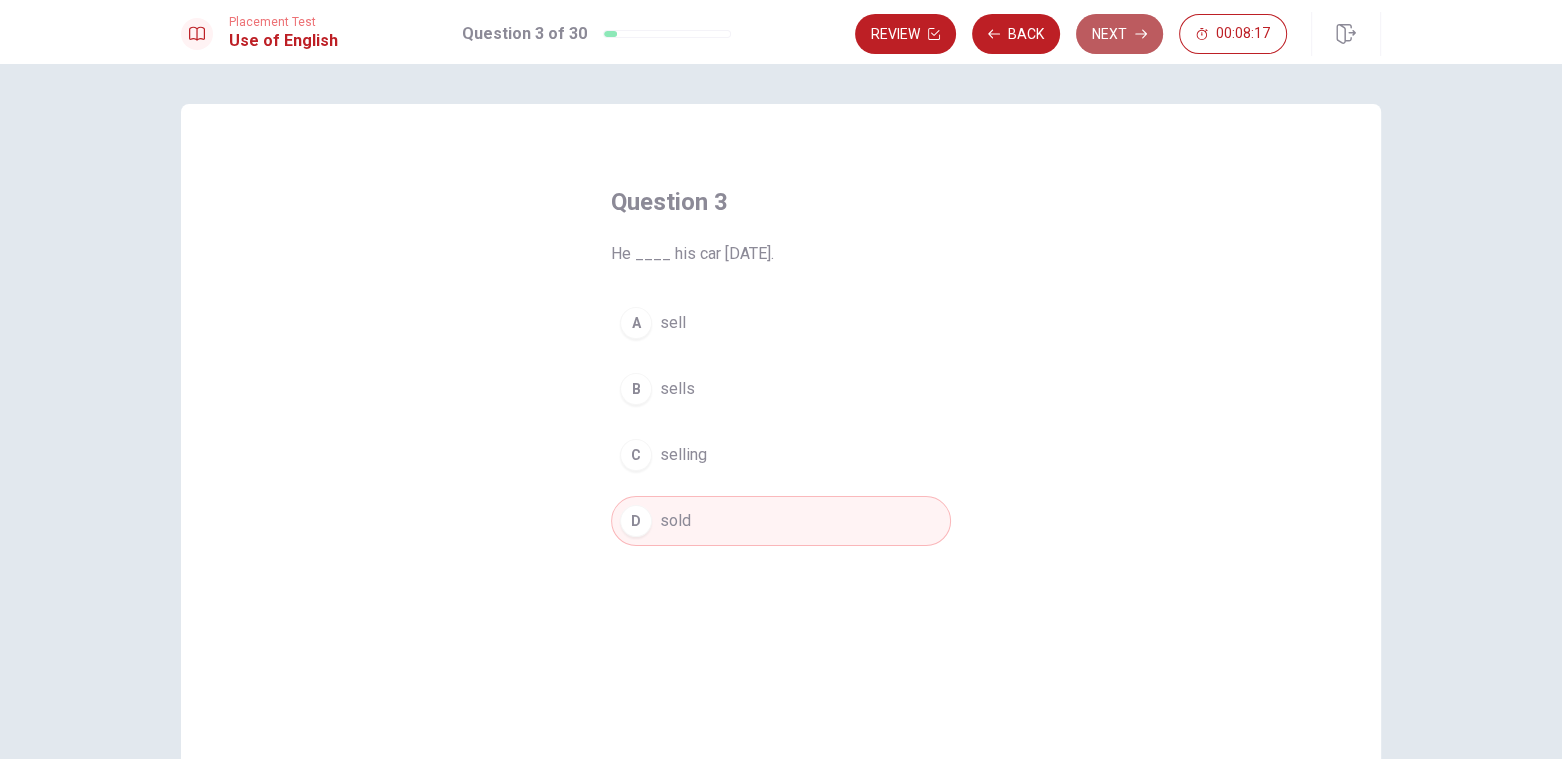 click on "Next" at bounding box center [1119, 34] 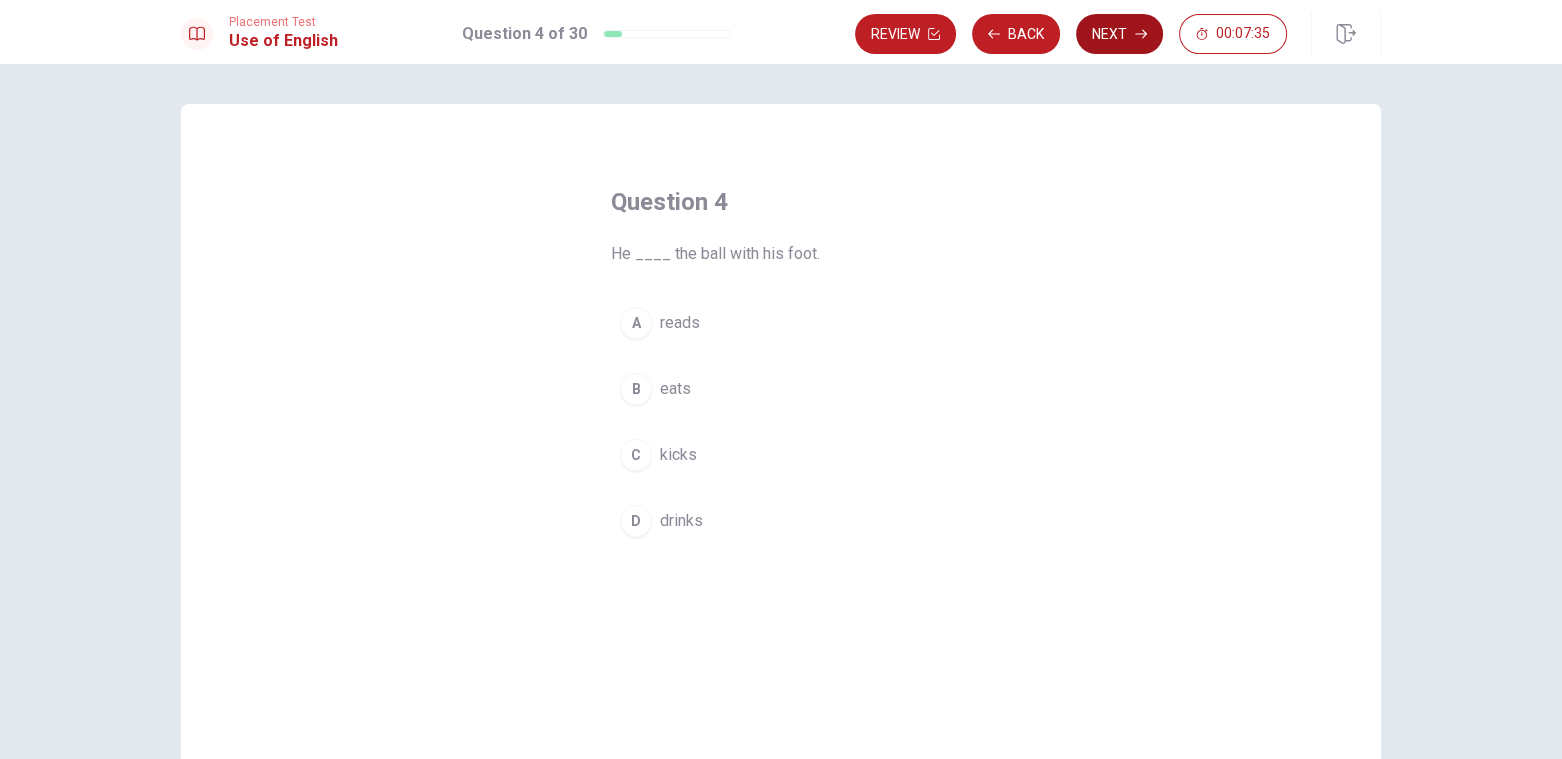 click on "Next" at bounding box center [1119, 34] 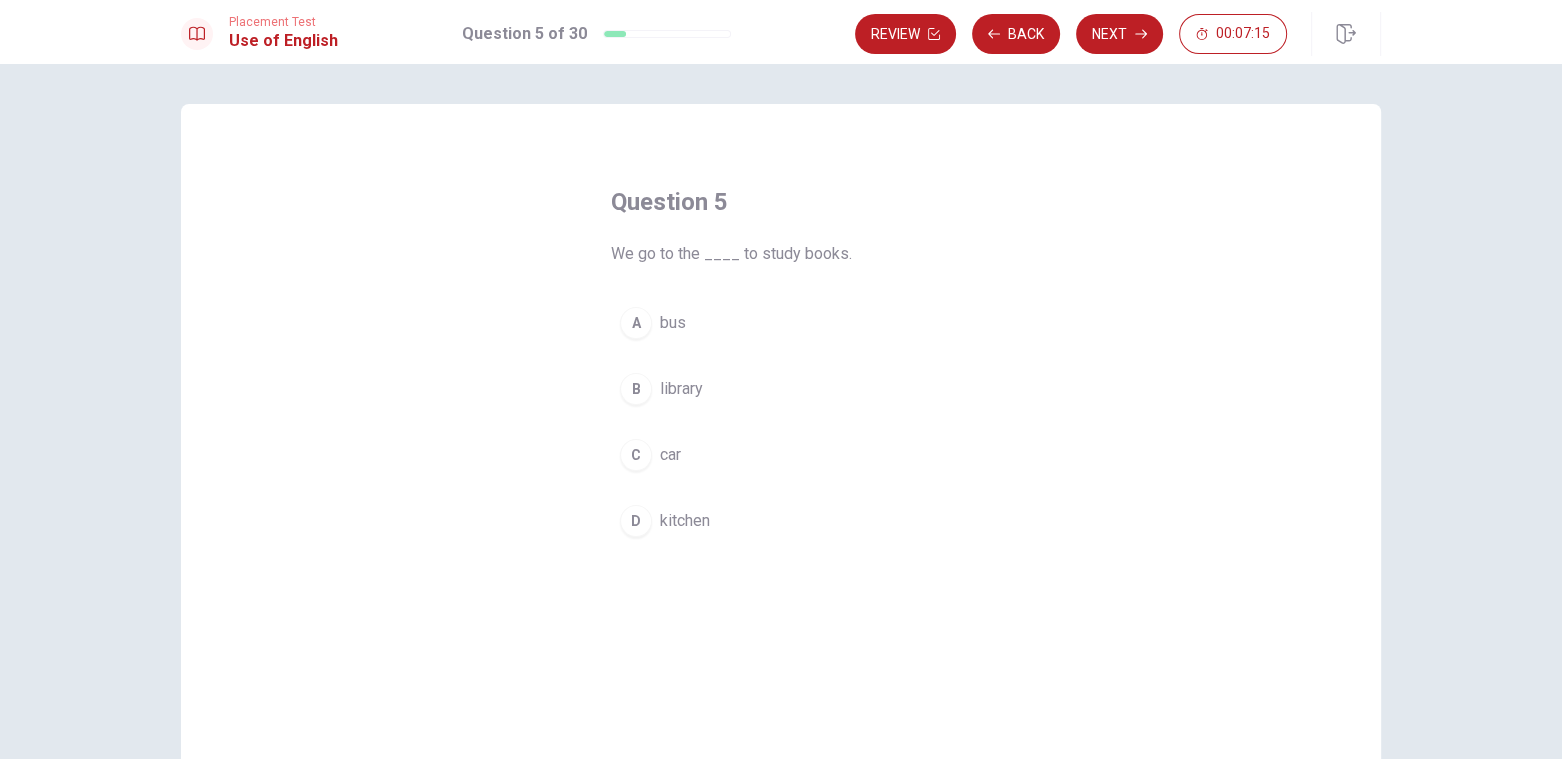 click on "B" at bounding box center [636, 389] 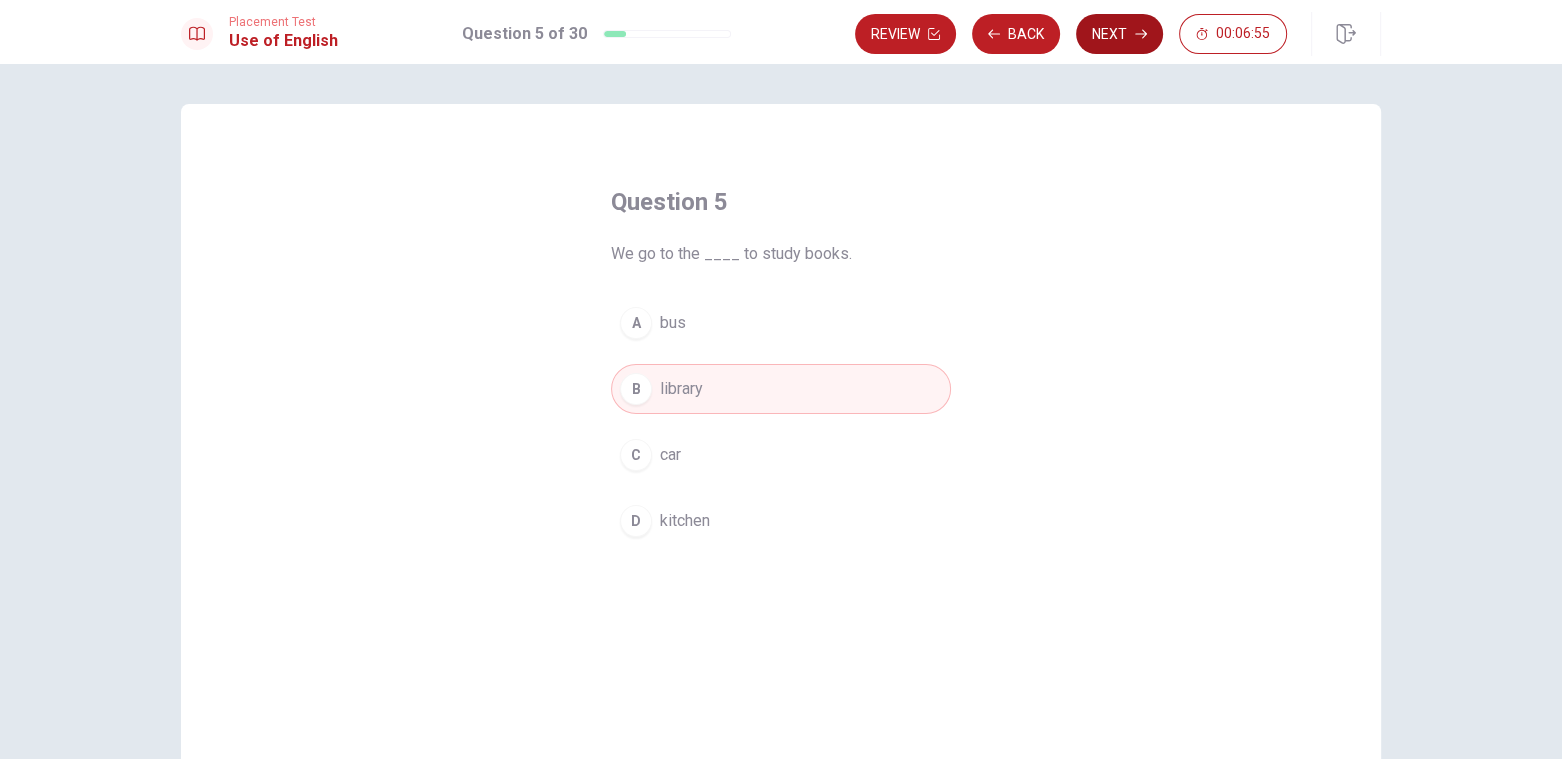 click on "Next" at bounding box center [1119, 34] 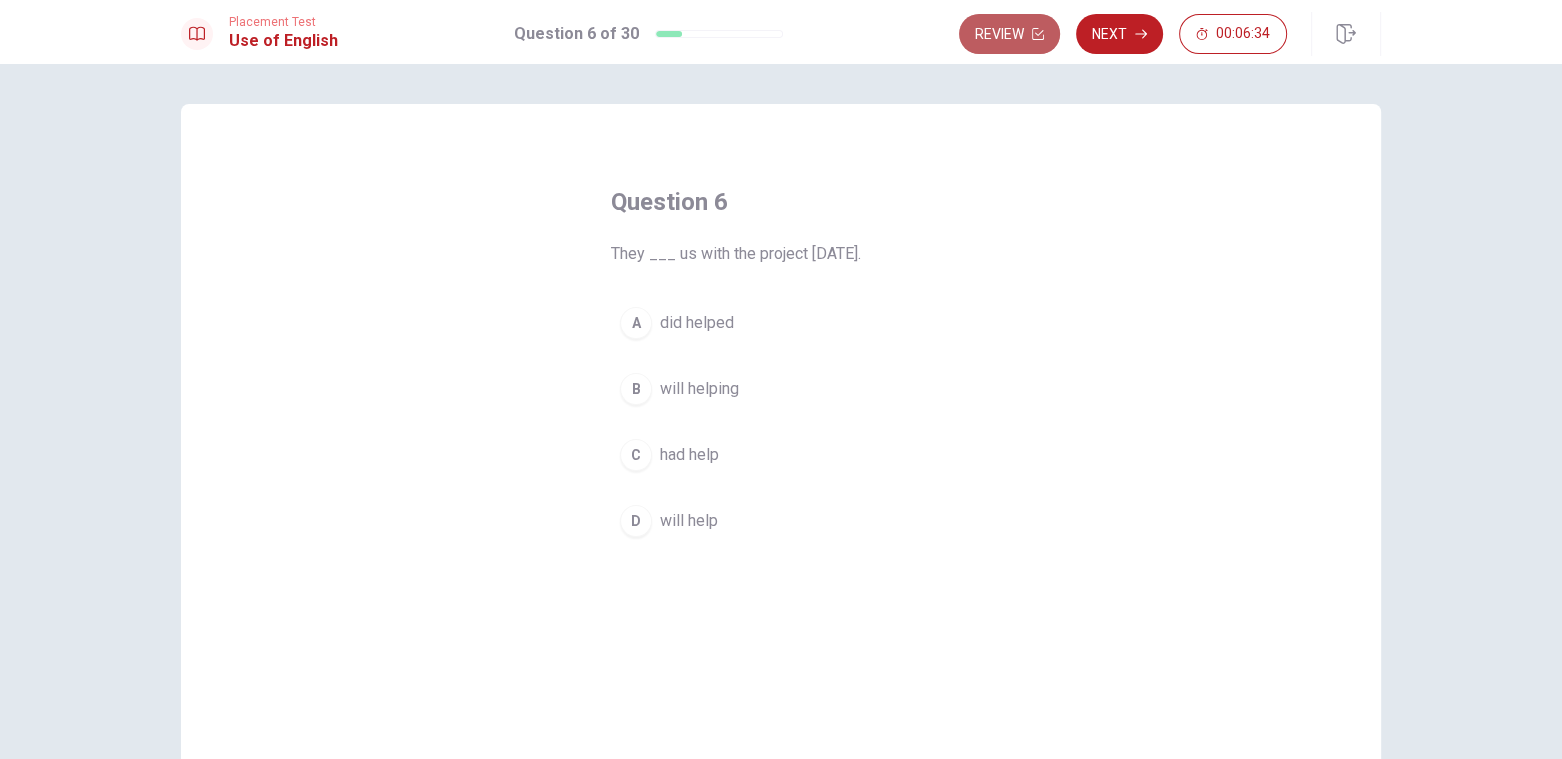 click on "Review" at bounding box center [1009, 34] 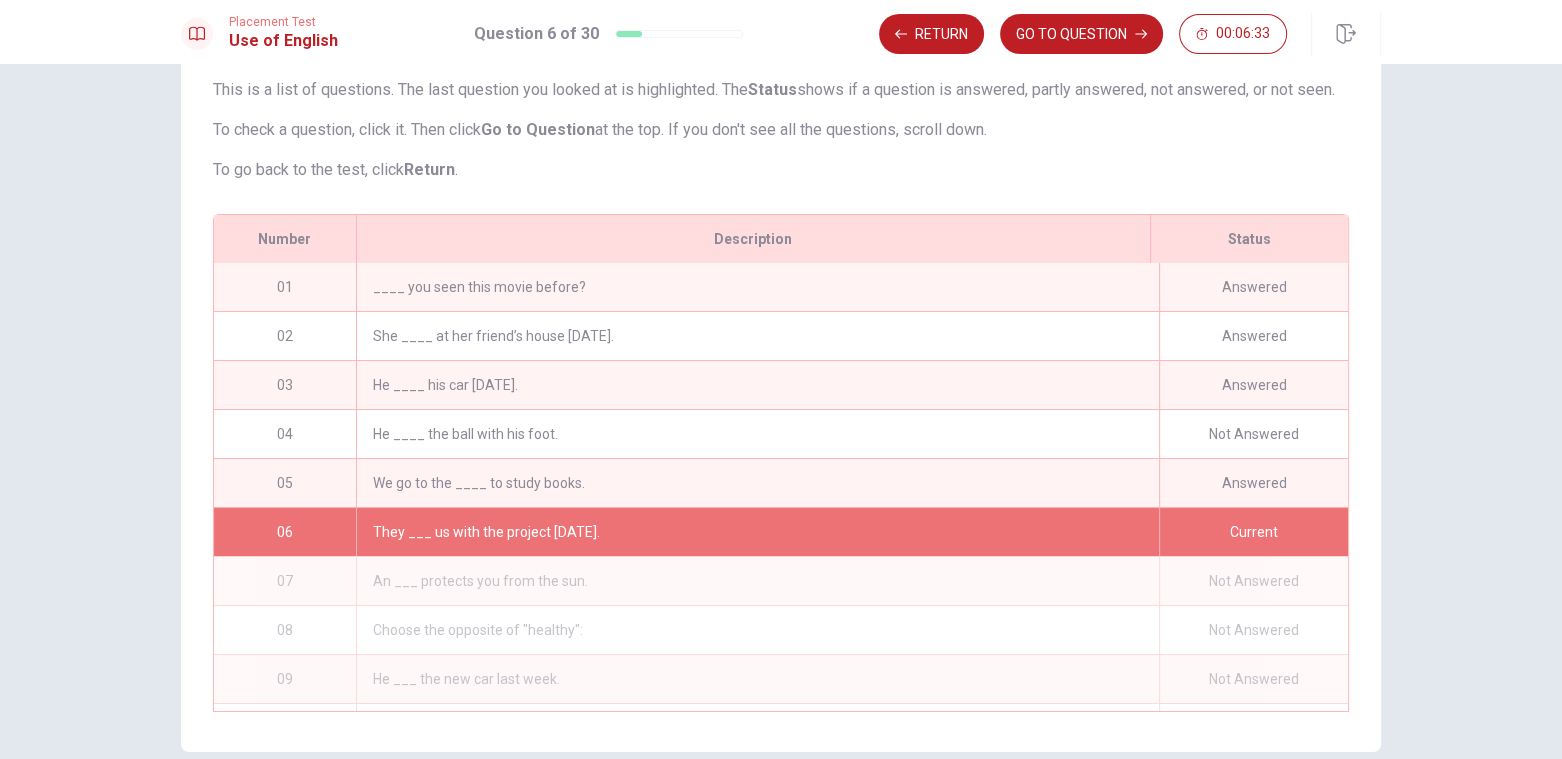 scroll, scrollTop: 246, scrollLeft: 0, axis: vertical 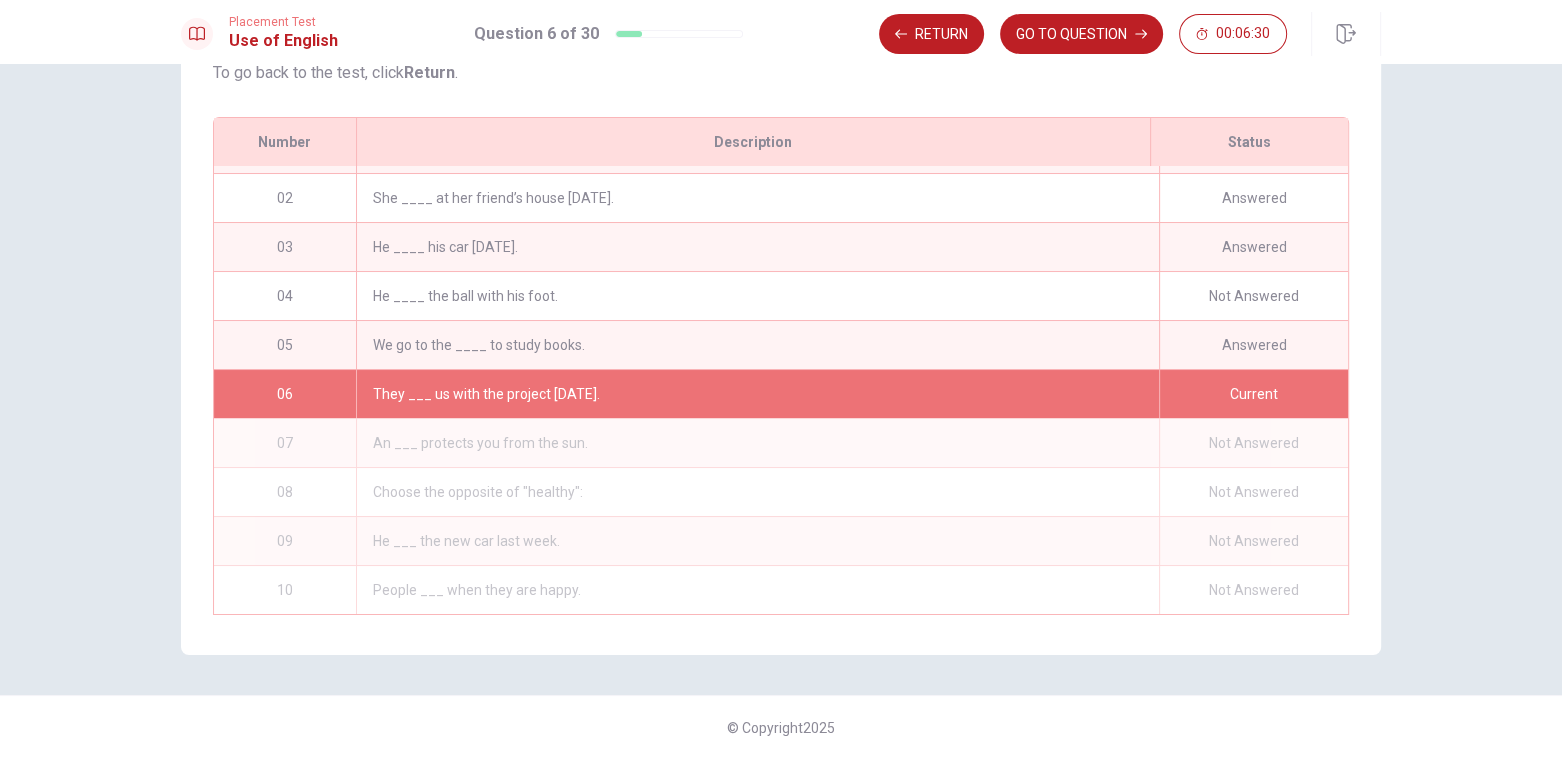 click on "He ____ the ball with his foot." at bounding box center [757, 296] 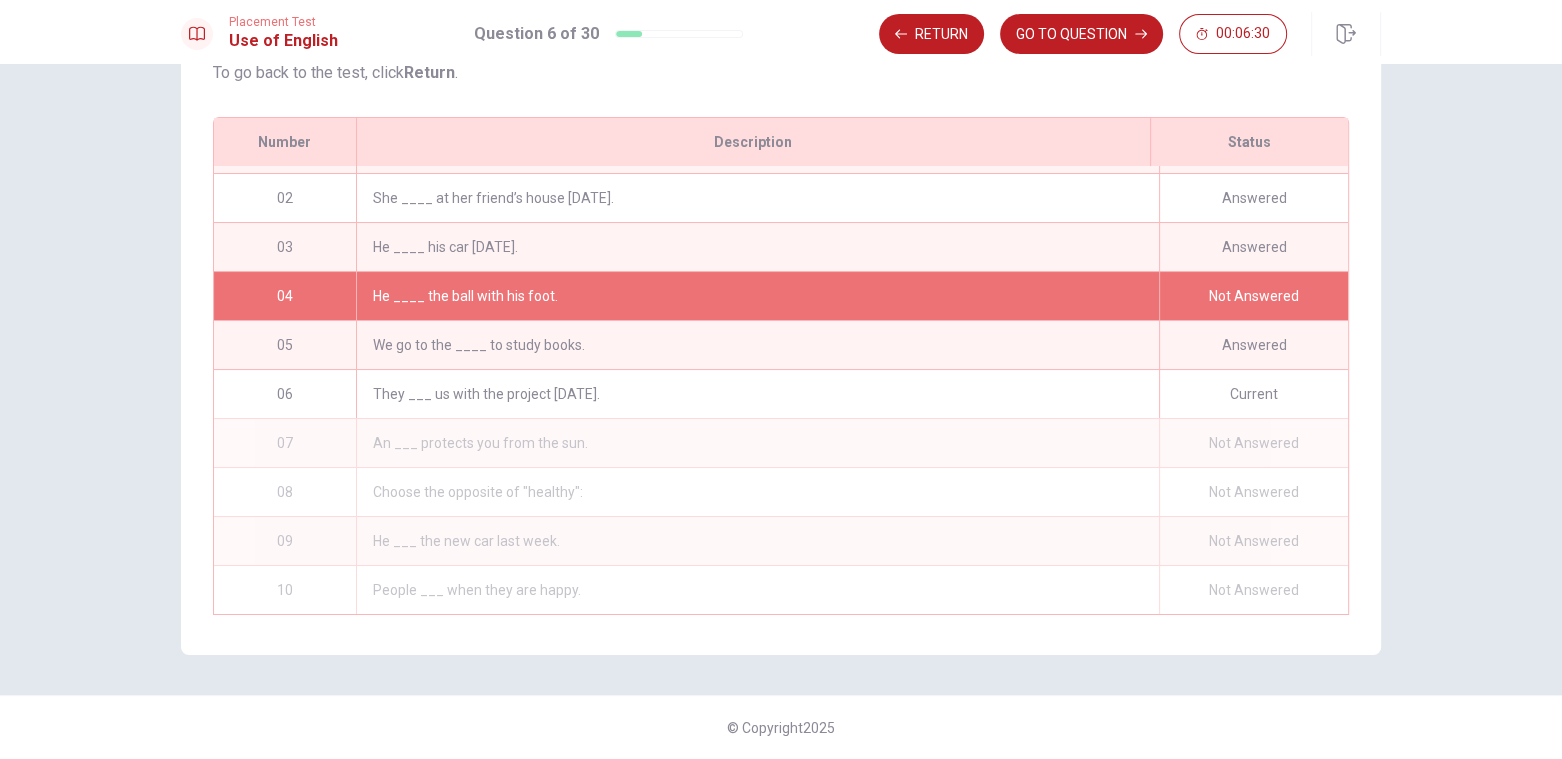 click on "He ____ the ball with his foot." at bounding box center (757, 296) 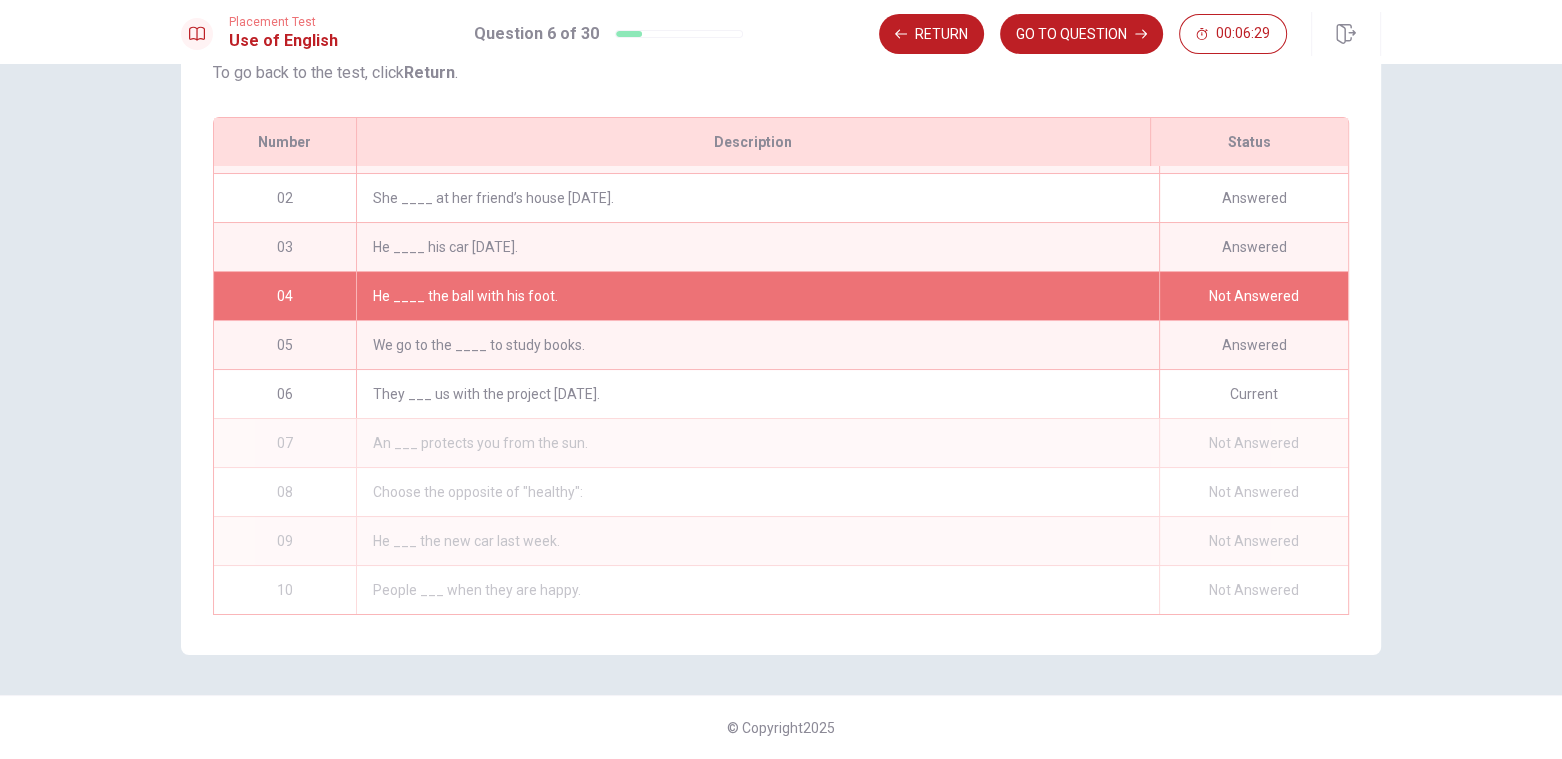 click on "He ____ the ball with his foot." at bounding box center (757, 296) 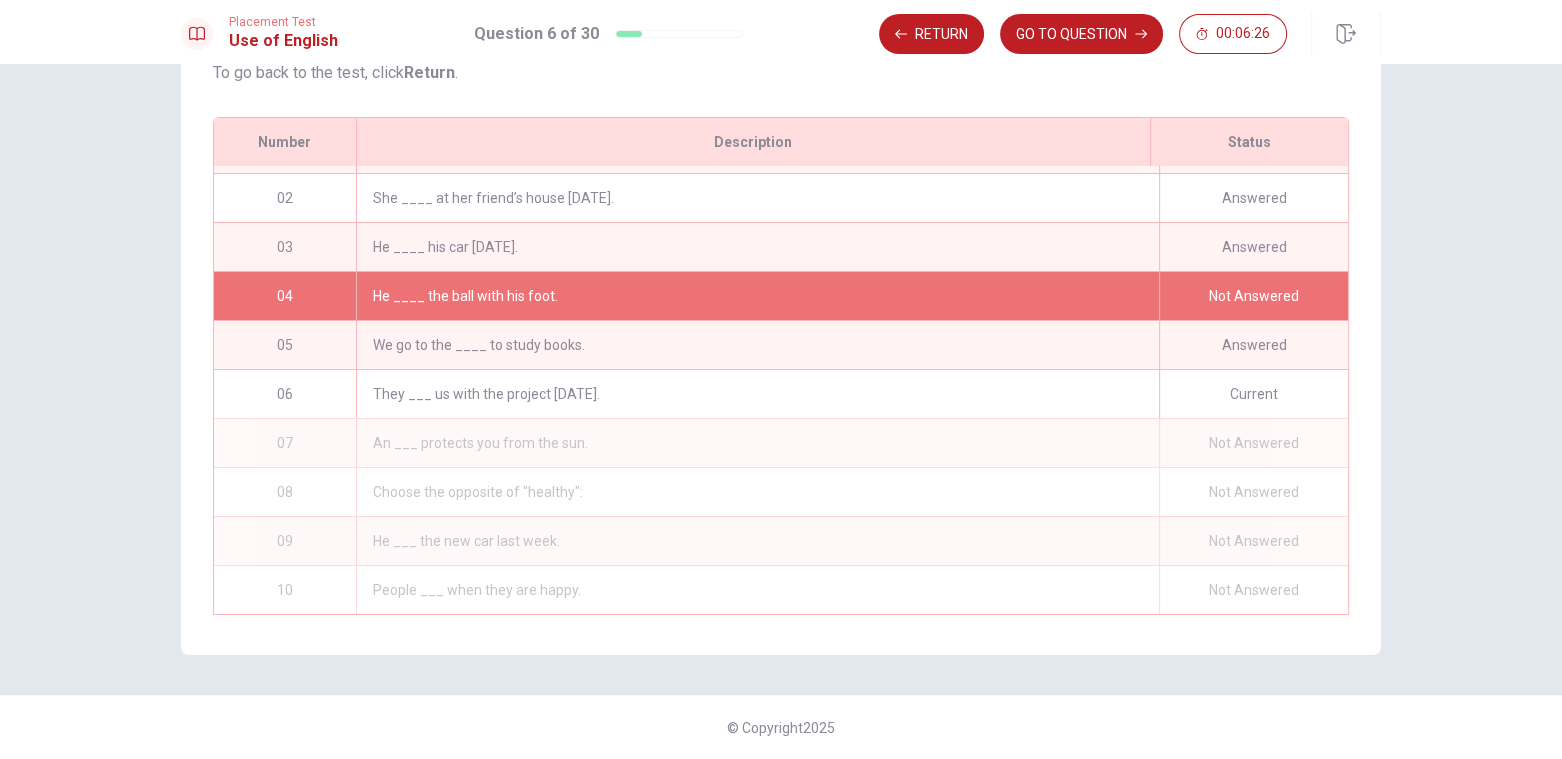 drag, startPoint x: 913, startPoint y: 28, endPoint x: 917, endPoint y: 97, distance: 69.115845 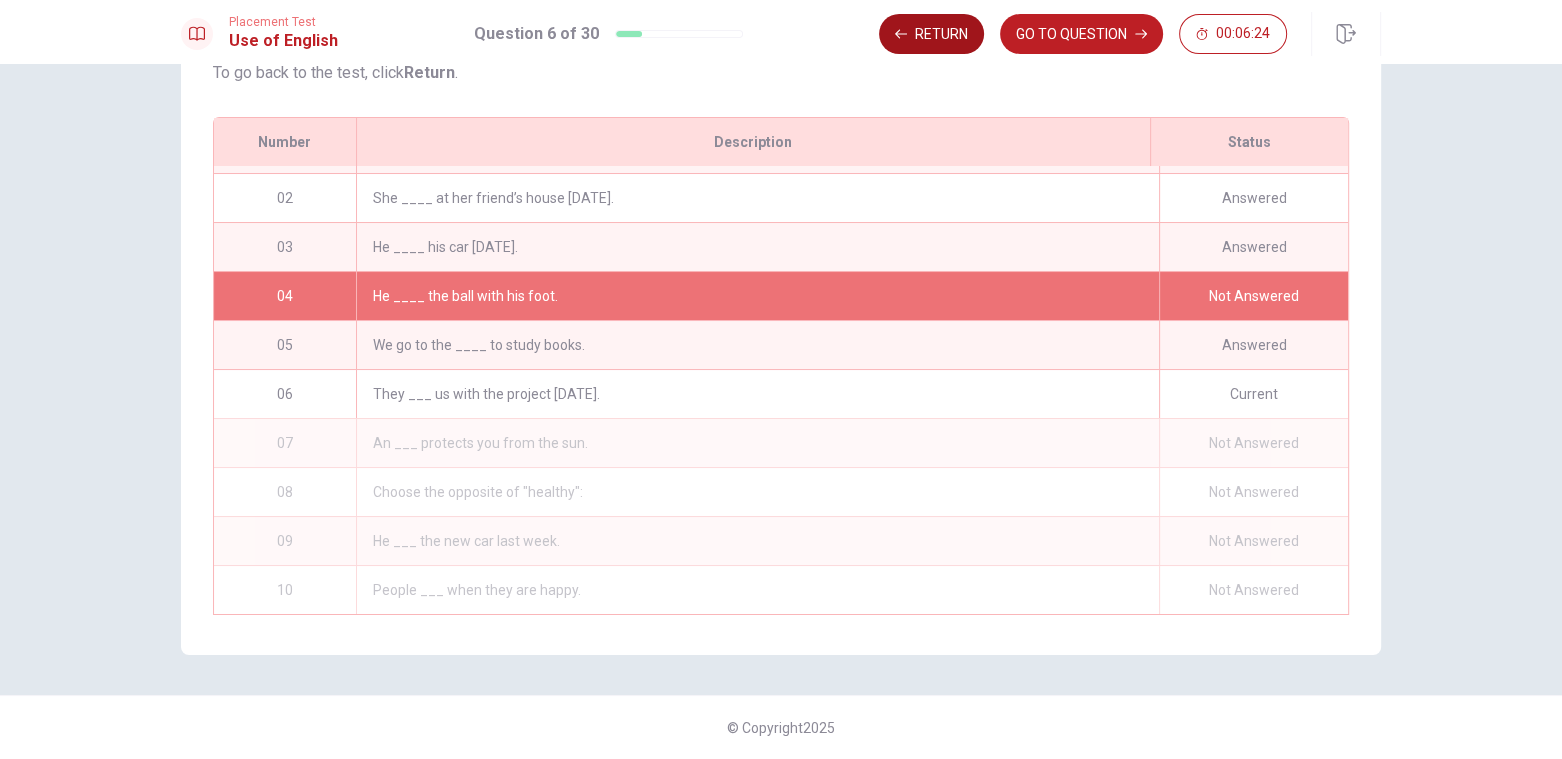click on "Return" at bounding box center (931, 34) 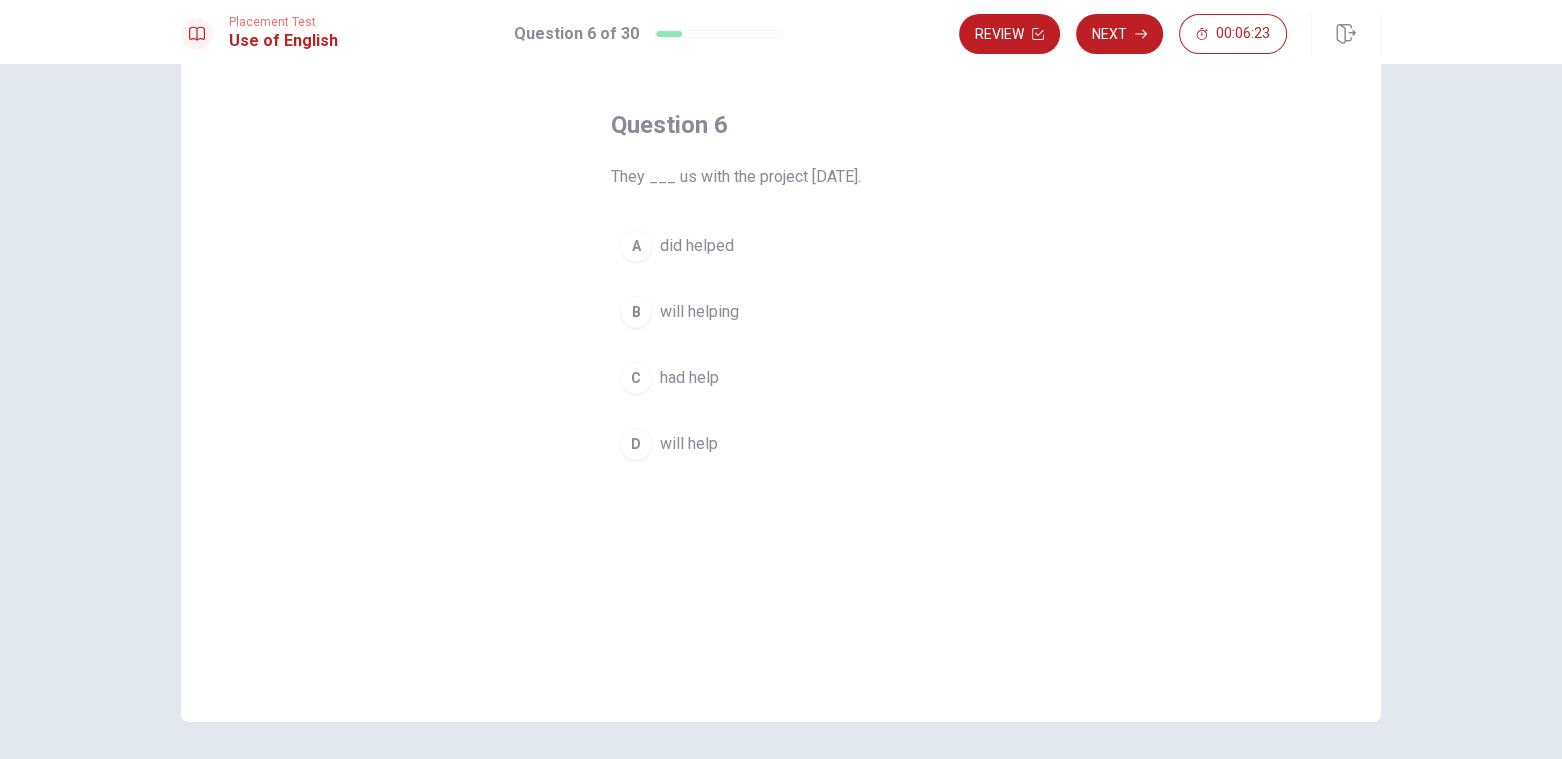 scroll, scrollTop: 0, scrollLeft: 0, axis: both 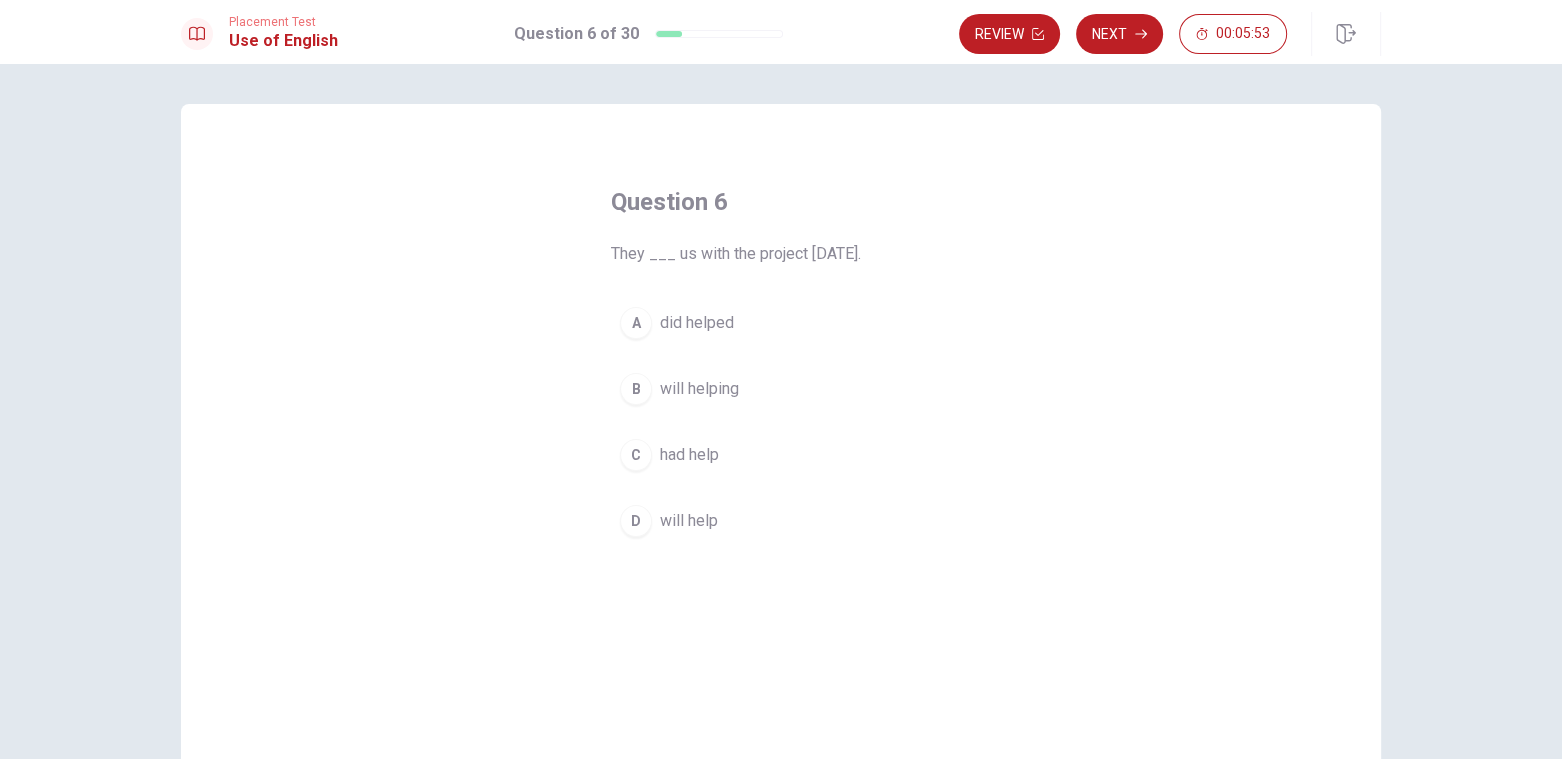 click on "D" at bounding box center (636, 521) 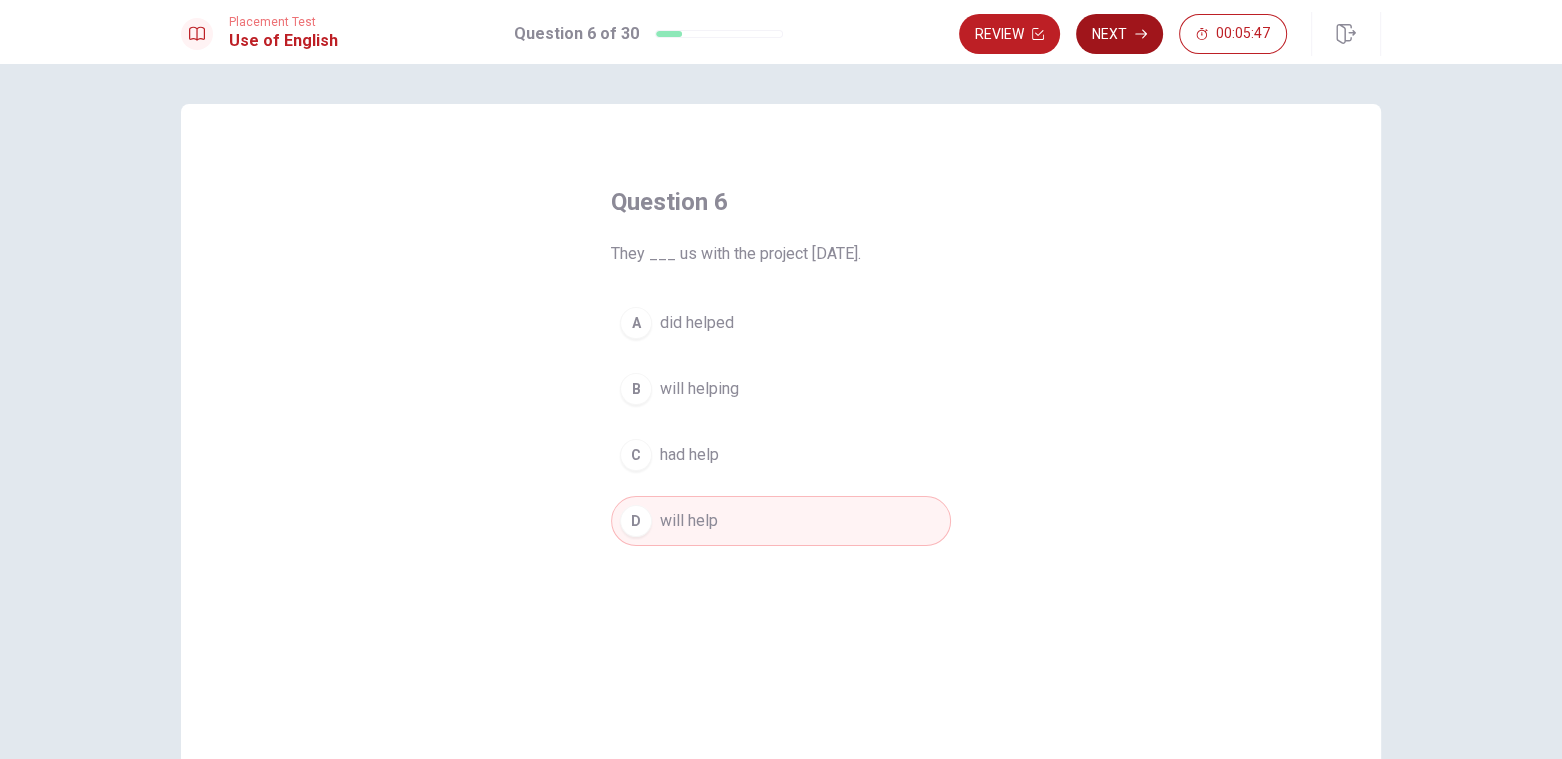 click on "Next" at bounding box center [1119, 34] 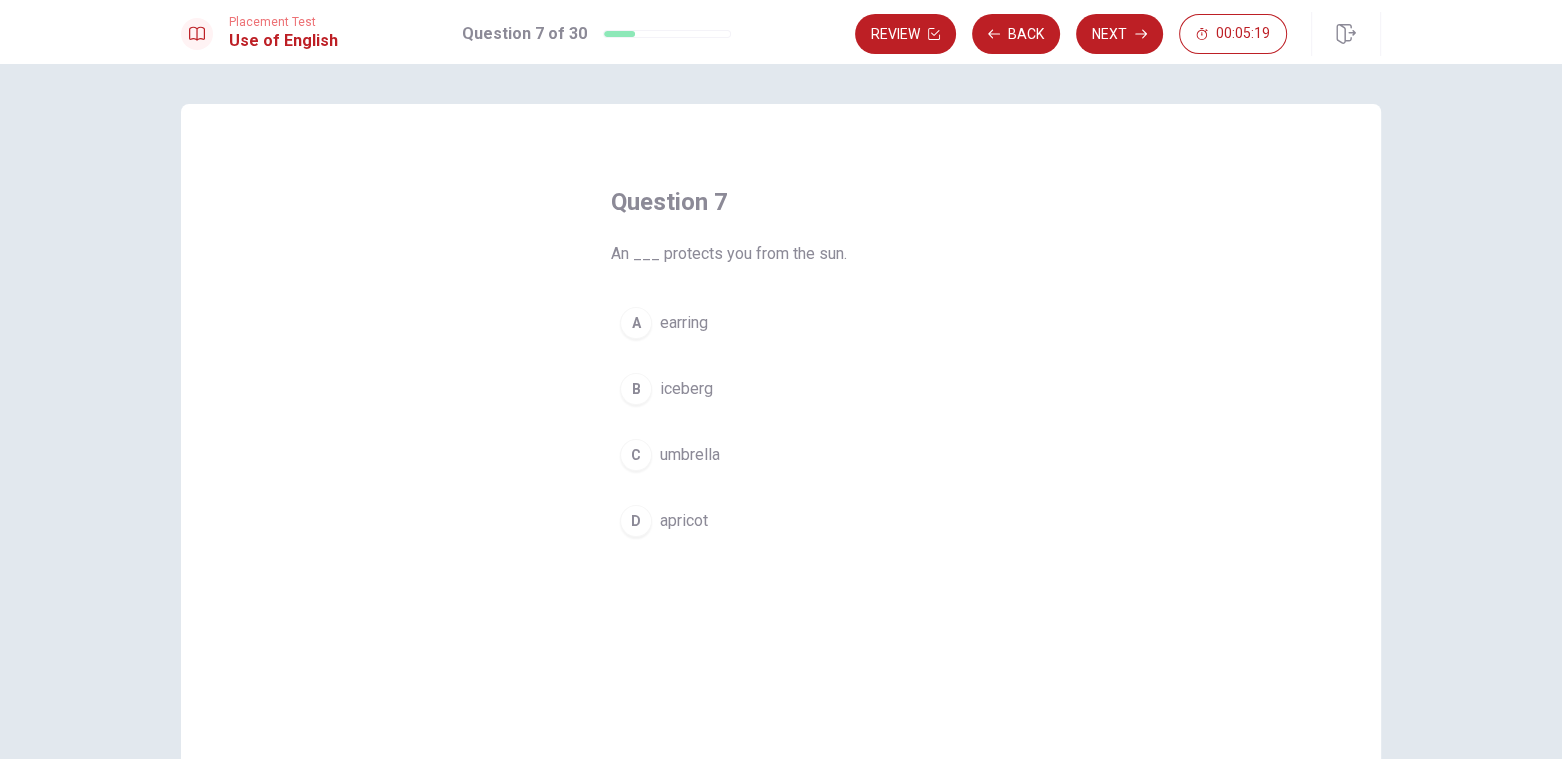 click on "A" at bounding box center (636, 323) 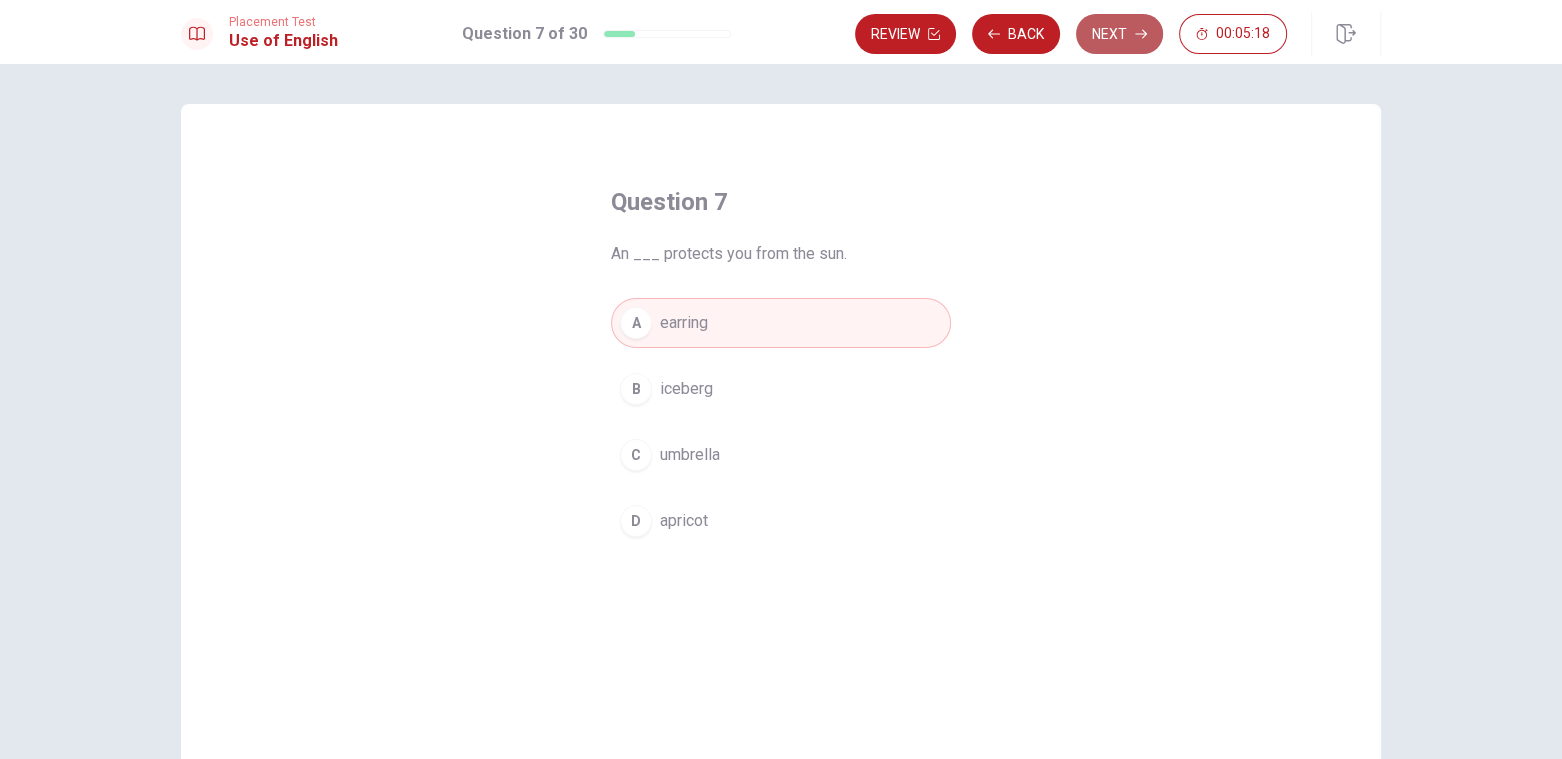 click on "Next" at bounding box center (1119, 34) 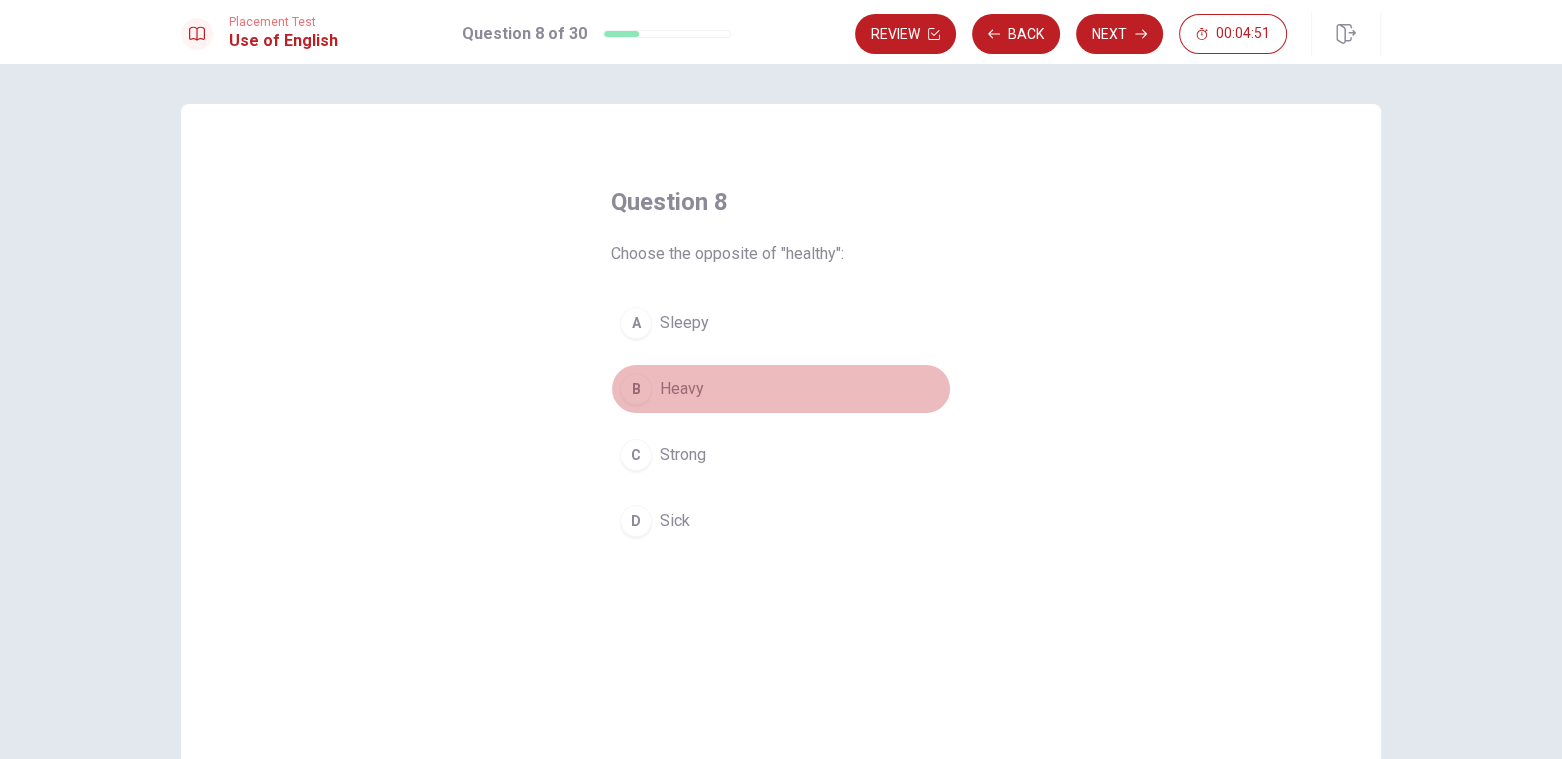 click on "B" at bounding box center [636, 389] 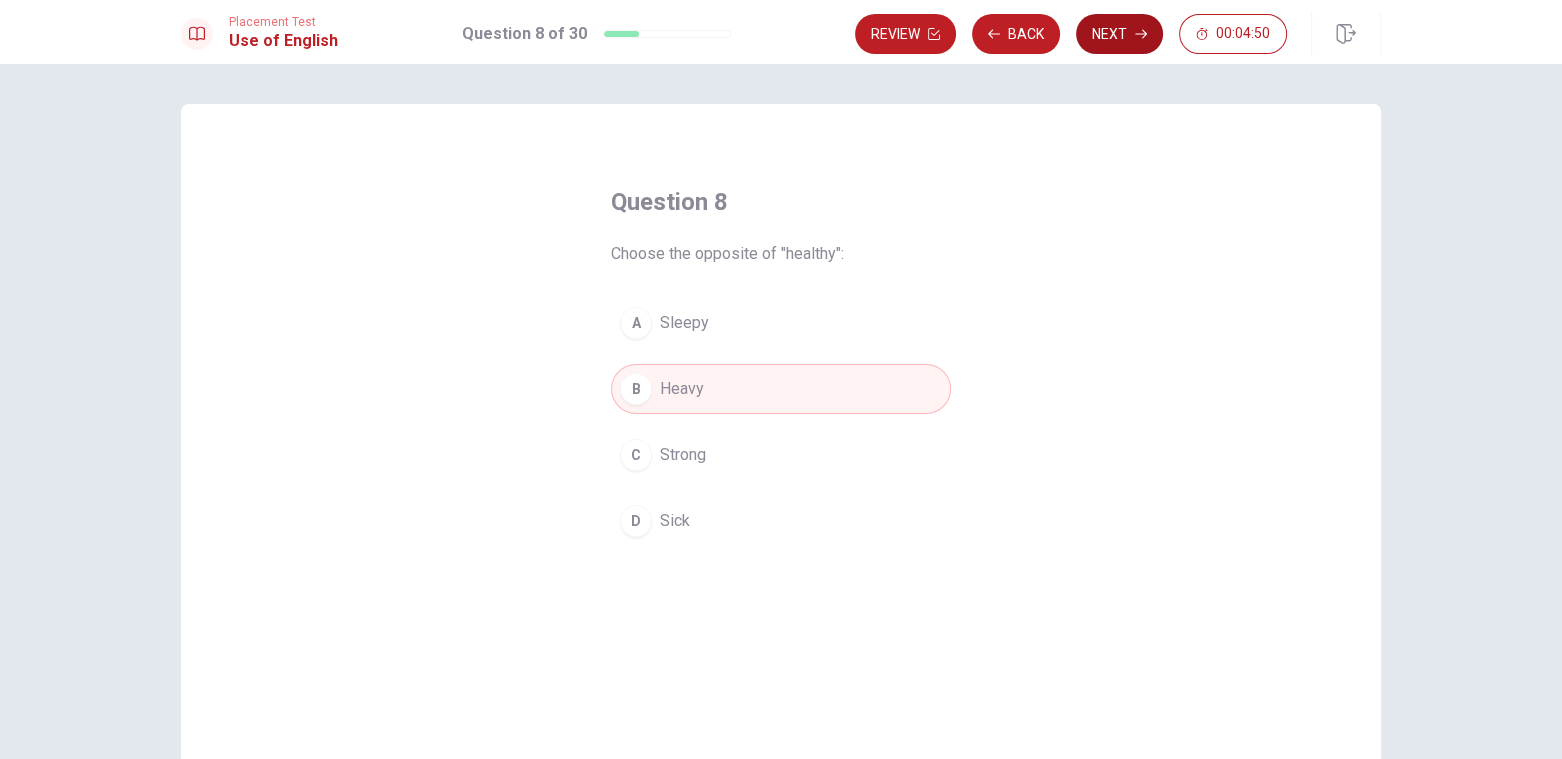 click on "Next" at bounding box center [1119, 34] 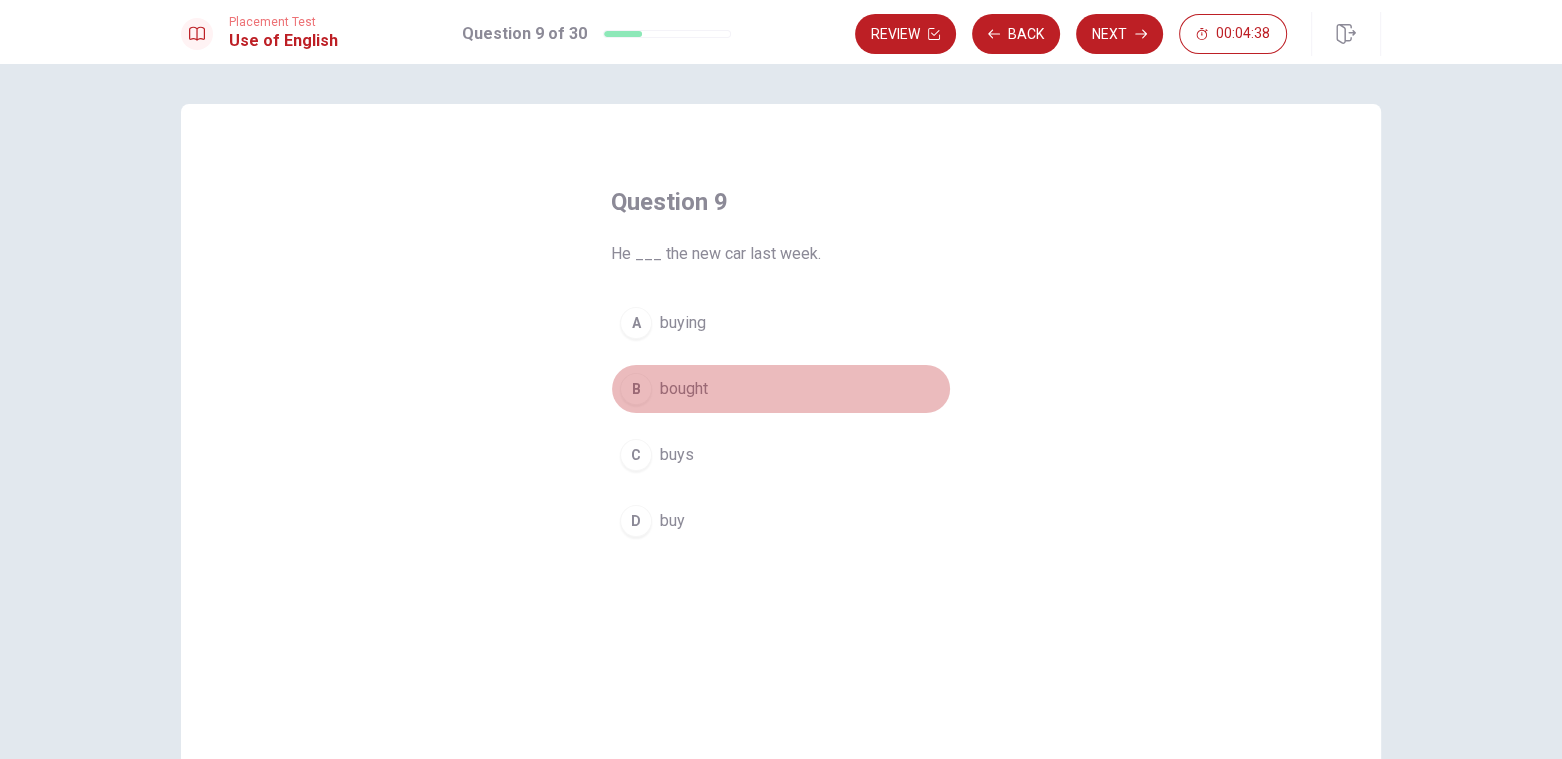 click on "B" at bounding box center [636, 389] 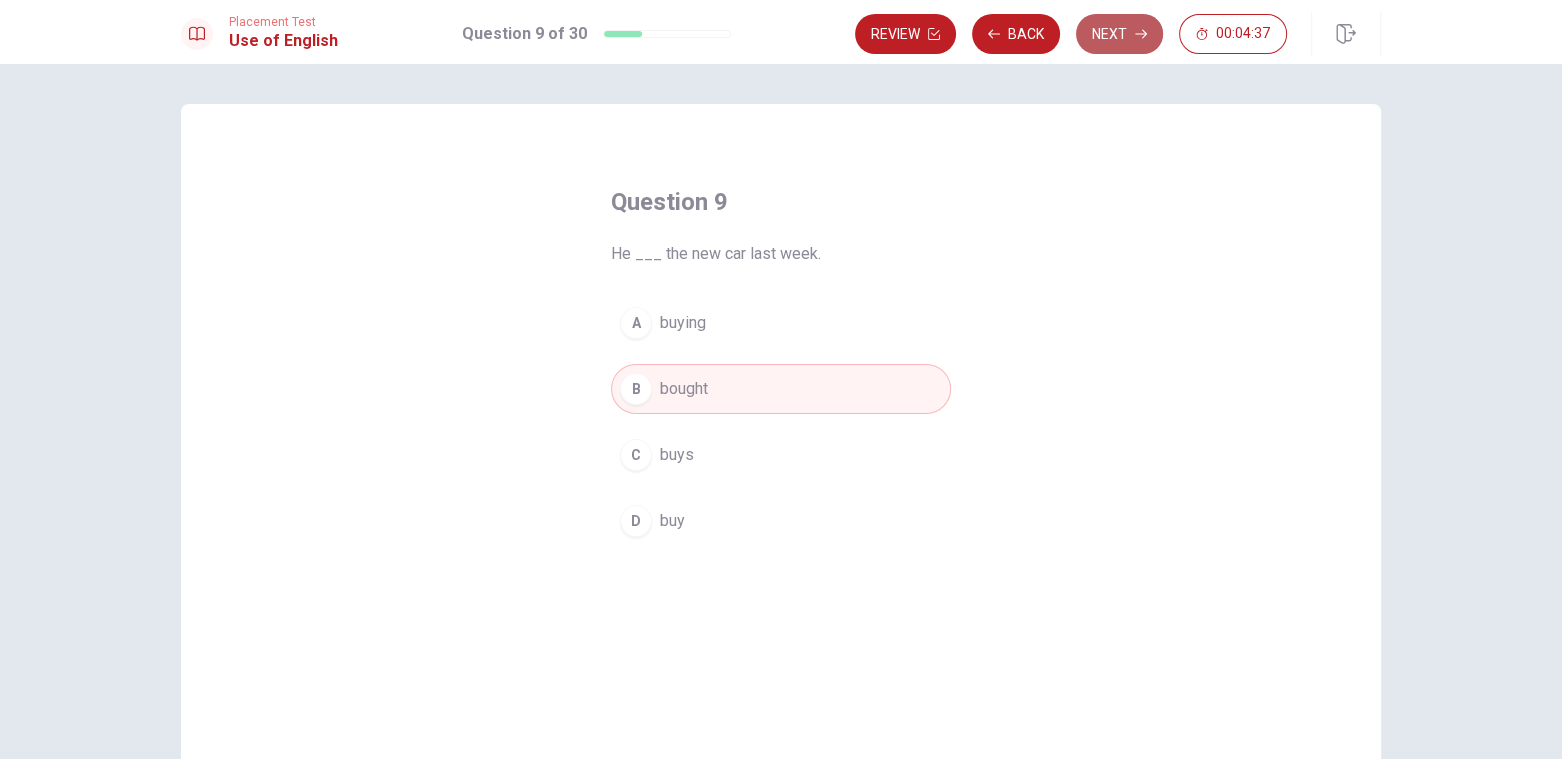 click on "Next" at bounding box center [1119, 34] 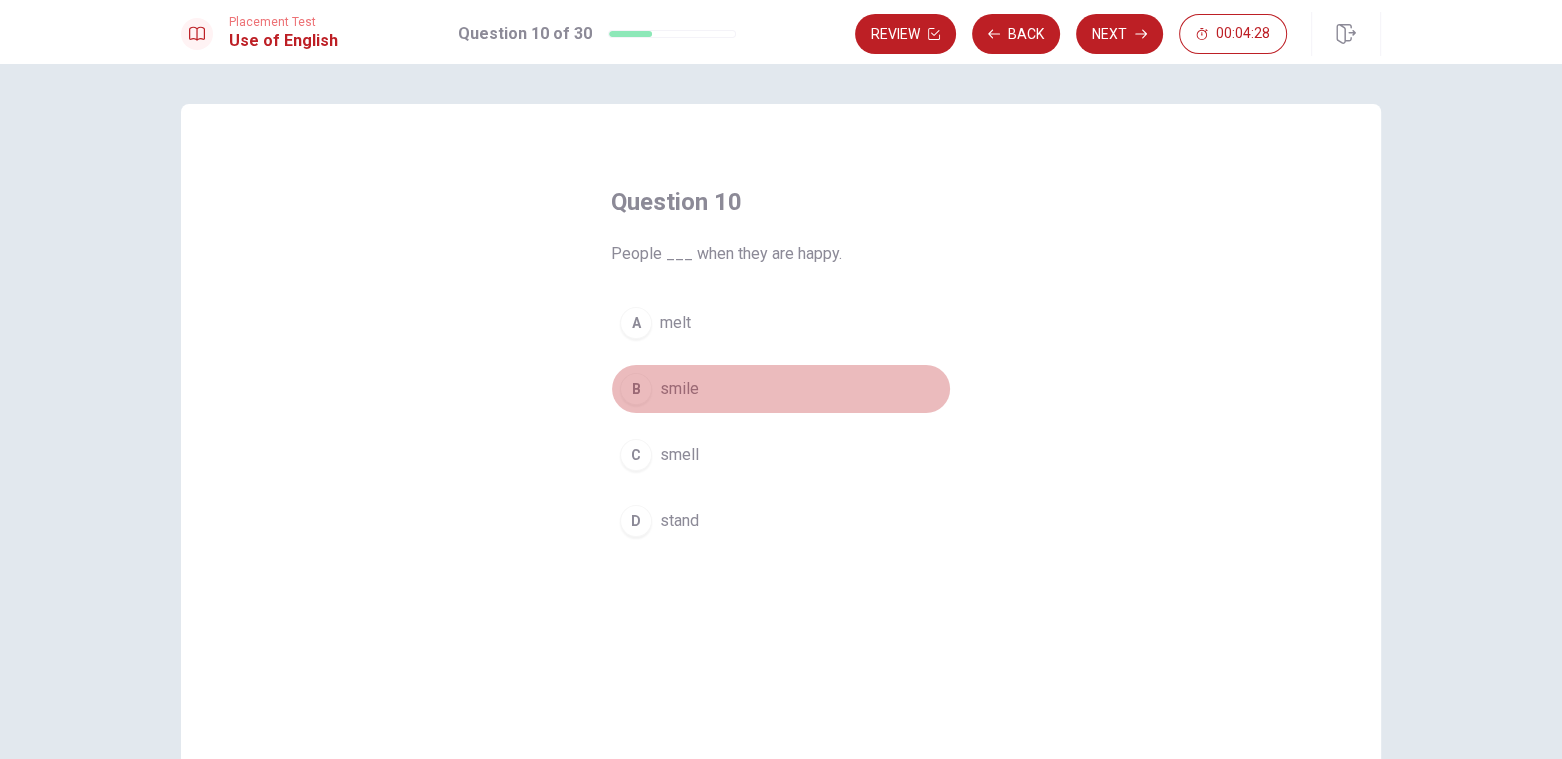 click on "B" at bounding box center [636, 389] 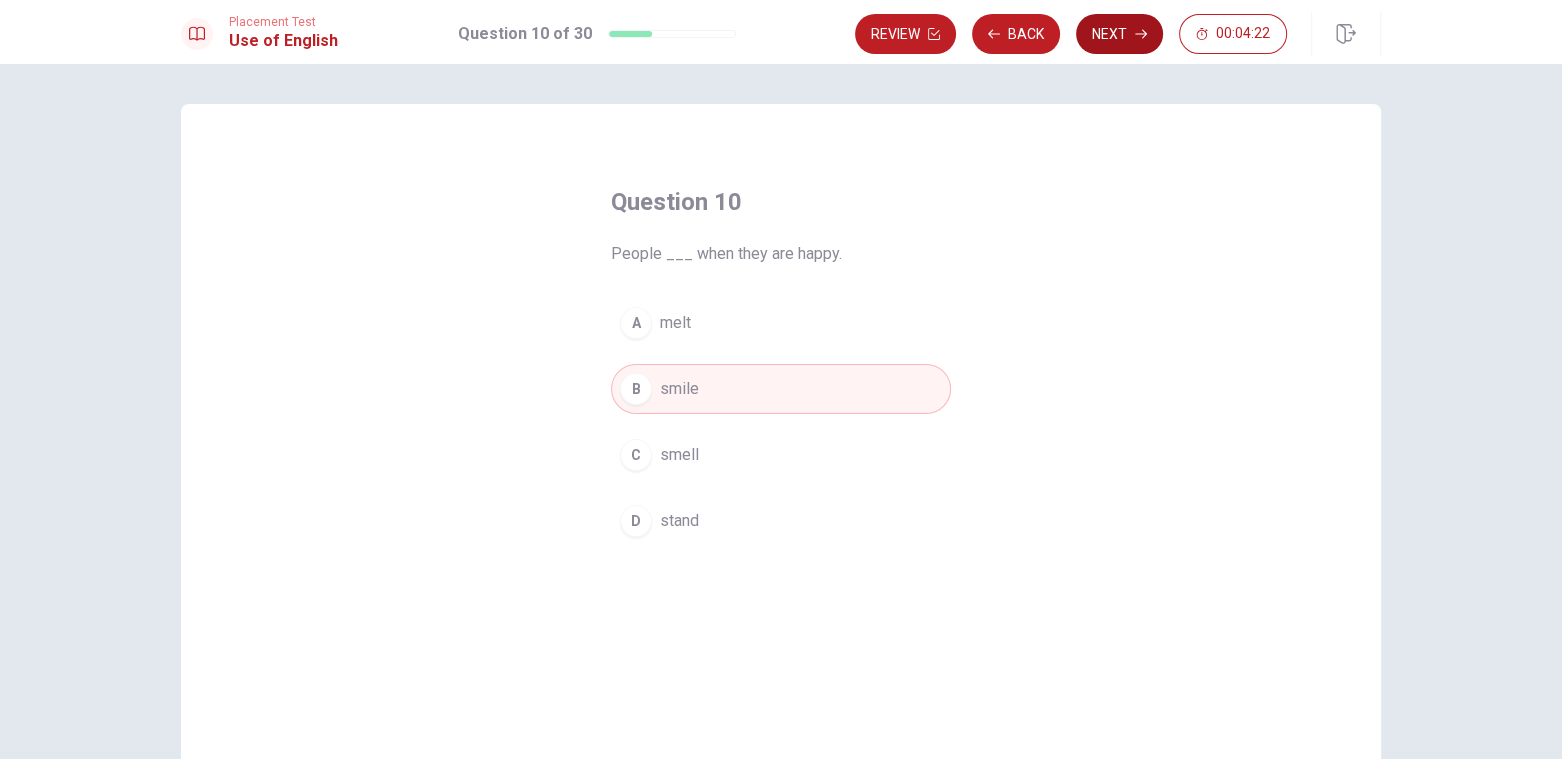 click on "Next" at bounding box center (1119, 34) 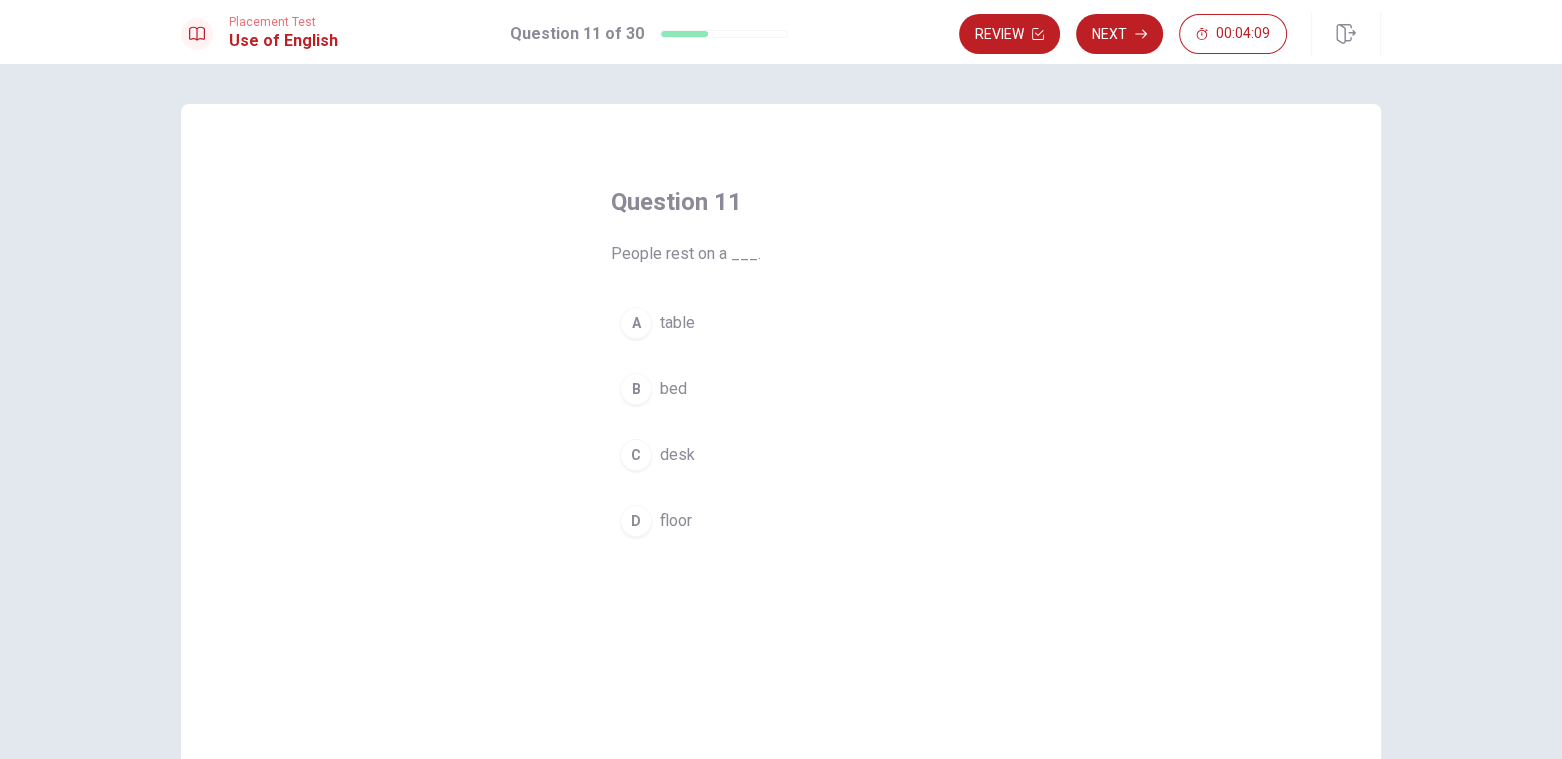click on "People rest on a ___." at bounding box center (781, 254) 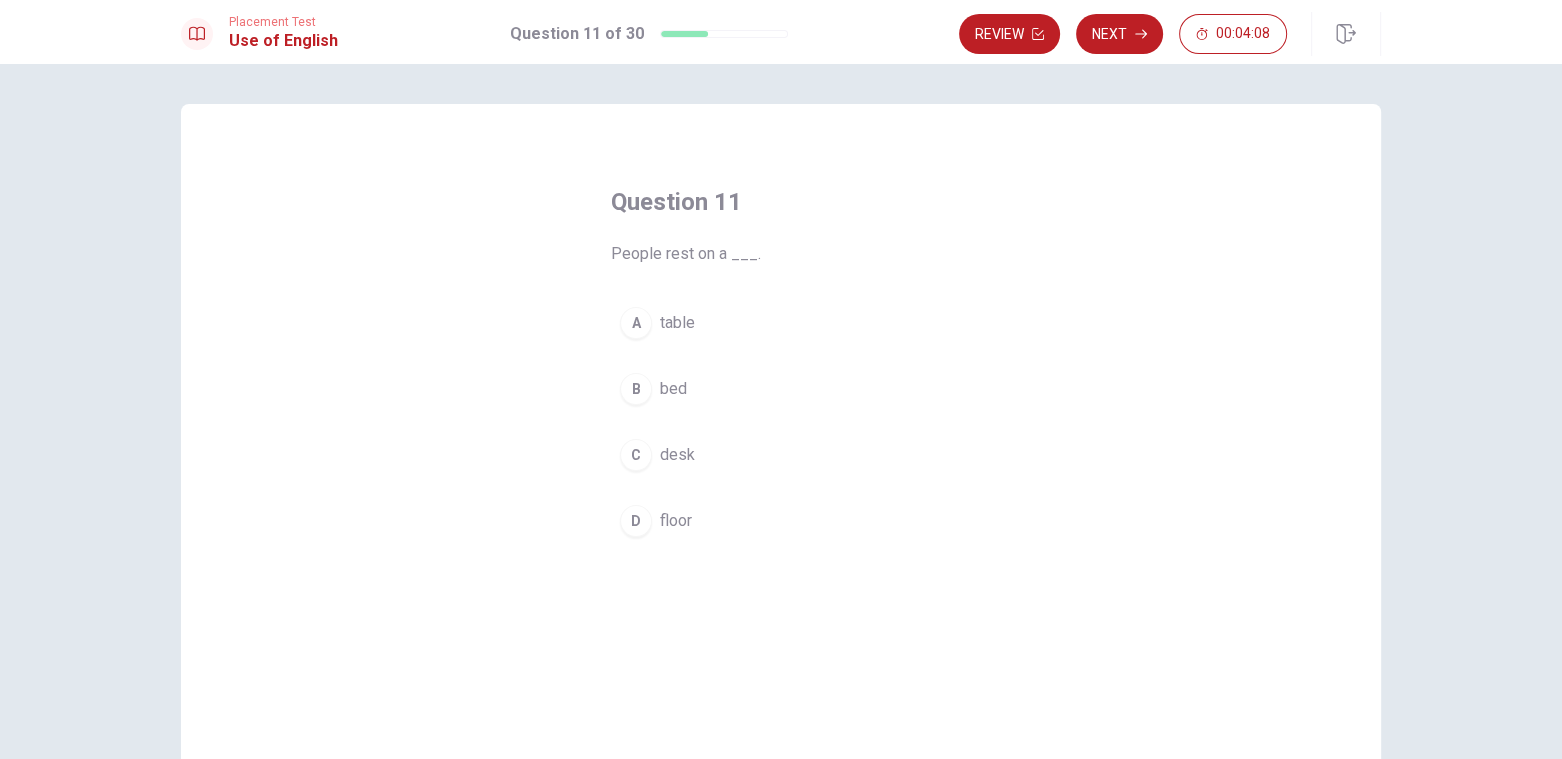 click on "People rest on a ___." at bounding box center [781, 254] 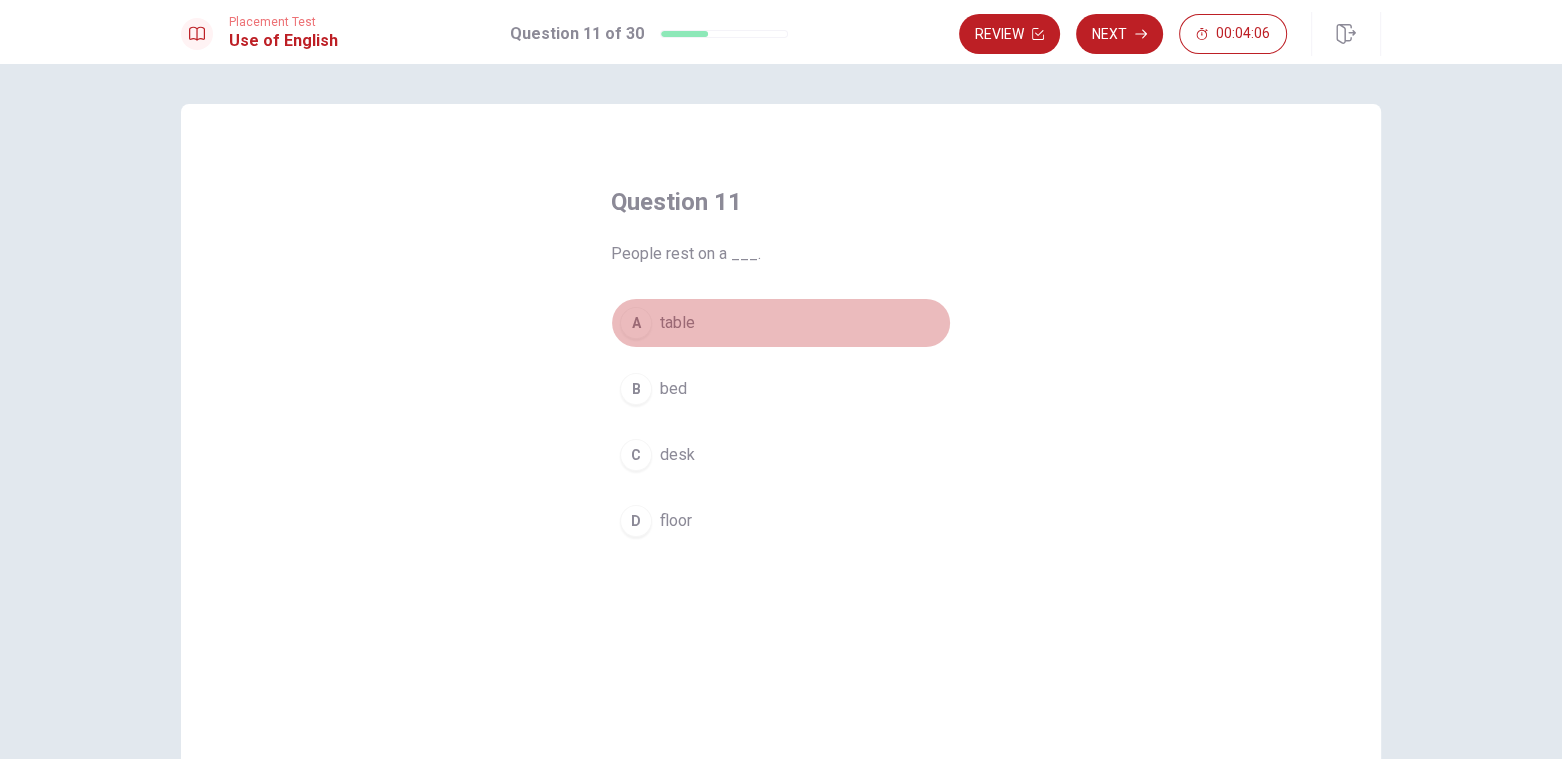 click on "A" at bounding box center (636, 323) 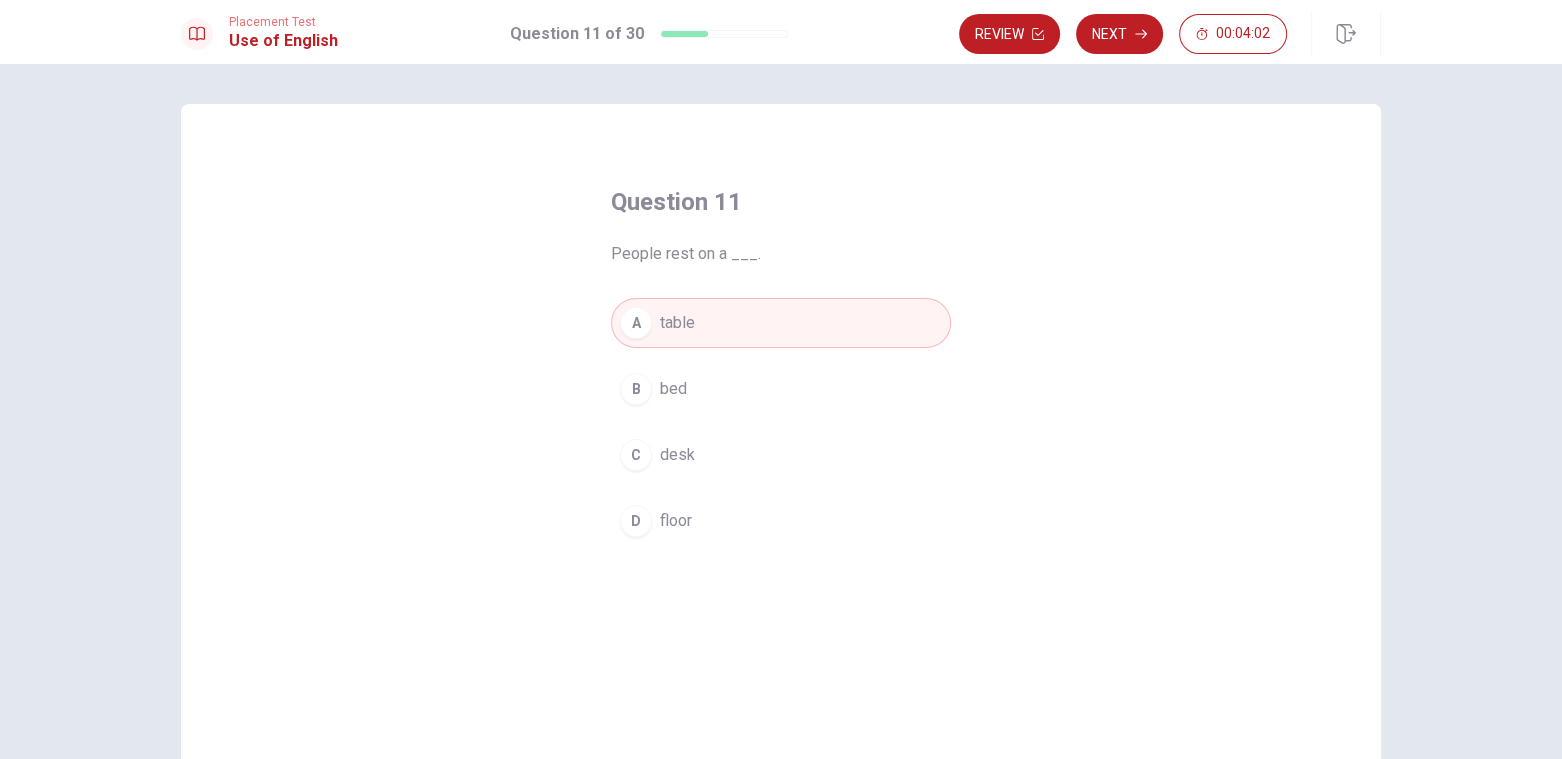 drag, startPoint x: 1139, startPoint y: 34, endPoint x: 1117, endPoint y: 81, distance: 51.894123 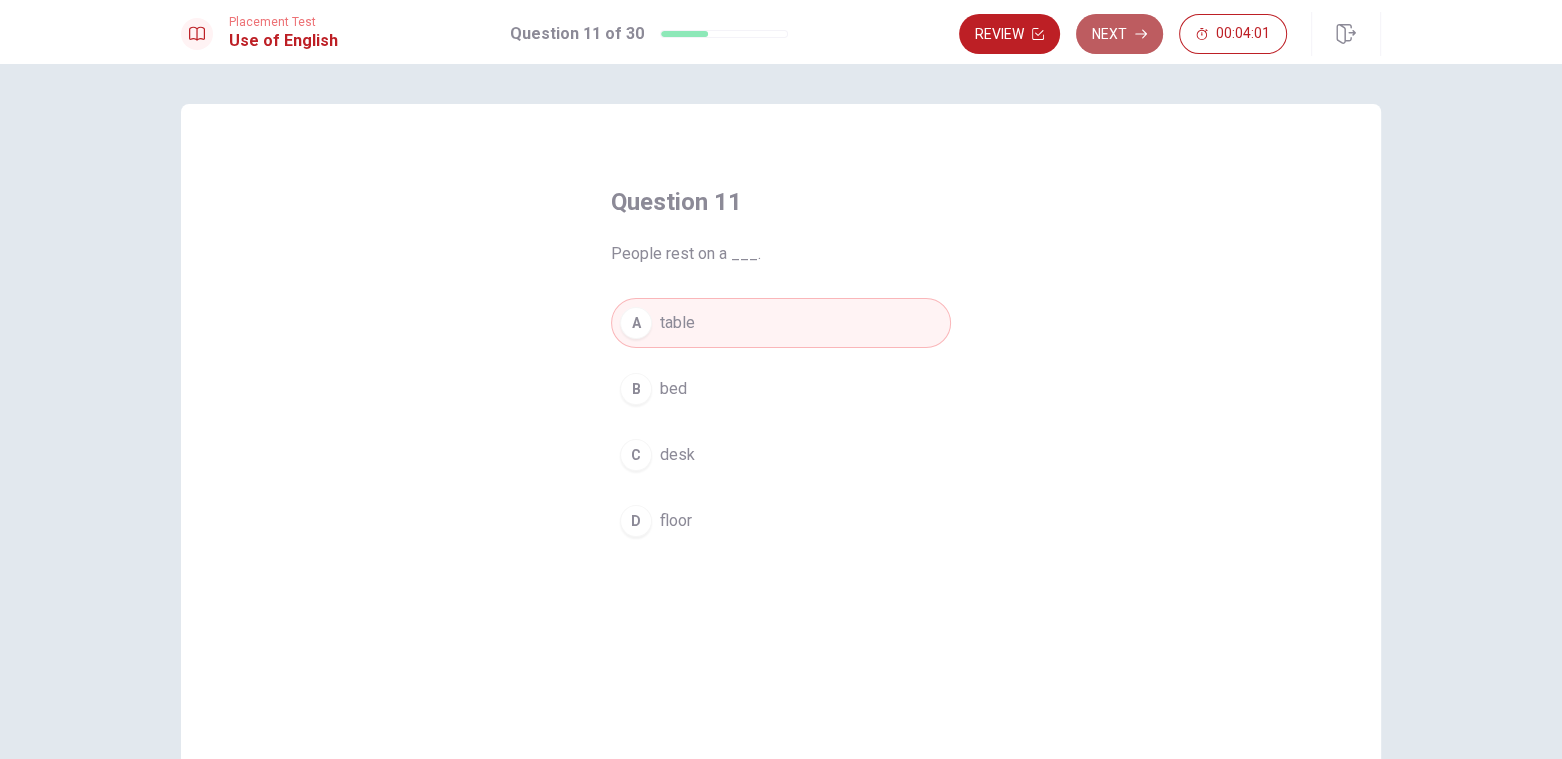 click 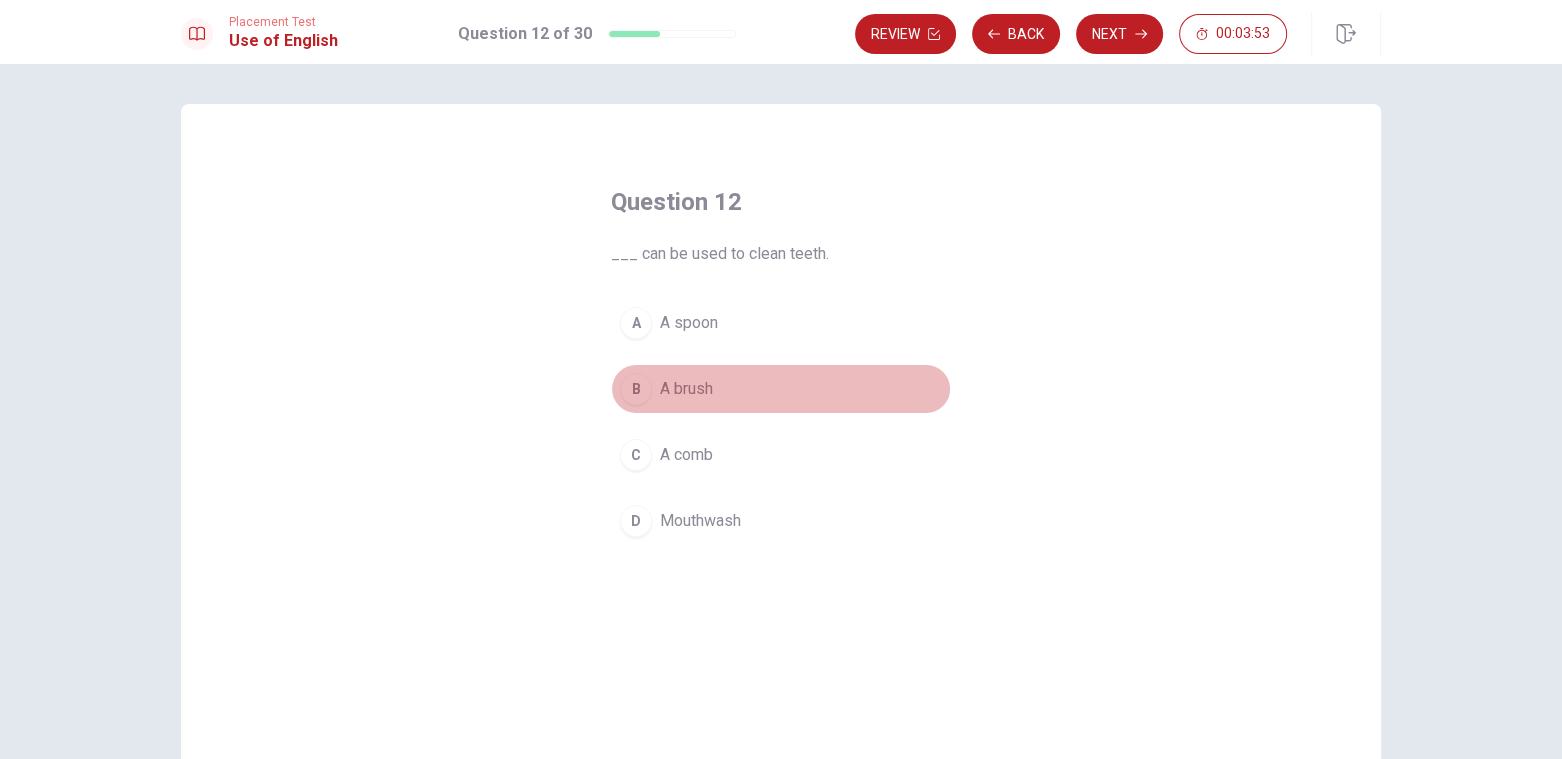 click on "B" at bounding box center [636, 389] 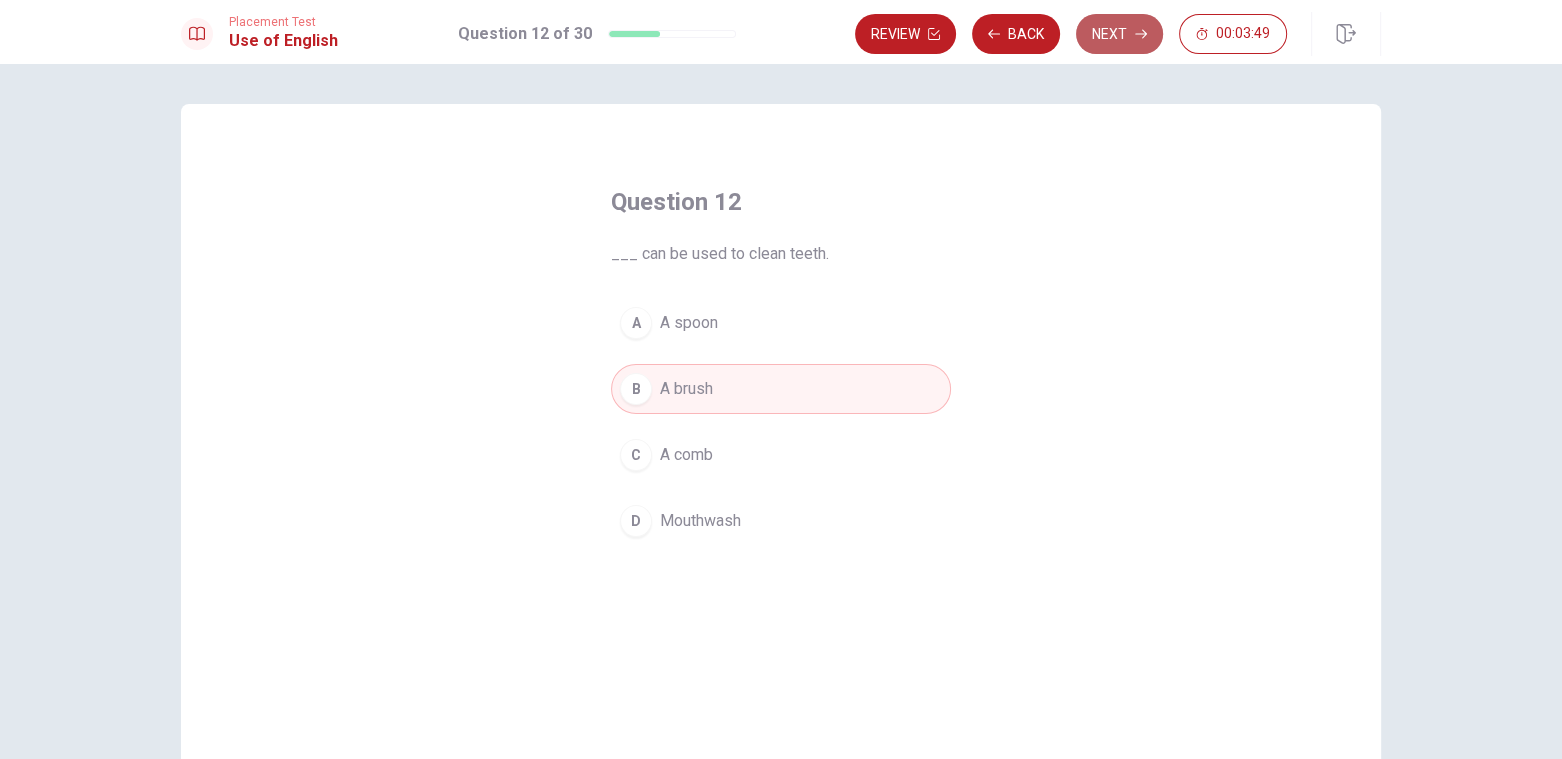 click on "Next" at bounding box center [1119, 34] 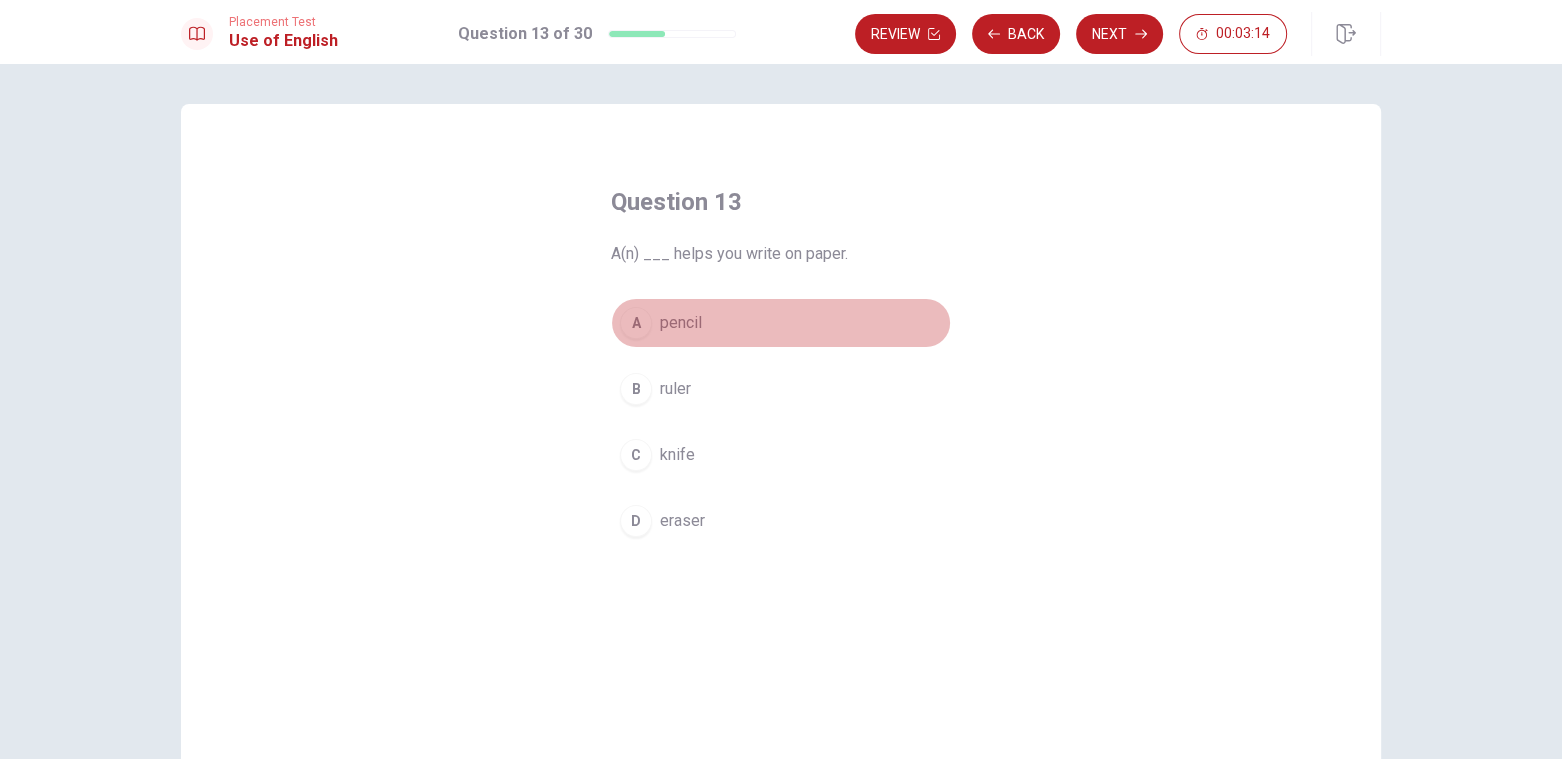 click on "pencil" at bounding box center [681, 323] 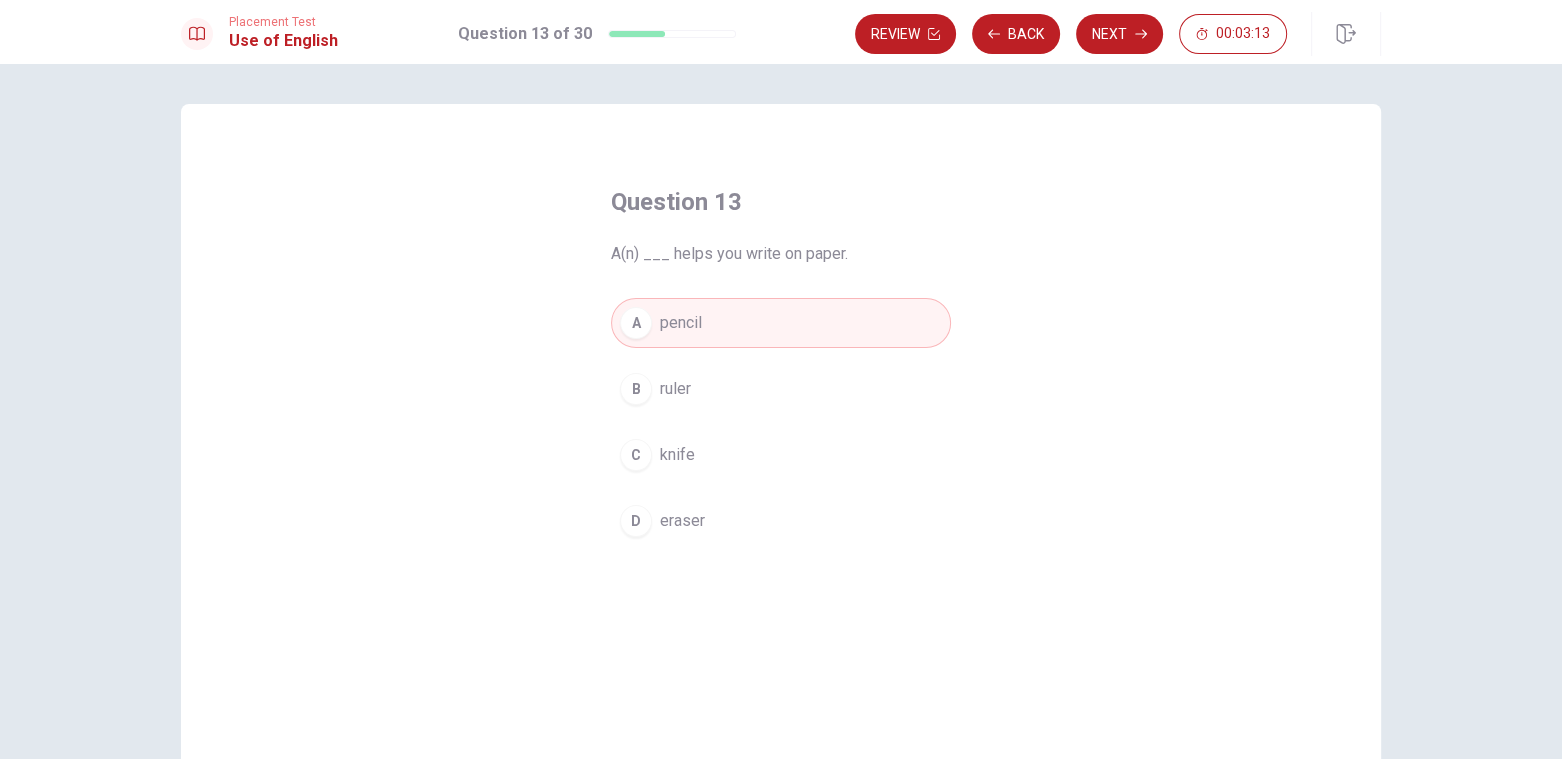 click 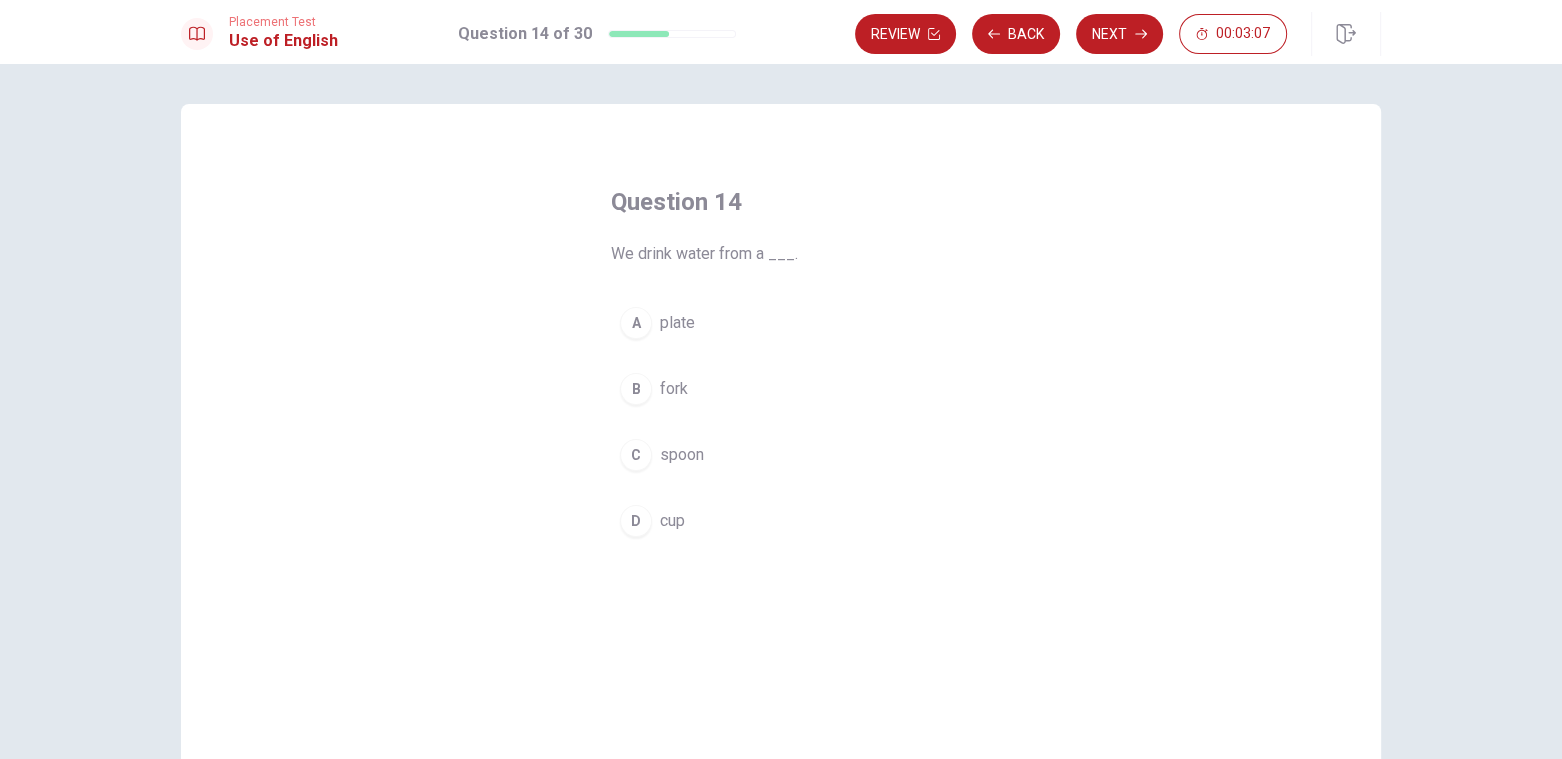 click on "D" at bounding box center (636, 521) 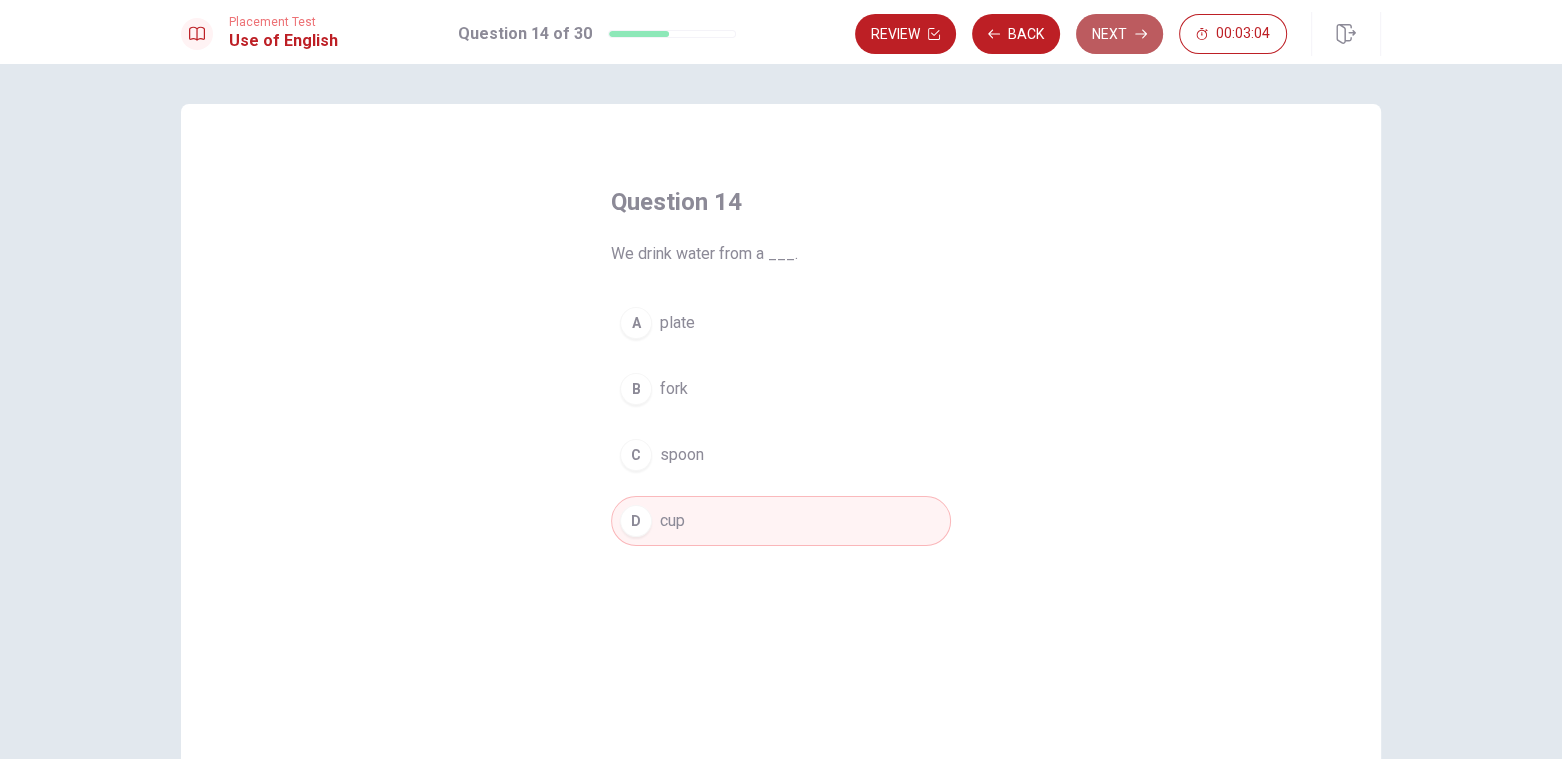 click on "Next" at bounding box center [1119, 34] 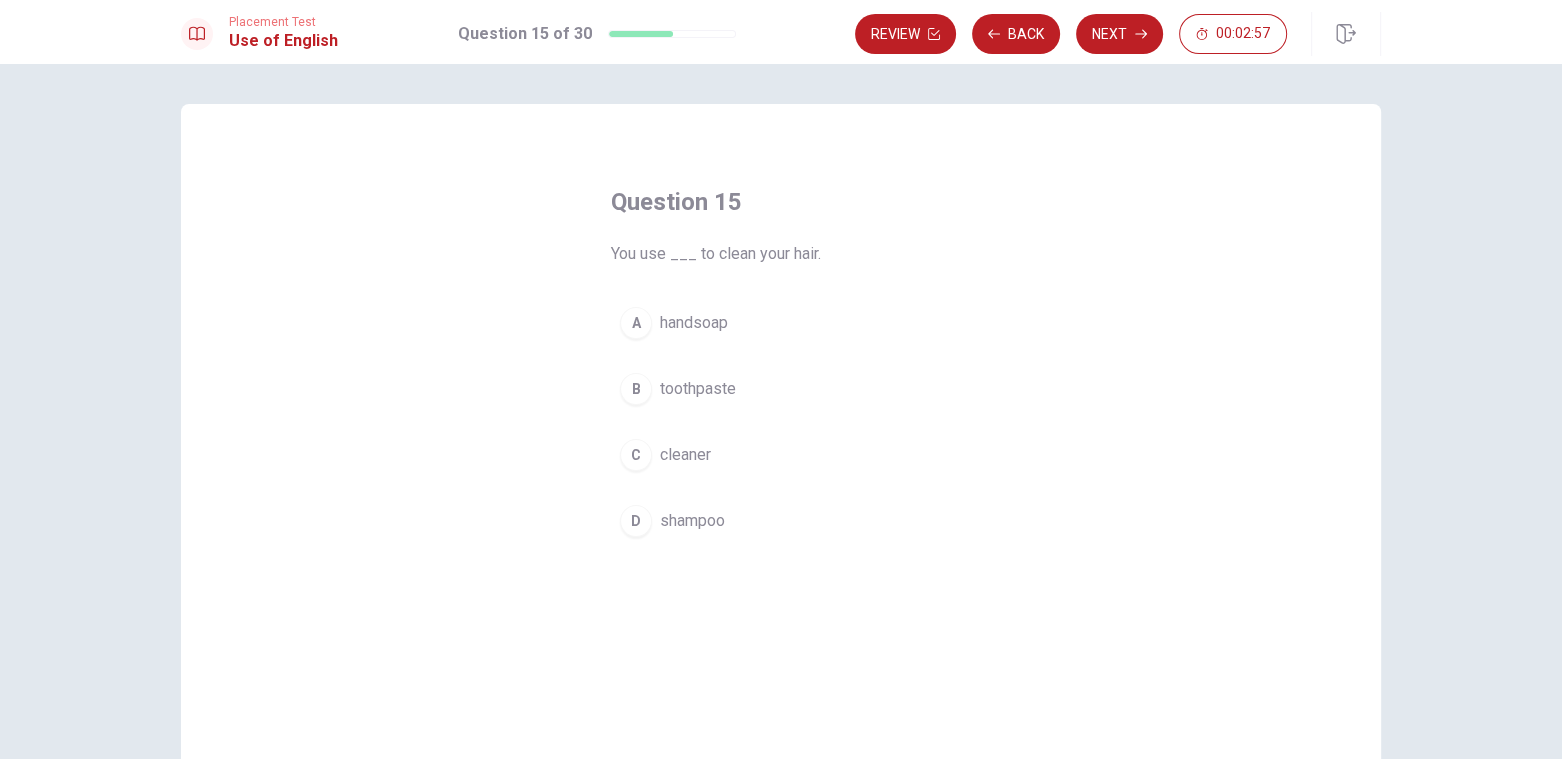 click on "D" at bounding box center [636, 521] 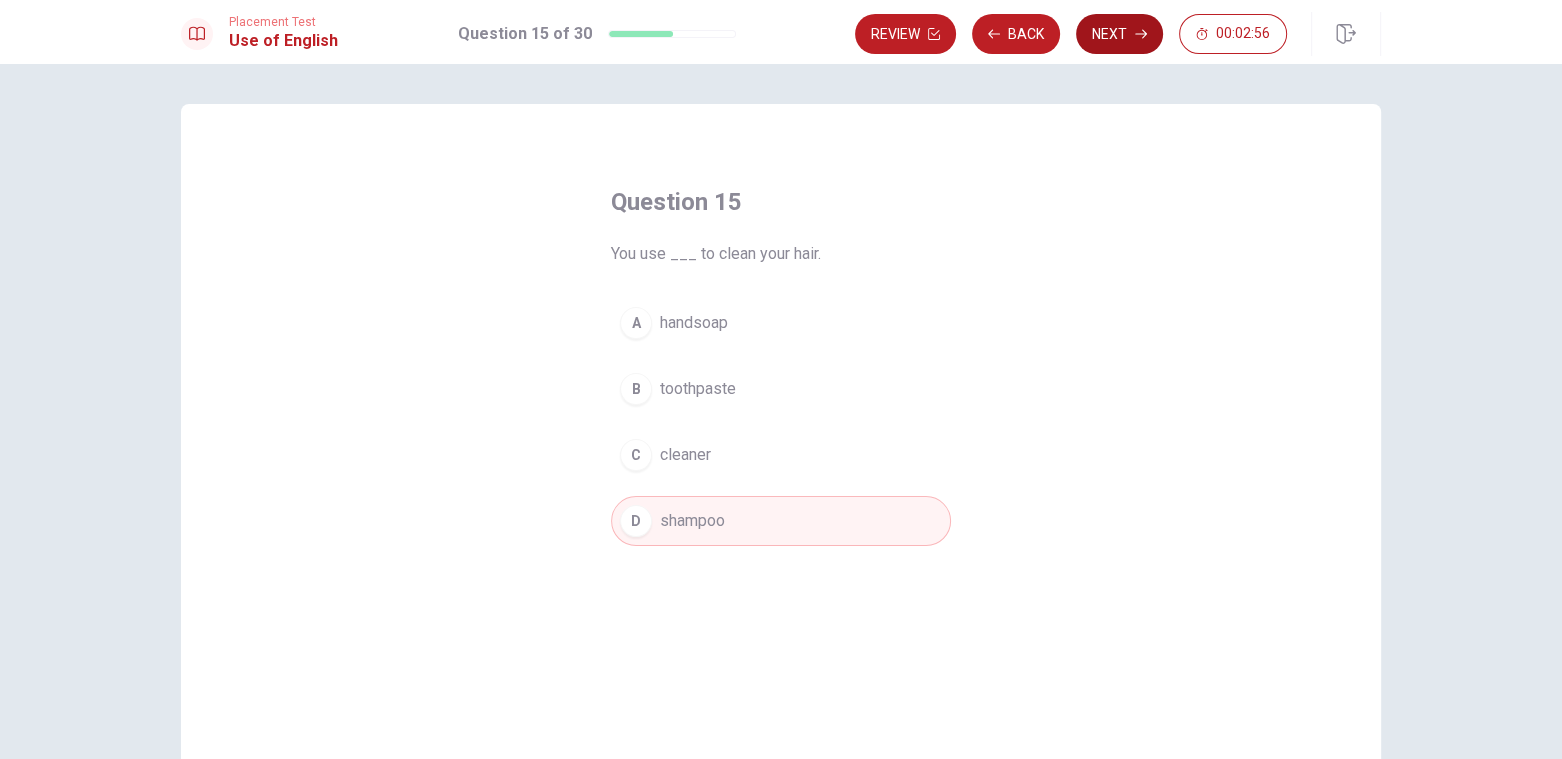 click on "Next" at bounding box center [1119, 34] 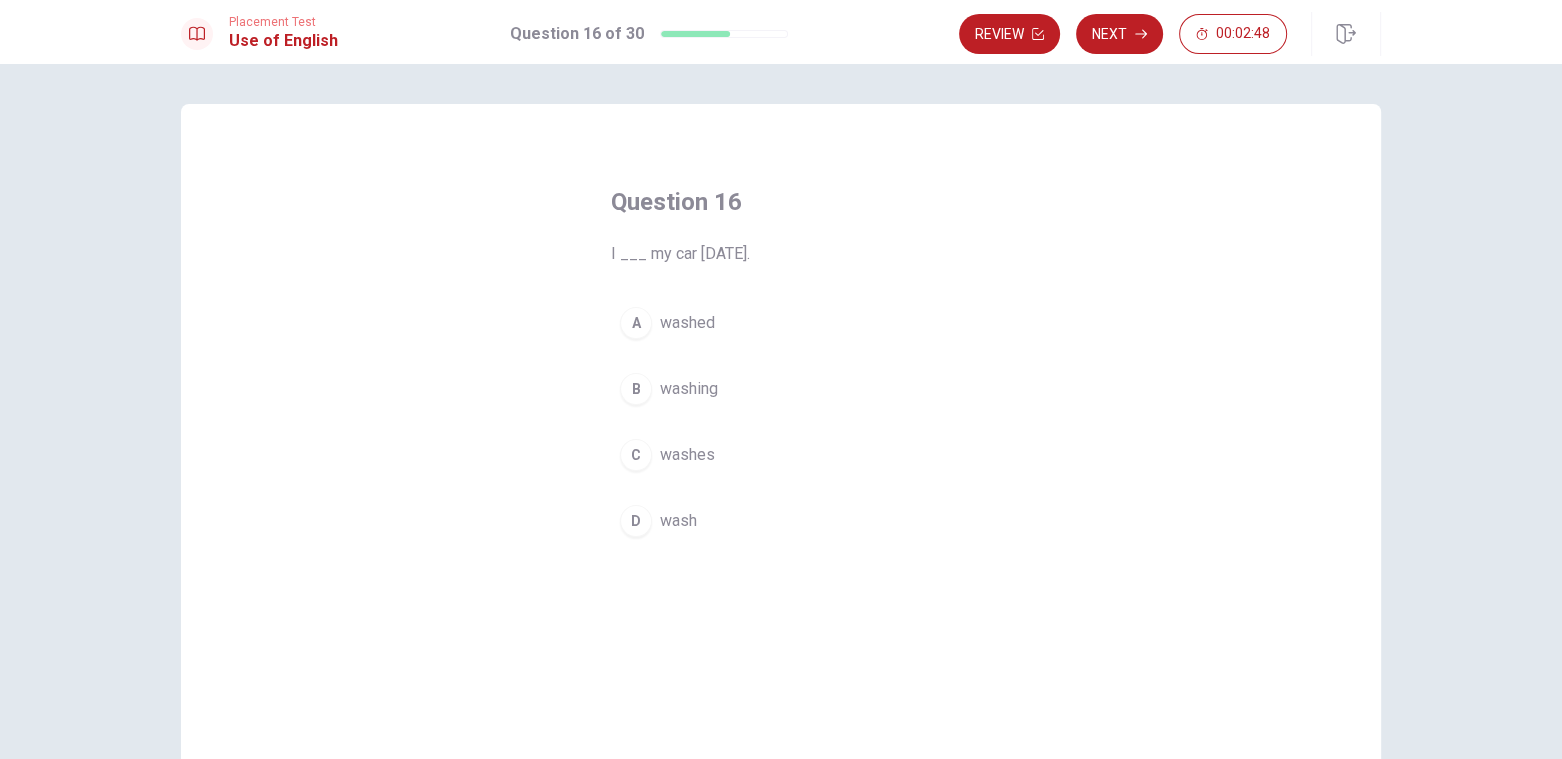 click on "washed" at bounding box center (687, 323) 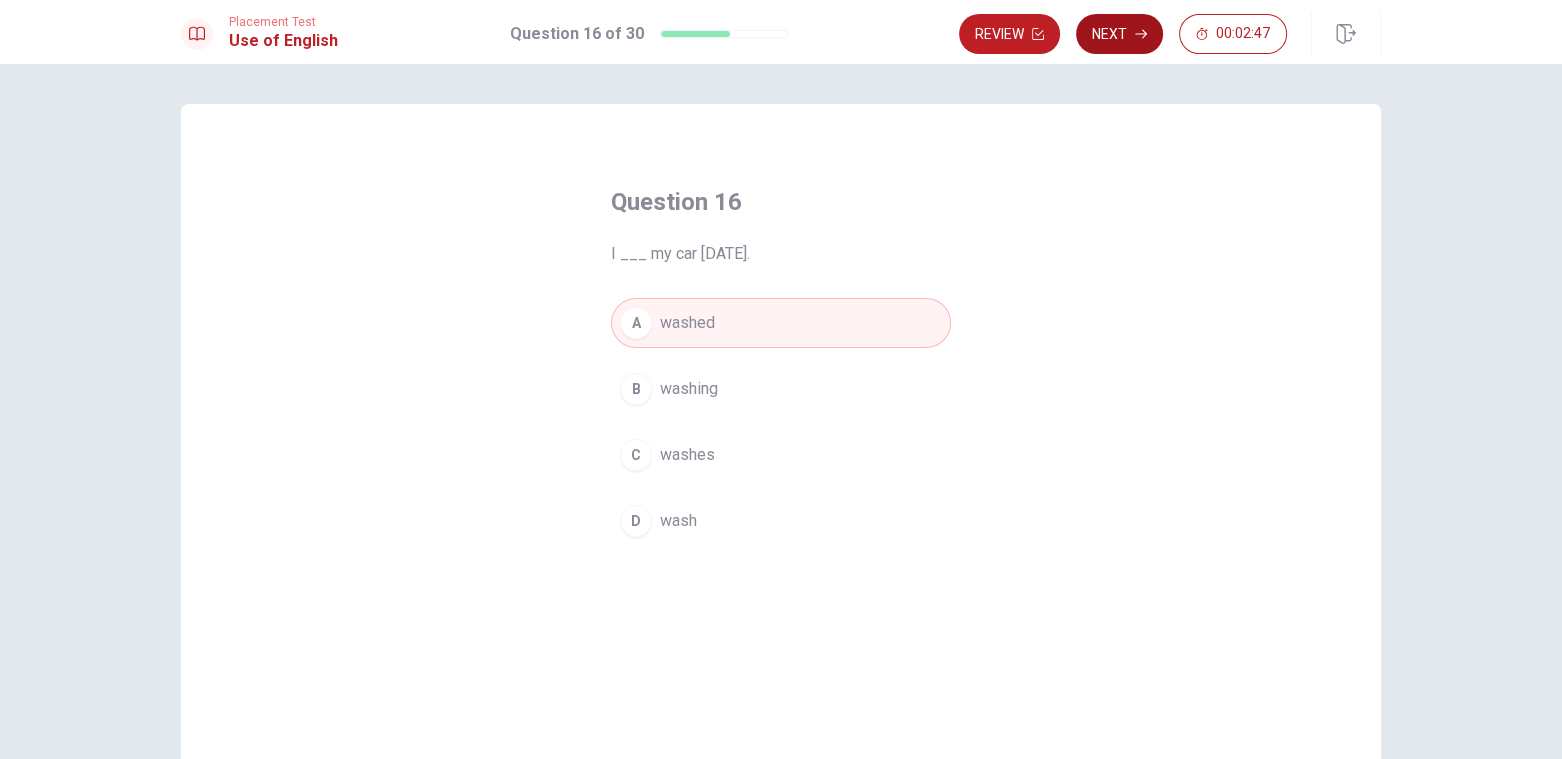click on "Next" at bounding box center [1119, 34] 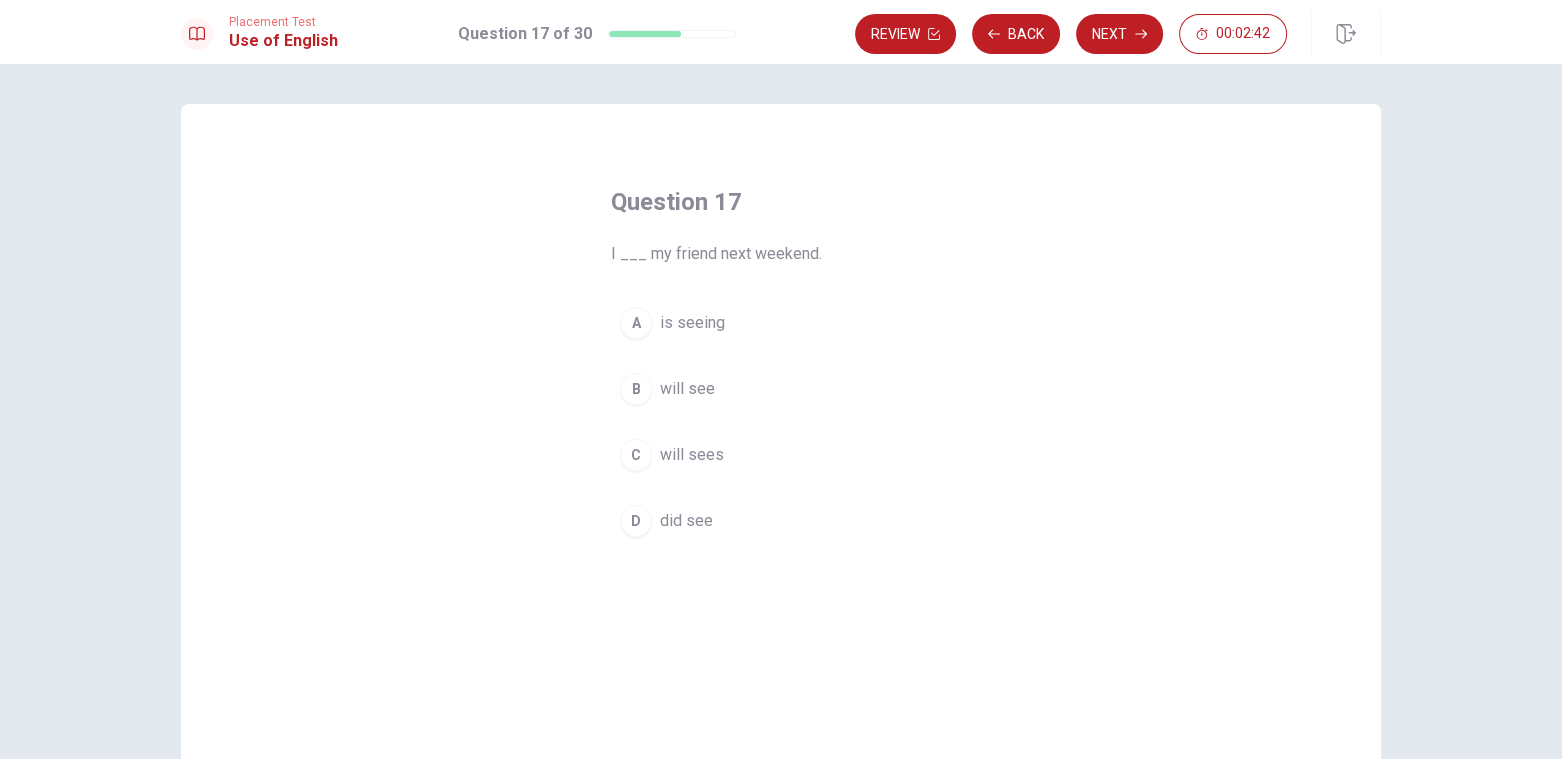 click on "B" at bounding box center [636, 389] 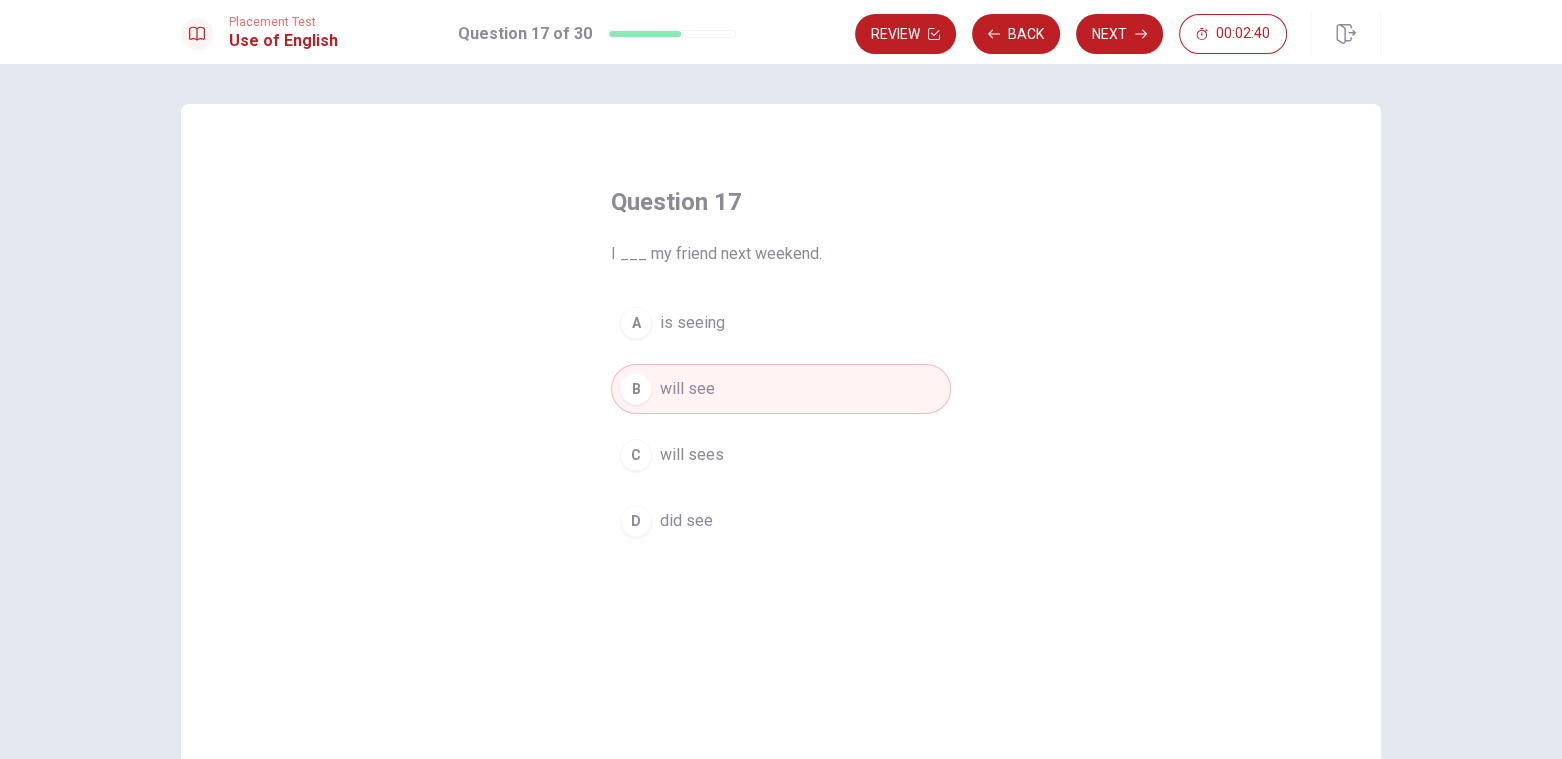 click on "Next" at bounding box center [1119, 34] 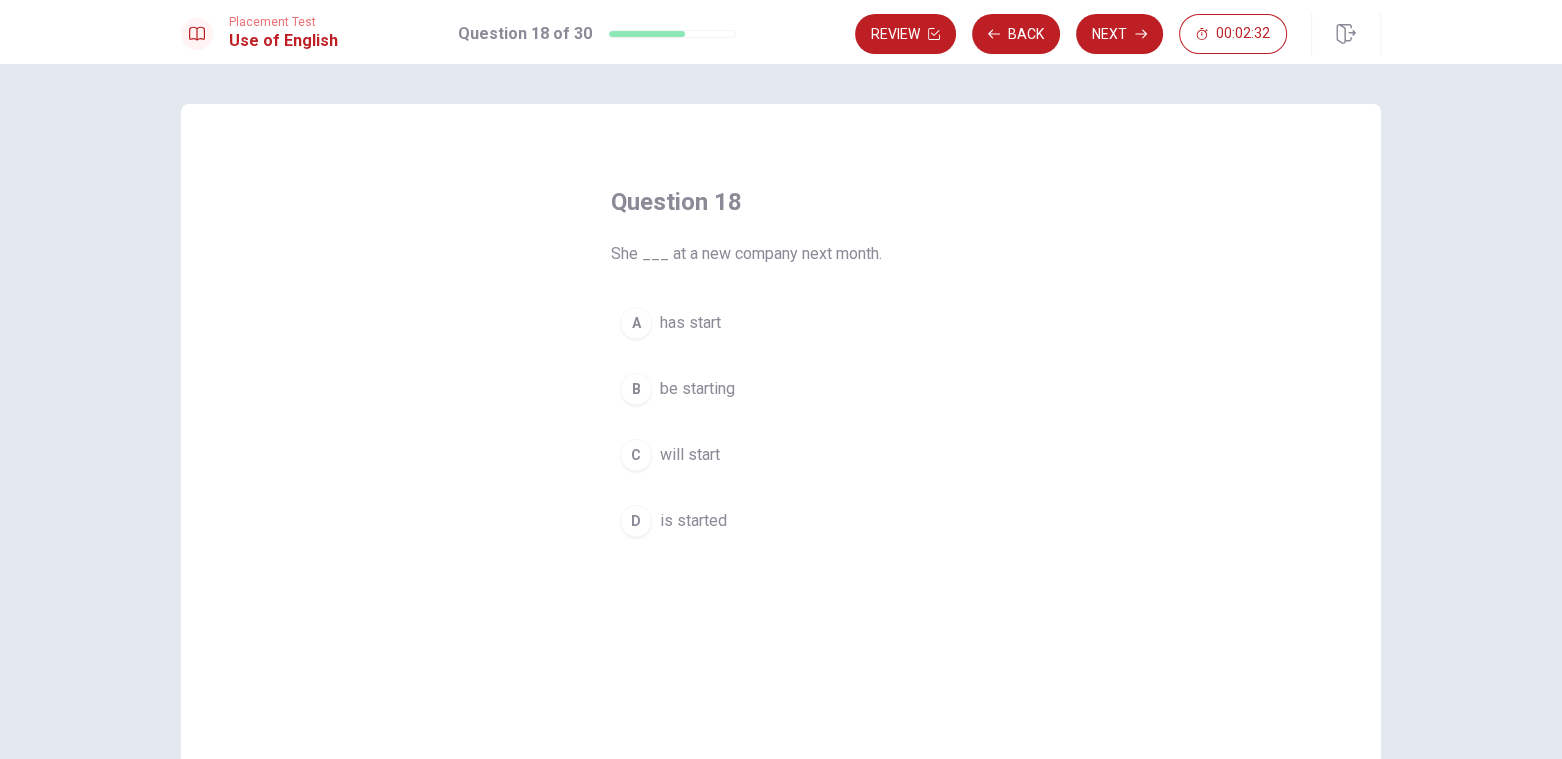 click on "C" at bounding box center (636, 455) 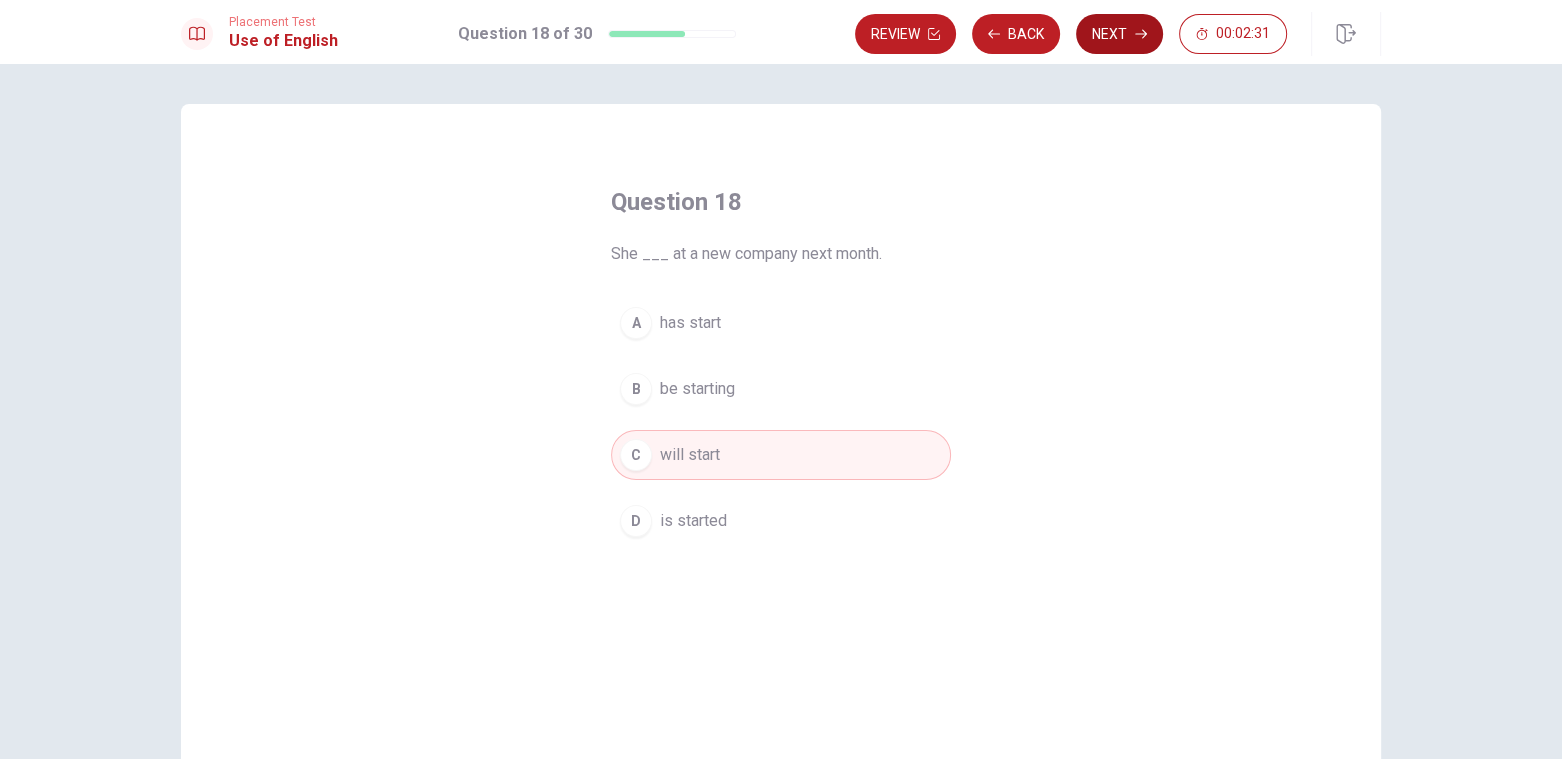 click on "Next" at bounding box center (1119, 34) 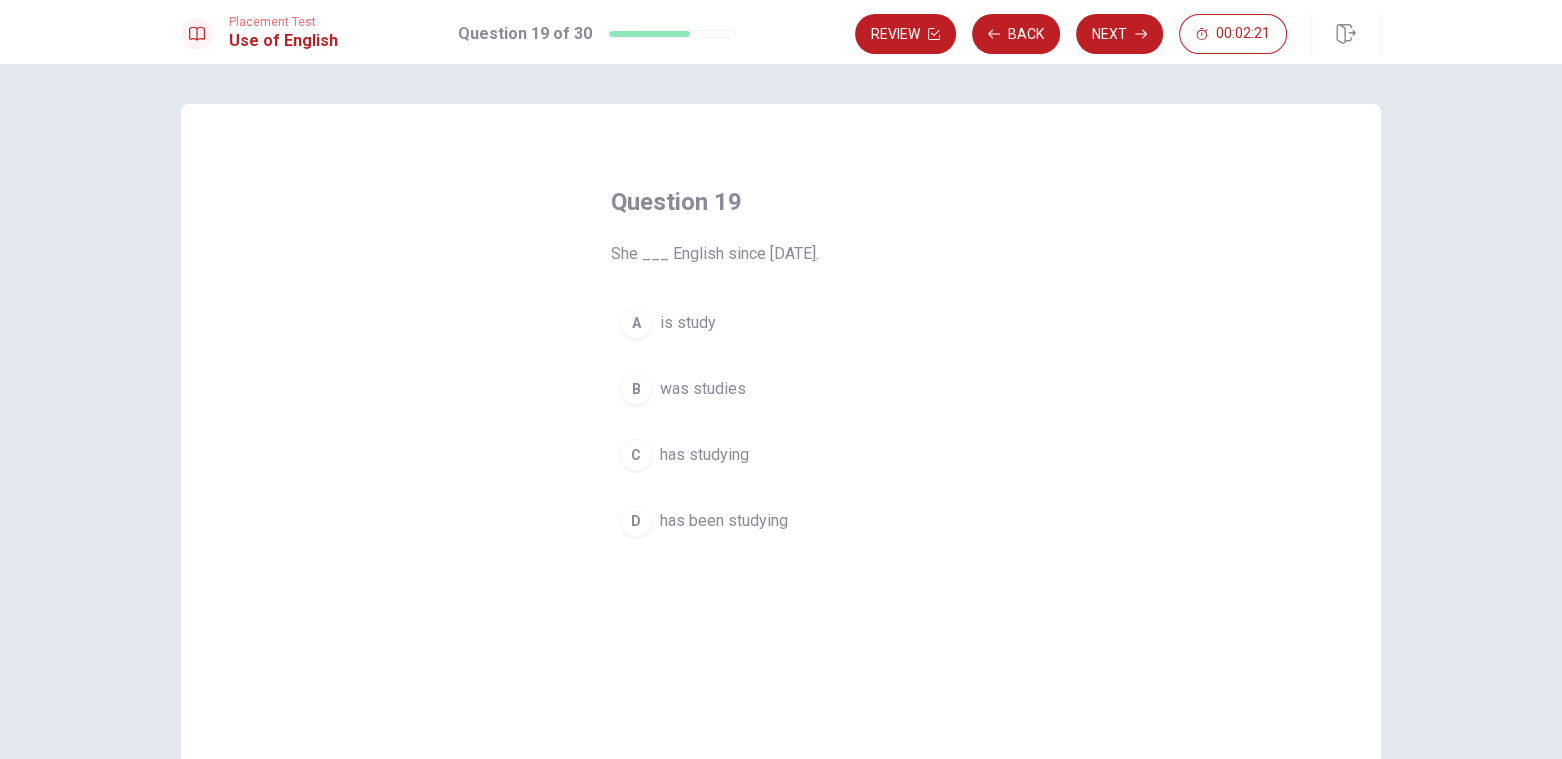 click on "B" at bounding box center [636, 389] 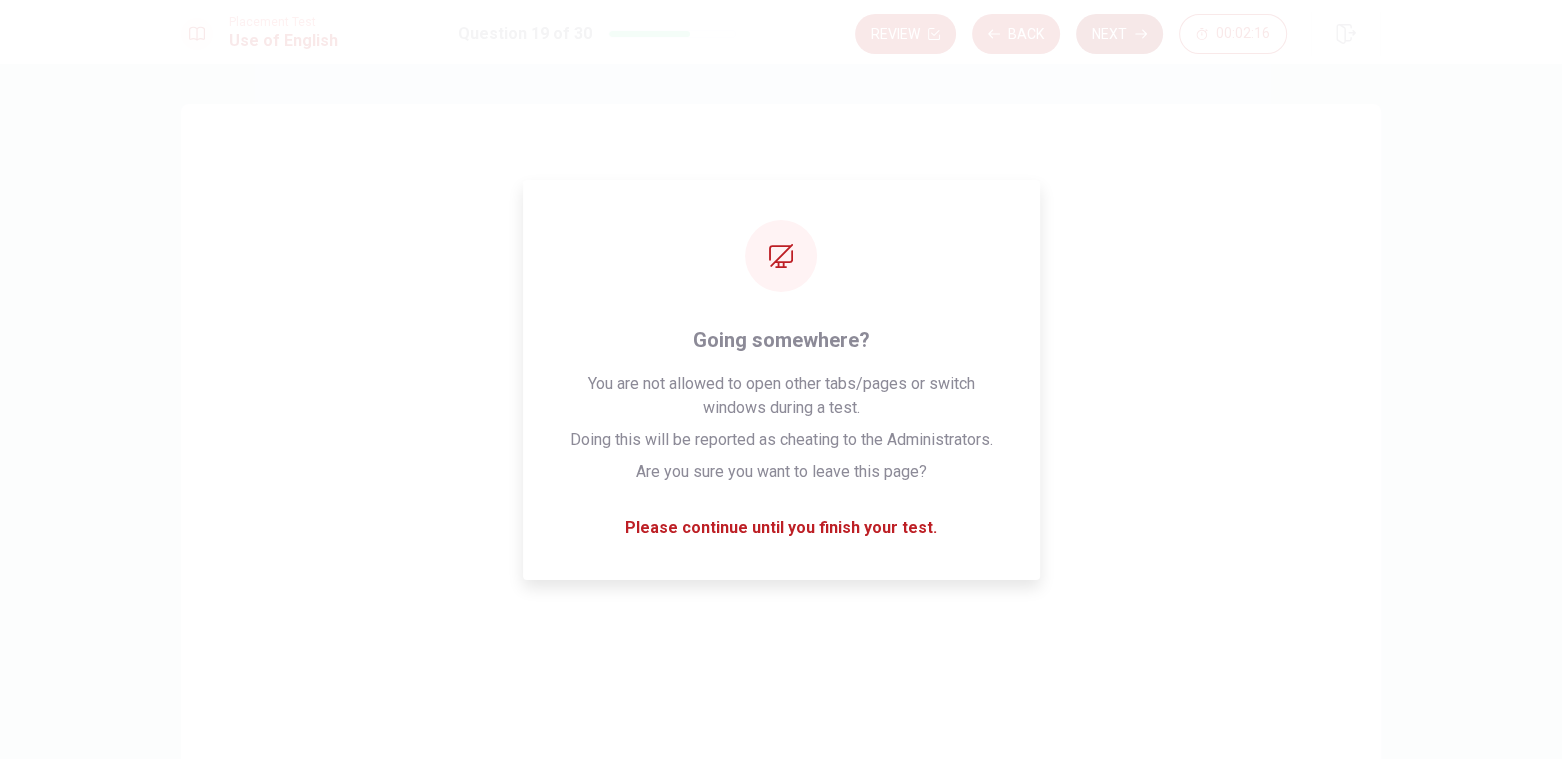 click on "Next" at bounding box center (1119, 34) 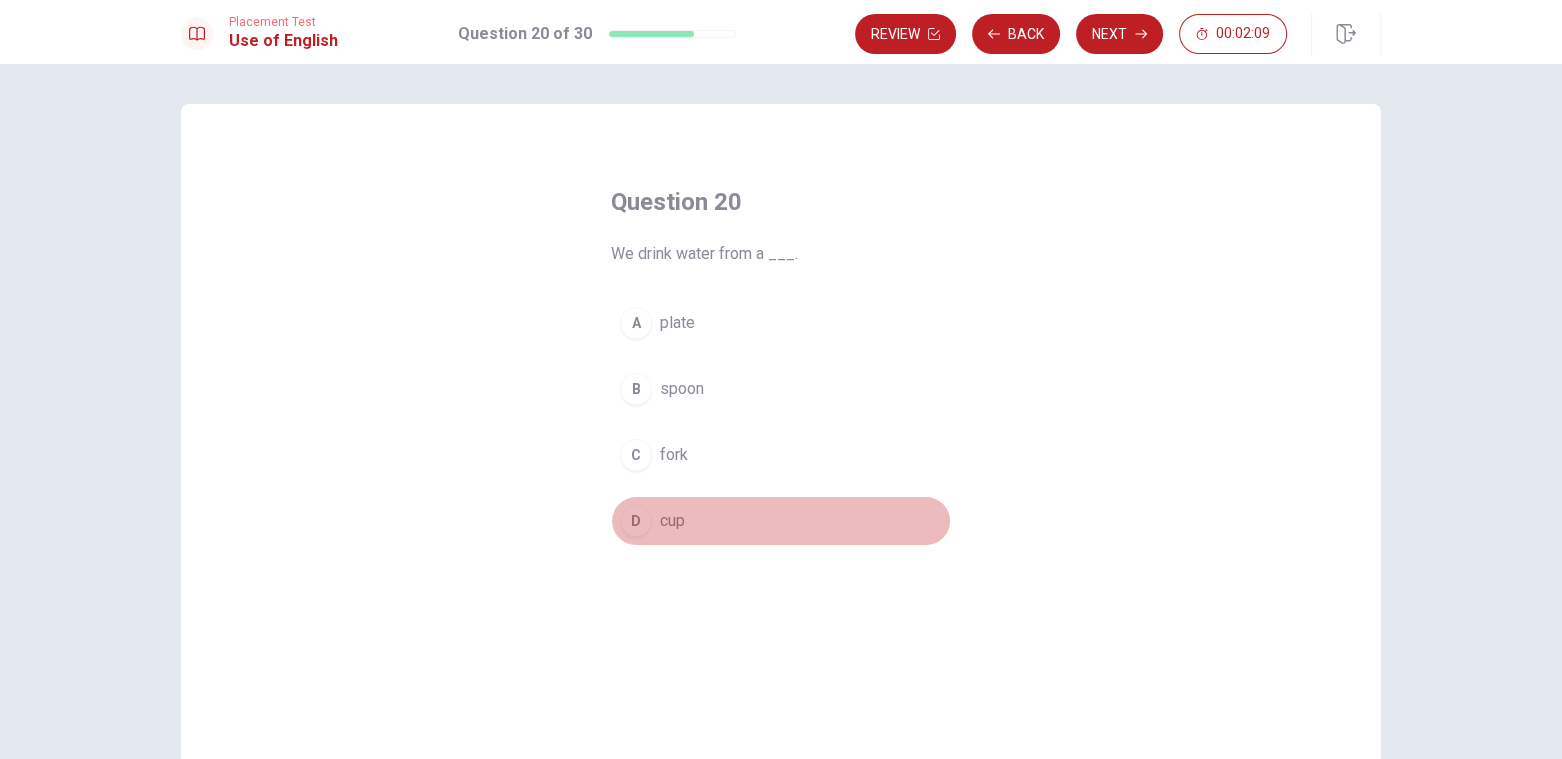 click on "D" at bounding box center (636, 521) 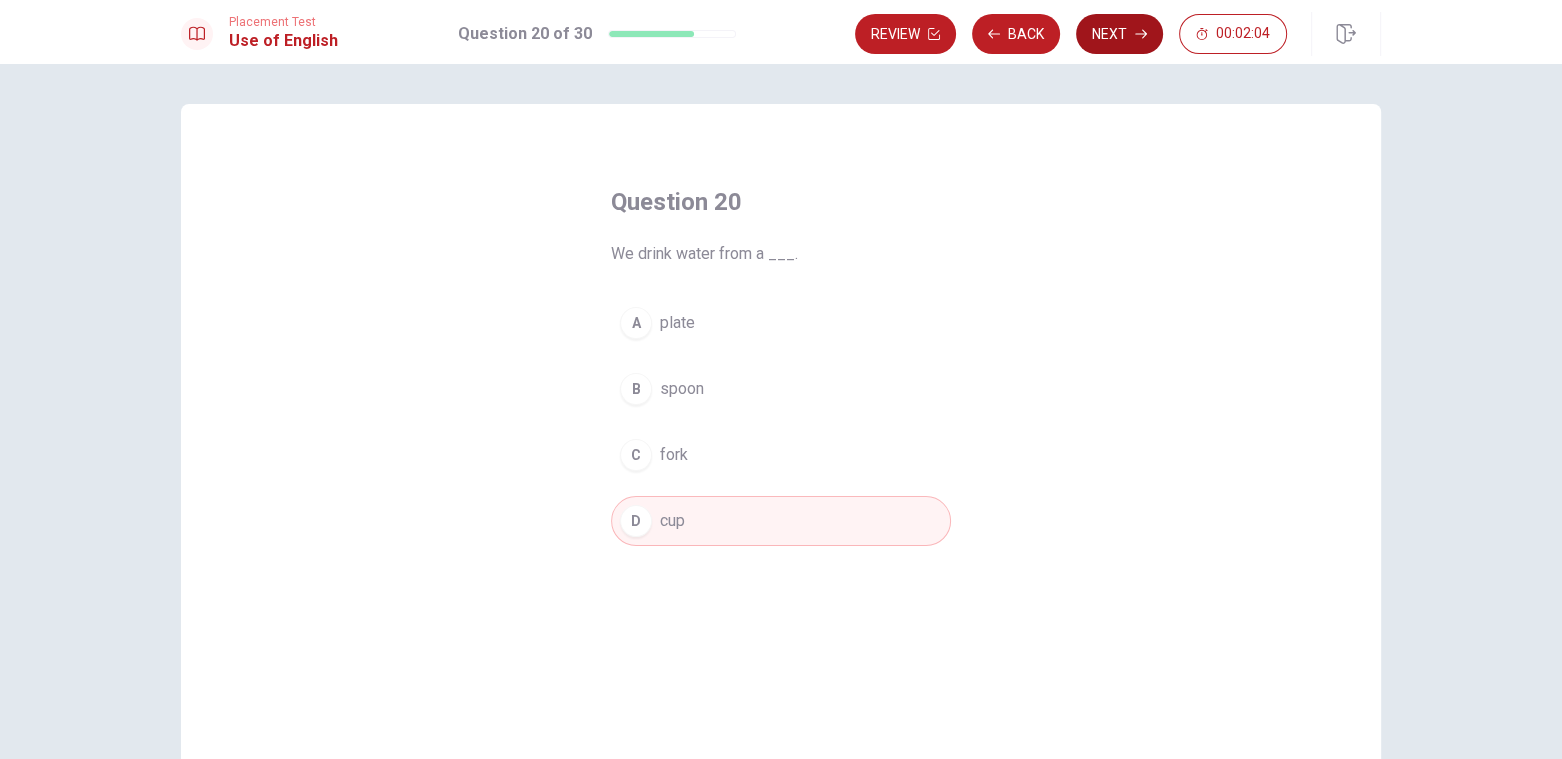 click 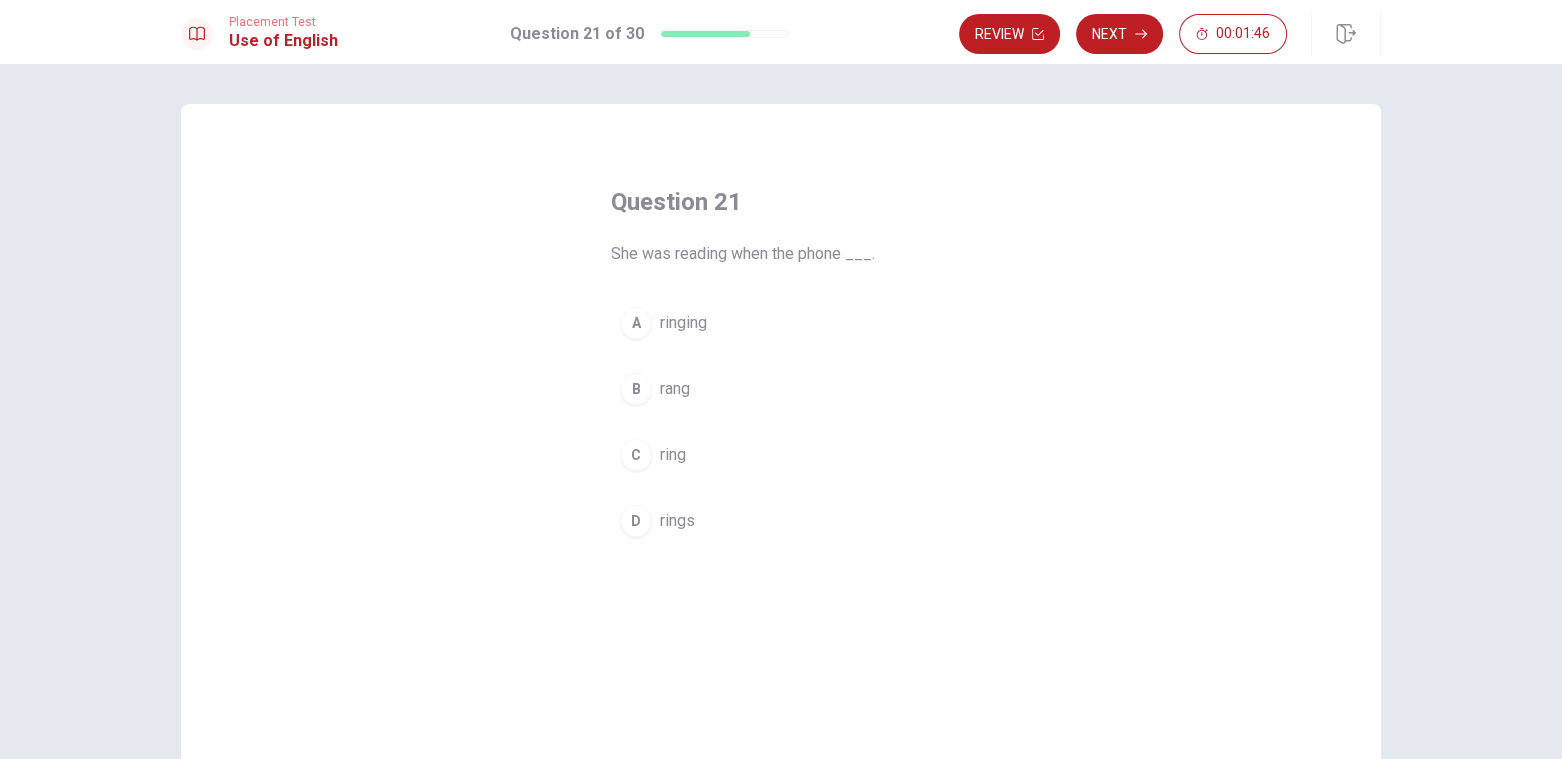 click on "C" at bounding box center (636, 455) 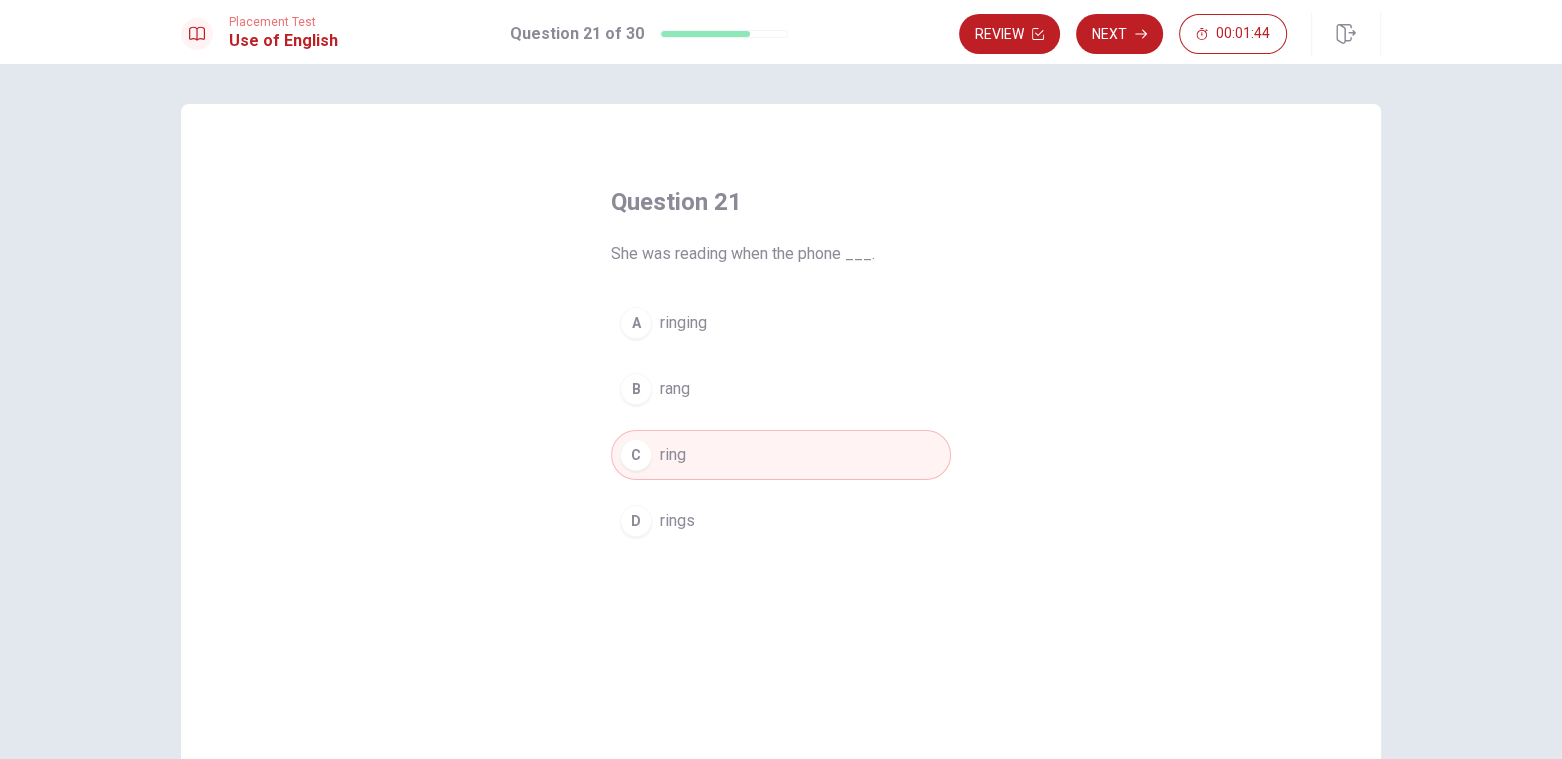 click on "A" at bounding box center [636, 323] 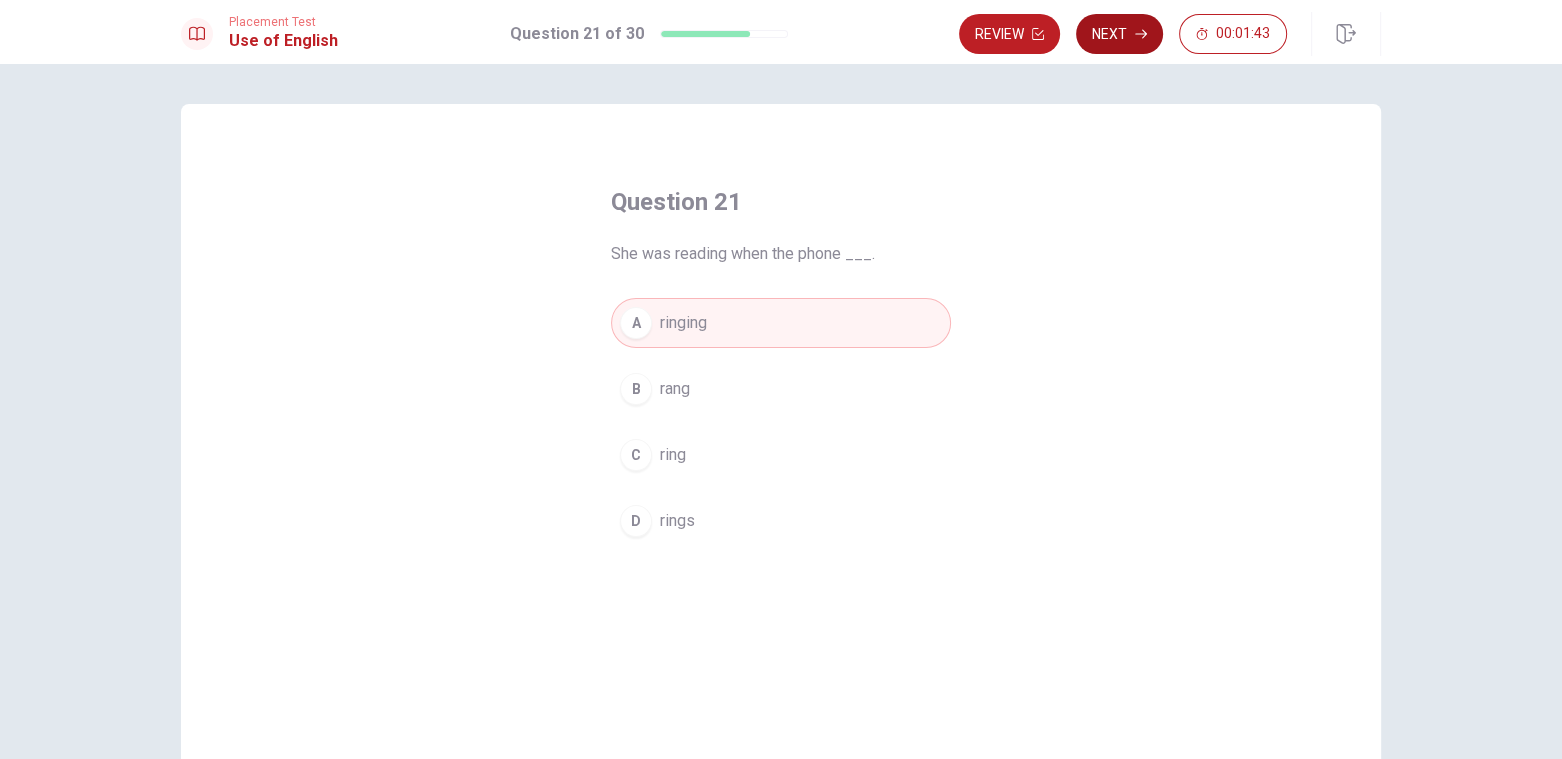click on "Next" at bounding box center [1119, 34] 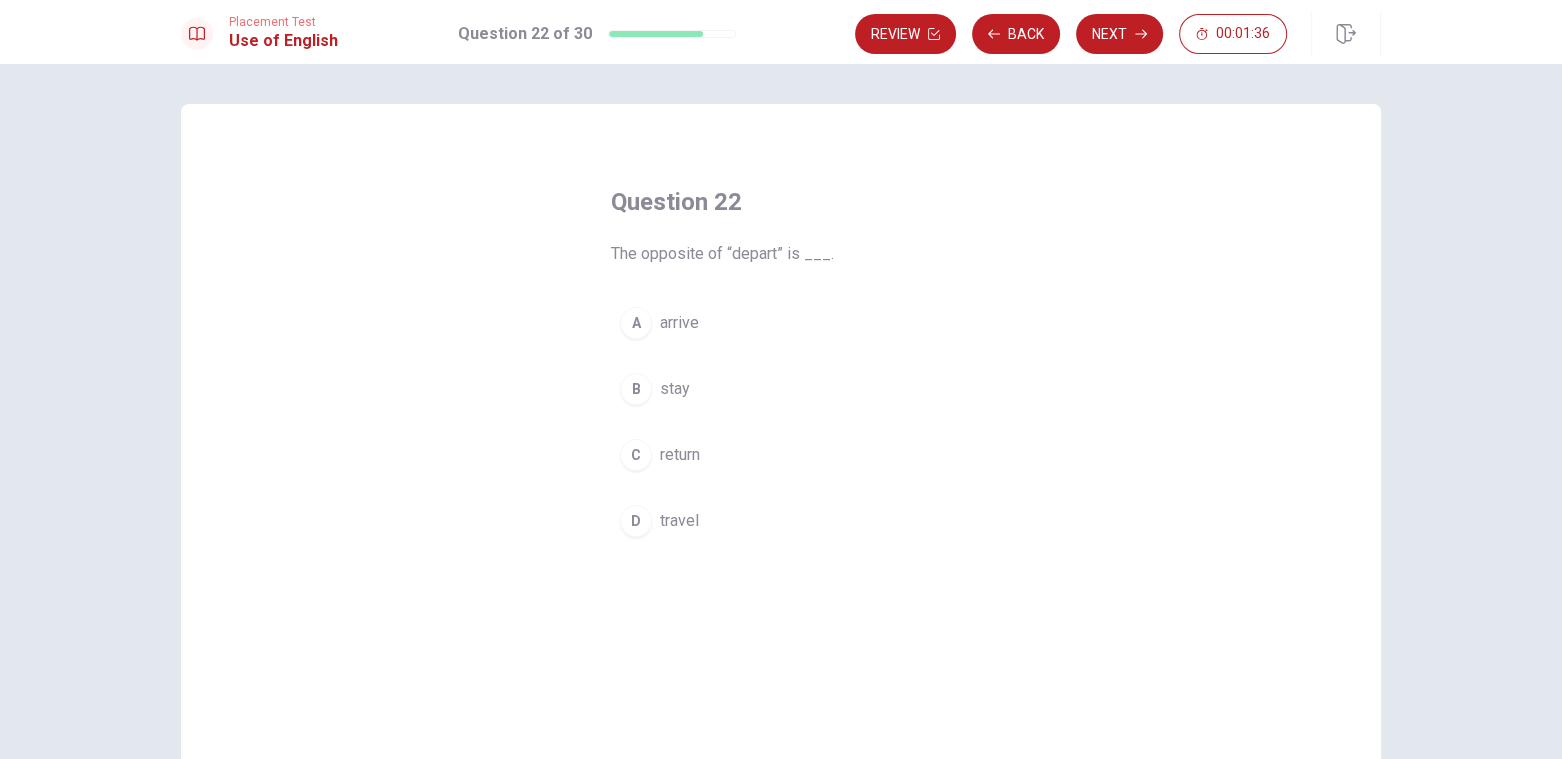click on "A" at bounding box center [636, 323] 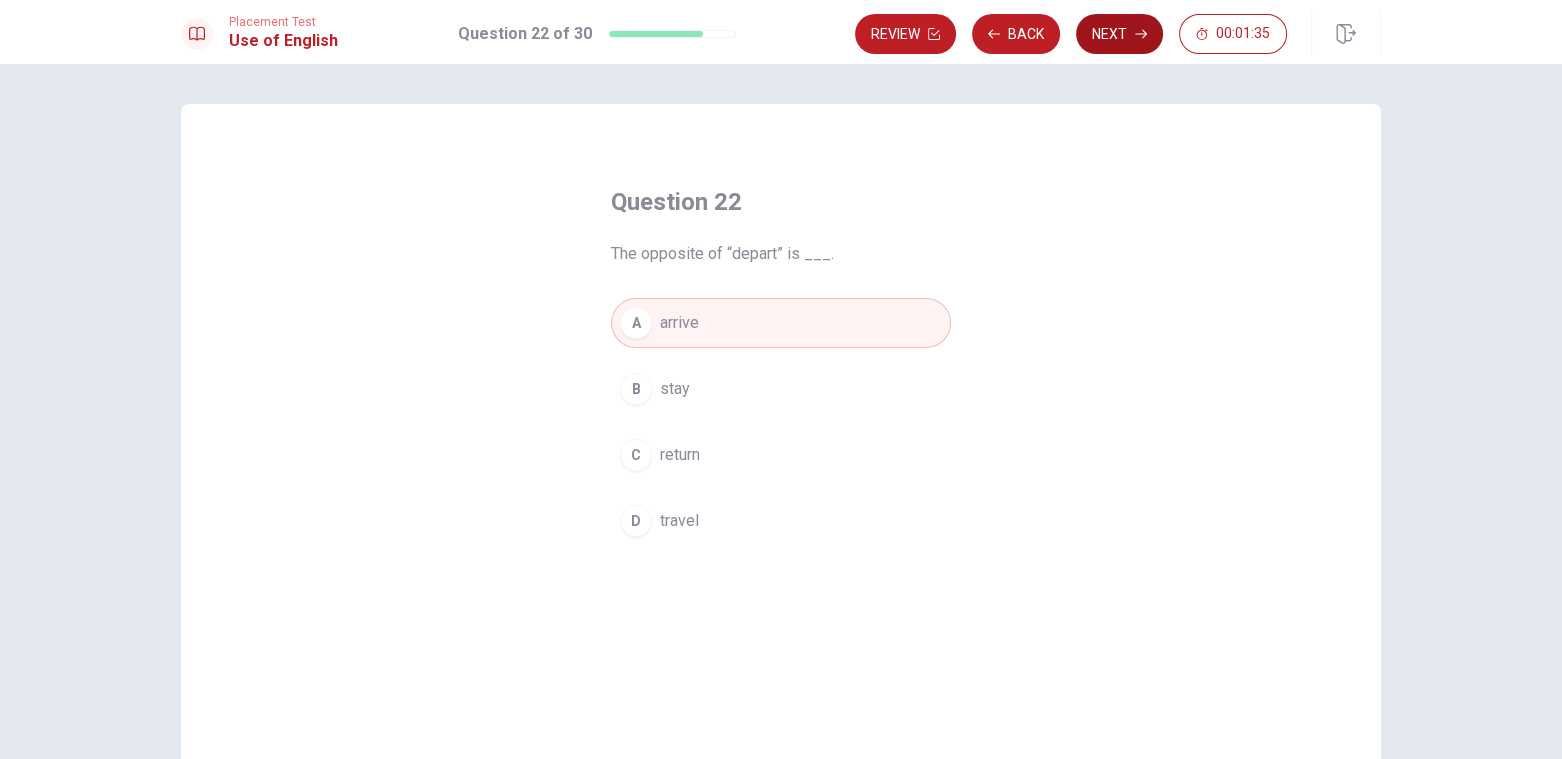 click on "Next" at bounding box center (1119, 34) 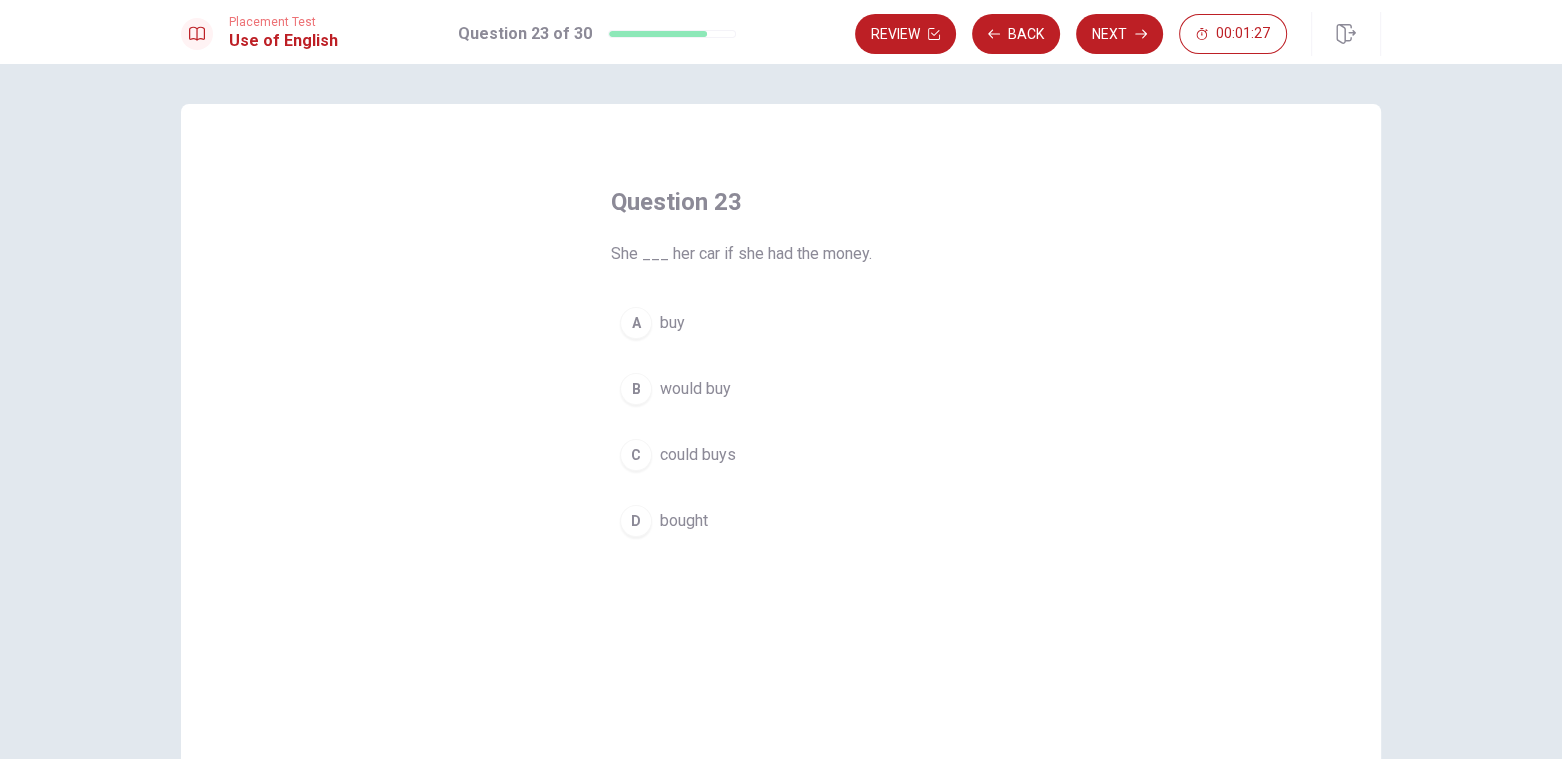 click on "B" at bounding box center (636, 389) 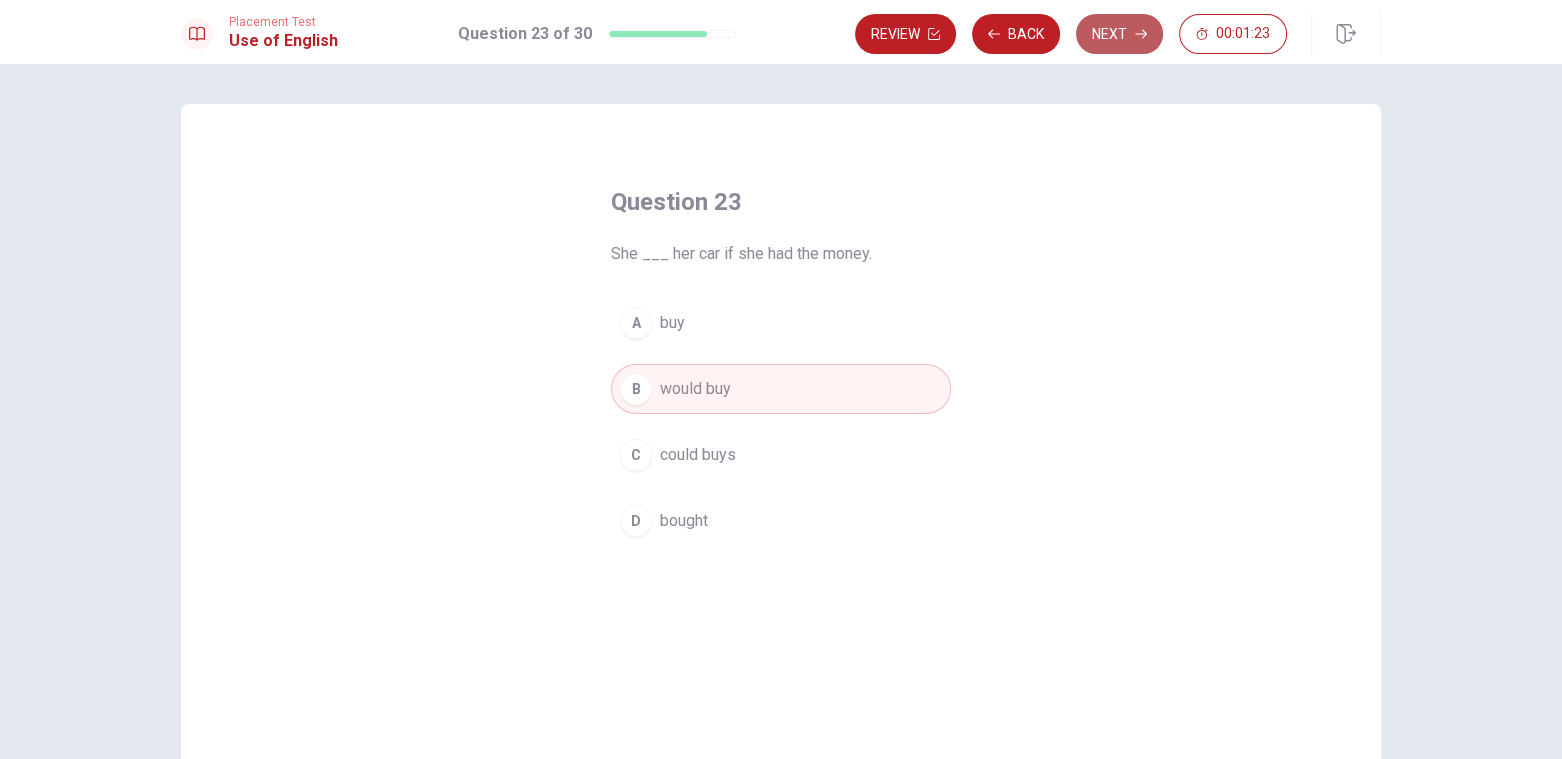 click on "Next" at bounding box center [1119, 34] 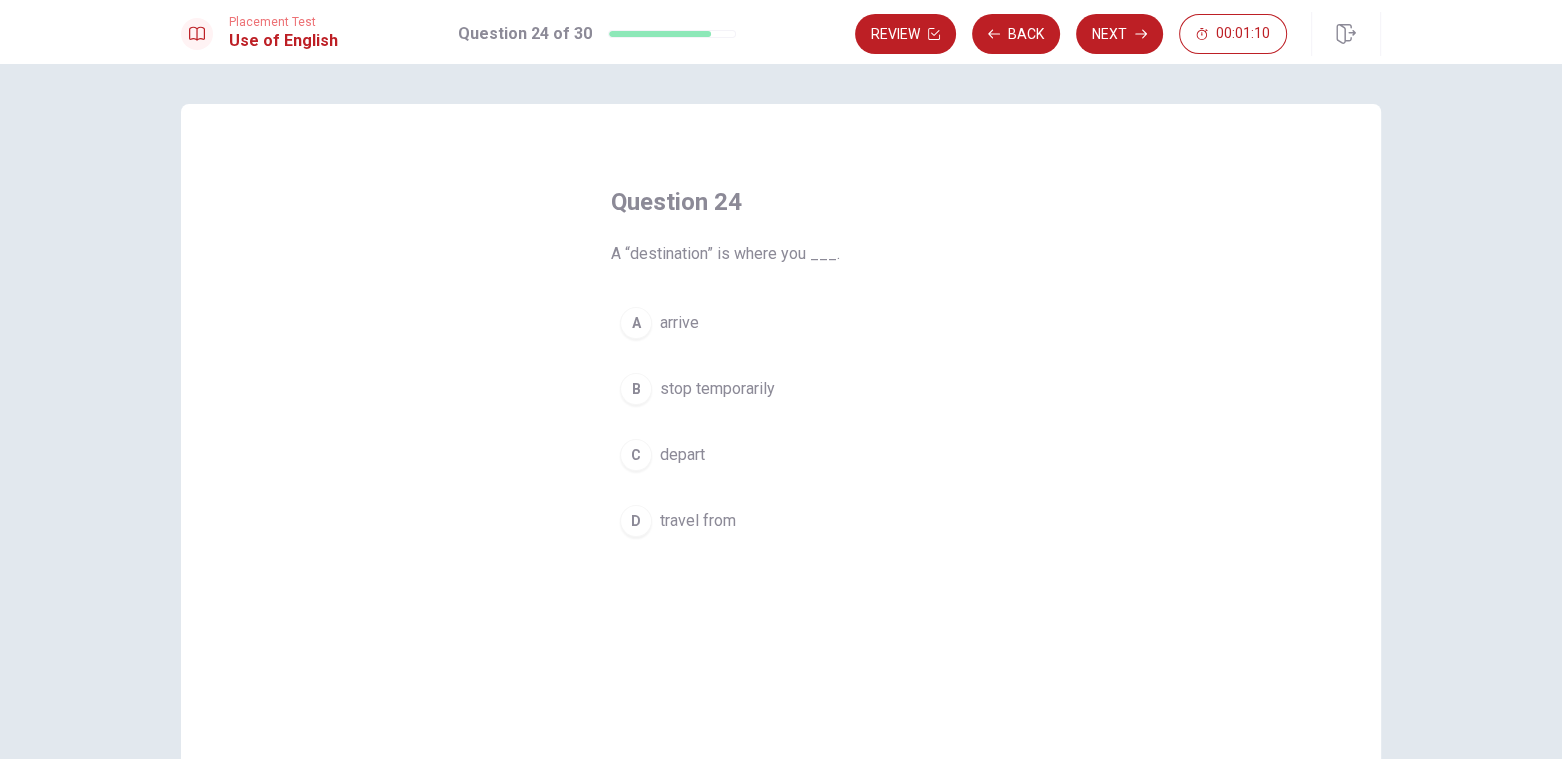 click on "C" at bounding box center [636, 455] 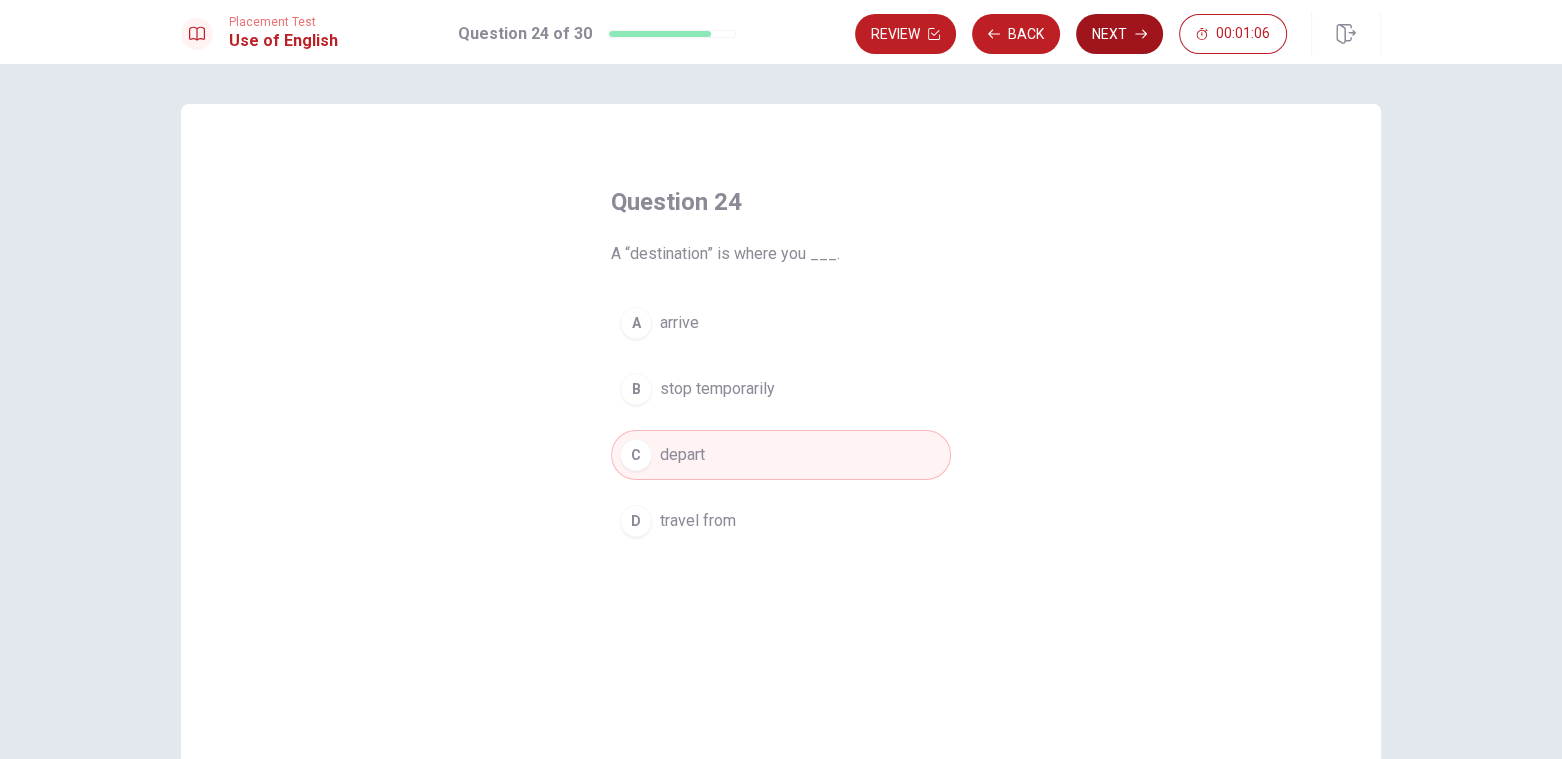 click 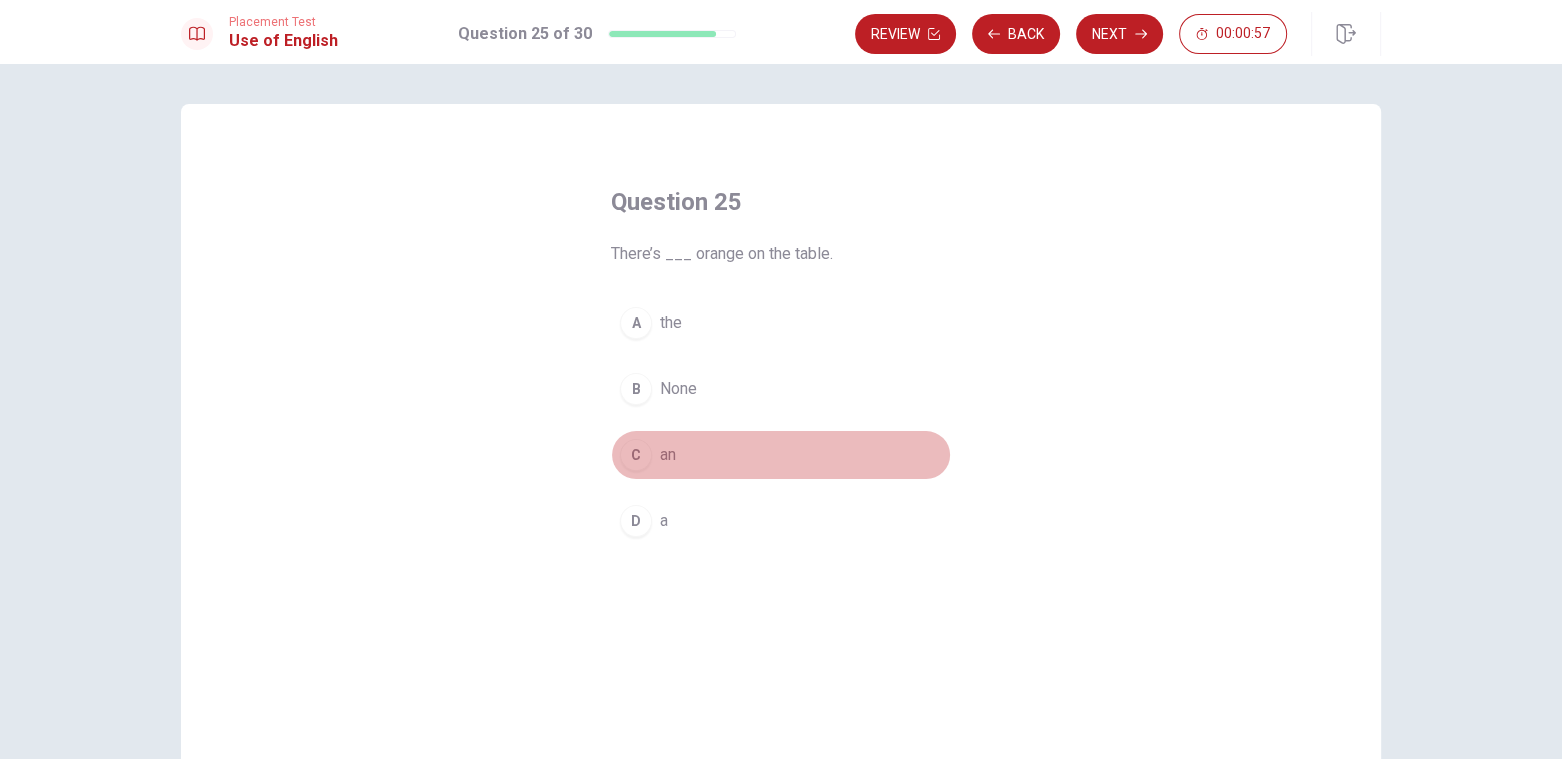 click on "C" at bounding box center [636, 455] 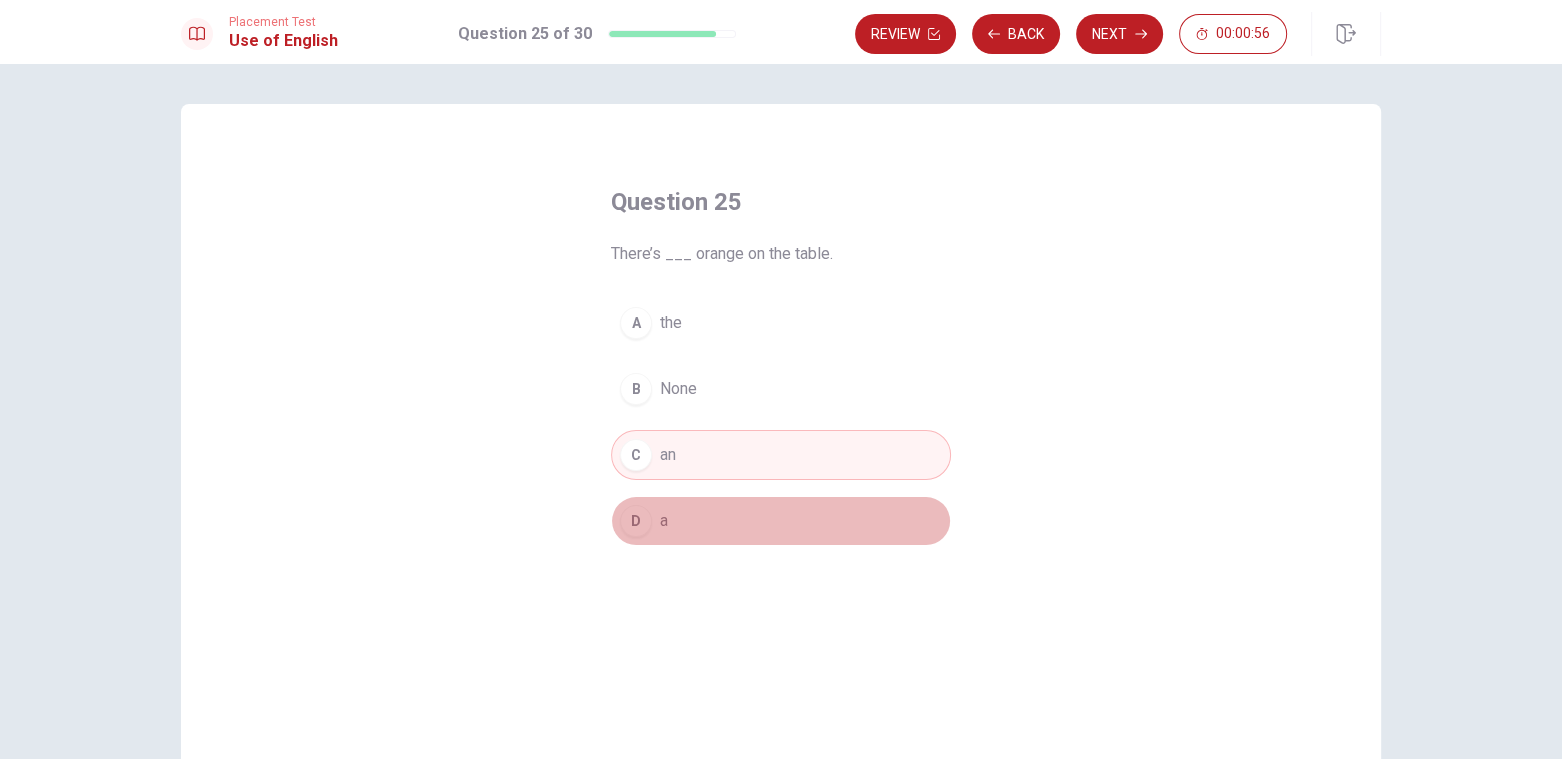 click on "D" at bounding box center [636, 521] 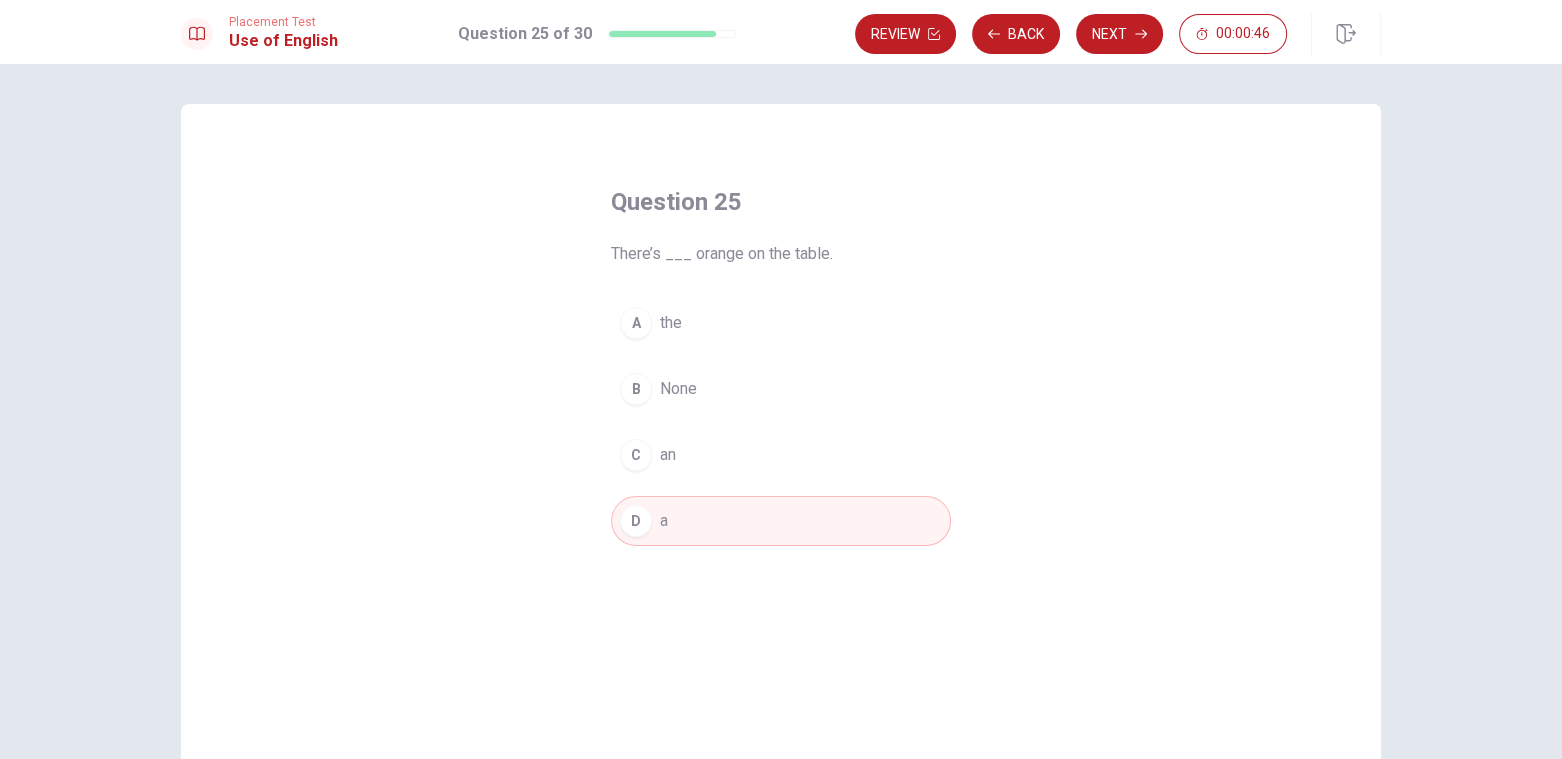click on "None" at bounding box center (678, 389) 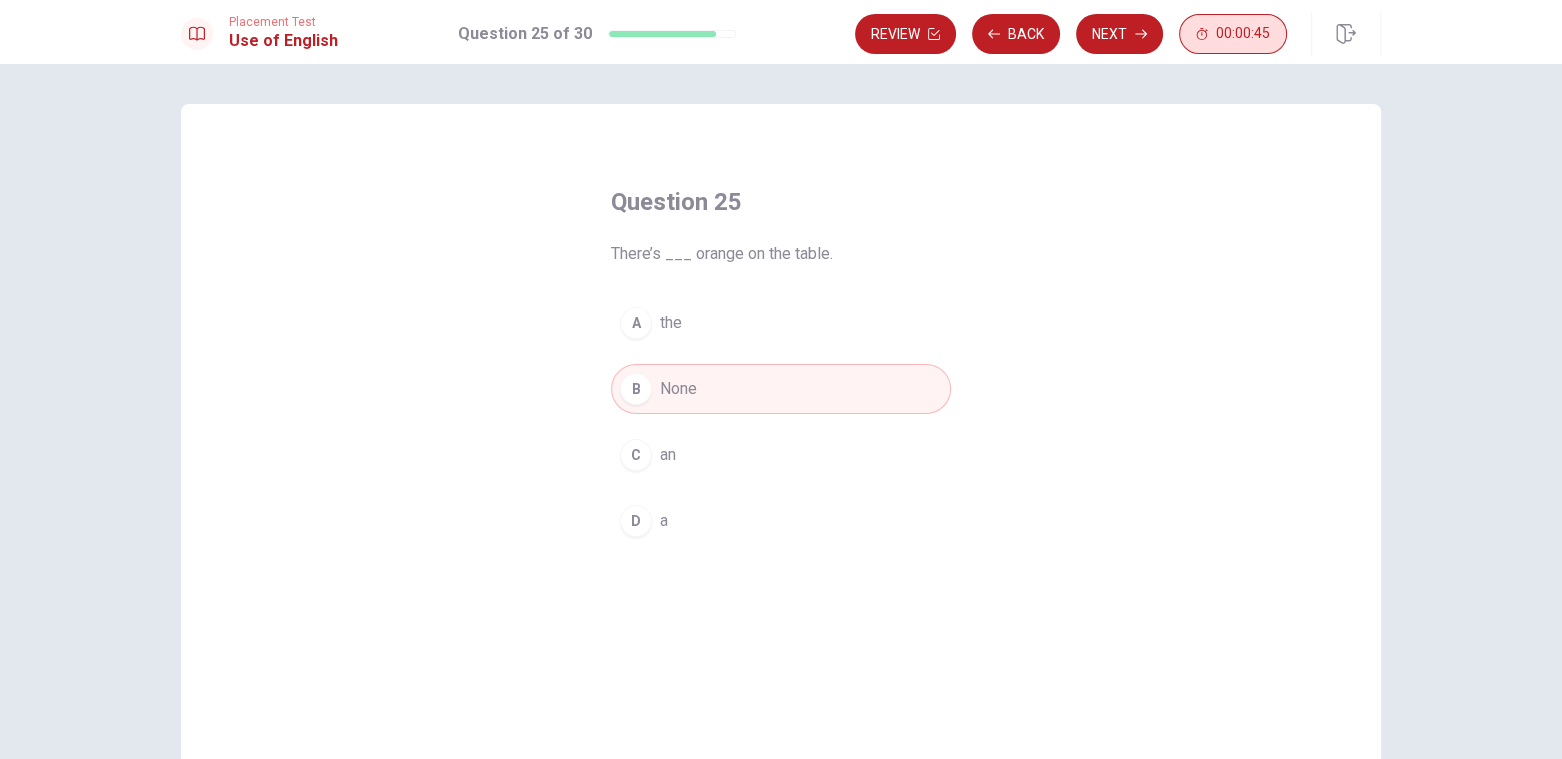 click on "00:00:45" at bounding box center [1233, 34] 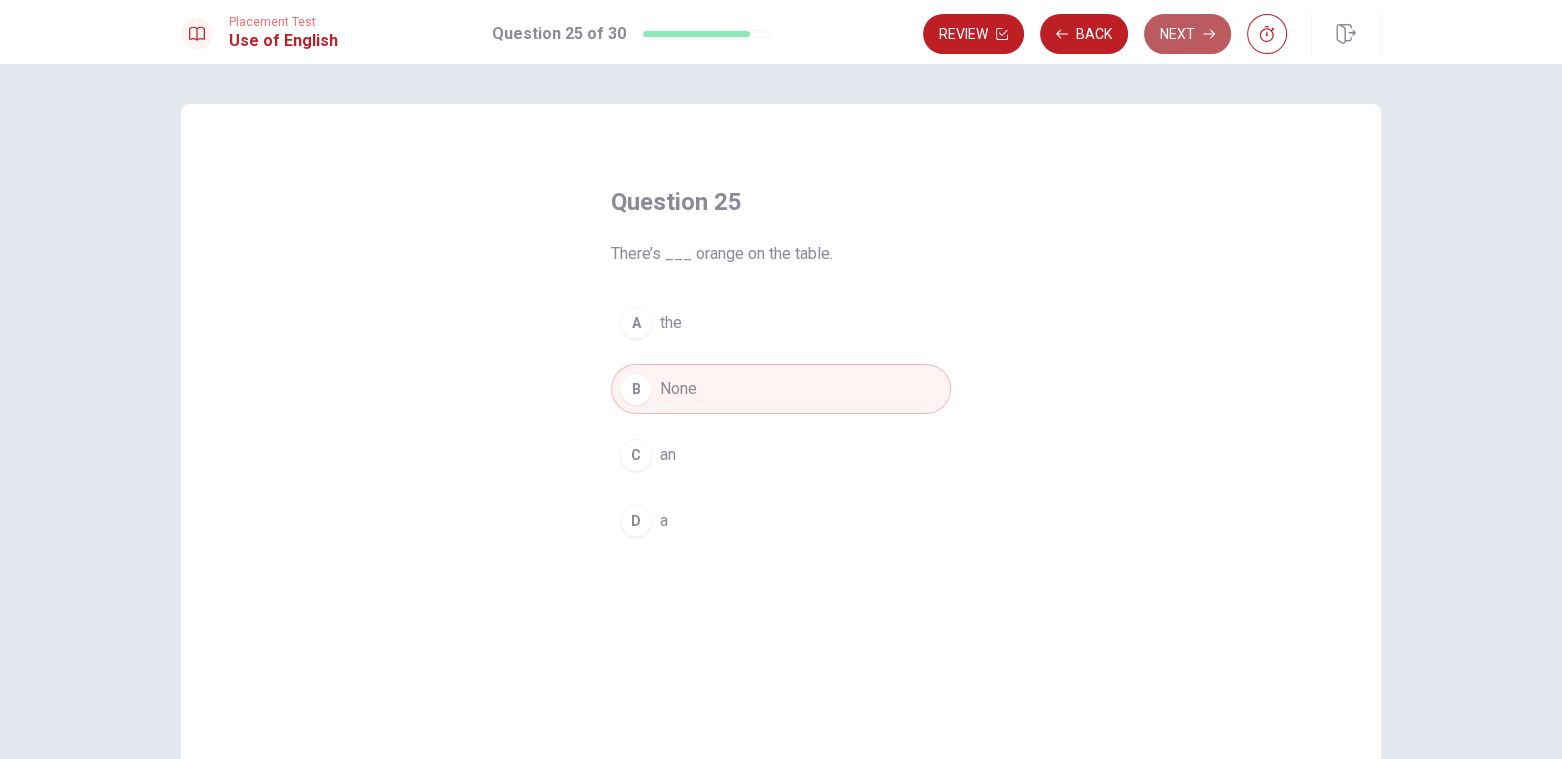 click 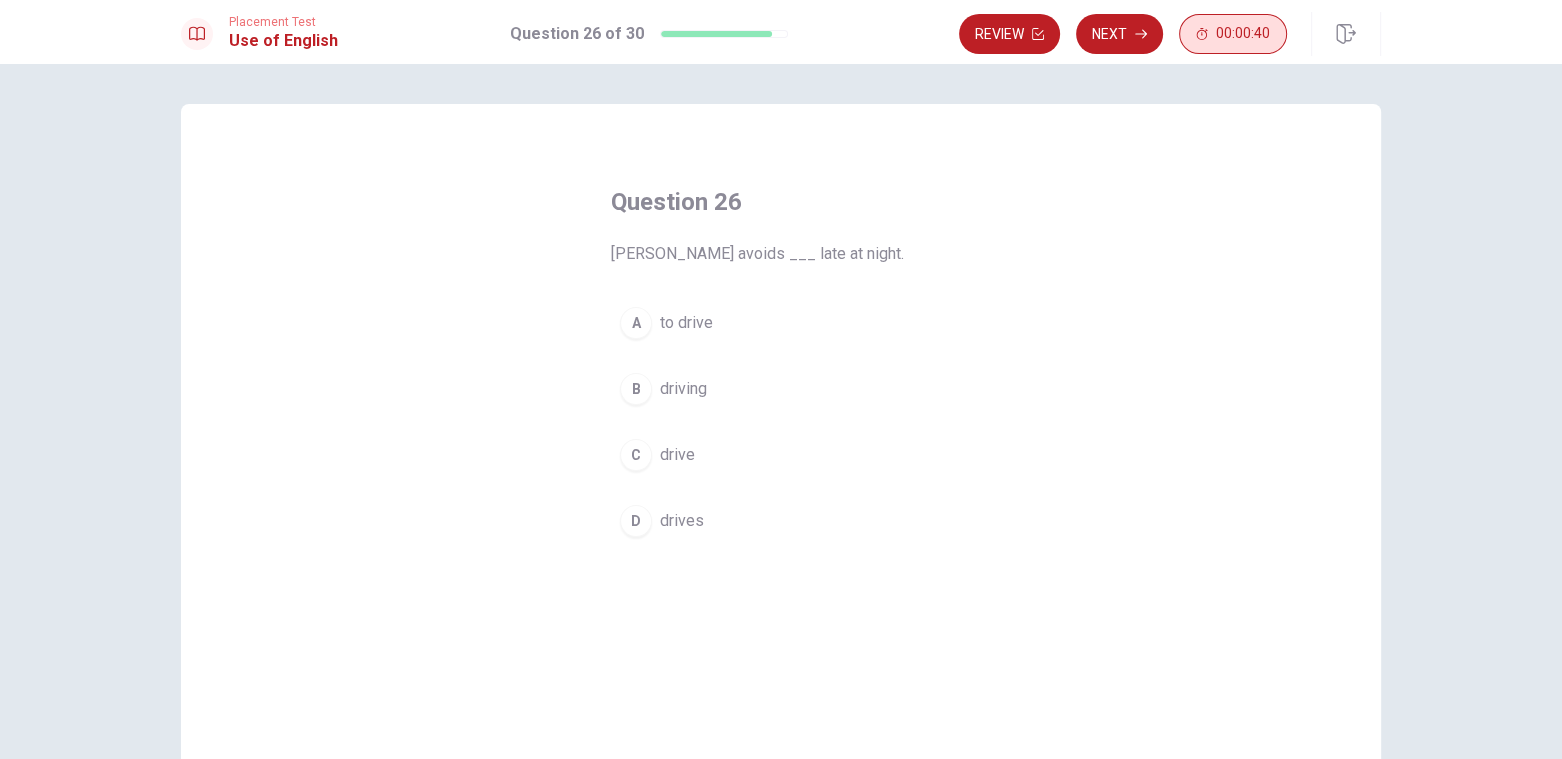 click on "00:00:40" at bounding box center (1243, 34) 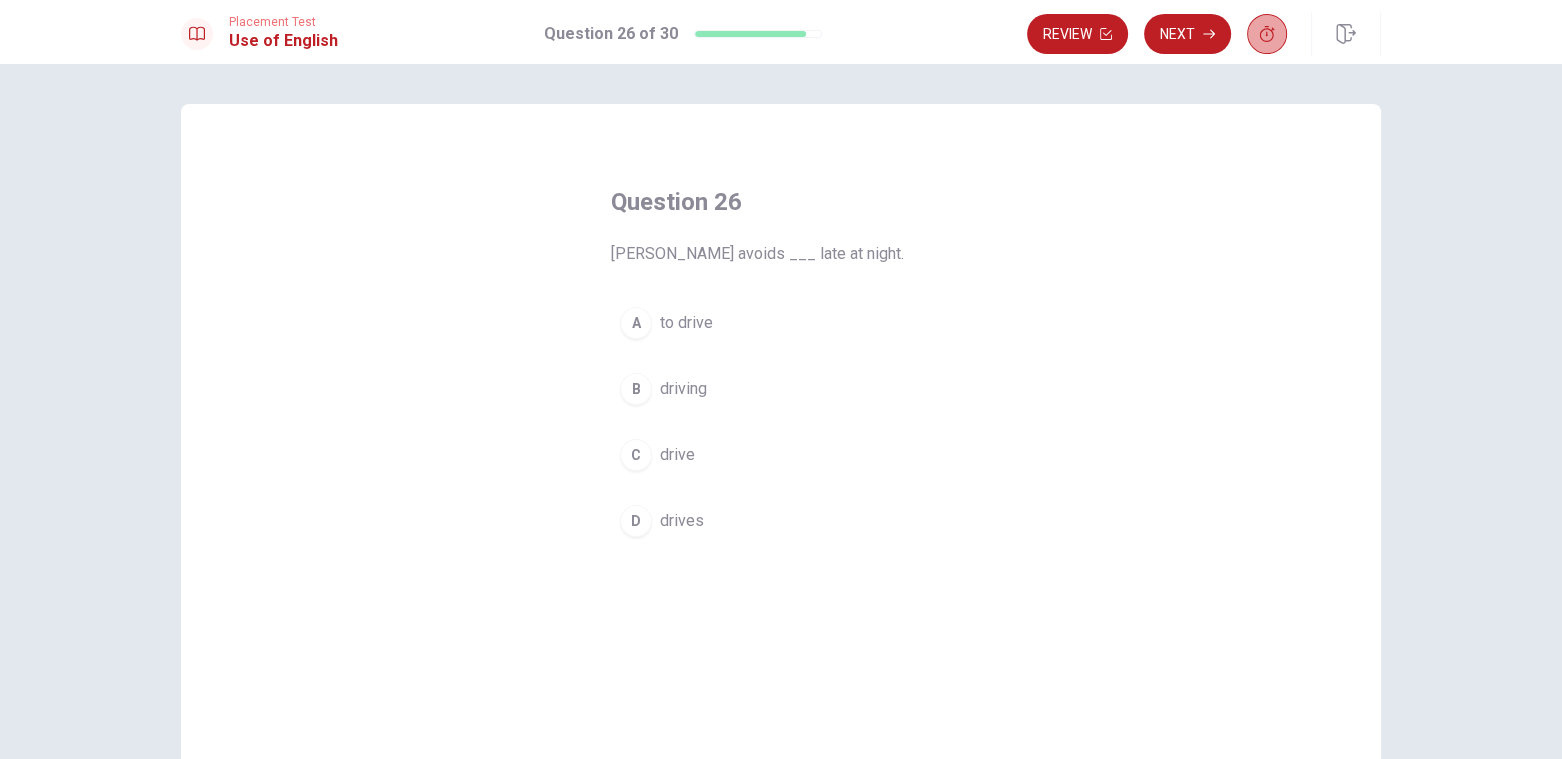 click 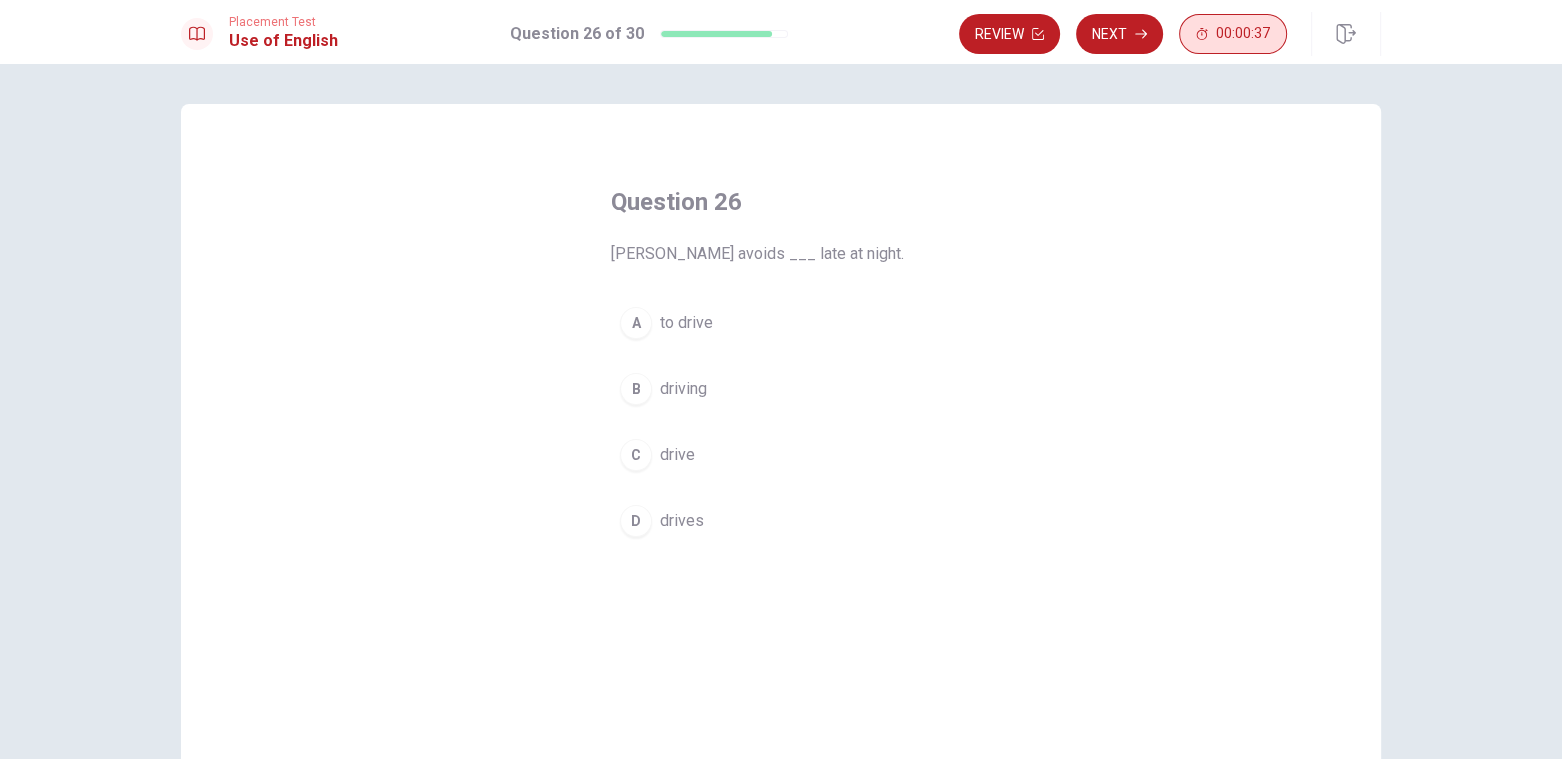 click on "A" at bounding box center [636, 323] 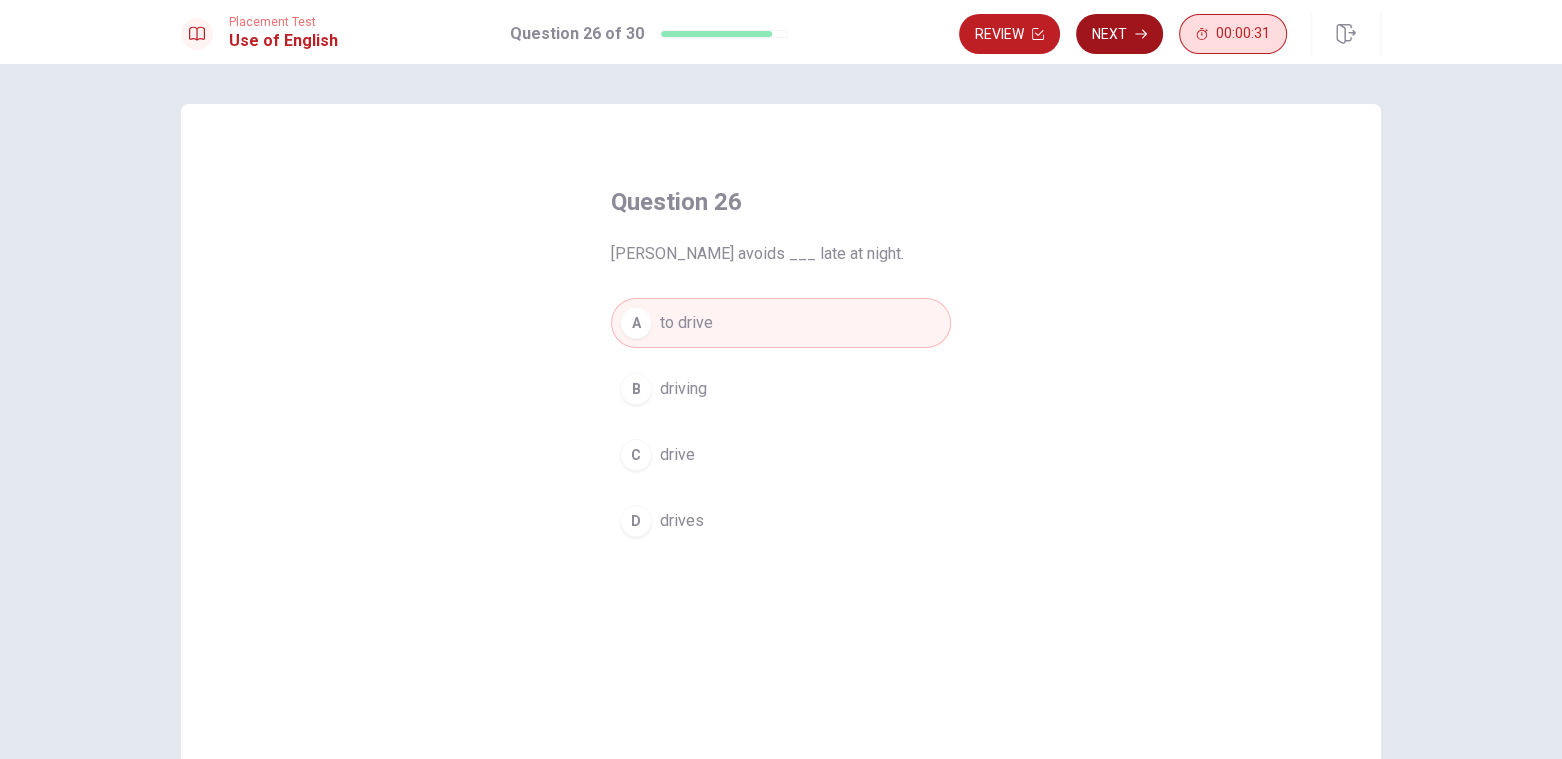click on "Next" at bounding box center (1119, 34) 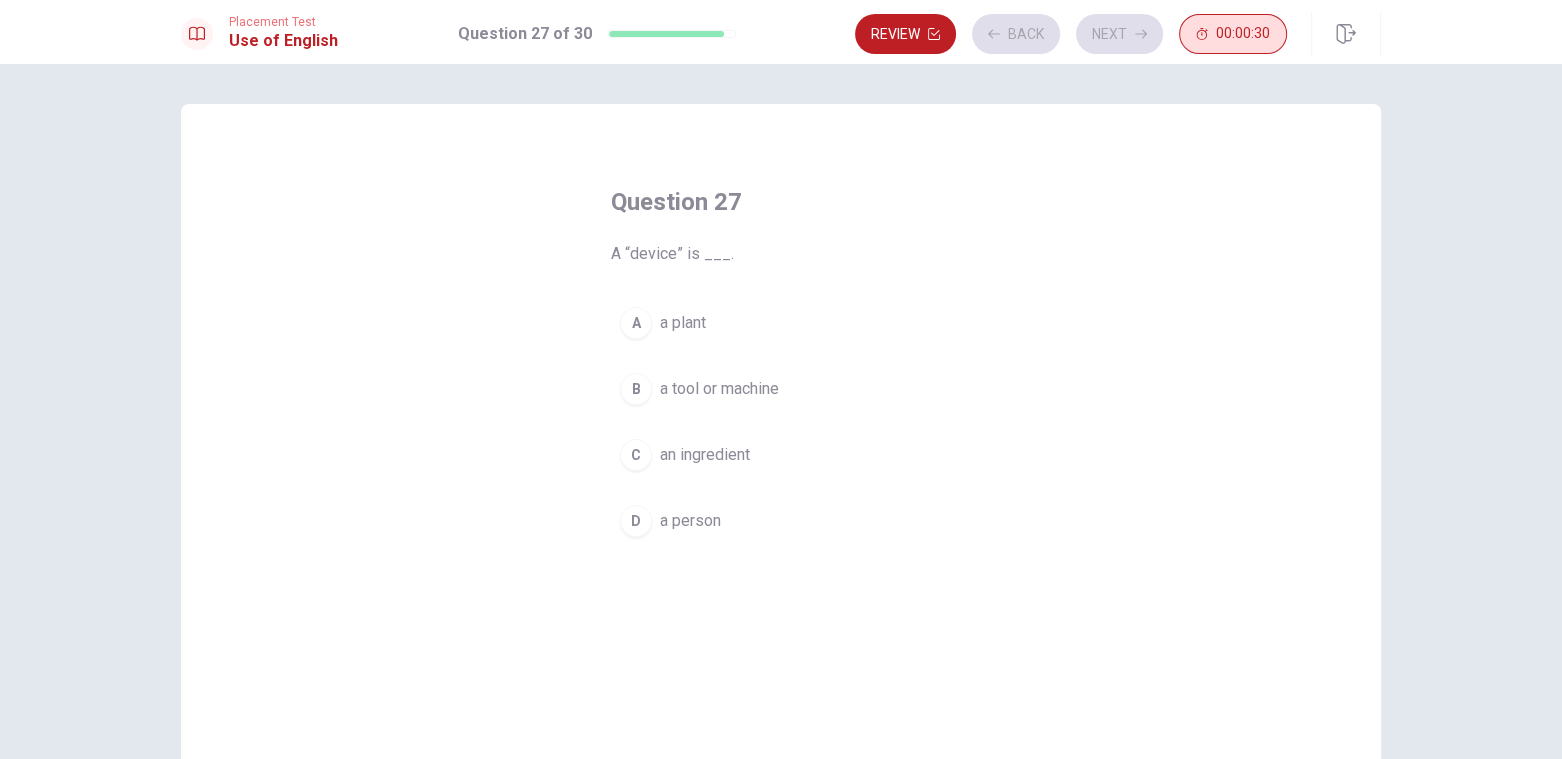 click on "A" at bounding box center (636, 323) 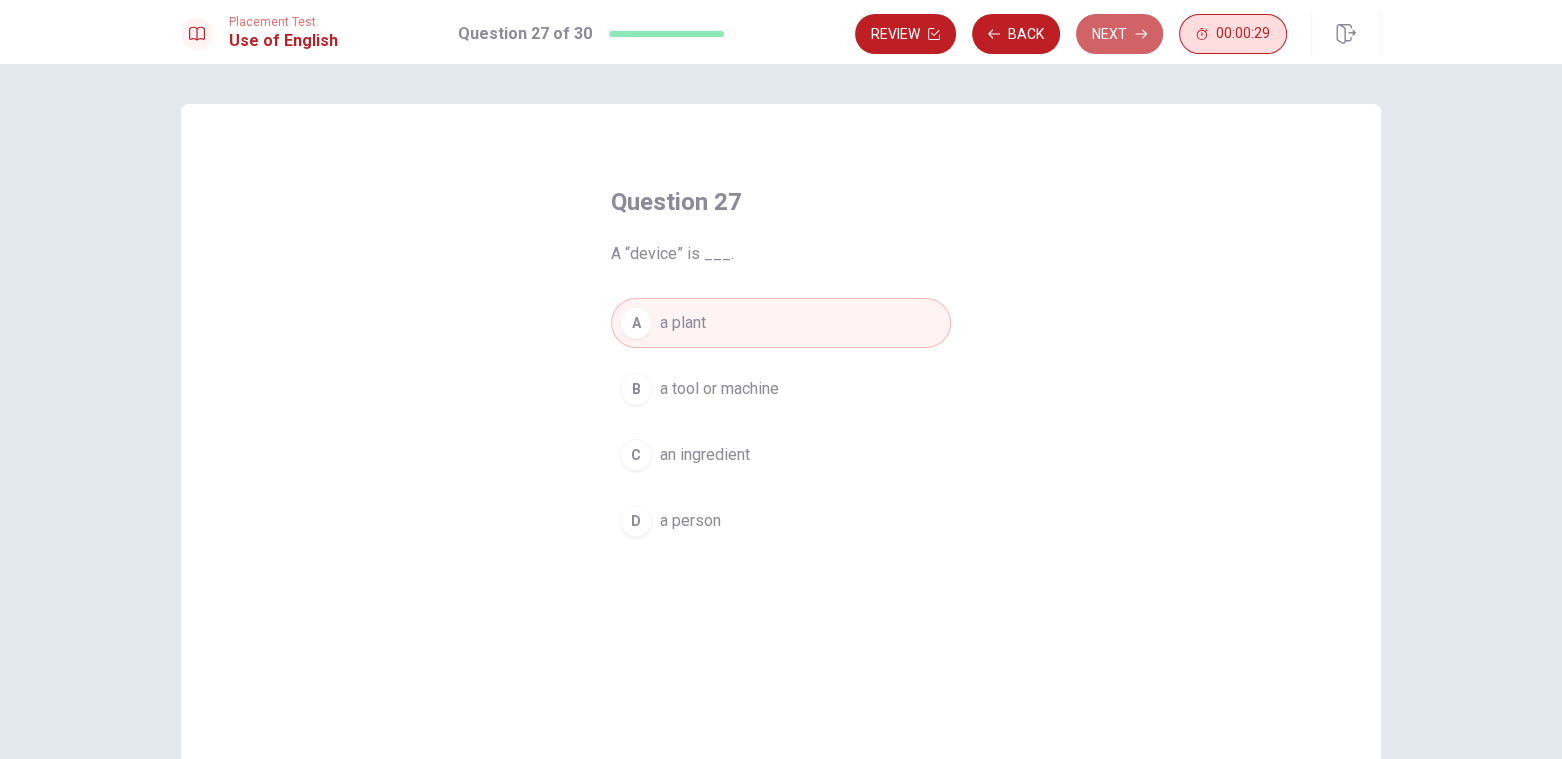 click on "Next" at bounding box center [1119, 34] 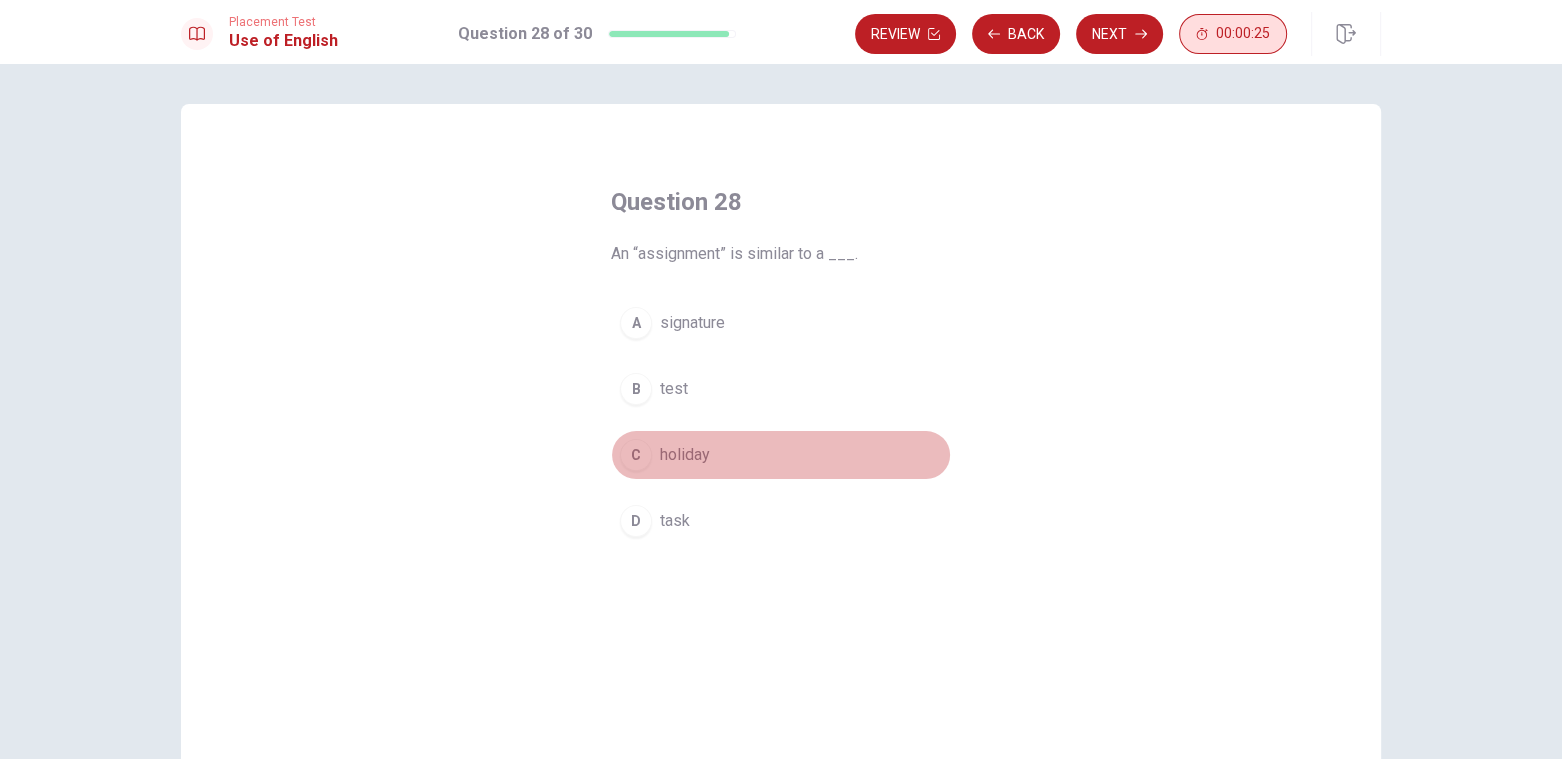 click on "C" at bounding box center (636, 455) 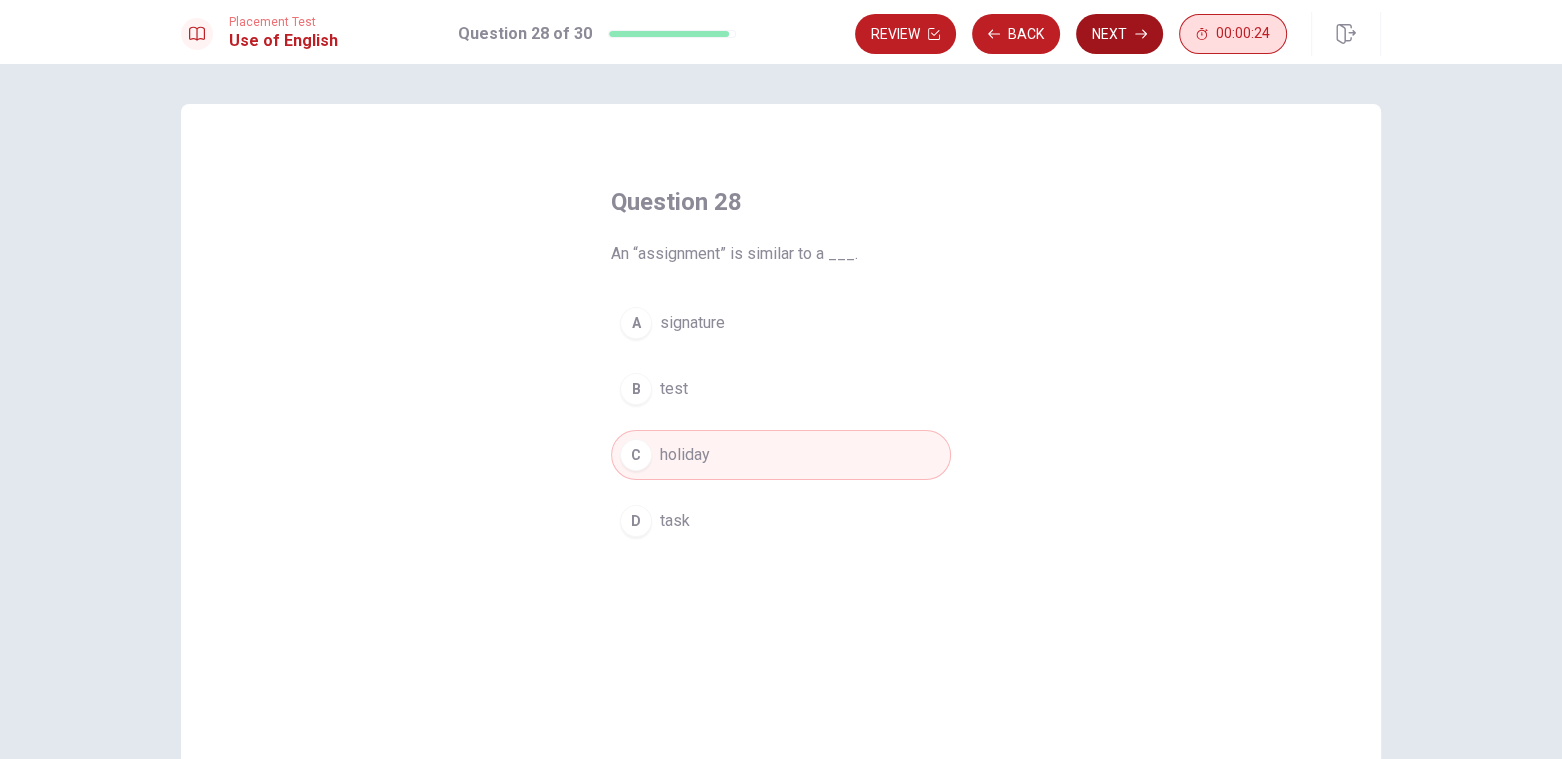 click 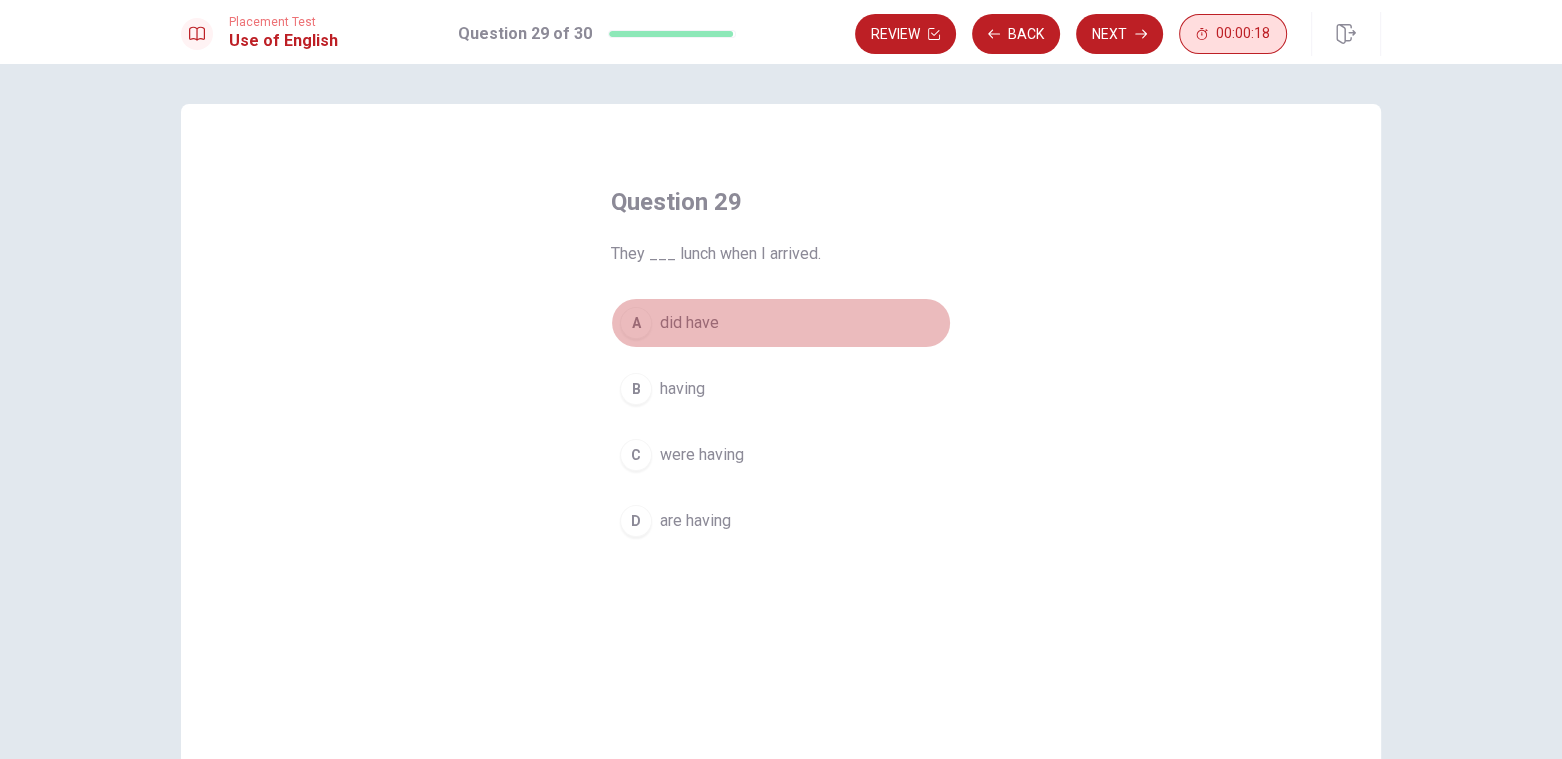 click on "A" at bounding box center (636, 323) 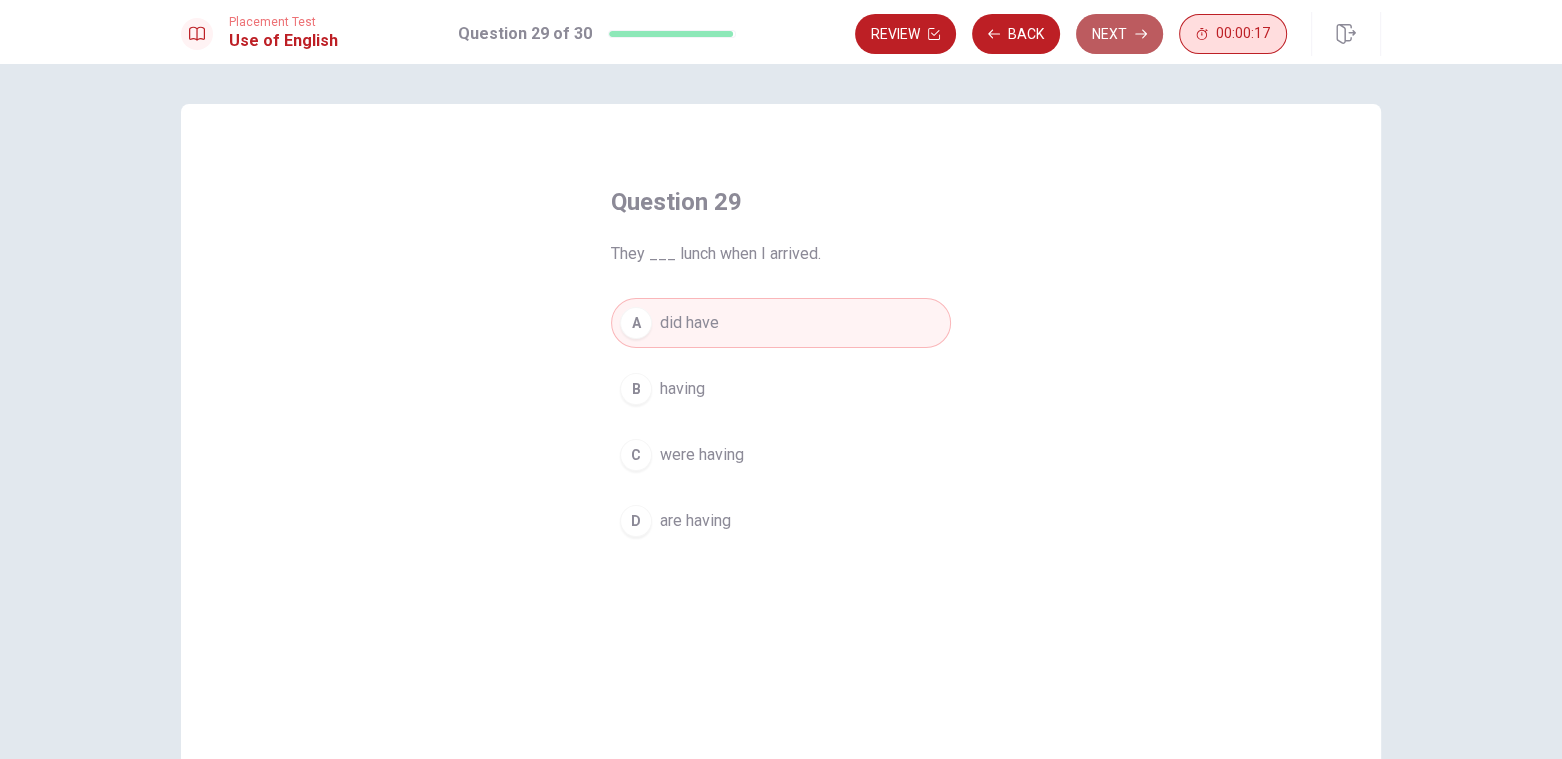 click on "Next" at bounding box center (1119, 34) 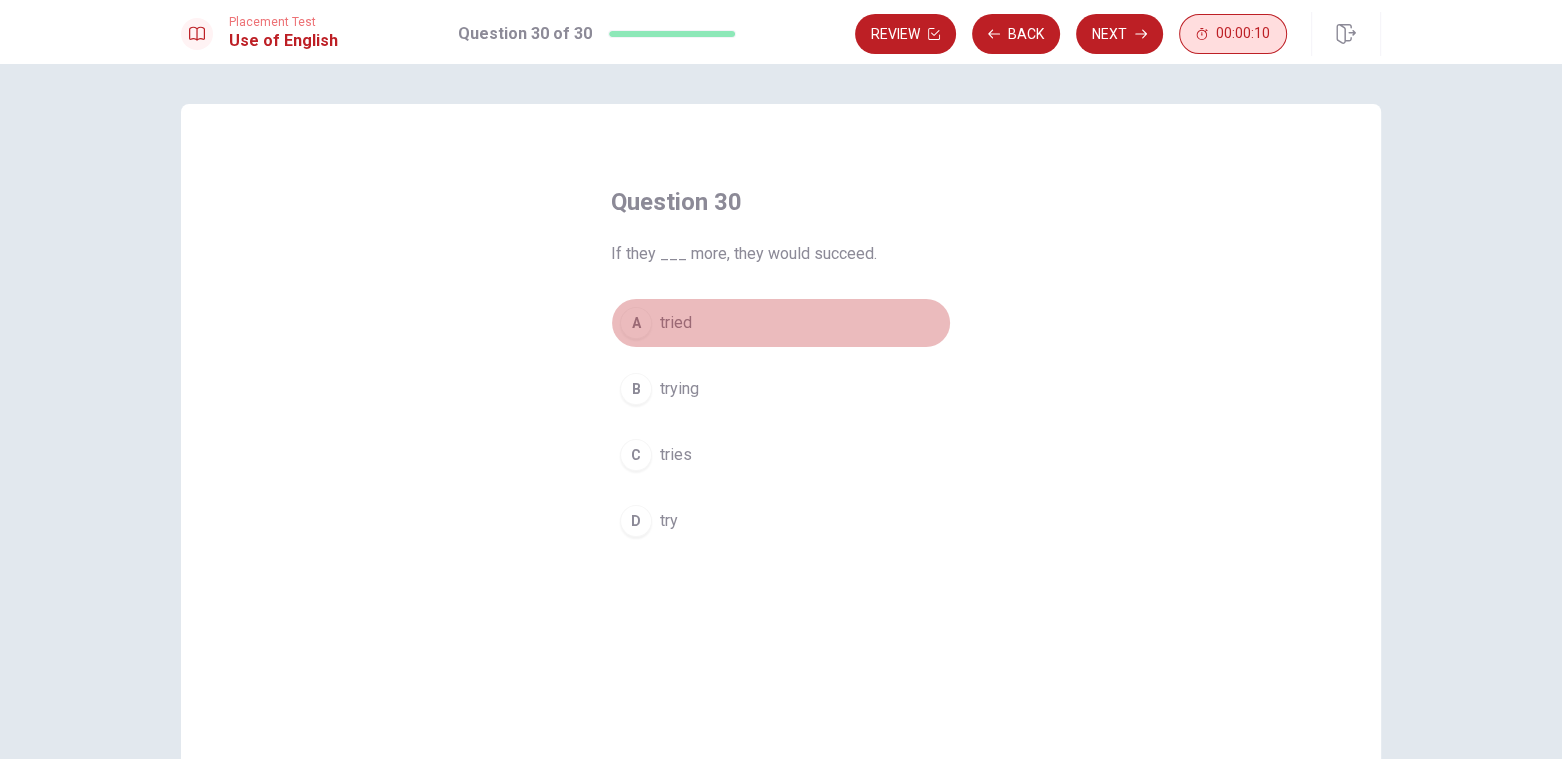 click on "A" at bounding box center (636, 323) 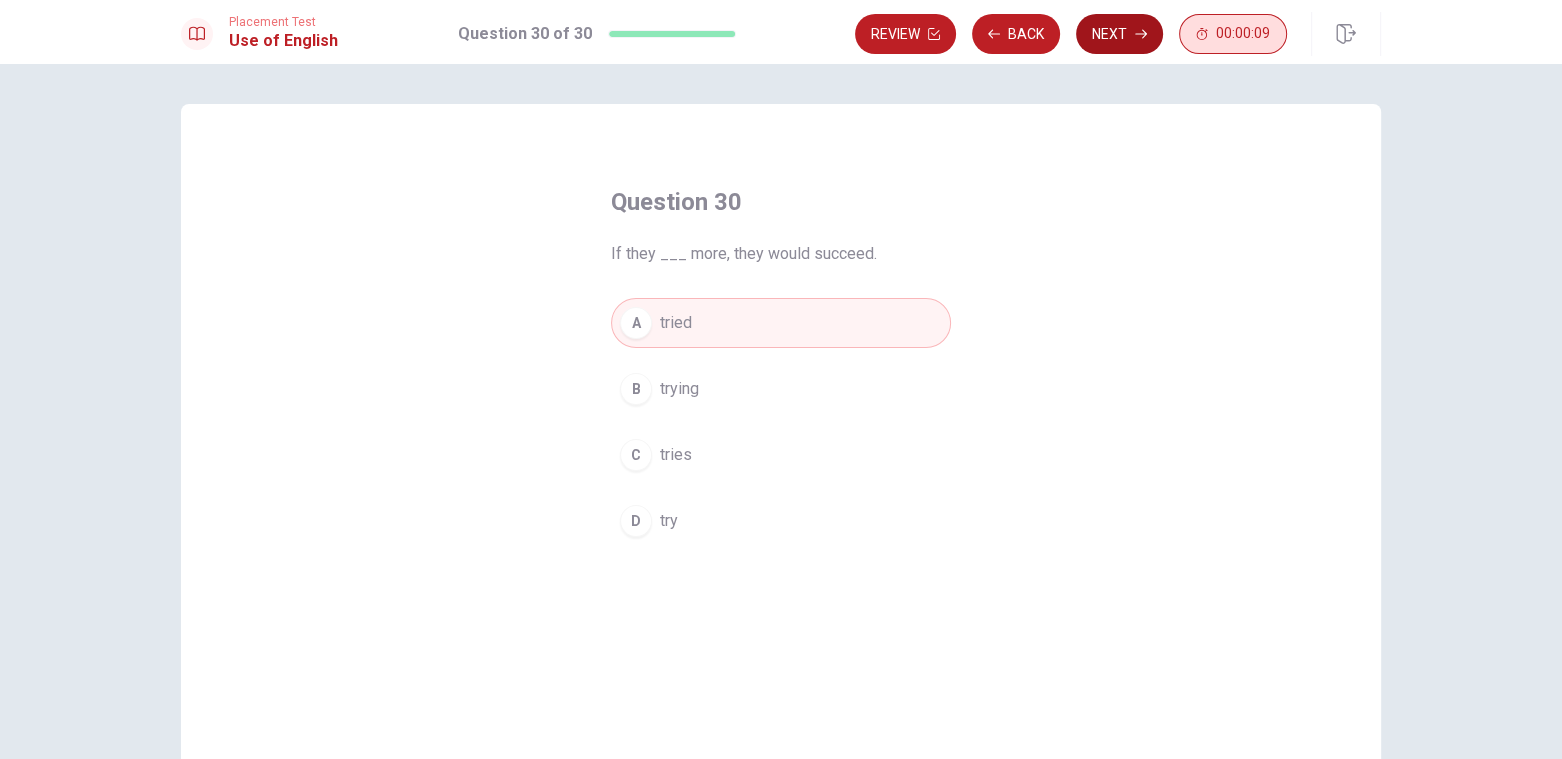 click on "Next" at bounding box center (1119, 34) 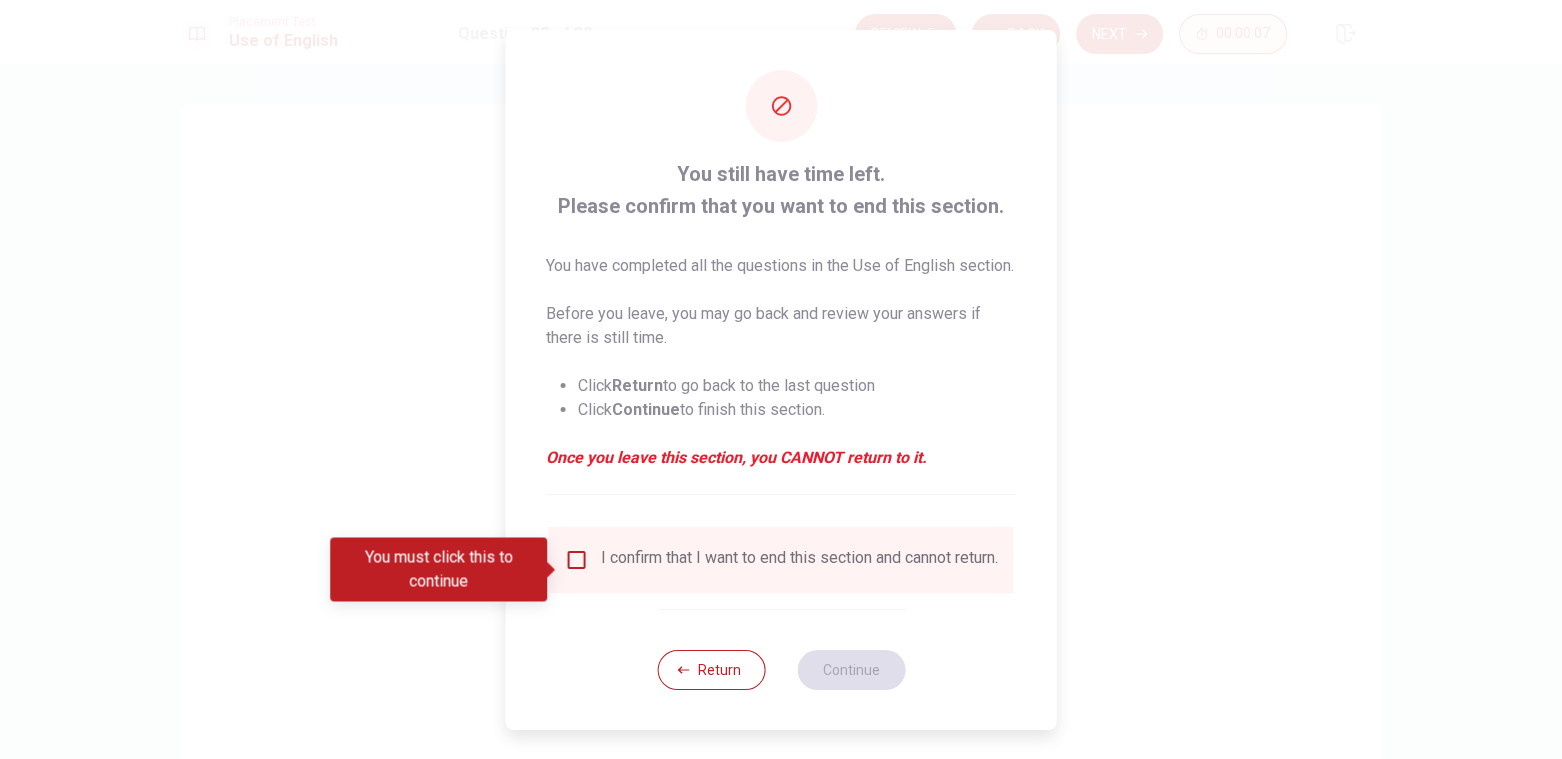 click at bounding box center (781, 379) 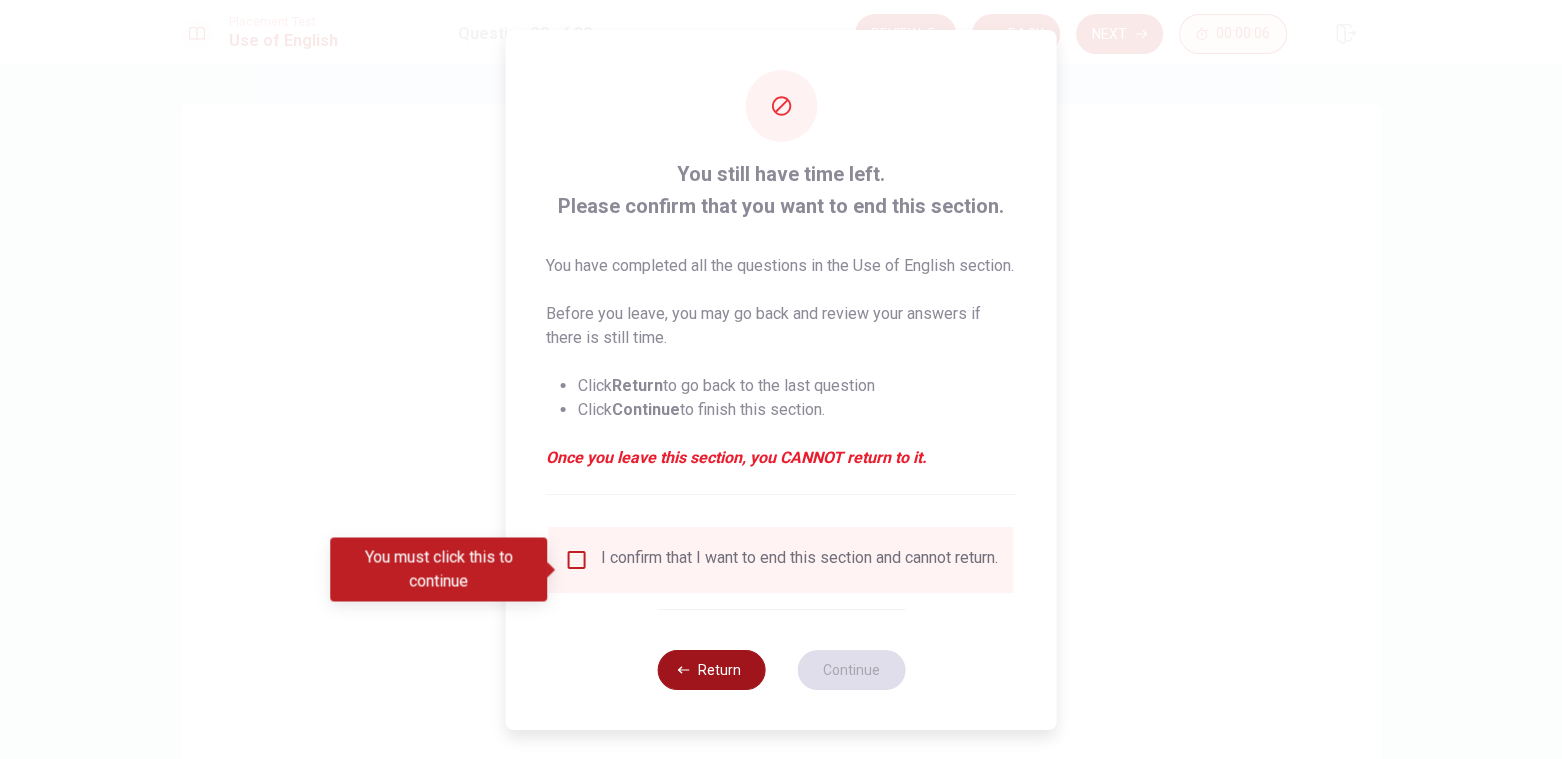click on "Return" at bounding box center [711, 670] 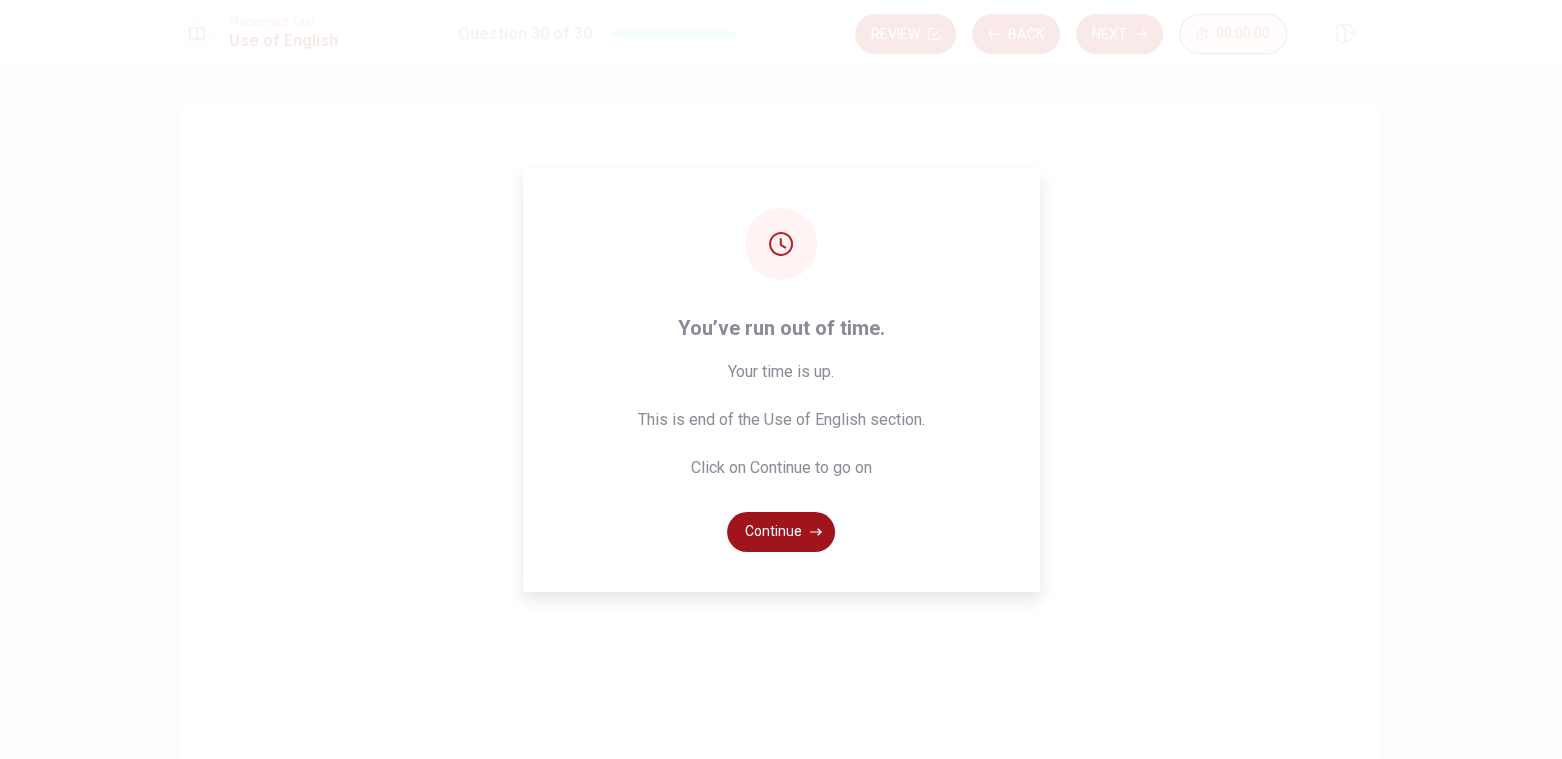 click 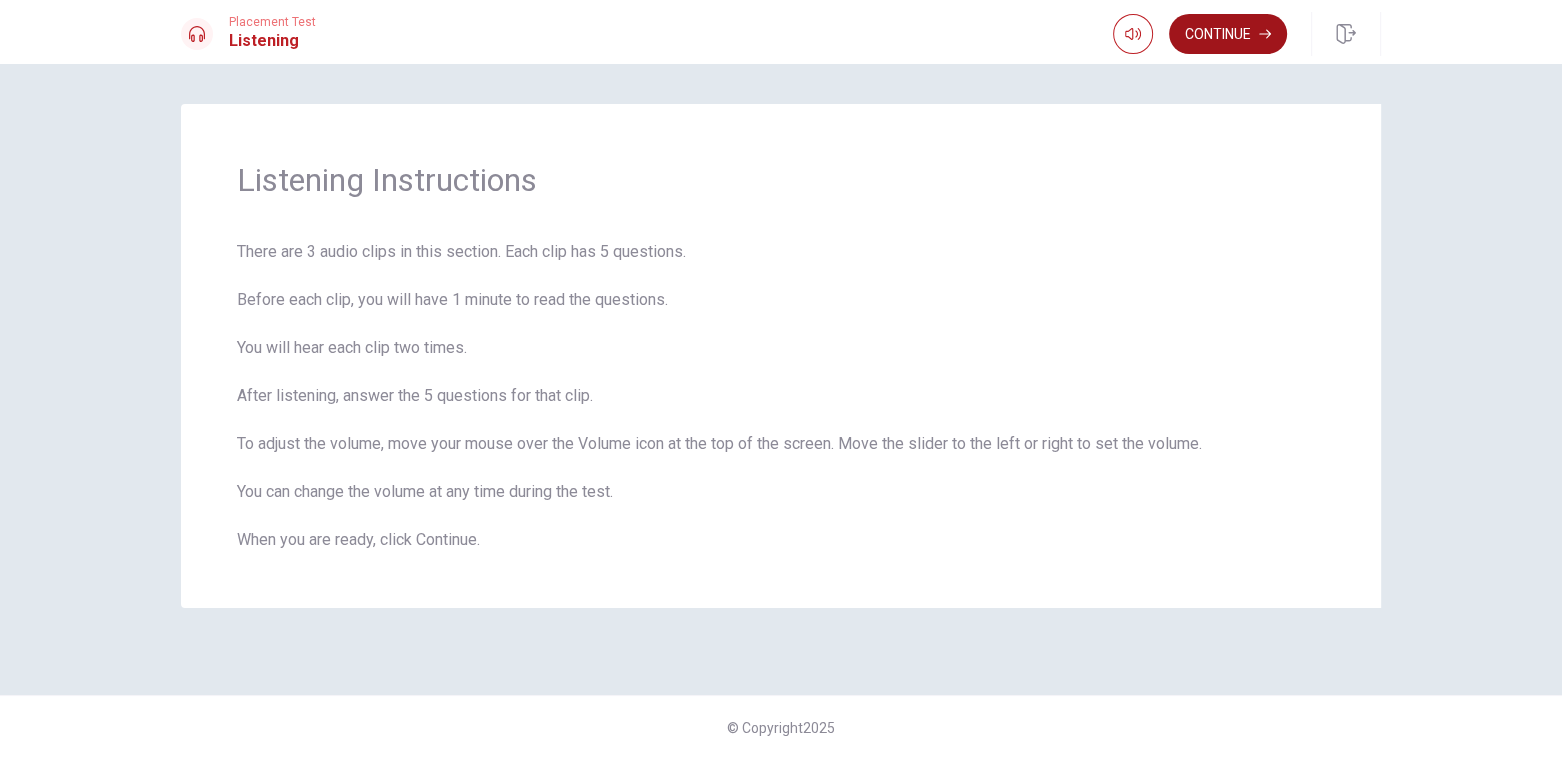 click on "Continue" at bounding box center (1228, 34) 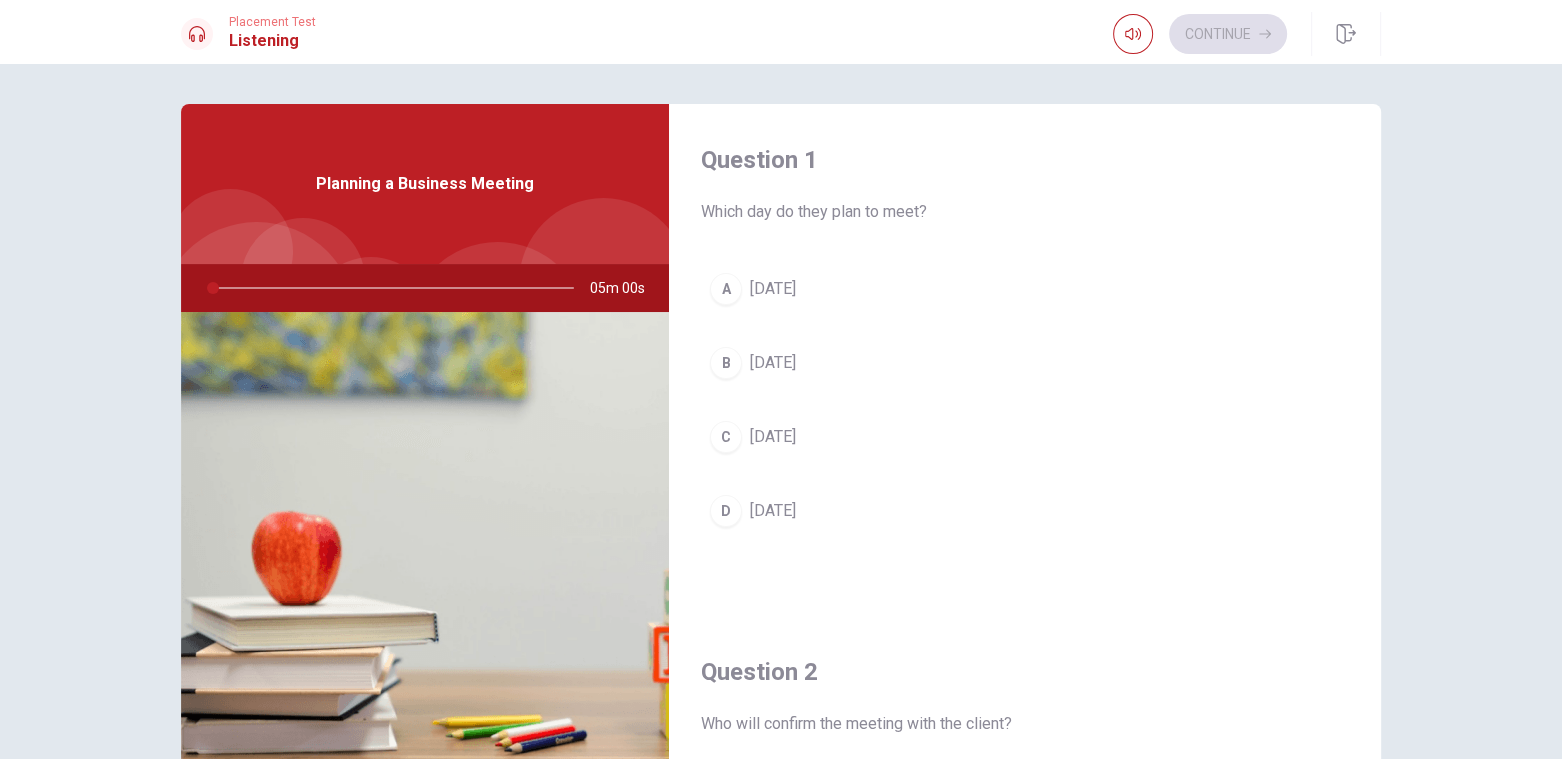 click on "Planning a Business Meeting" at bounding box center [425, 184] 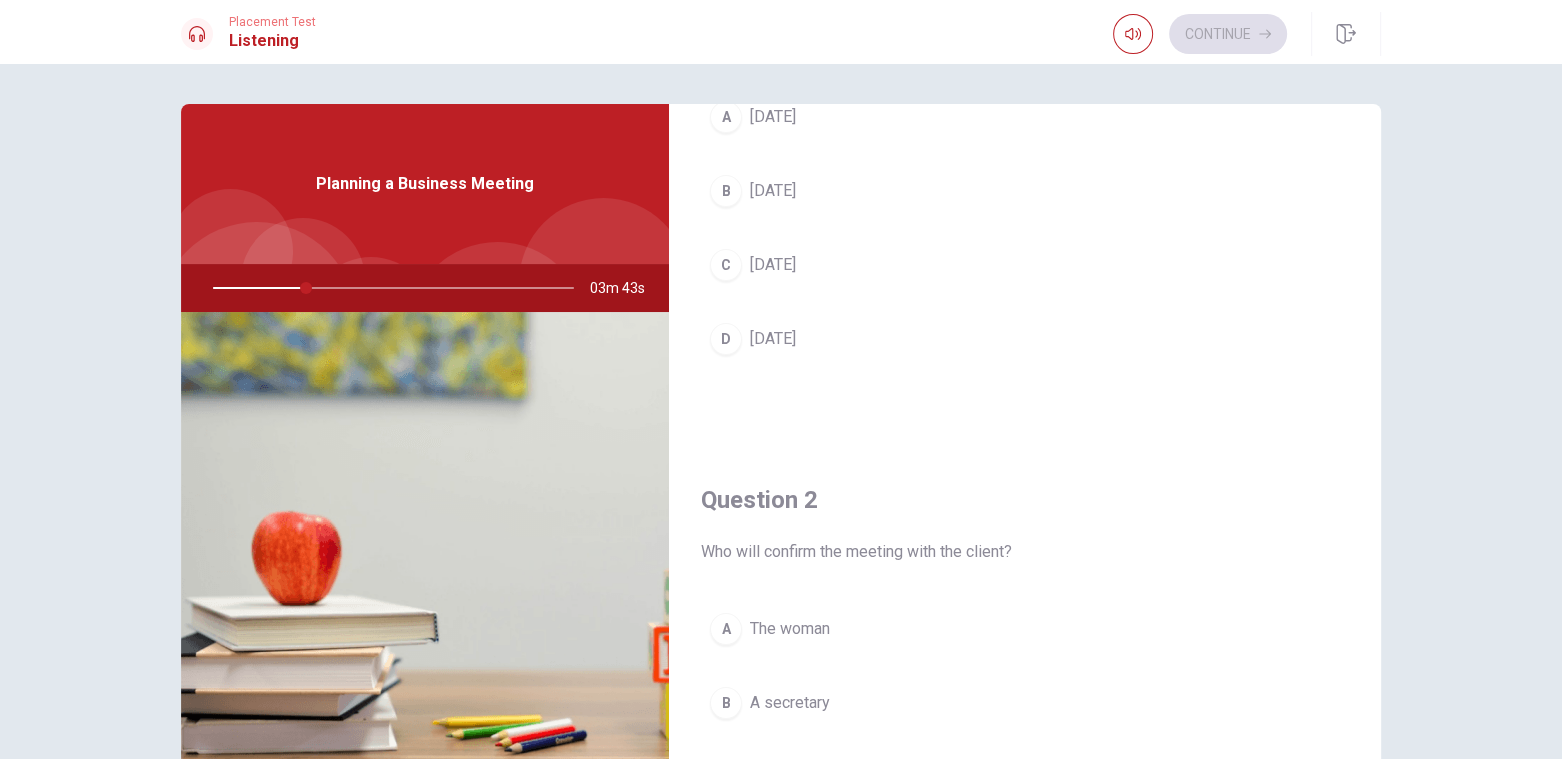 scroll, scrollTop: 0, scrollLeft: 0, axis: both 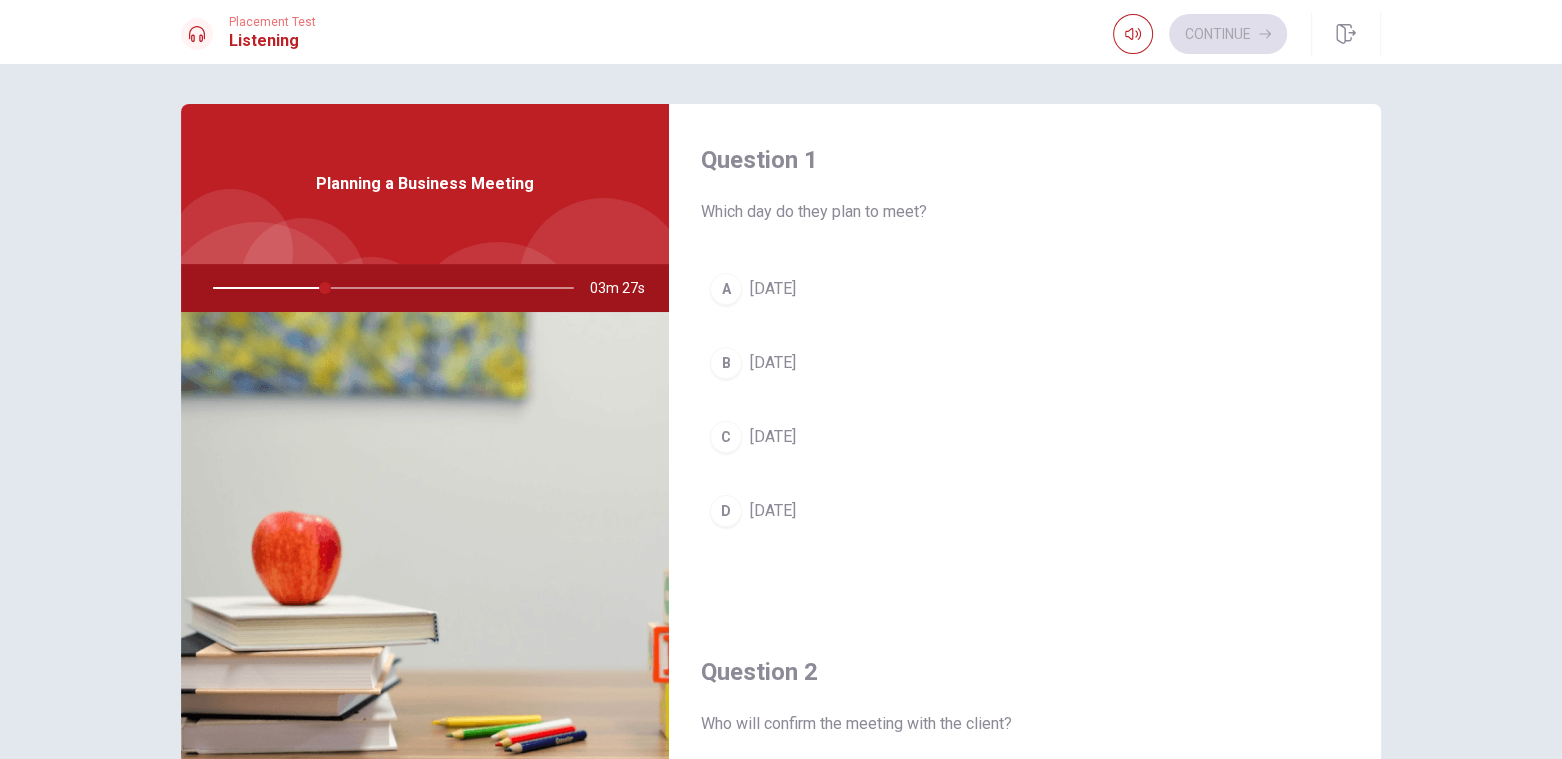 click on "[DATE]" at bounding box center [773, 289] 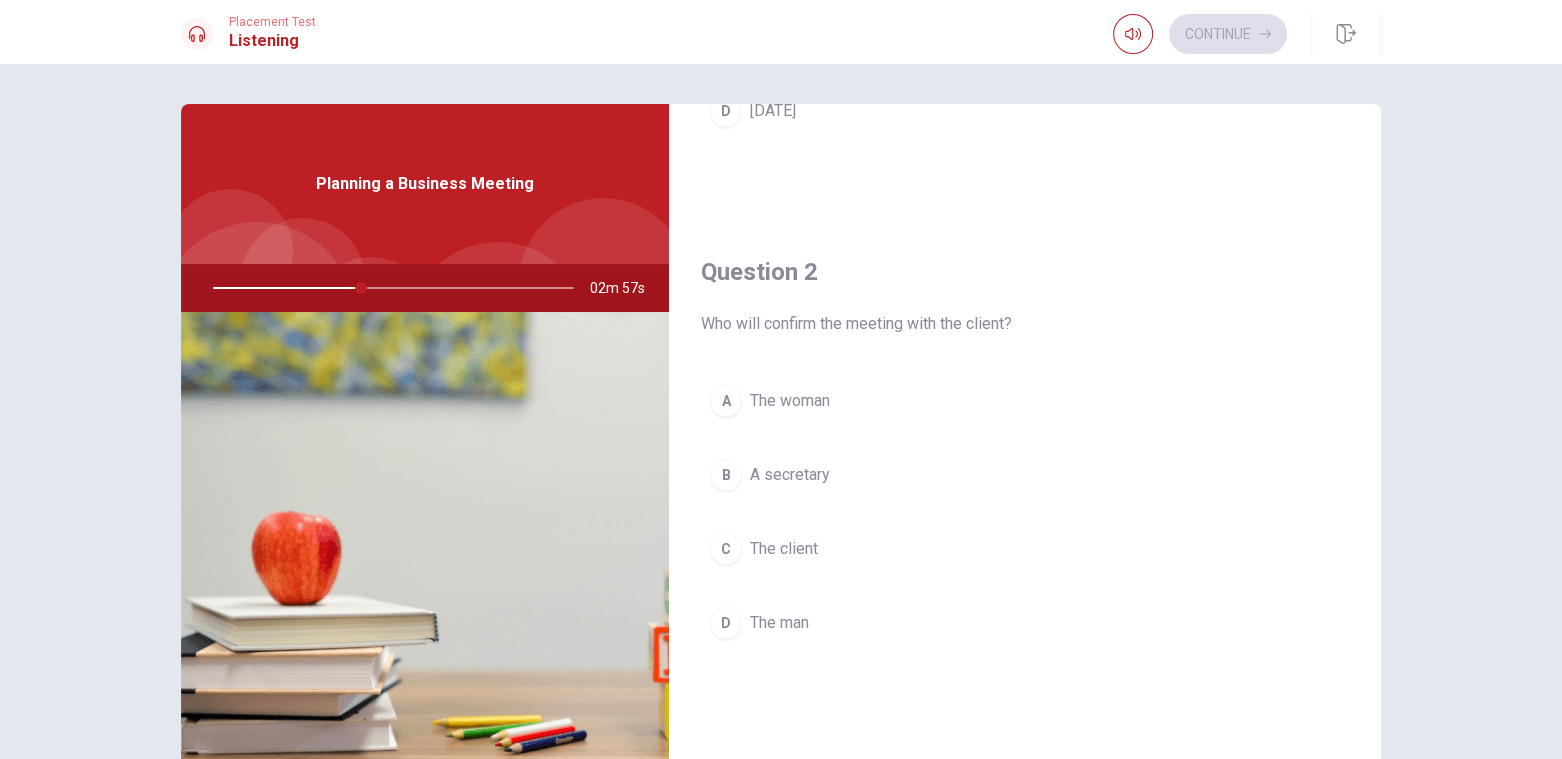 scroll, scrollTop: 500, scrollLeft: 0, axis: vertical 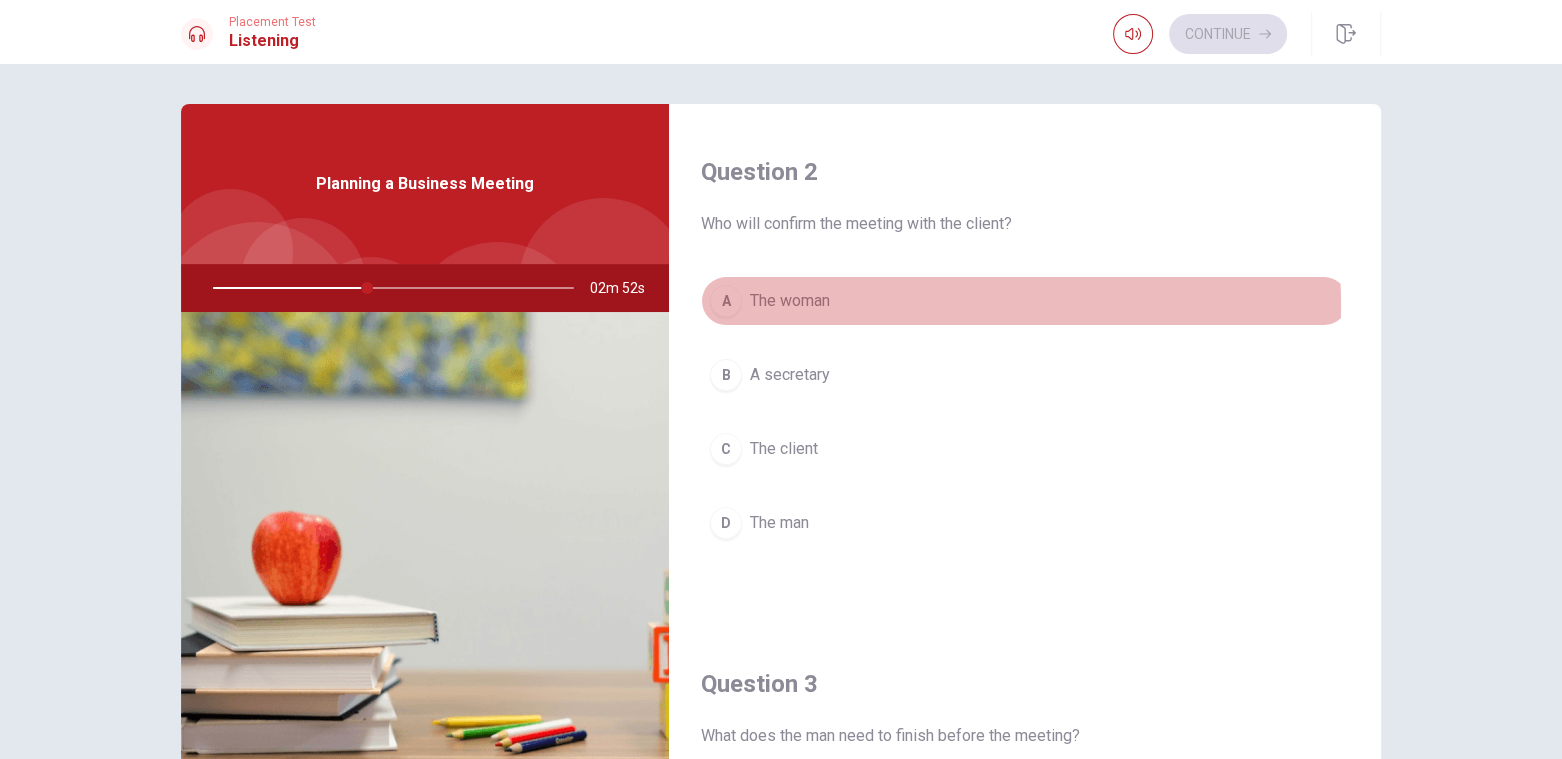 click on "The woman" at bounding box center [790, 301] 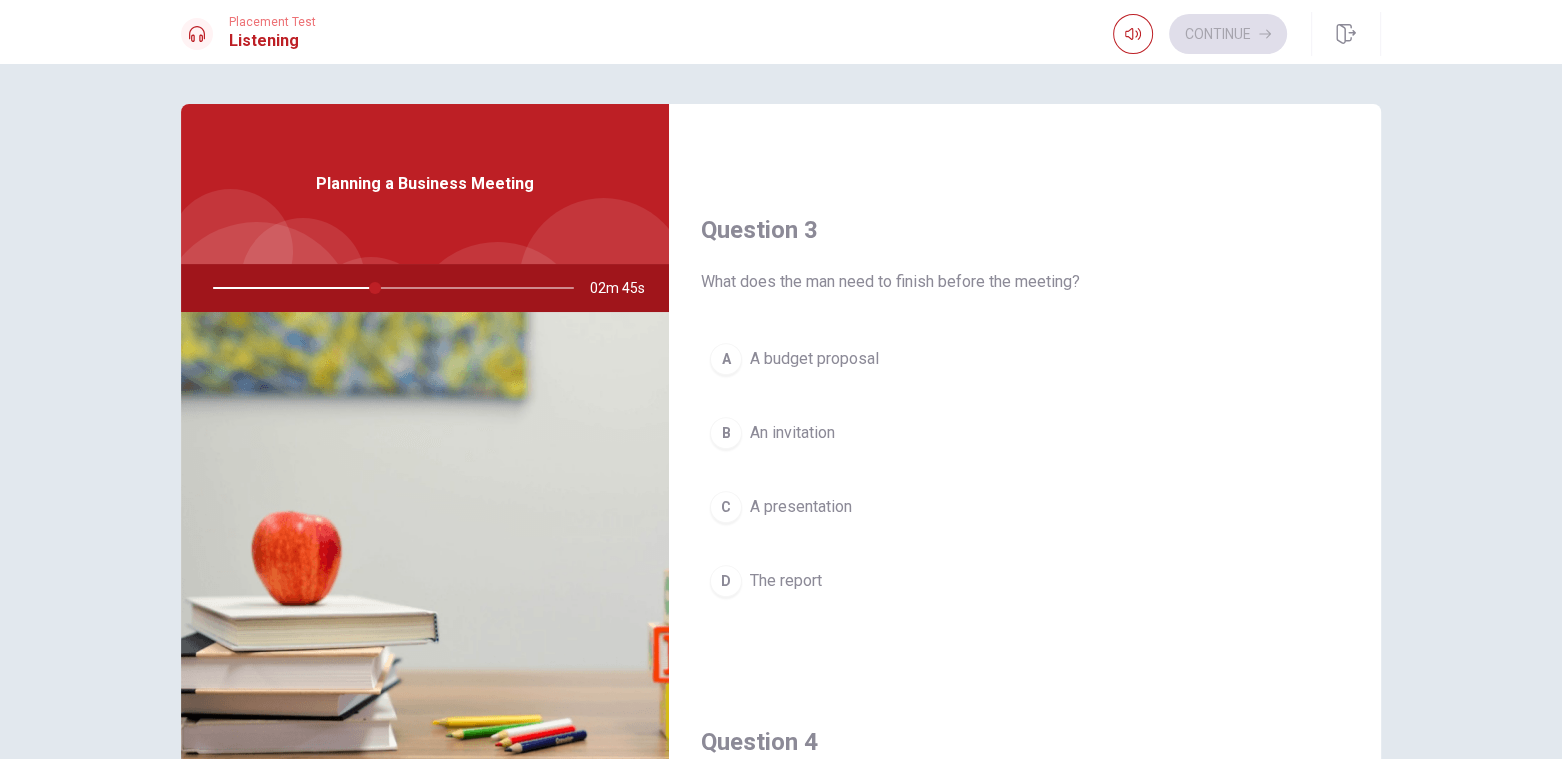 scroll, scrollTop: 1000, scrollLeft: 0, axis: vertical 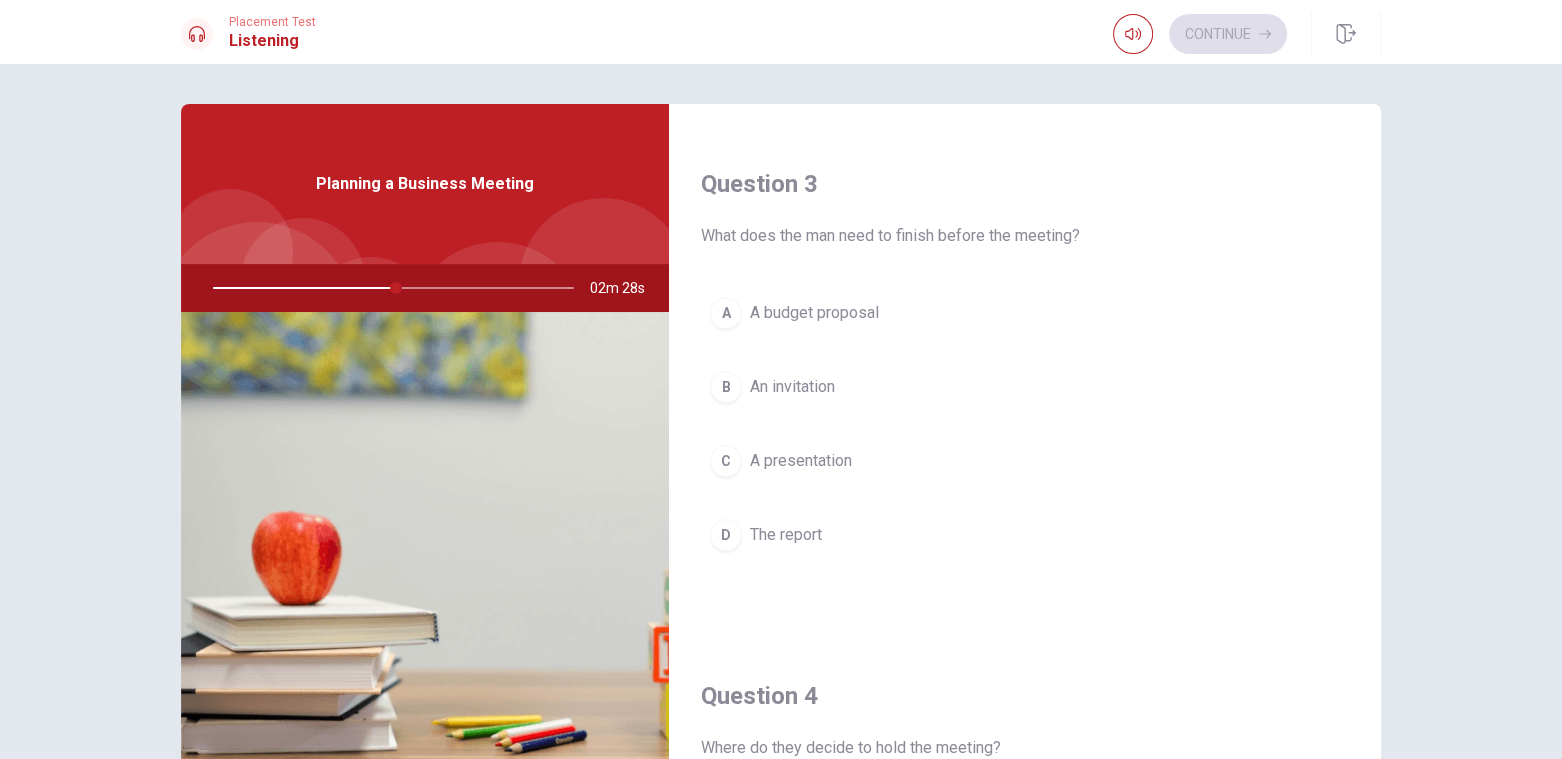 click on "A presentation" at bounding box center [801, 461] 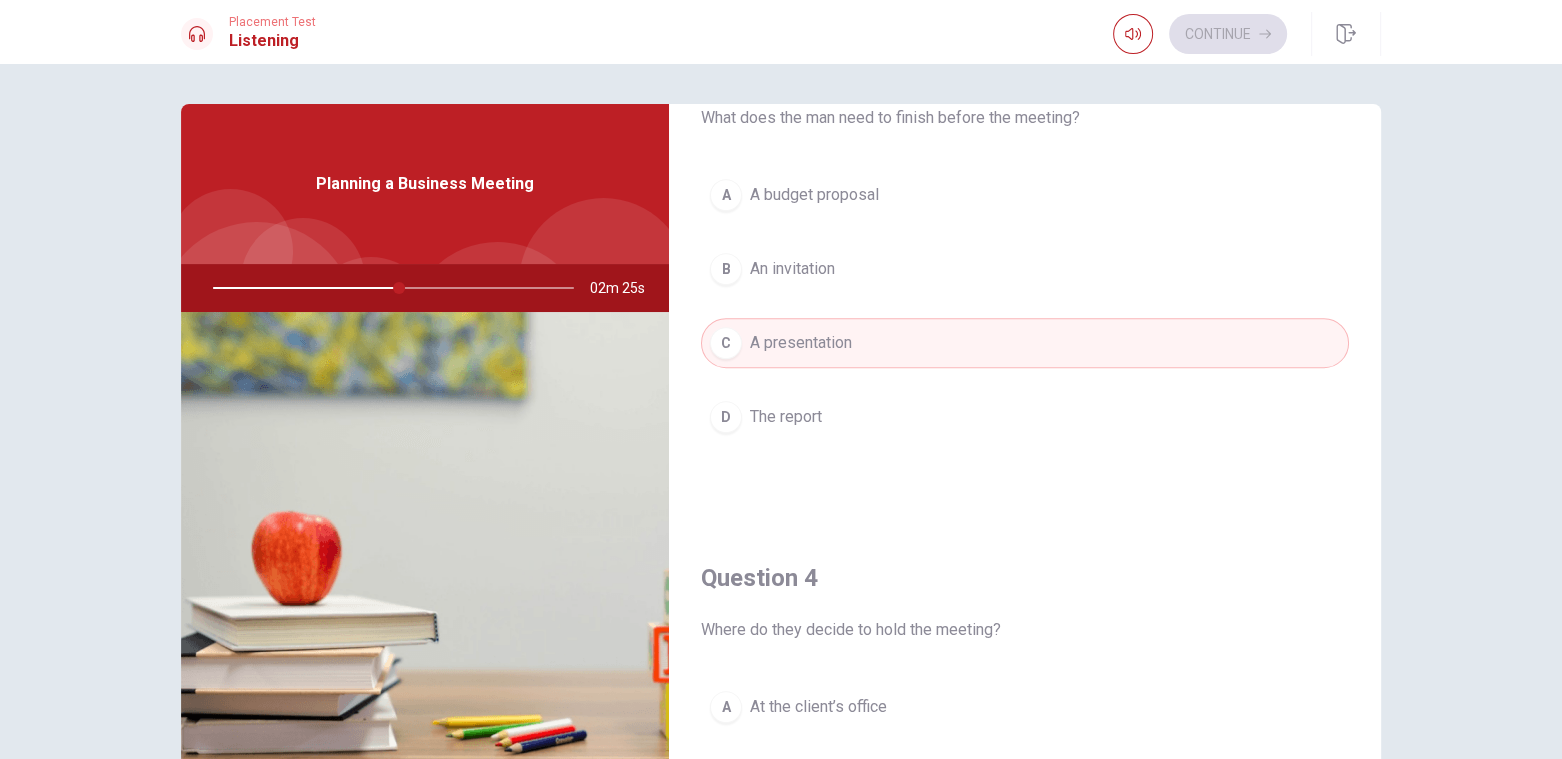 scroll, scrollTop: 900, scrollLeft: 0, axis: vertical 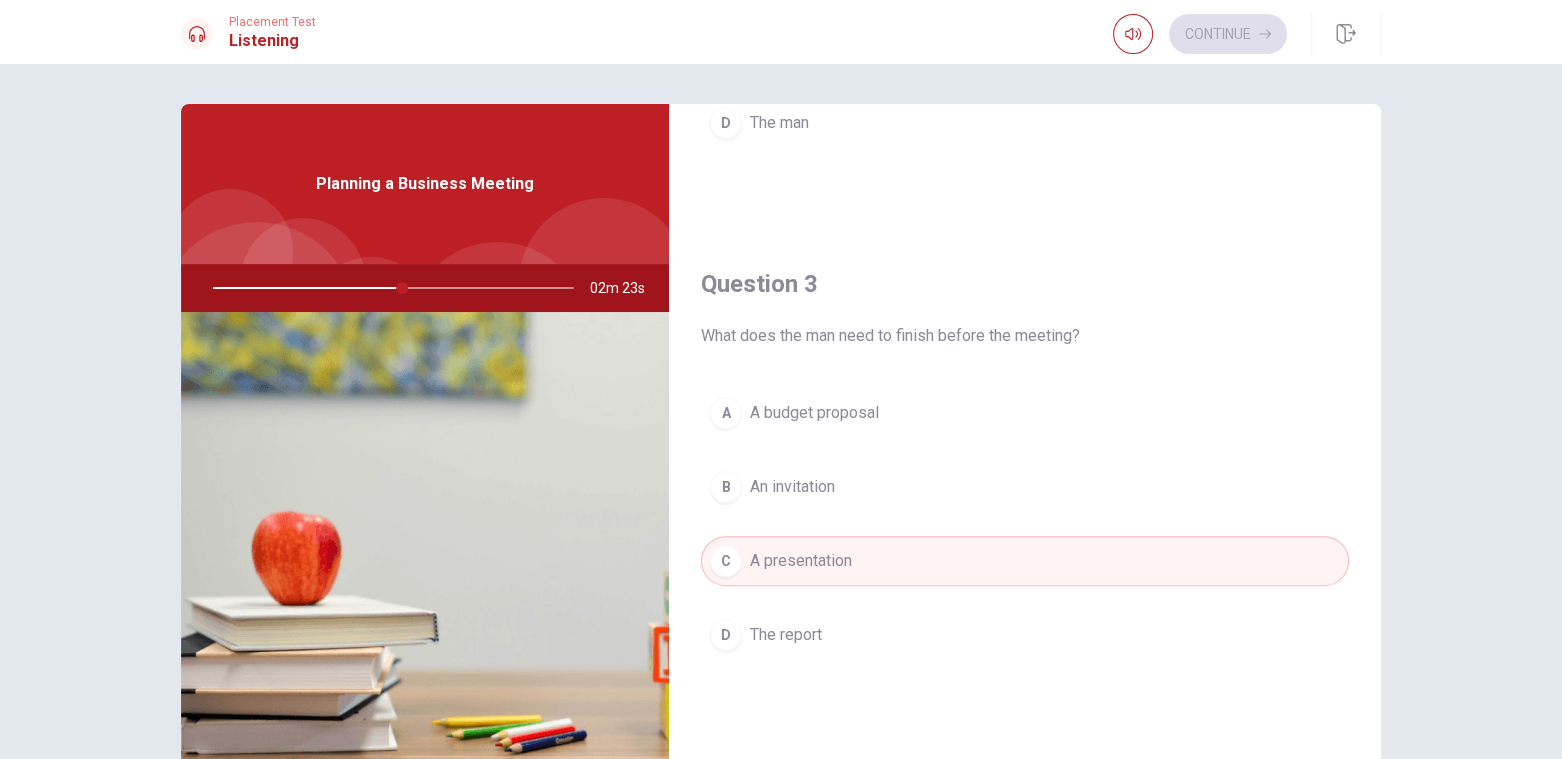 click on "An invitation" at bounding box center [792, 487] 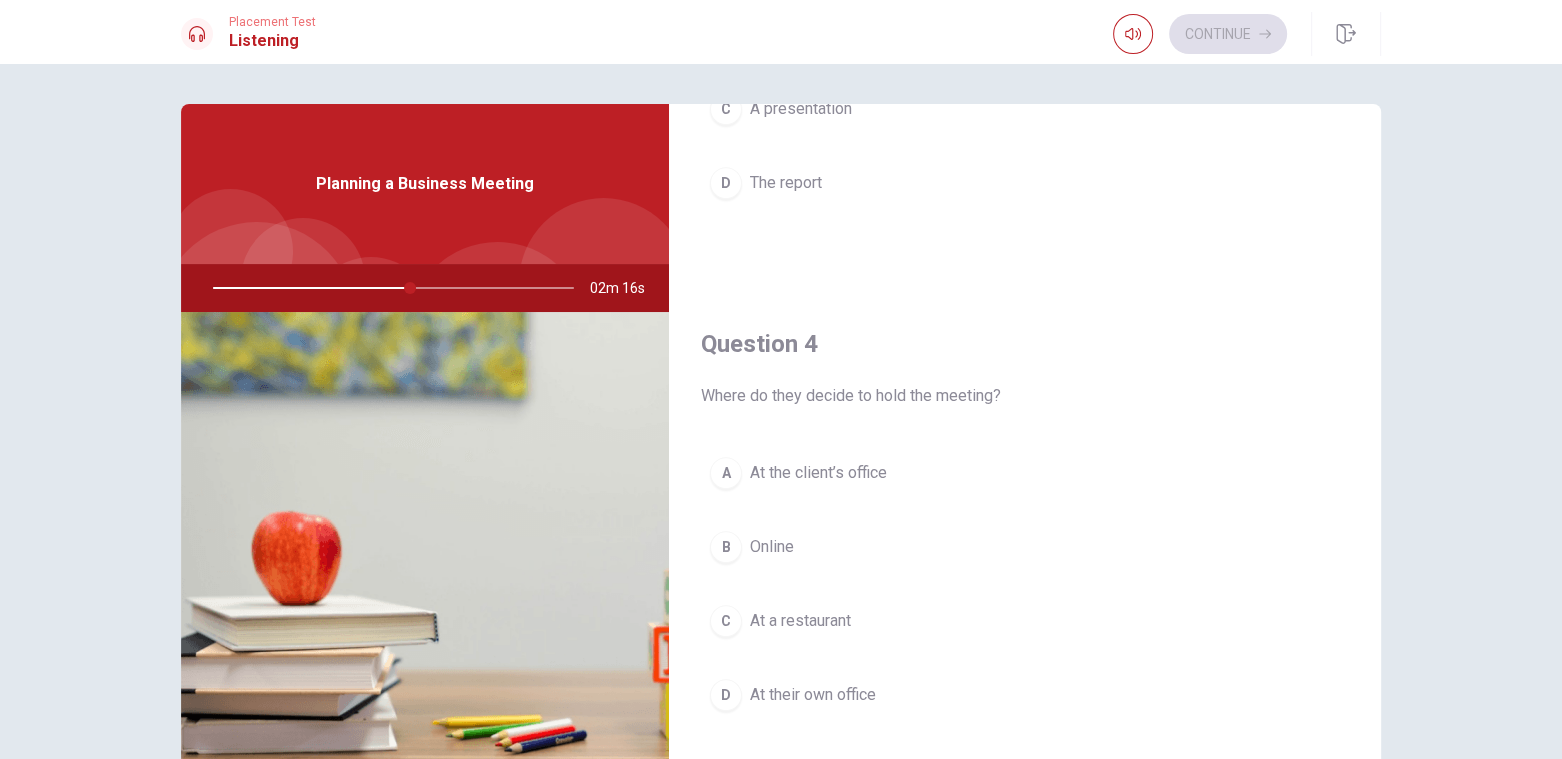 scroll, scrollTop: 1400, scrollLeft: 0, axis: vertical 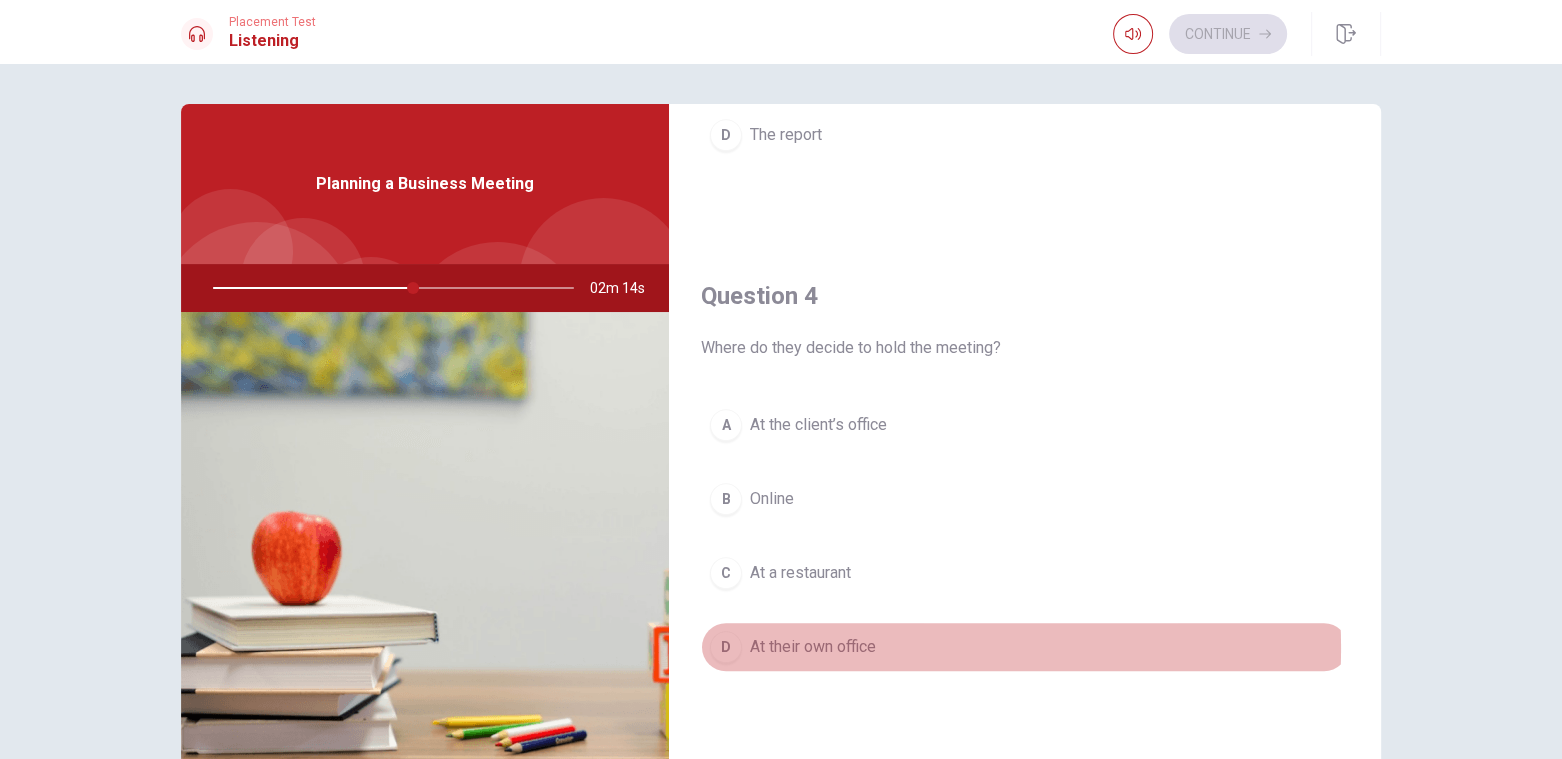 click on "At their own office" at bounding box center (813, 647) 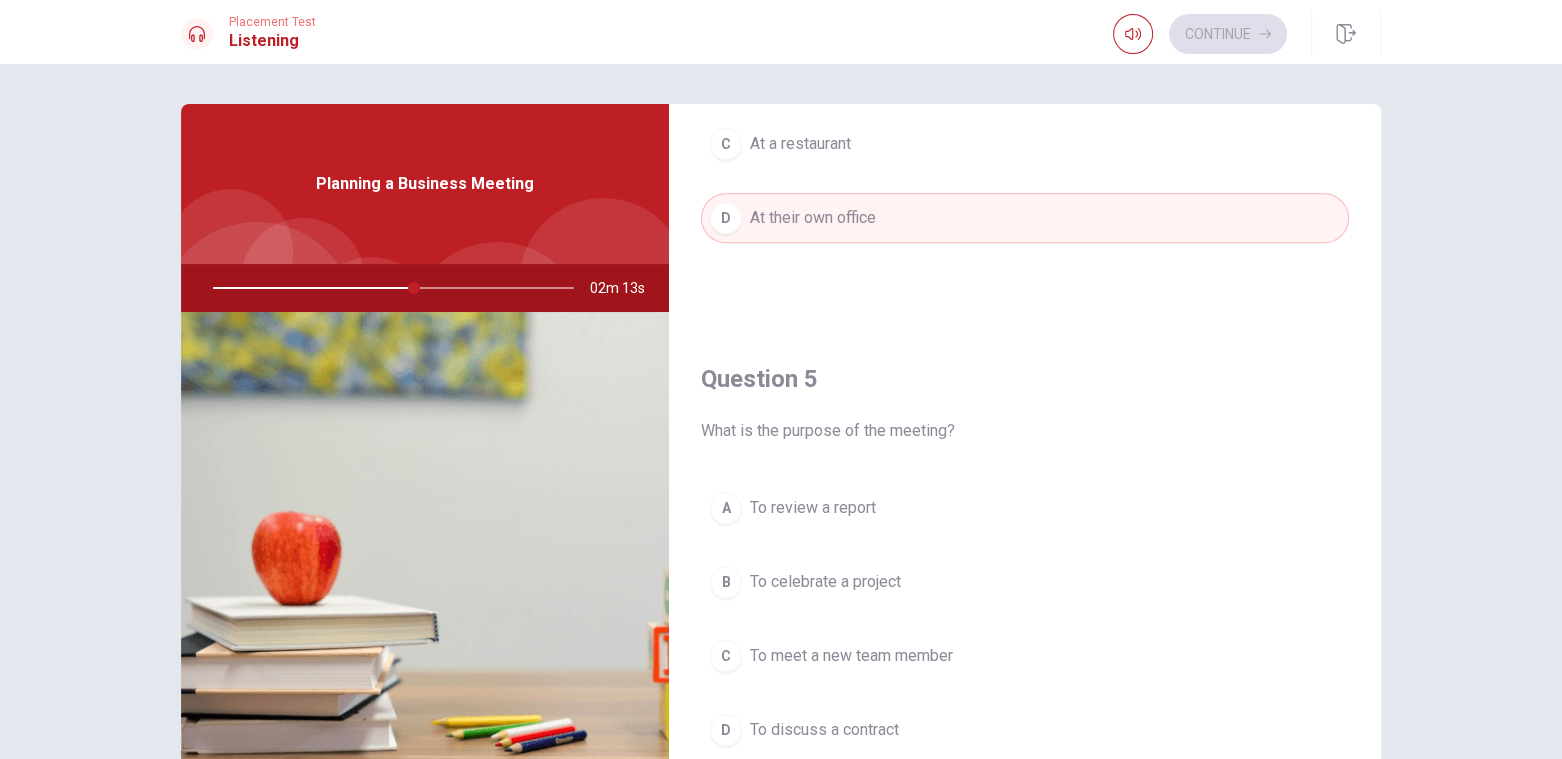 scroll, scrollTop: 1856, scrollLeft: 0, axis: vertical 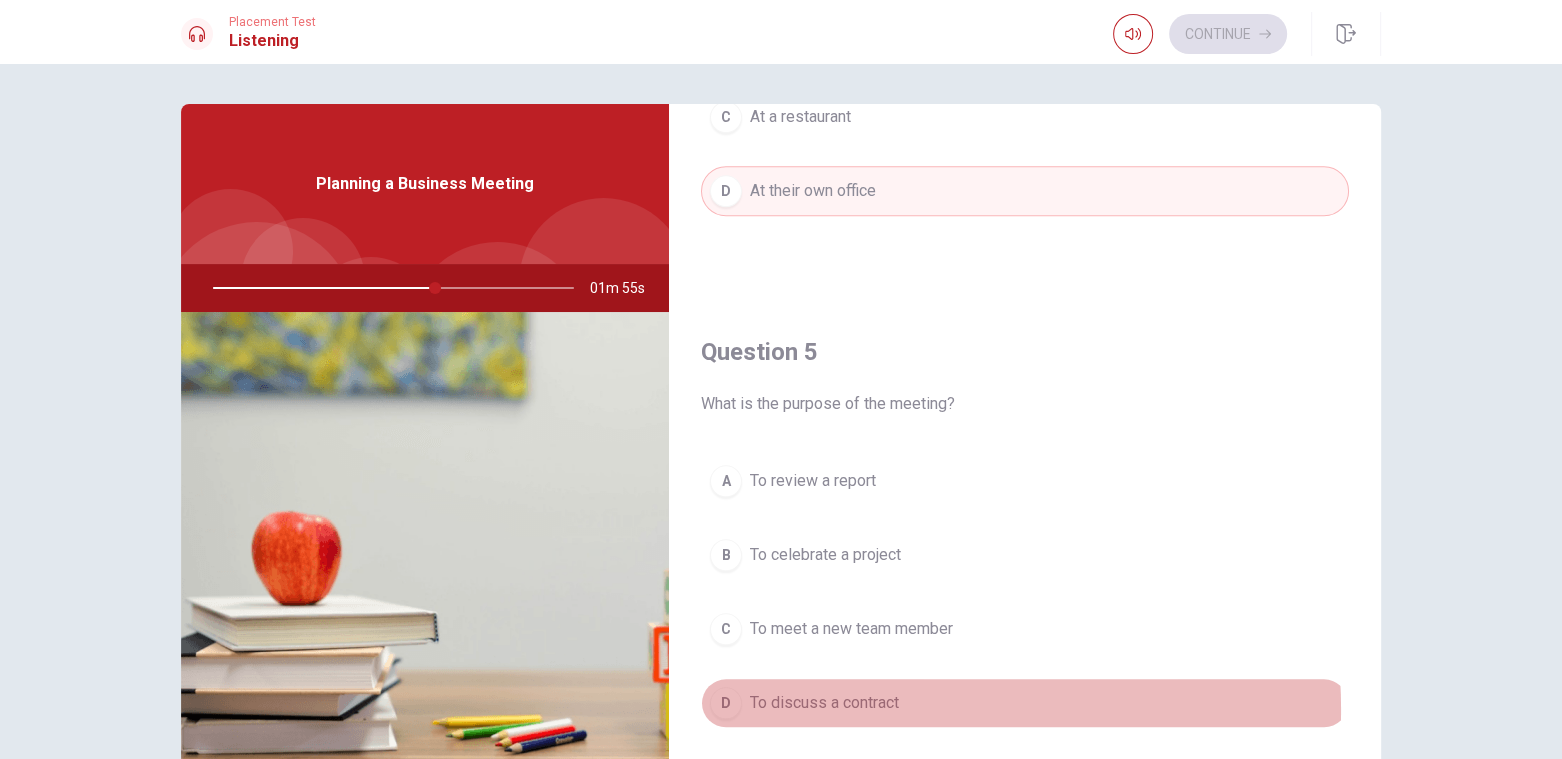 click on "To discuss a contract" at bounding box center (824, 703) 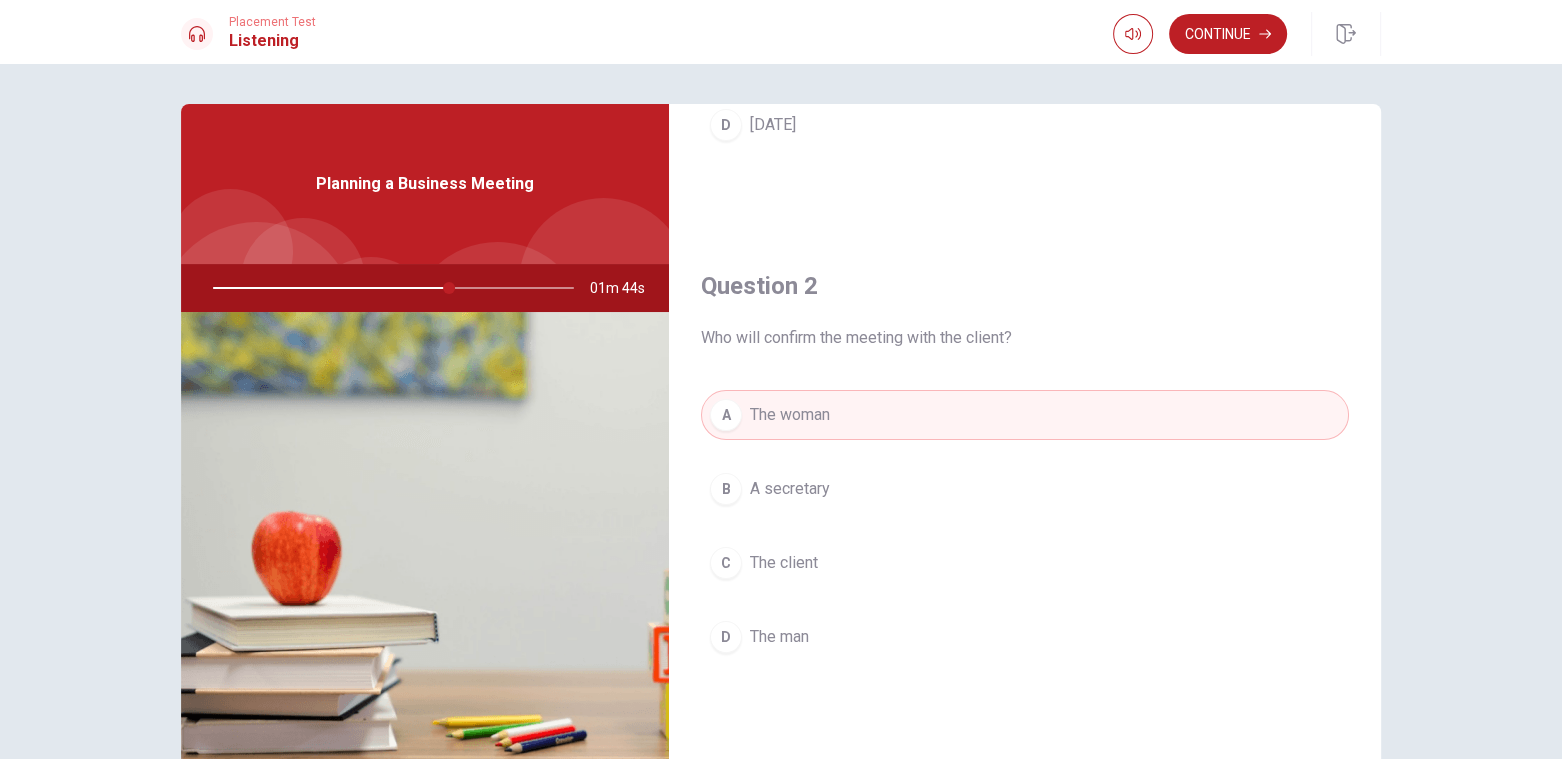 scroll, scrollTop: 400, scrollLeft: 0, axis: vertical 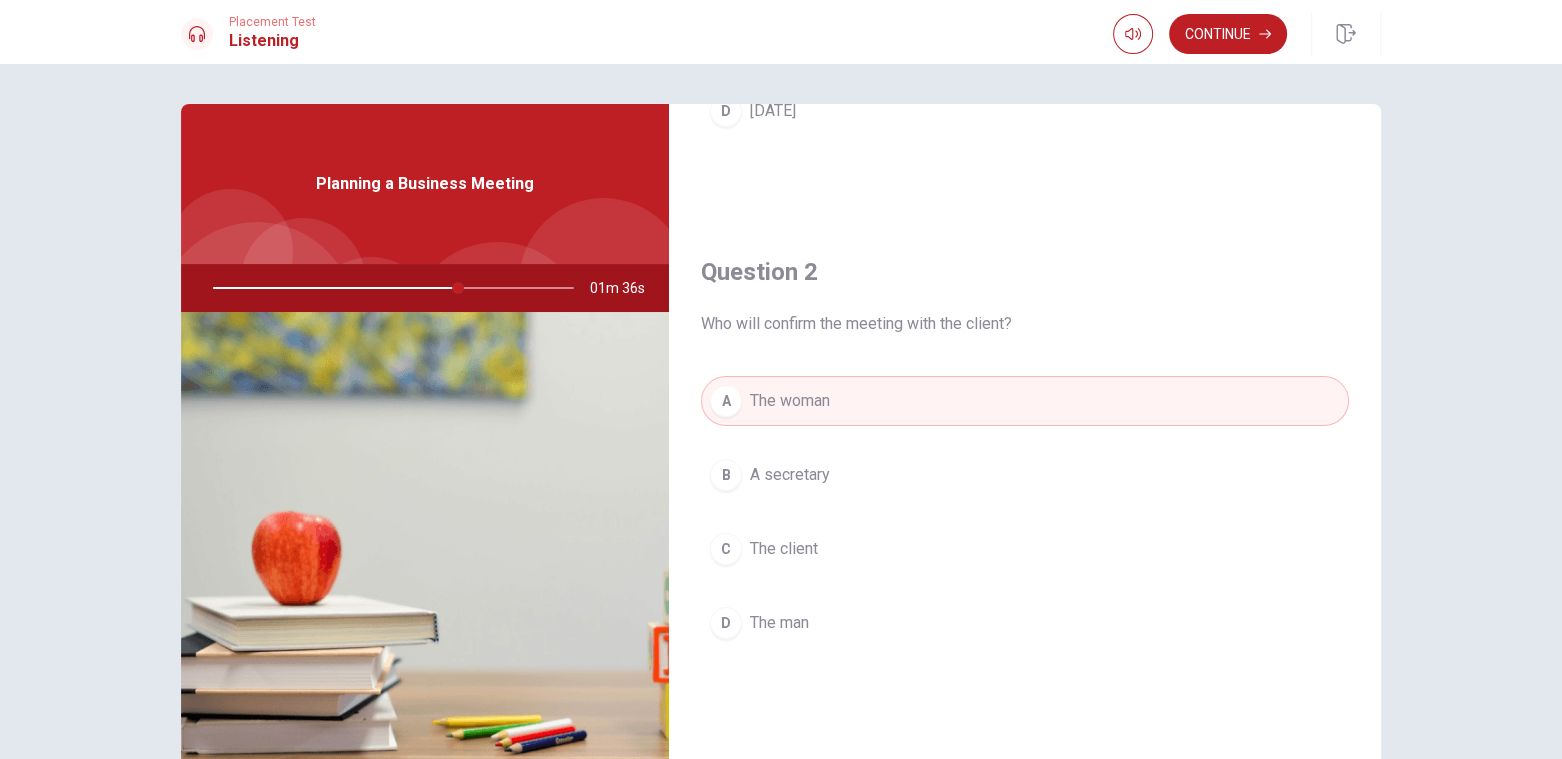 click on "Who will confirm the meeting with the client?" at bounding box center [1025, 324] 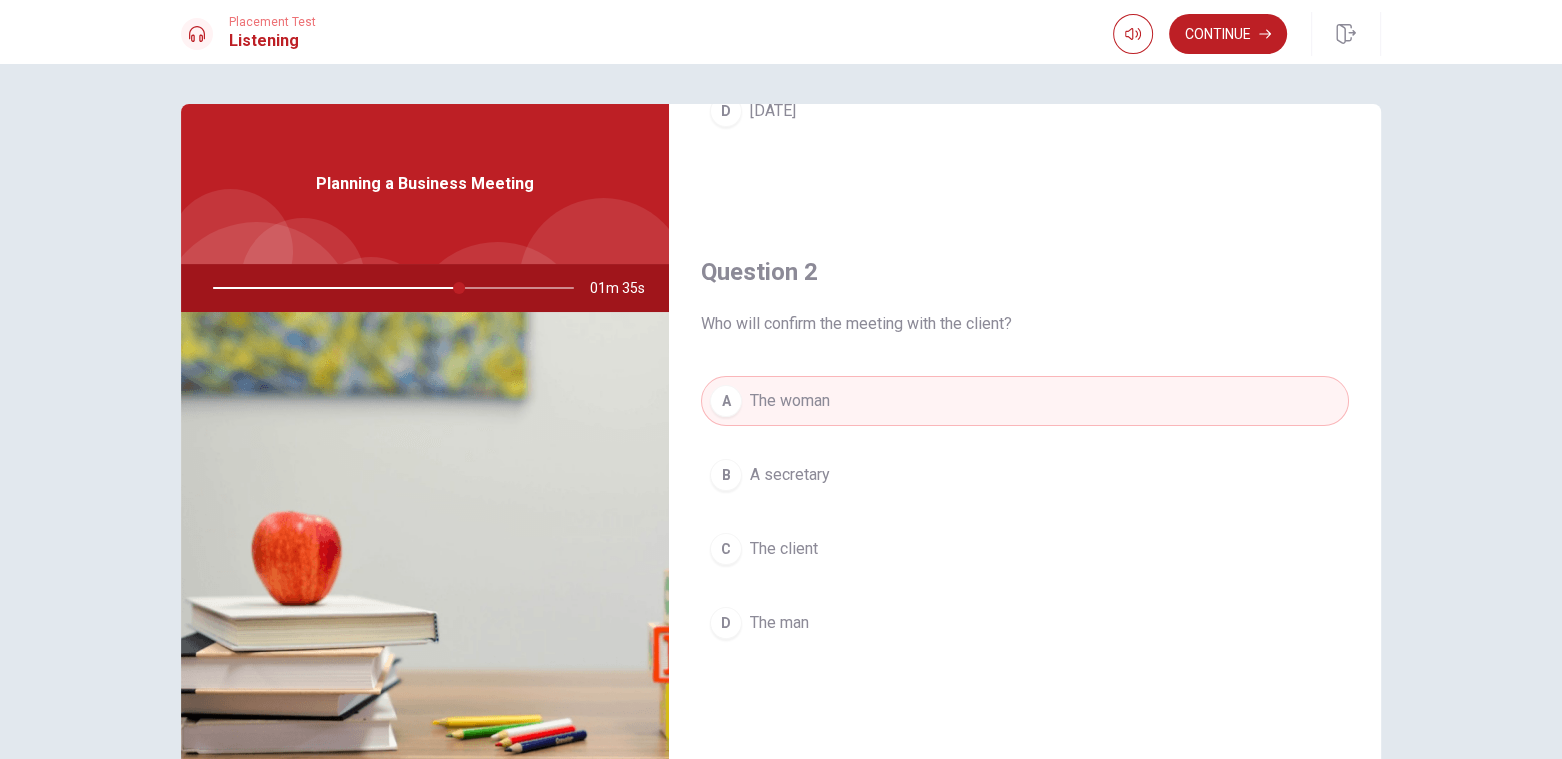 drag, startPoint x: 834, startPoint y: 324, endPoint x: 869, endPoint y: 331, distance: 35.69314 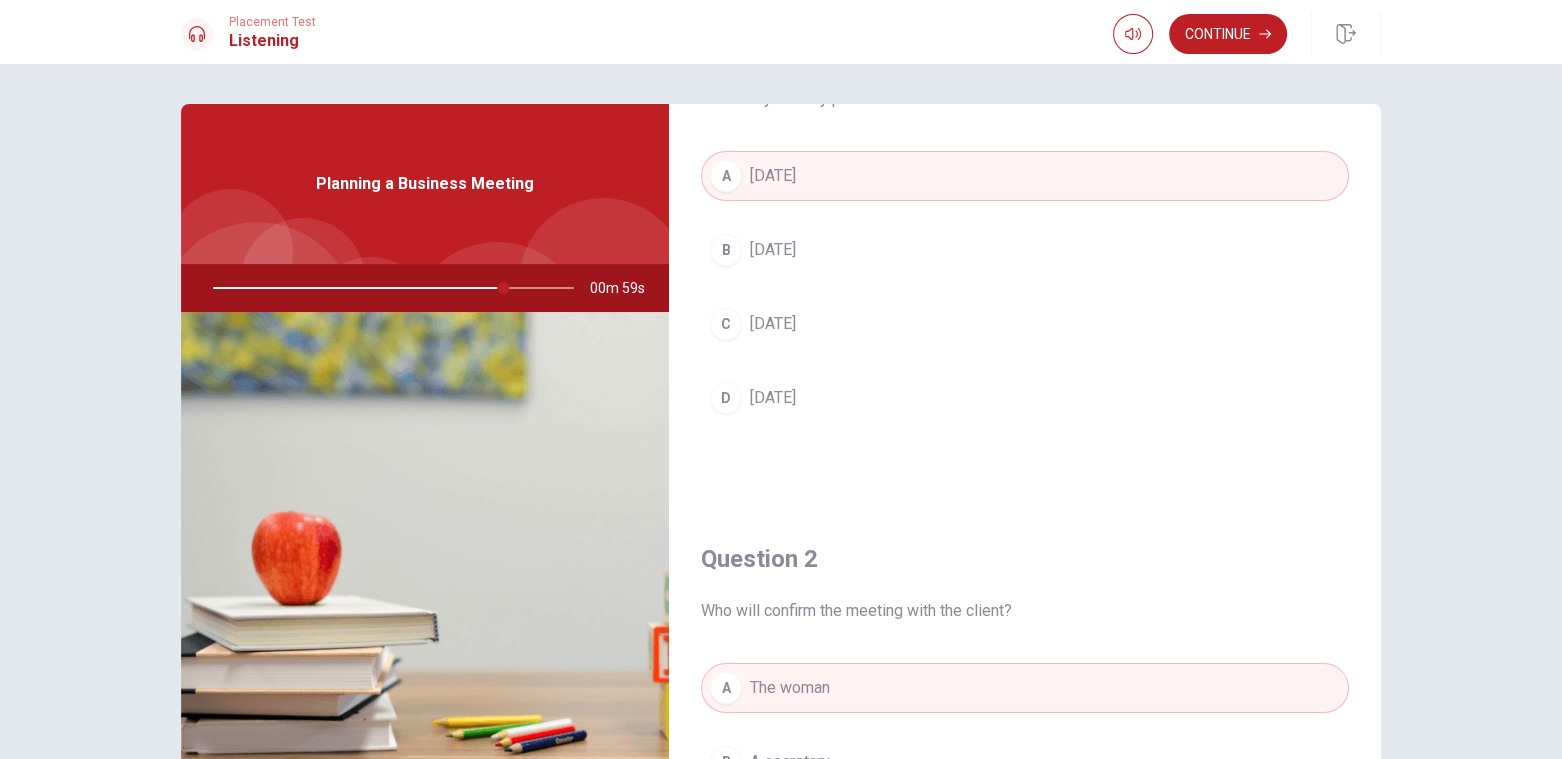 scroll, scrollTop: 100, scrollLeft: 0, axis: vertical 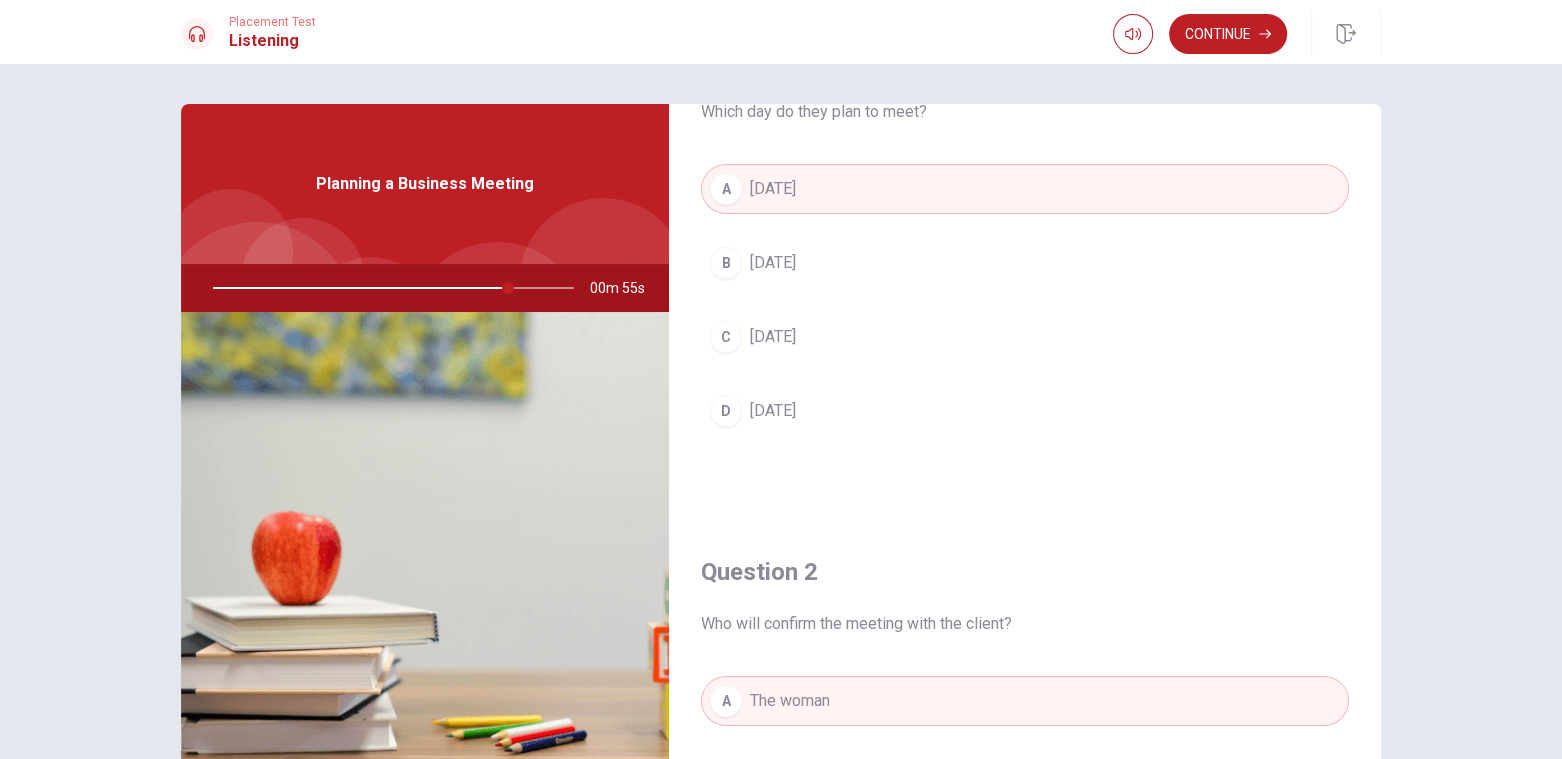 click at bounding box center (389, 288) 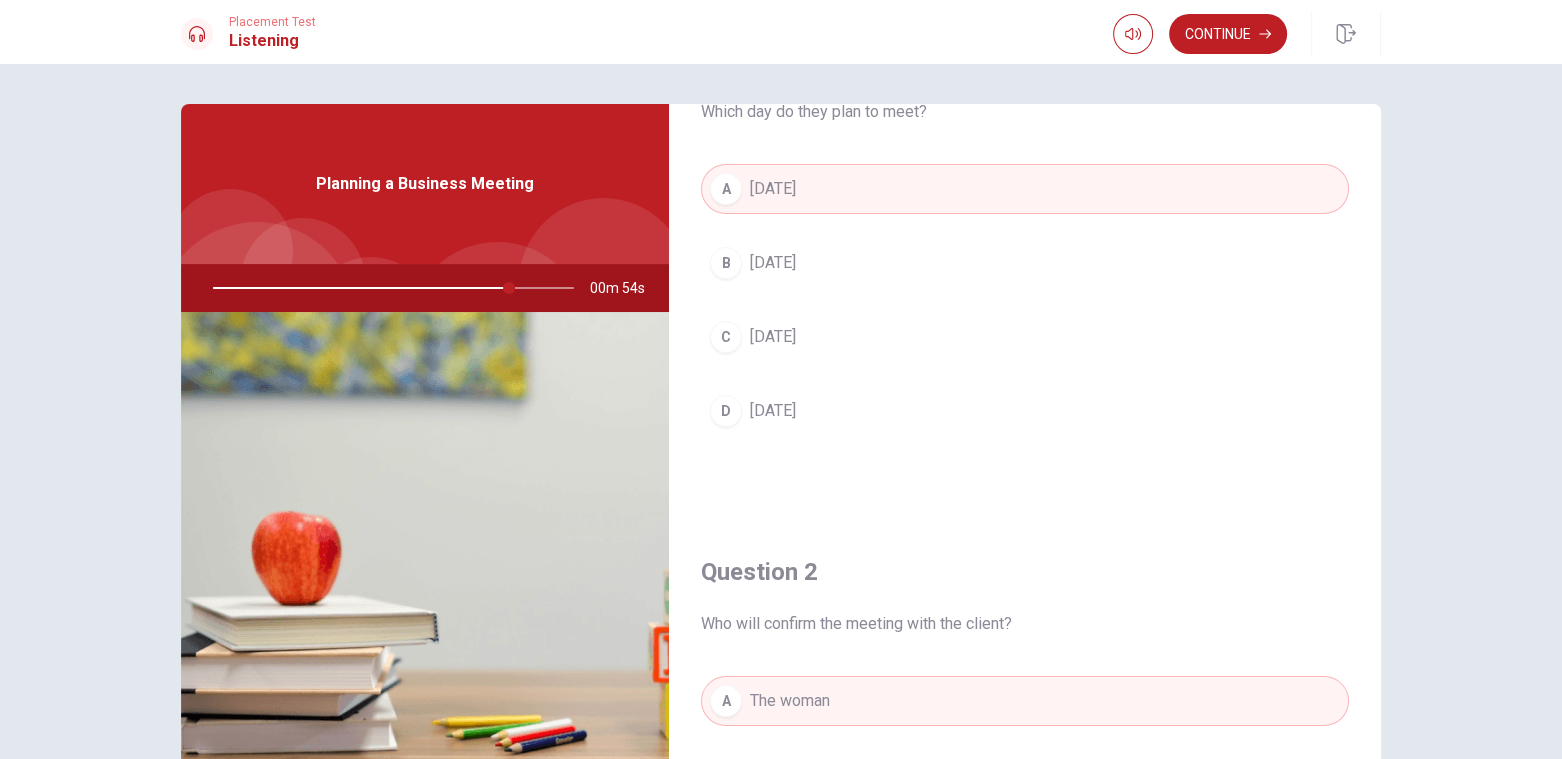 drag, startPoint x: 495, startPoint y: 286, endPoint x: 429, endPoint y: 284, distance: 66.0303 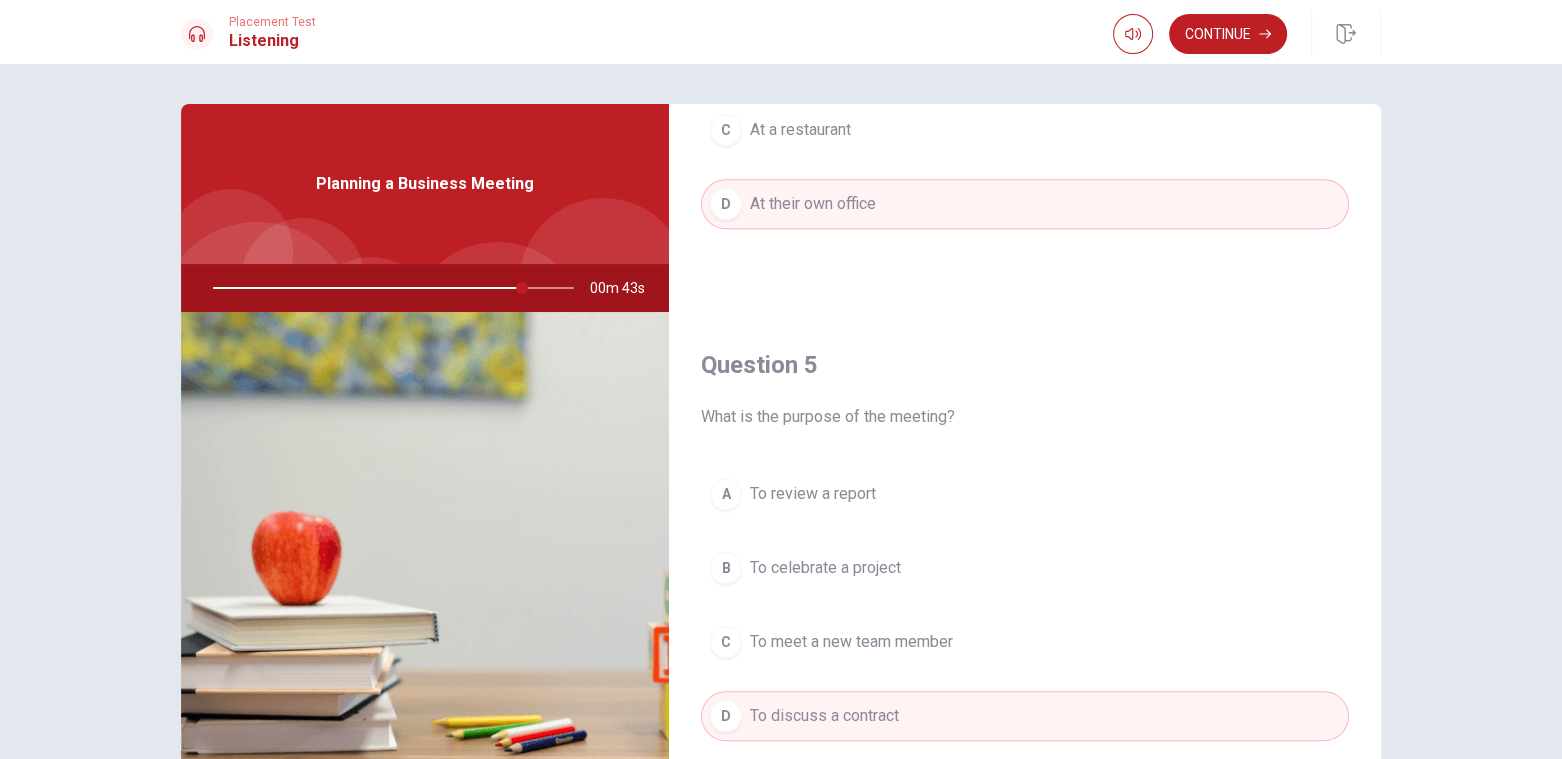 scroll, scrollTop: 1856, scrollLeft: 0, axis: vertical 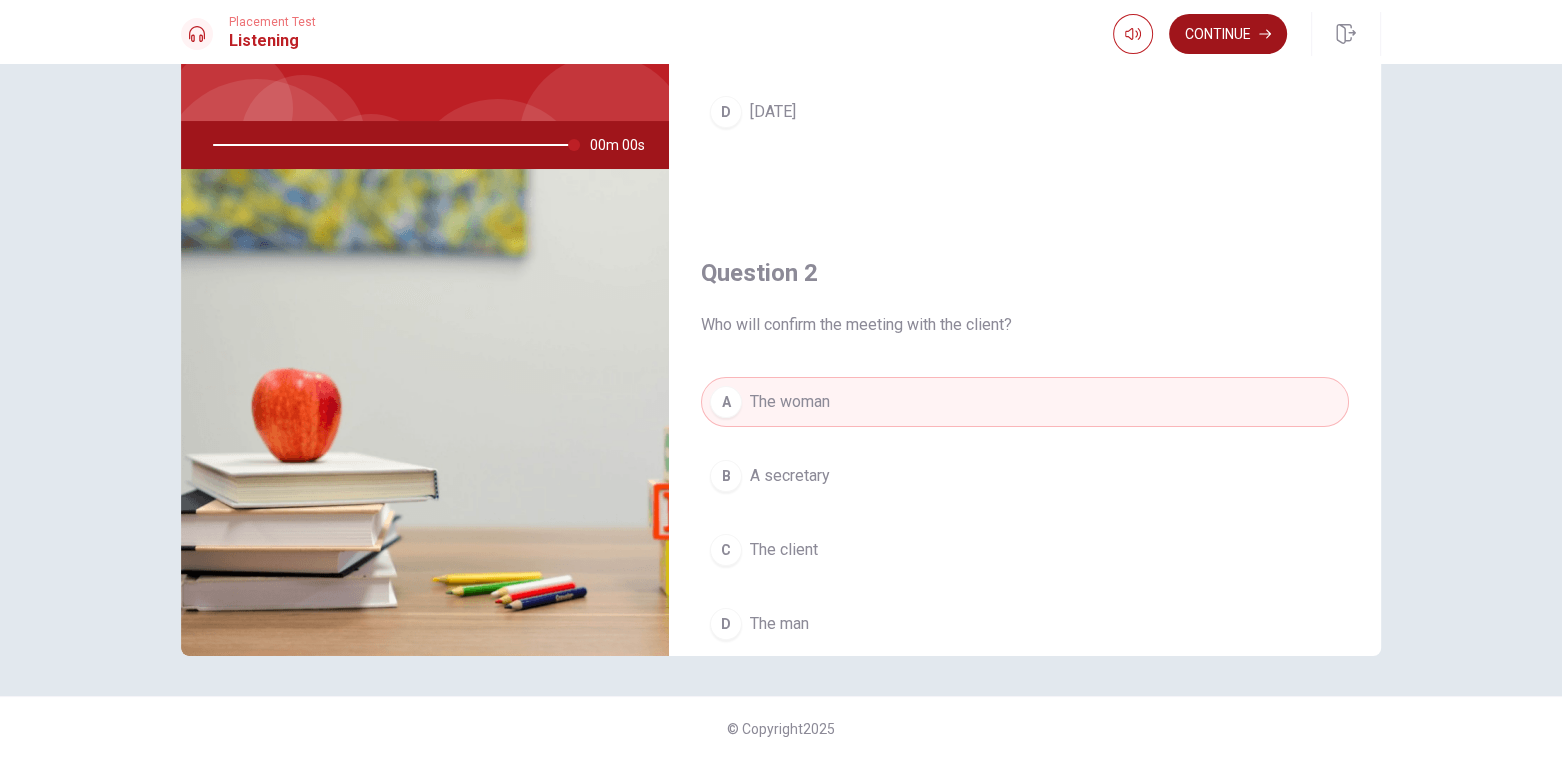 type on "0" 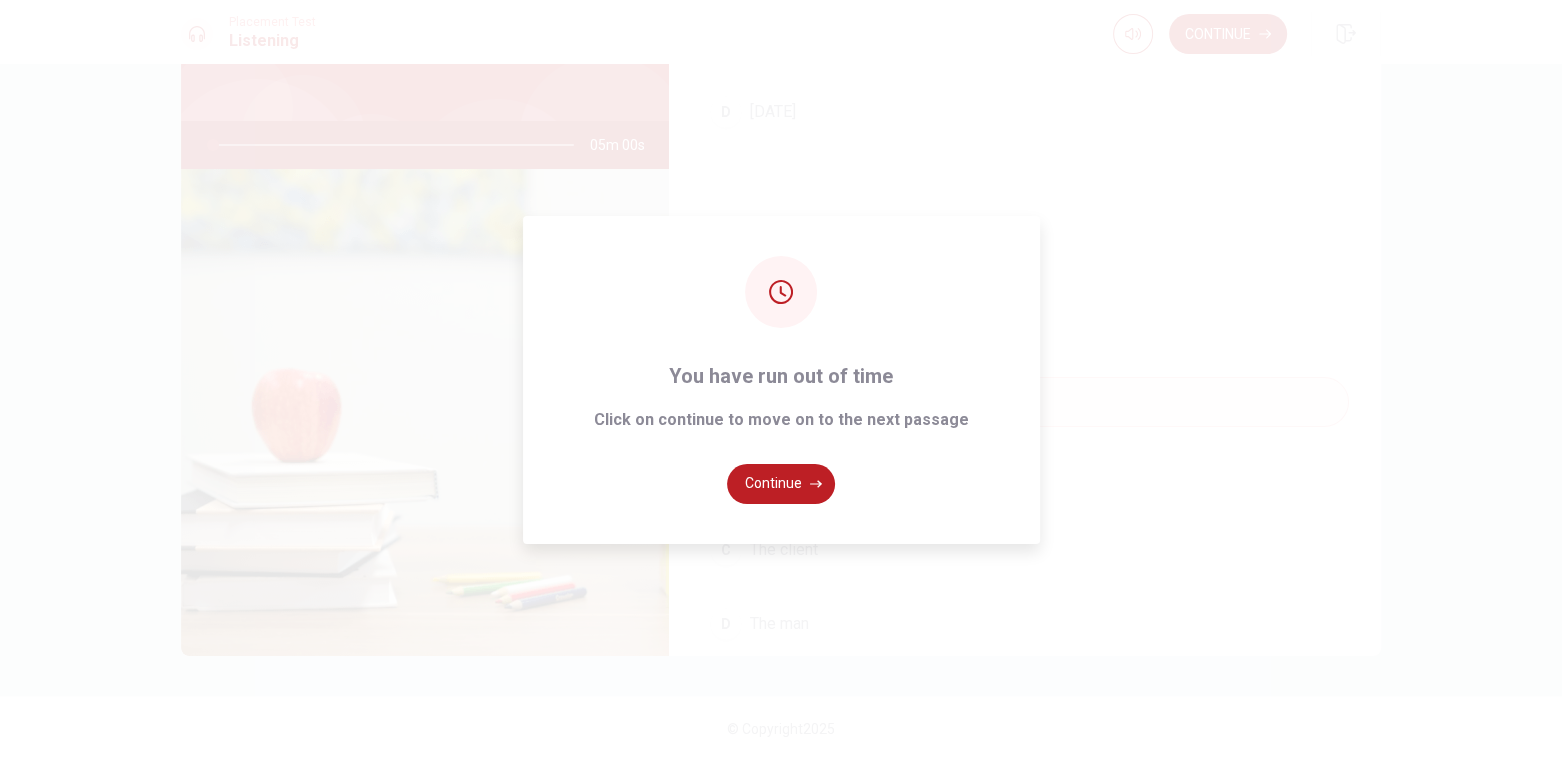 click on "Continue" at bounding box center [781, 484] 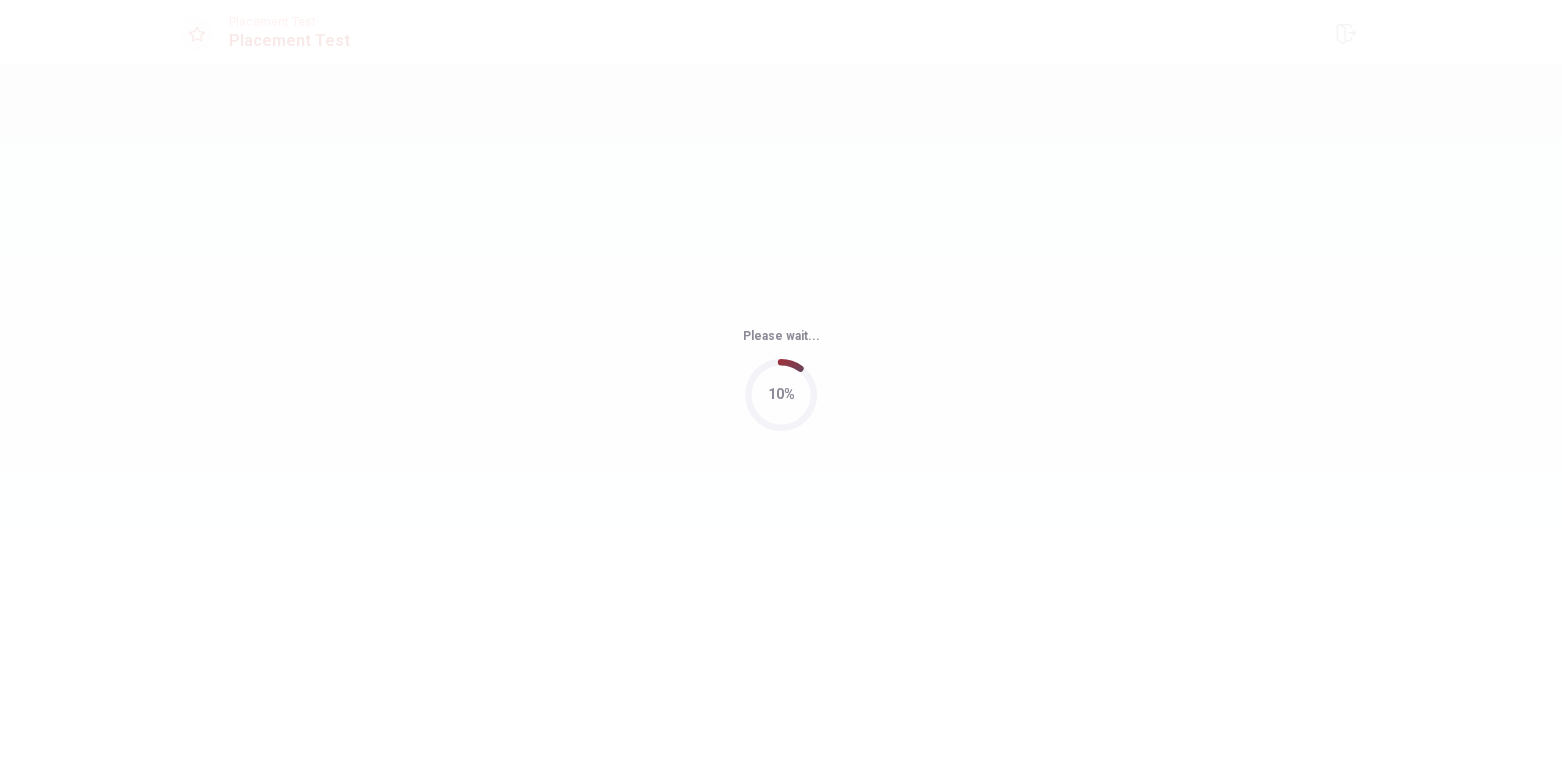scroll, scrollTop: 0, scrollLeft: 0, axis: both 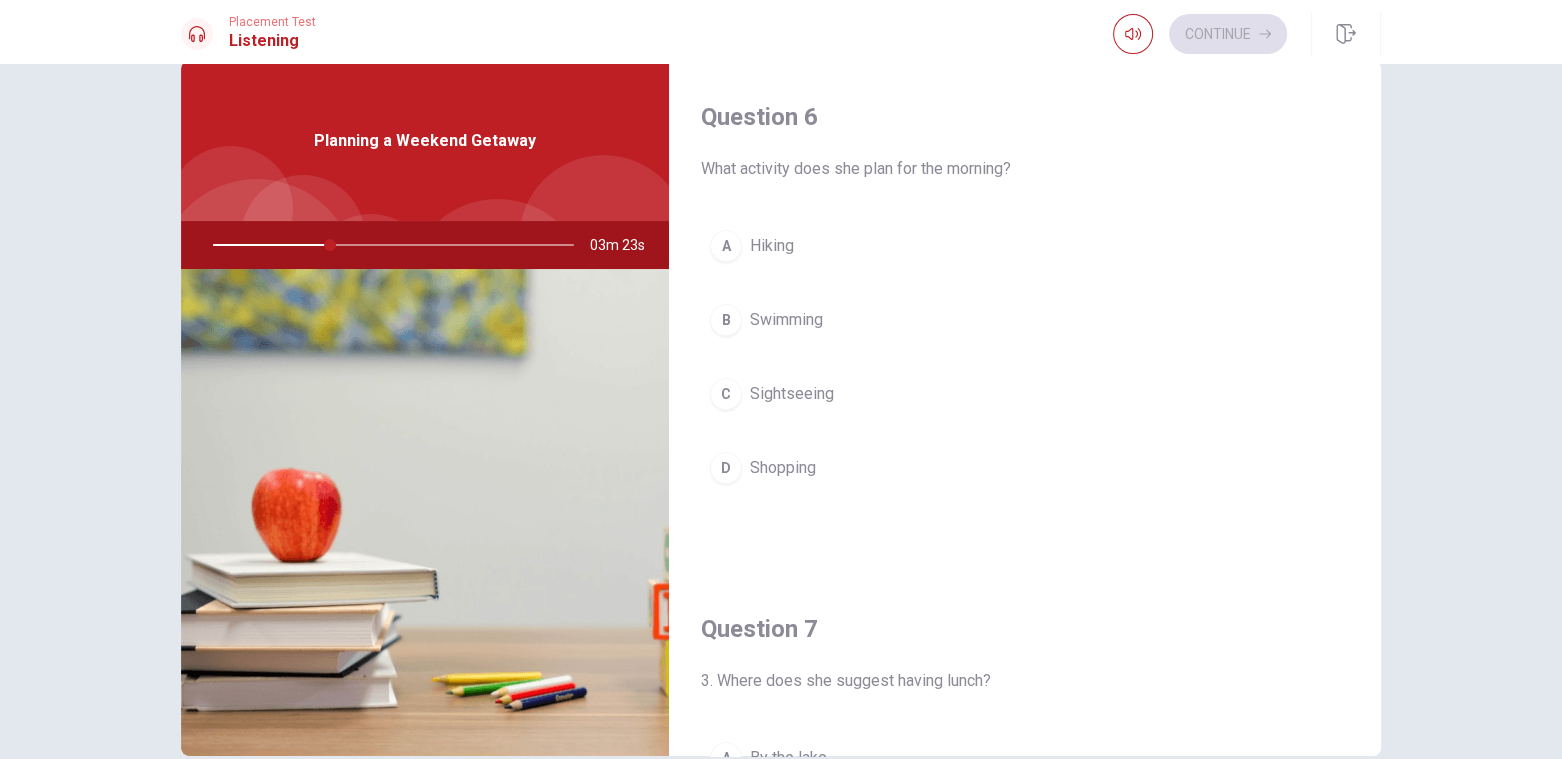 click on "A Hiking" at bounding box center (1025, 246) 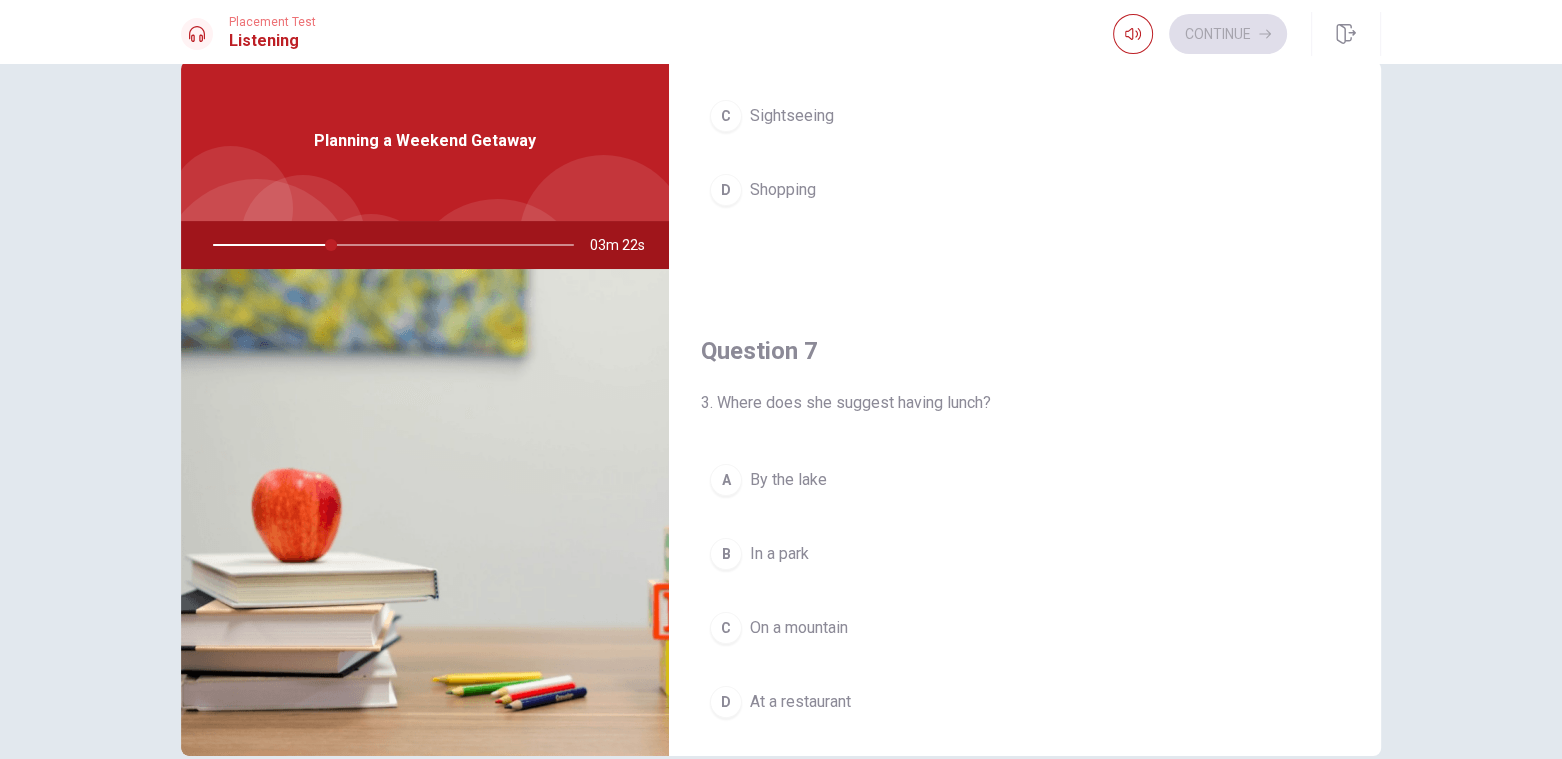 scroll, scrollTop: 400, scrollLeft: 0, axis: vertical 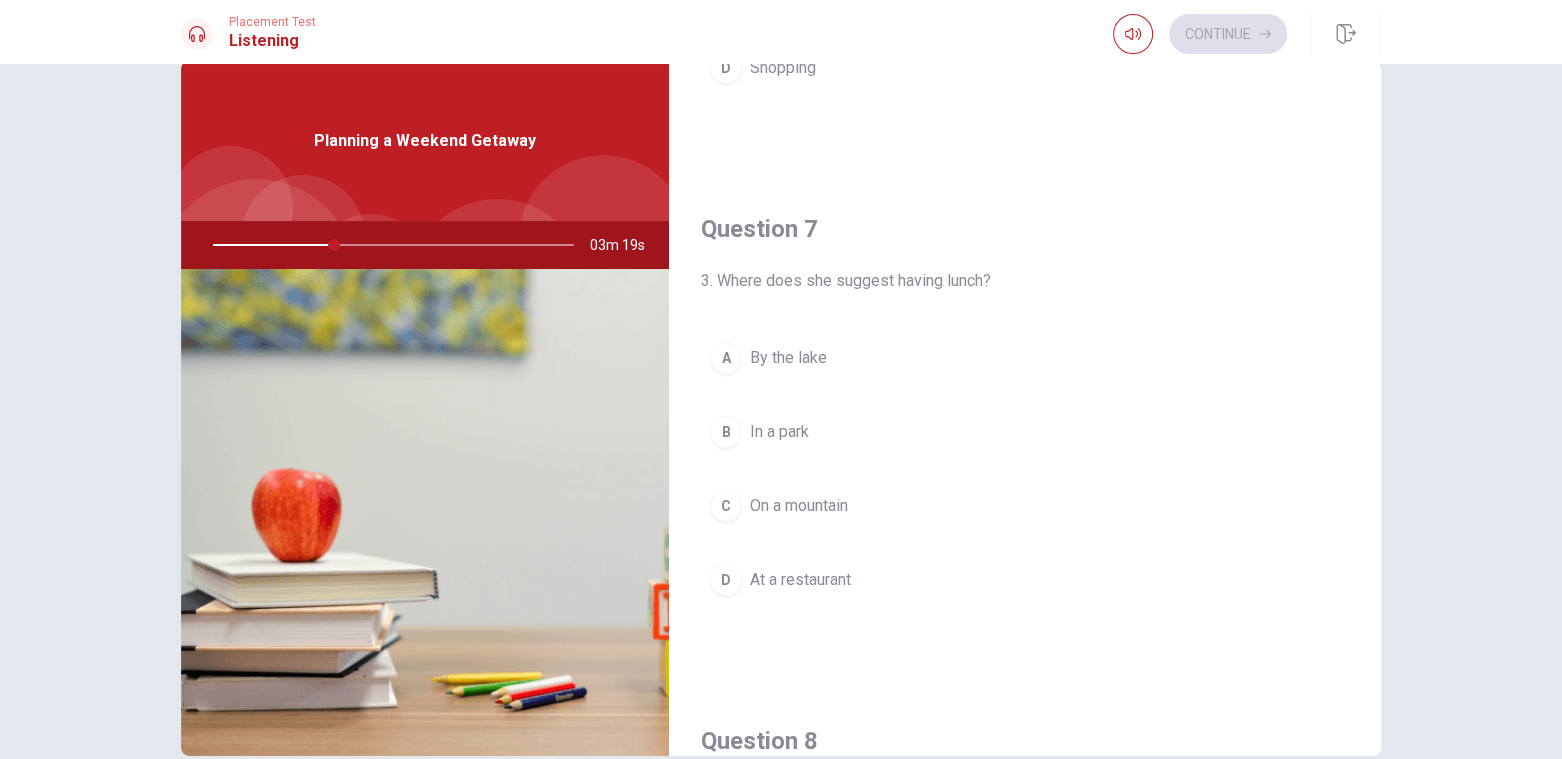 click on "B In a park" at bounding box center (1025, 432) 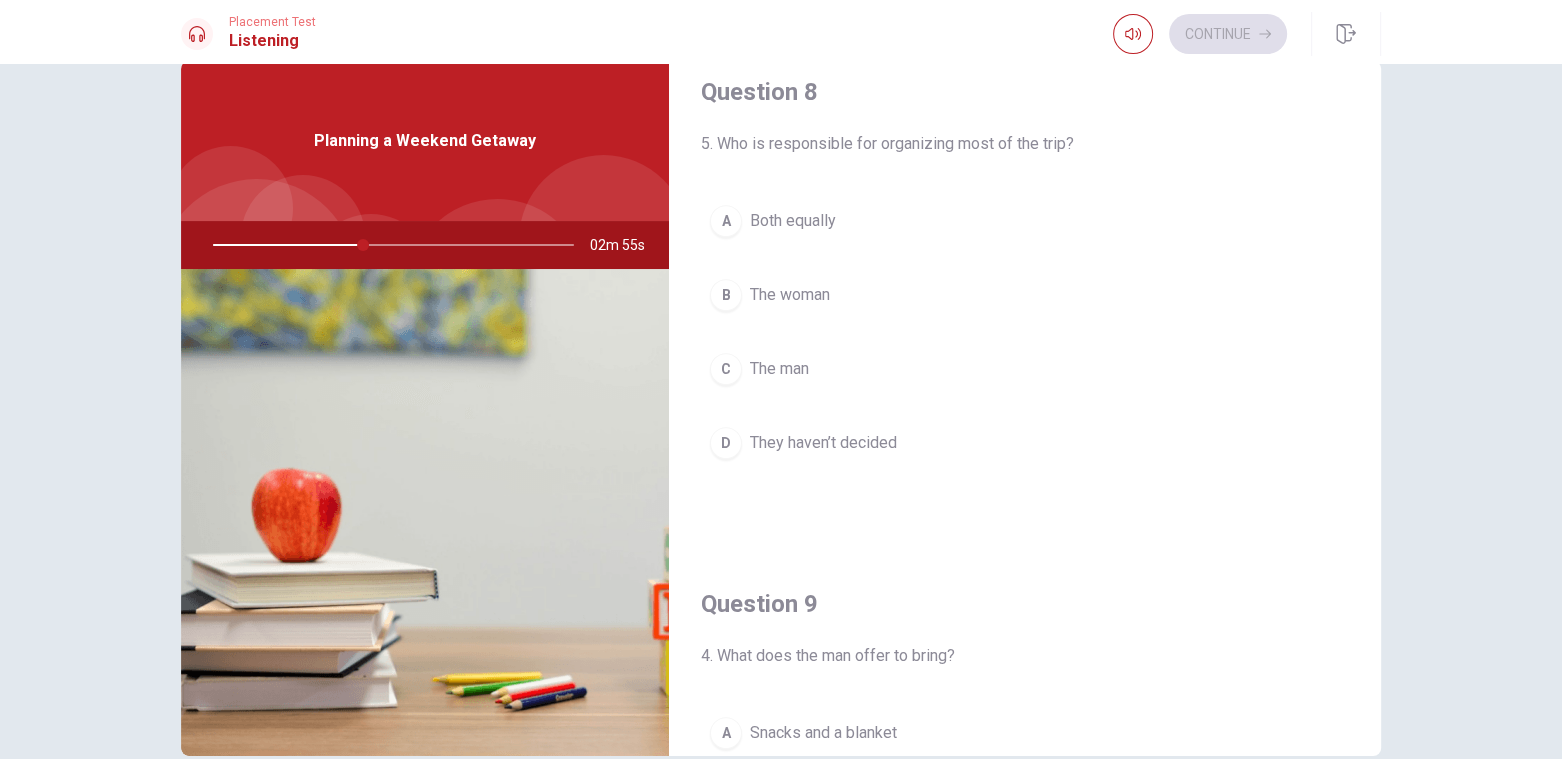scroll, scrollTop: 1000, scrollLeft: 0, axis: vertical 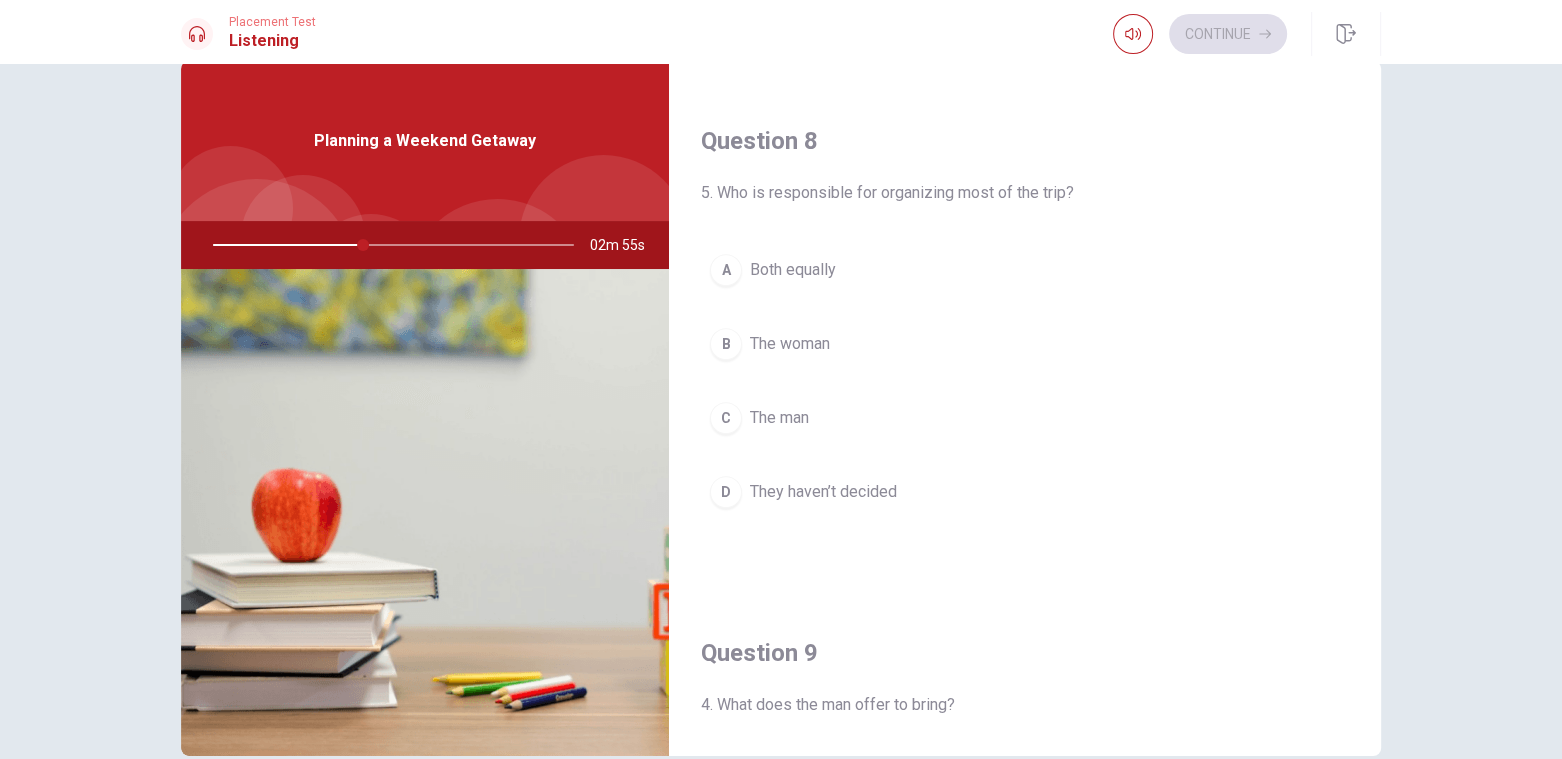 click on "The woman" at bounding box center (790, 344) 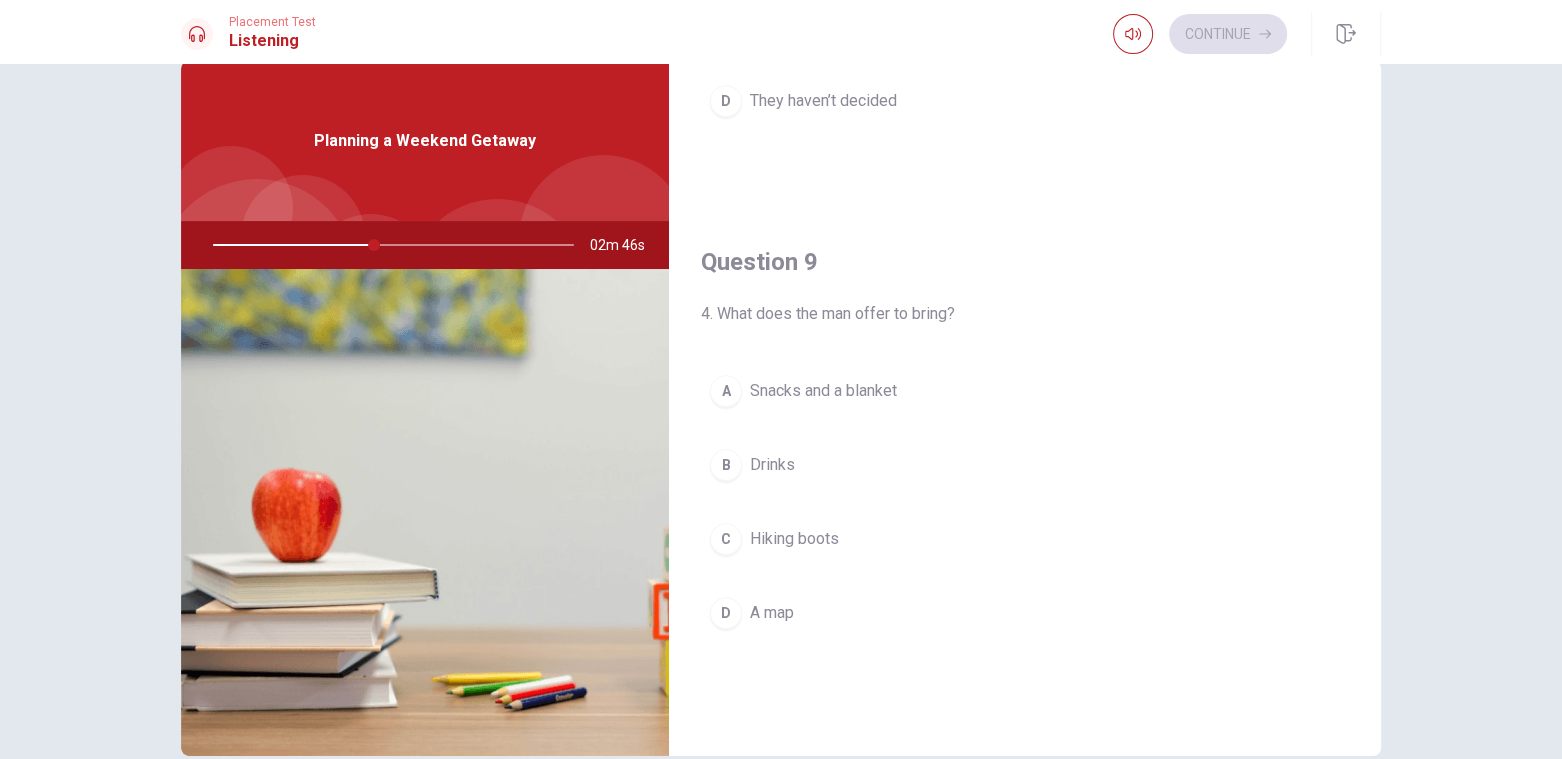 scroll, scrollTop: 1400, scrollLeft: 0, axis: vertical 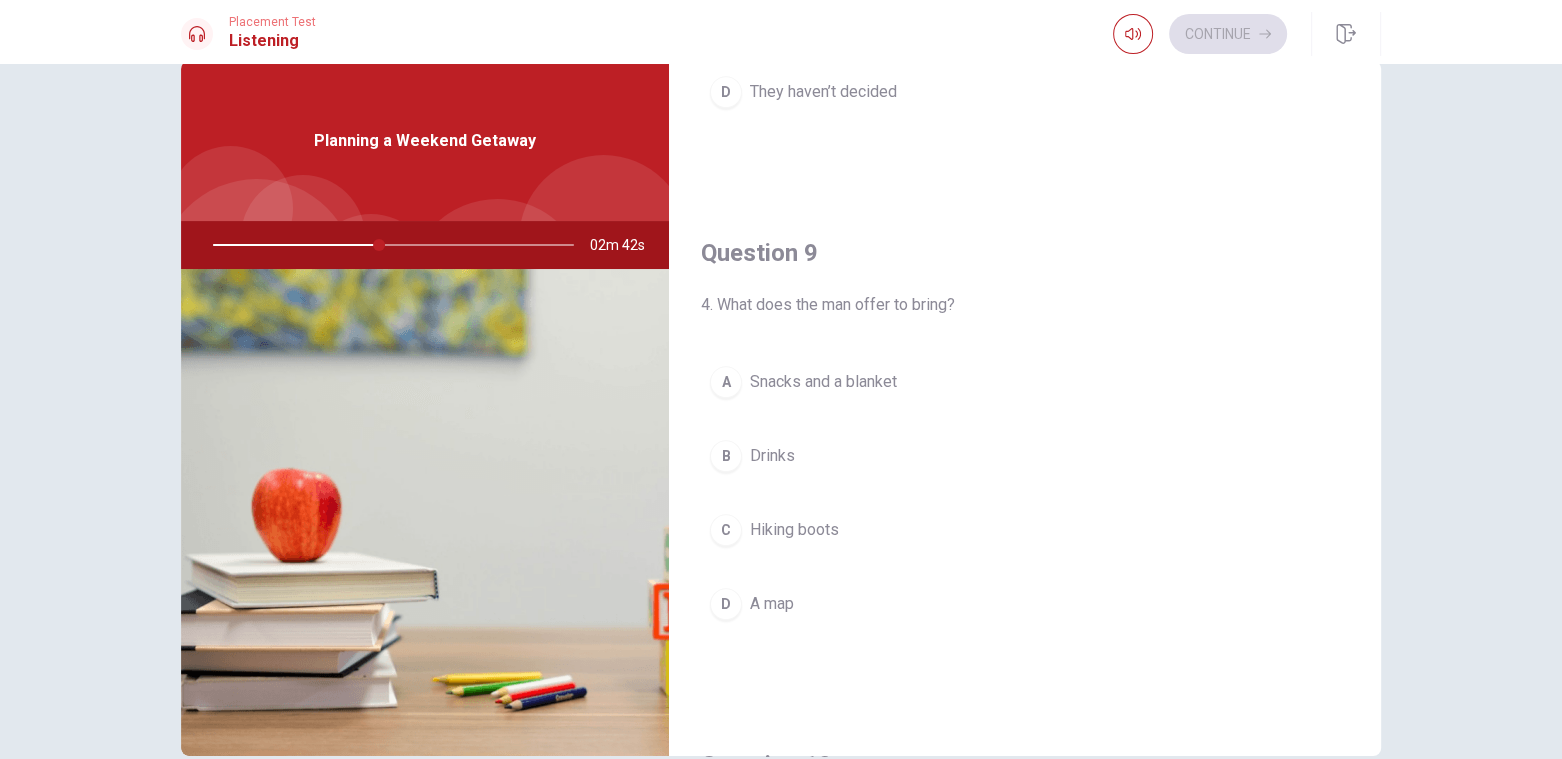 click on "Snacks and a blanket" at bounding box center (823, 382) 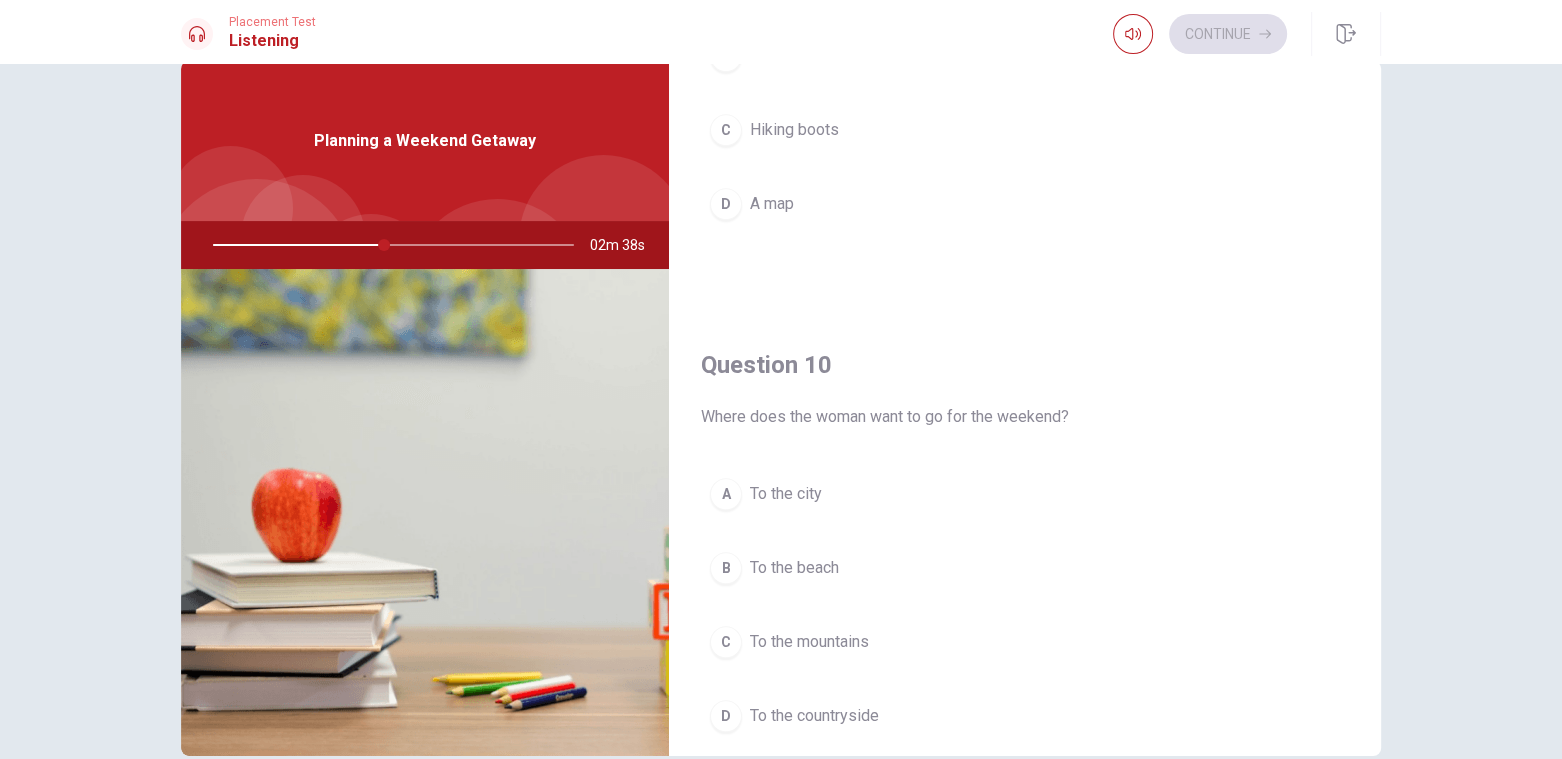 scroll, scrollTop: 1856, scrollLeft: 0, axis: vertical 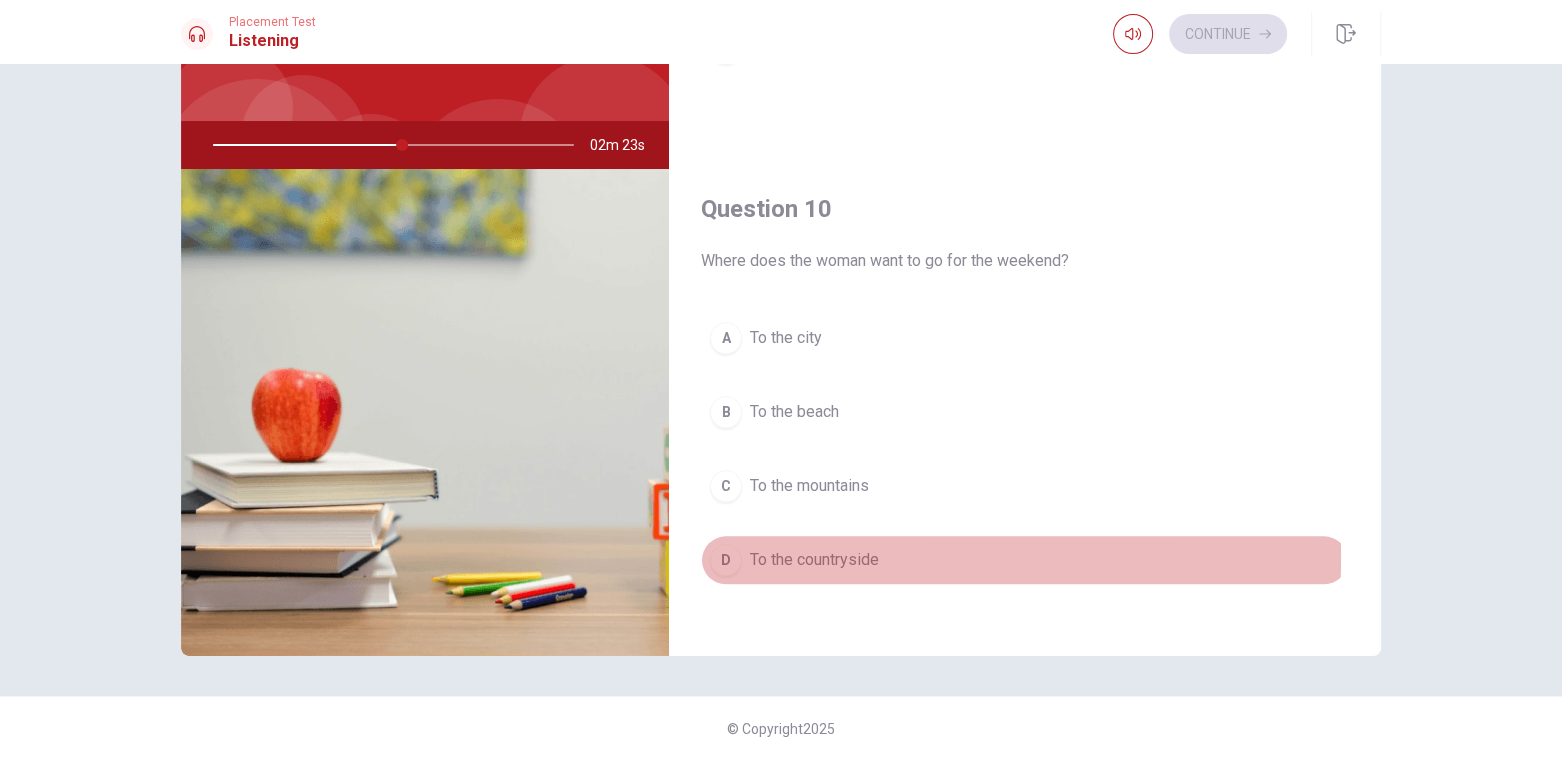 click on "To the countryside" at bounding box center (814, 560) 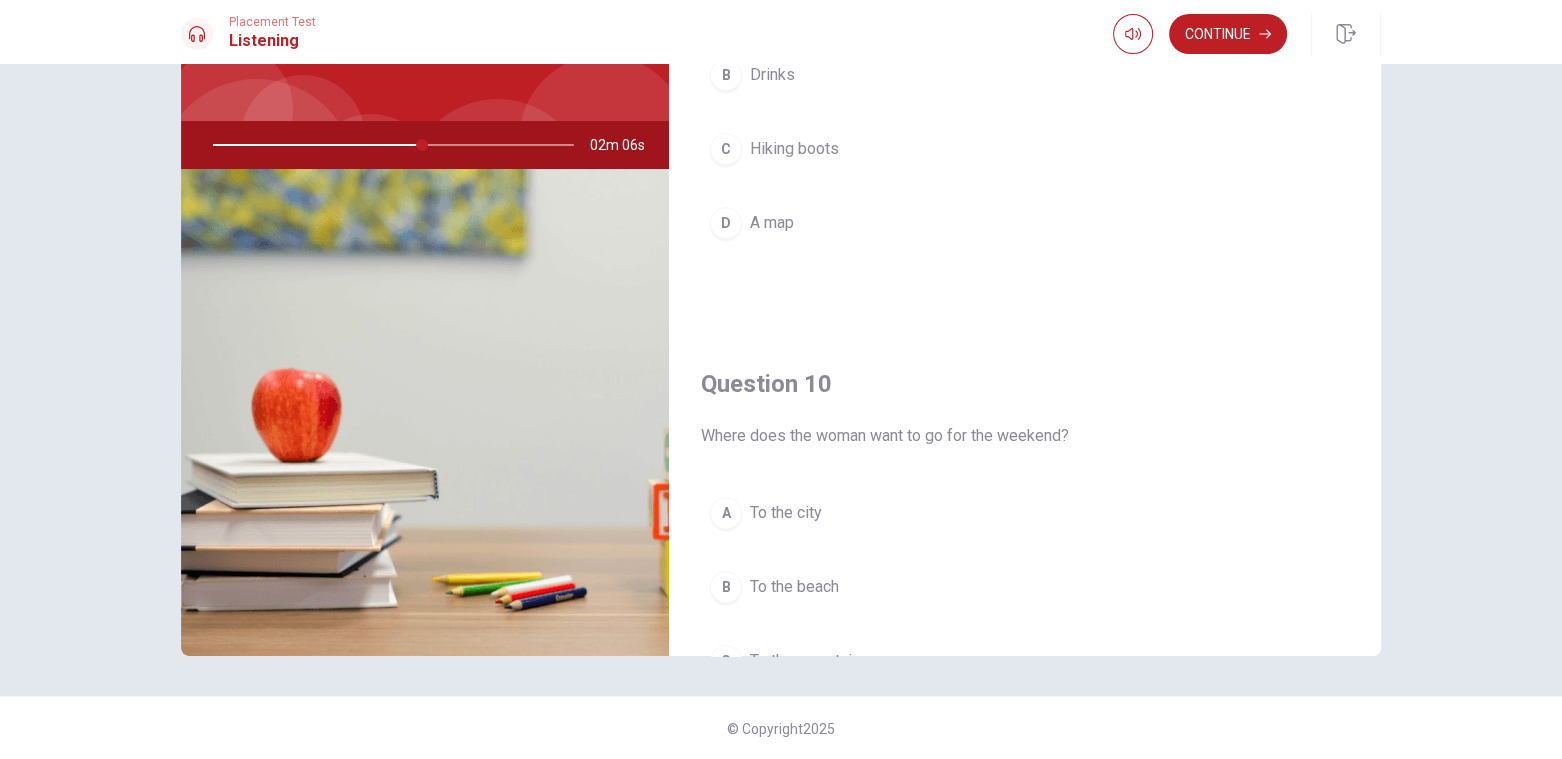 scroll, scrollTop: 1856, scrollLeft: 0, axis: vertical 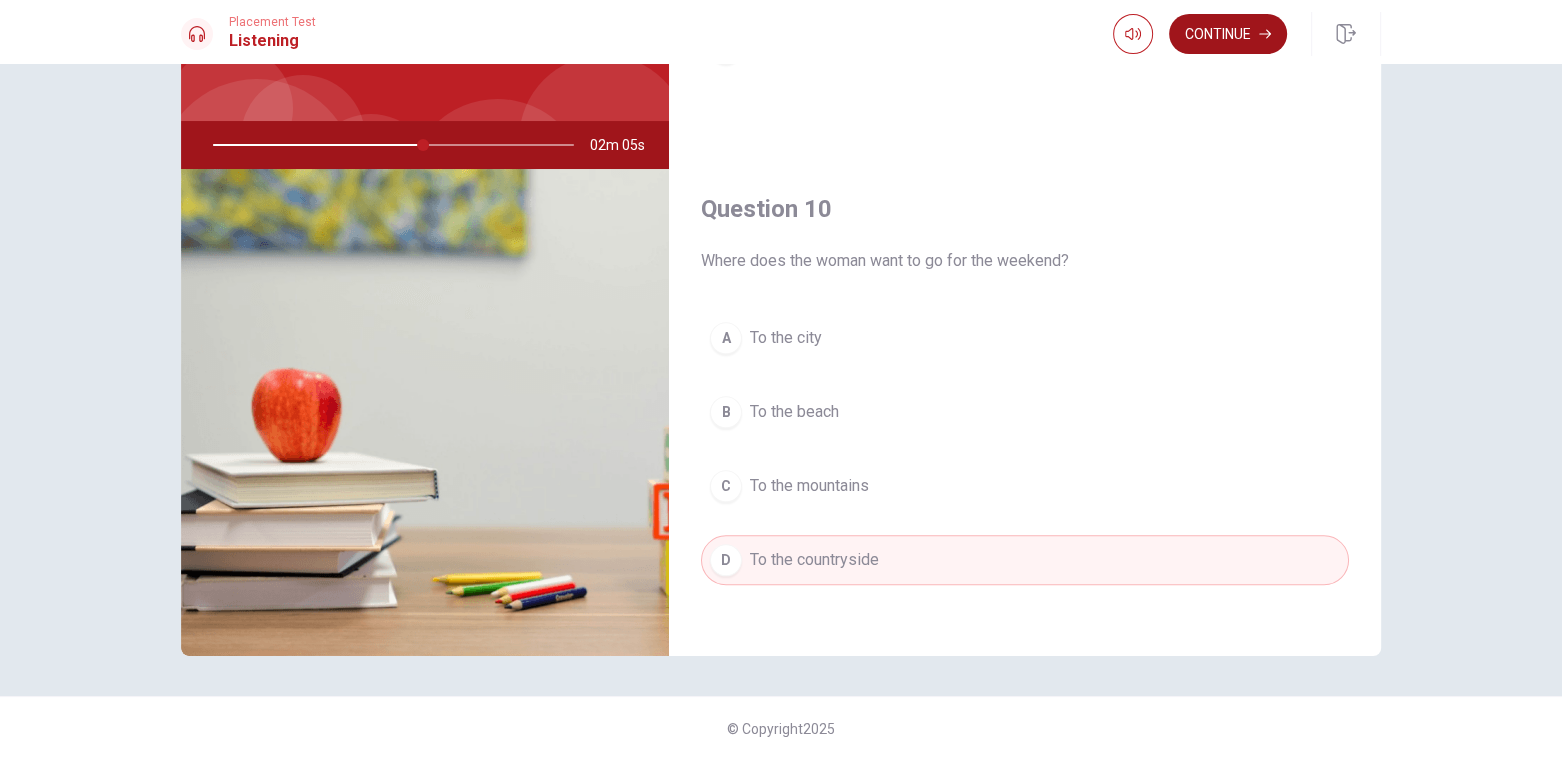 click on "Continue" at bounding box center (1228, 34) 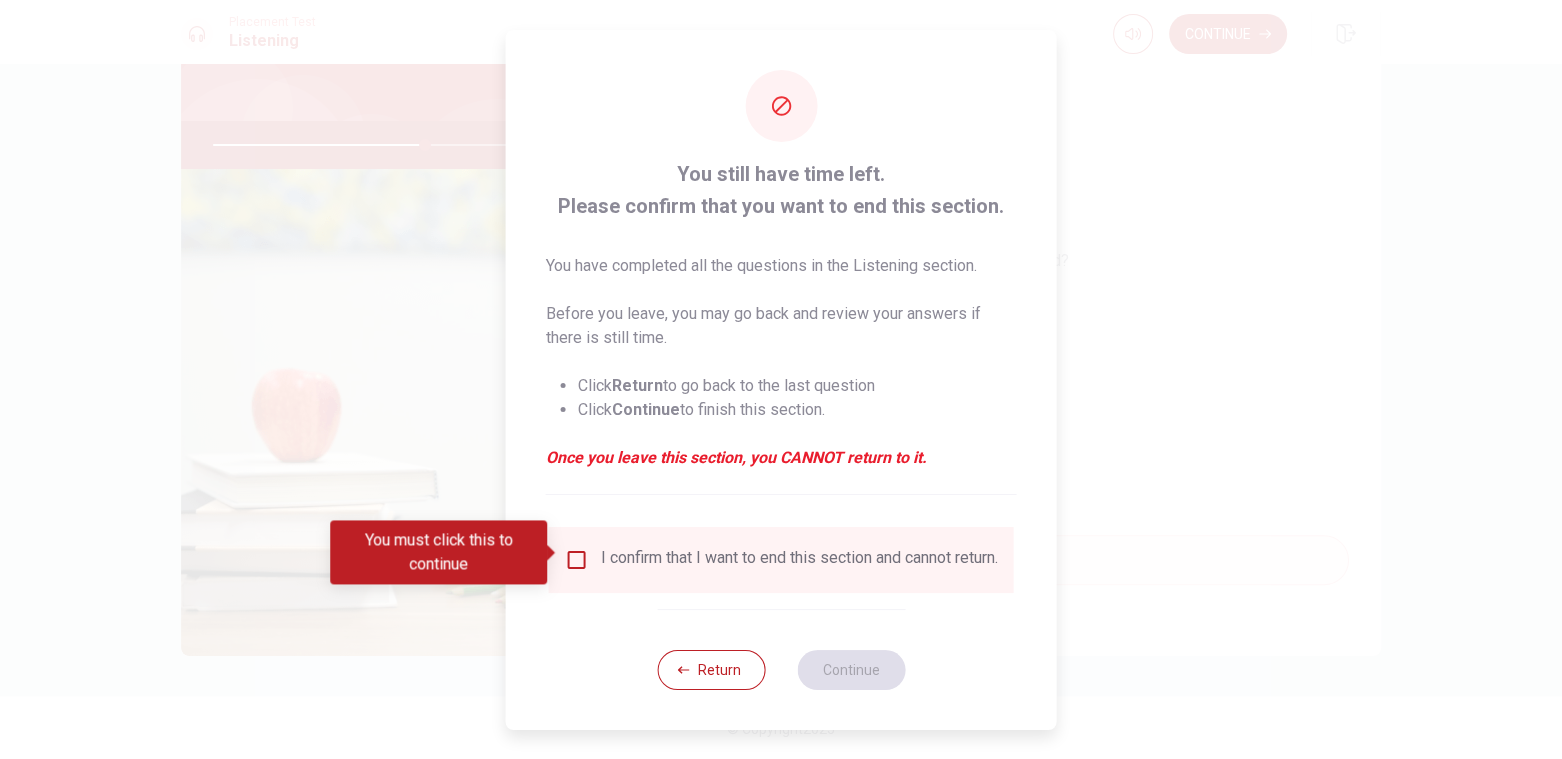 click at bounding box center [577, 560] 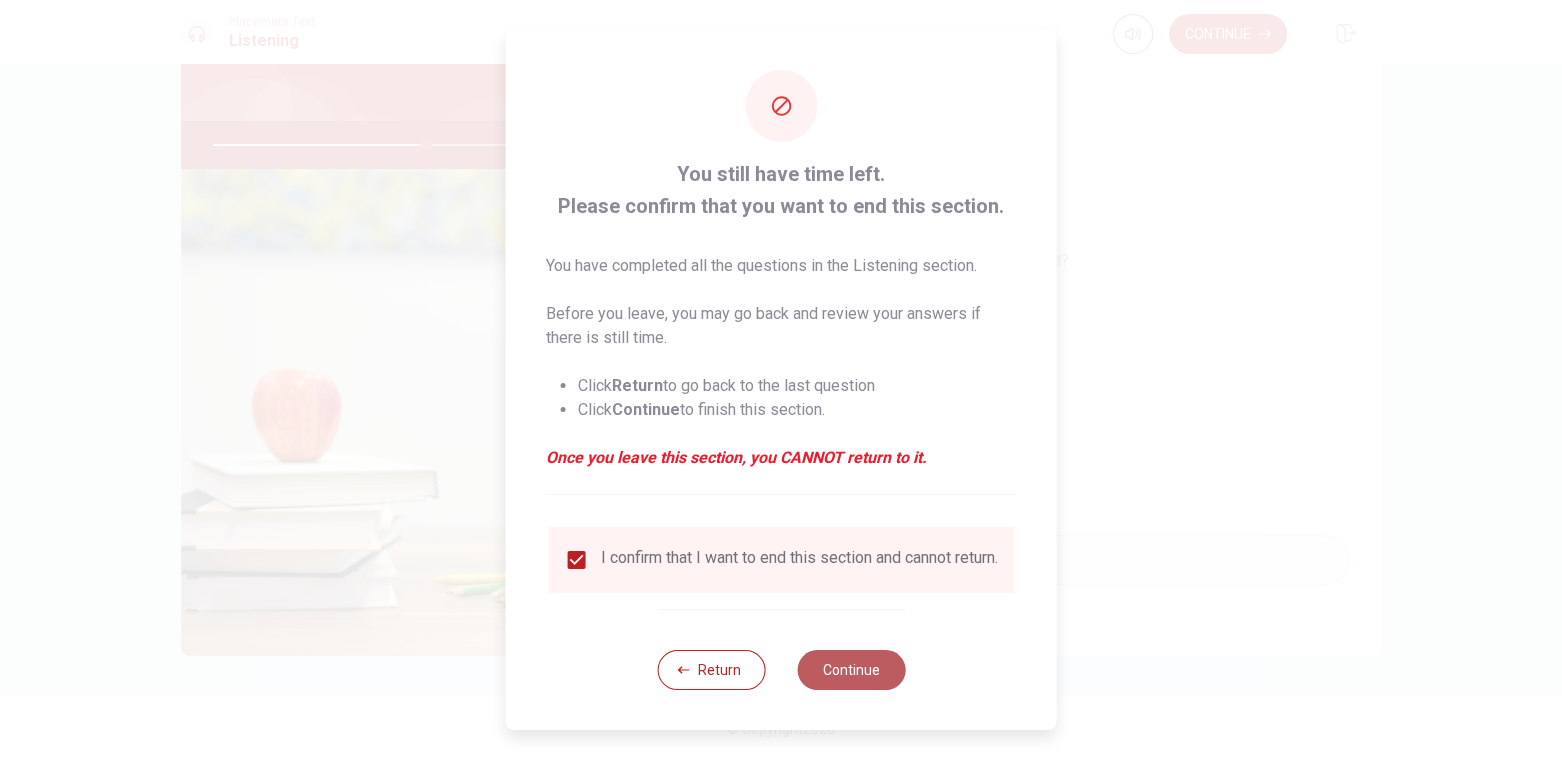 click on "Continue" at bounding box center (851, 670) 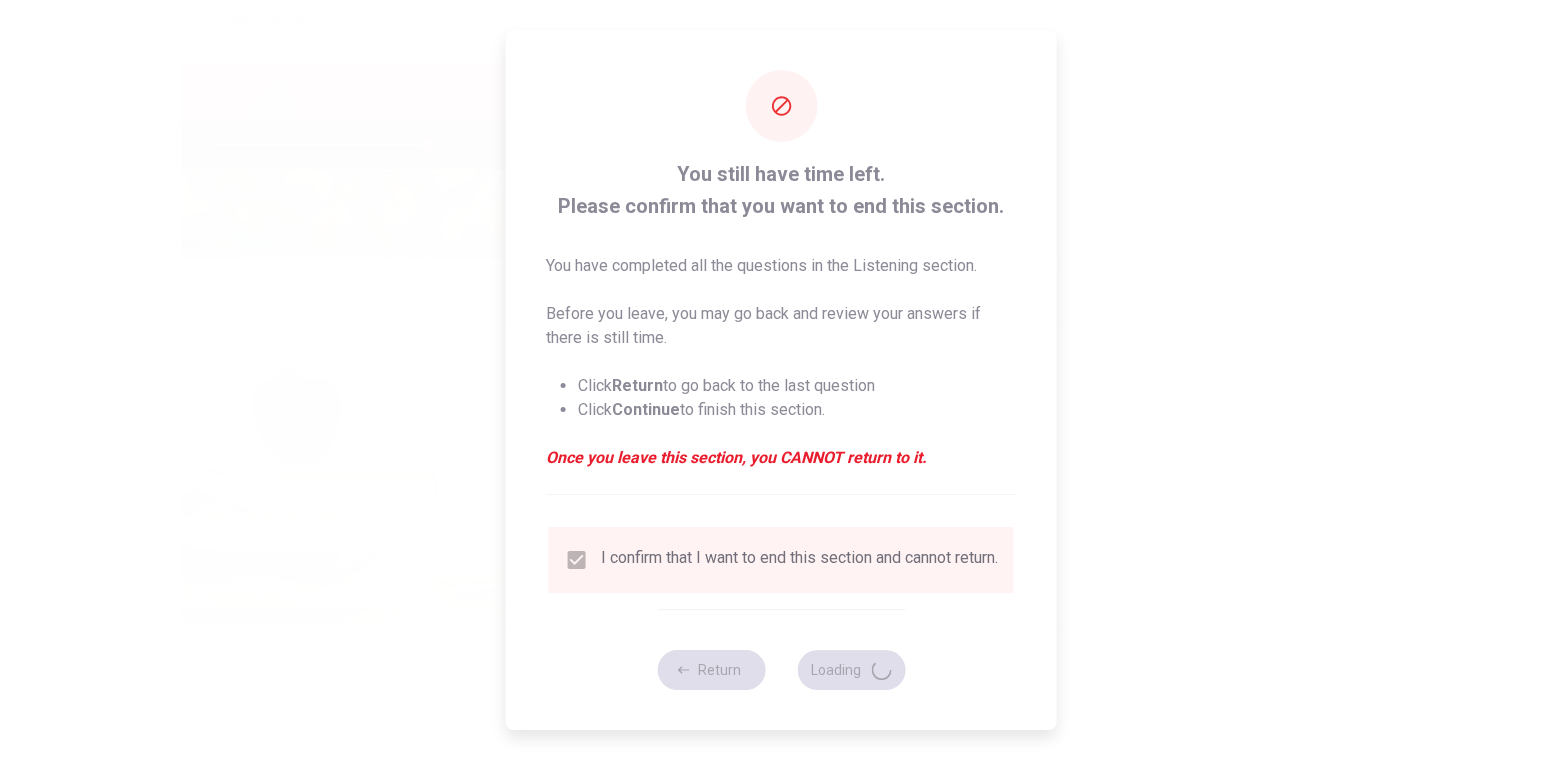 type on "60" 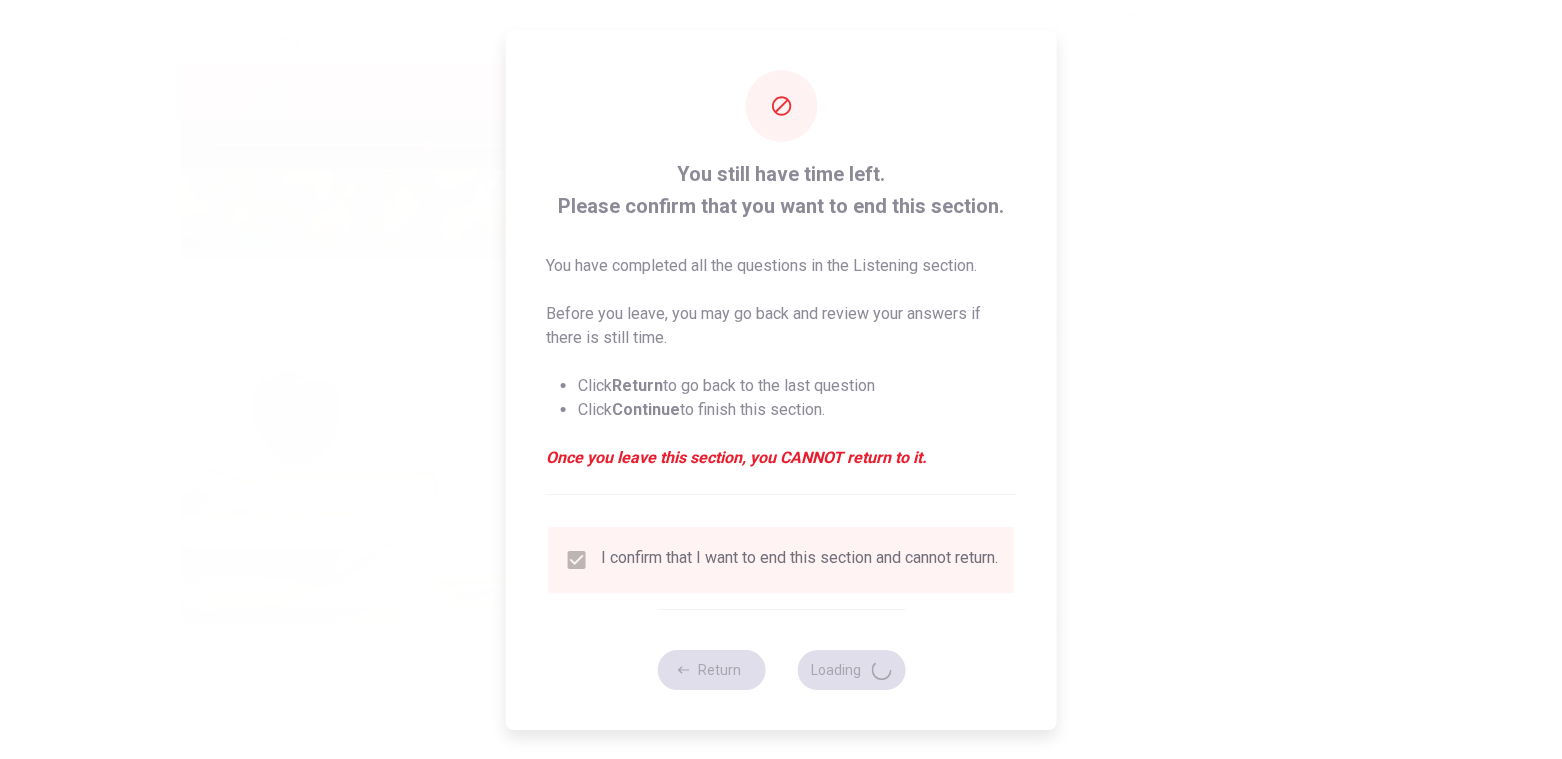 scroll, scrollTop: 0, scrollLeft: 0, axis: both 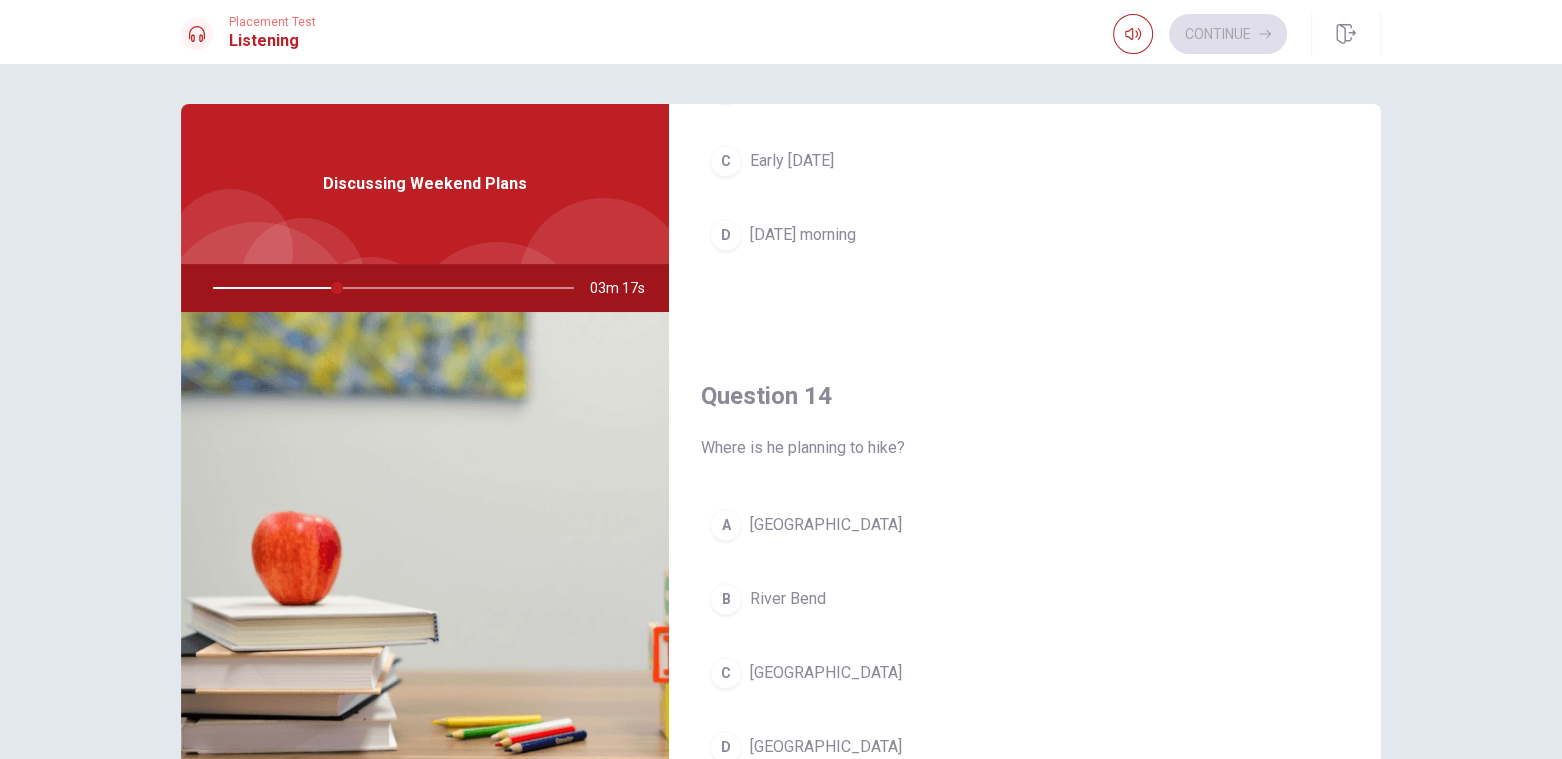 click on "A" at bounding box center (726, 525) 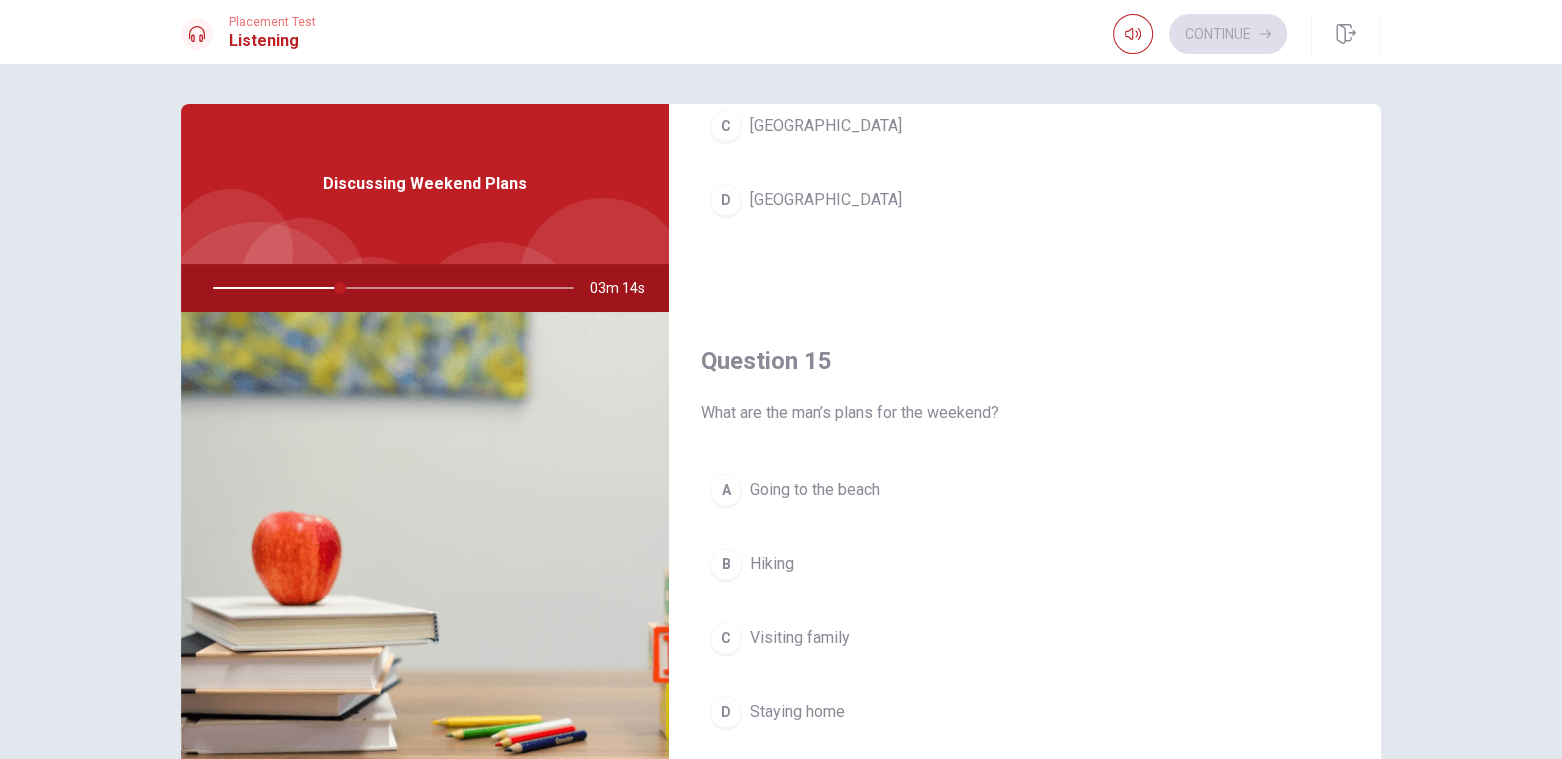 scroll, scrollTop: 1856, scrollLeft: 0, axis: vertical 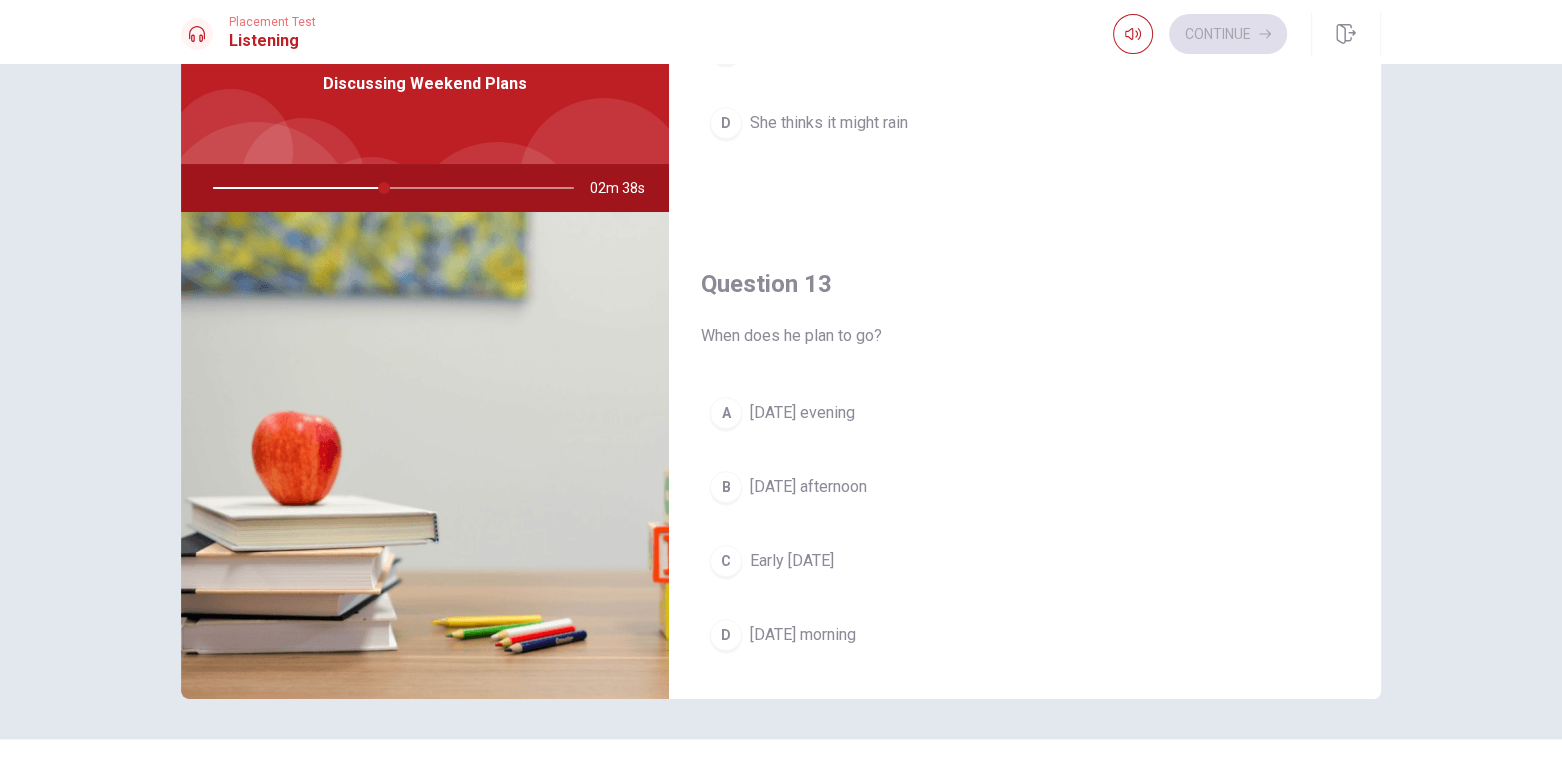 click on "[DATE] morning" at bounding box center (803, 635) 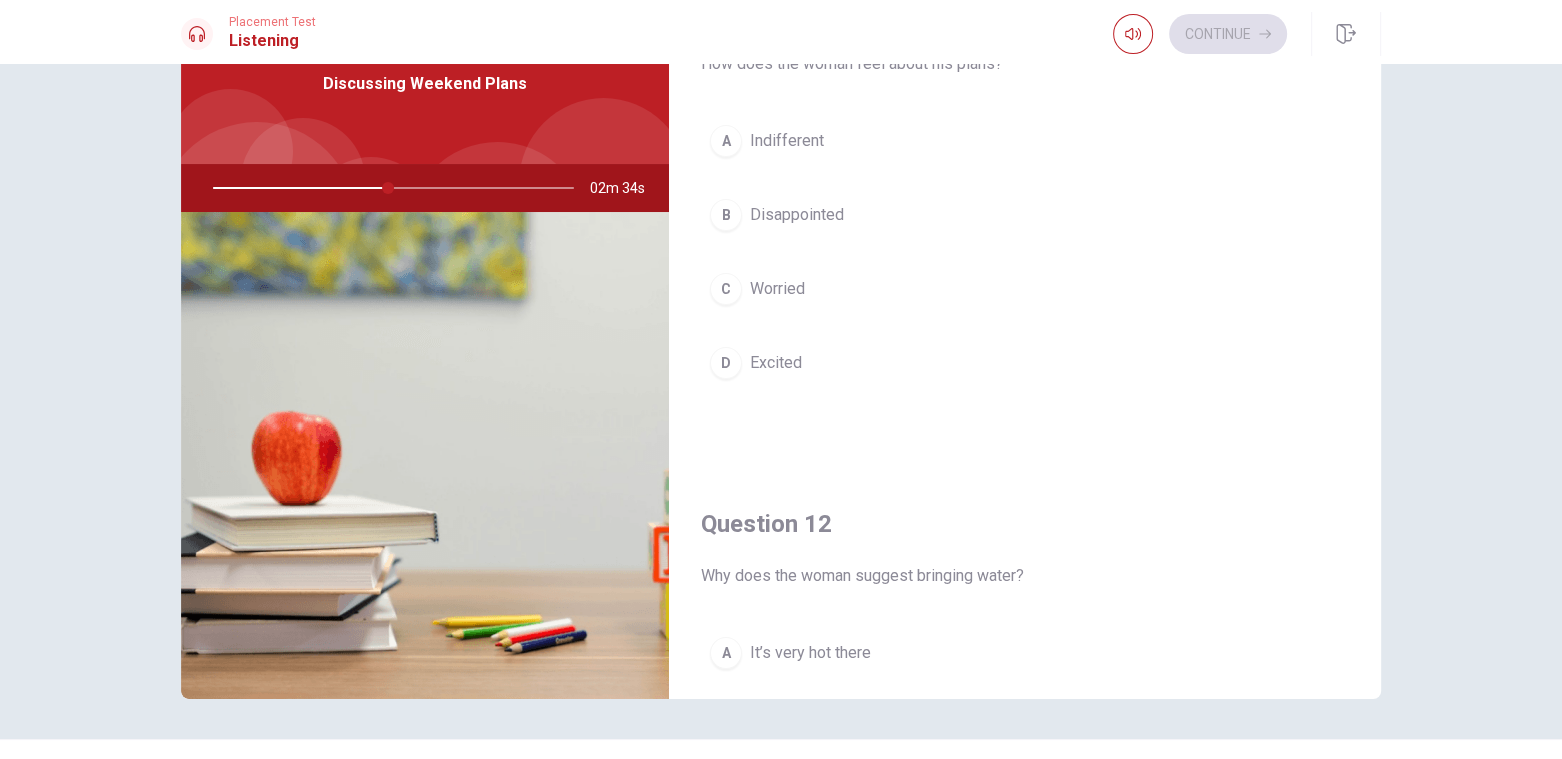scroll, scrollTop: 0, scrollLeft: 0, axis: both 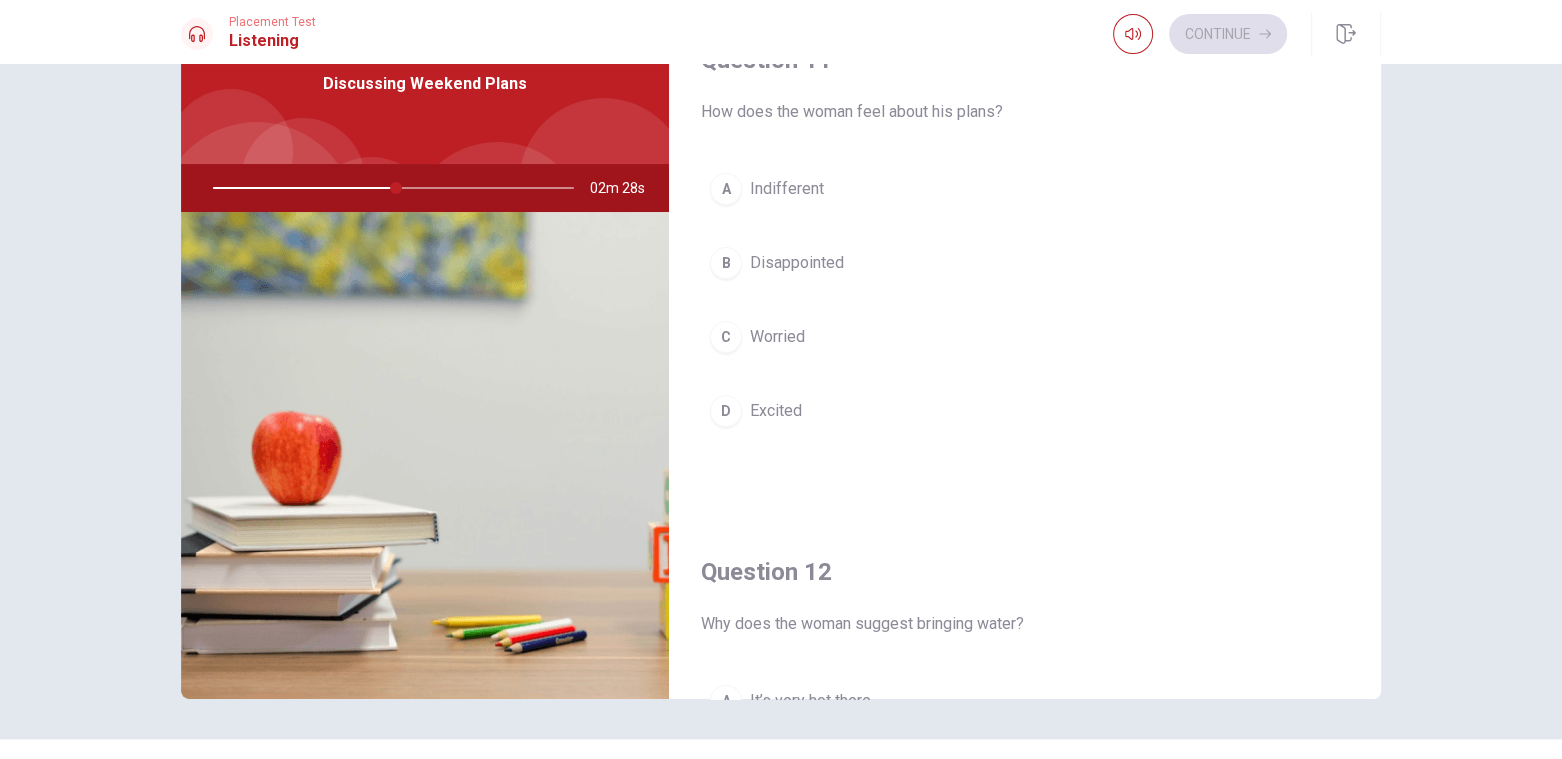 click on "B Disappointed" at bounding box center (1025, 263) 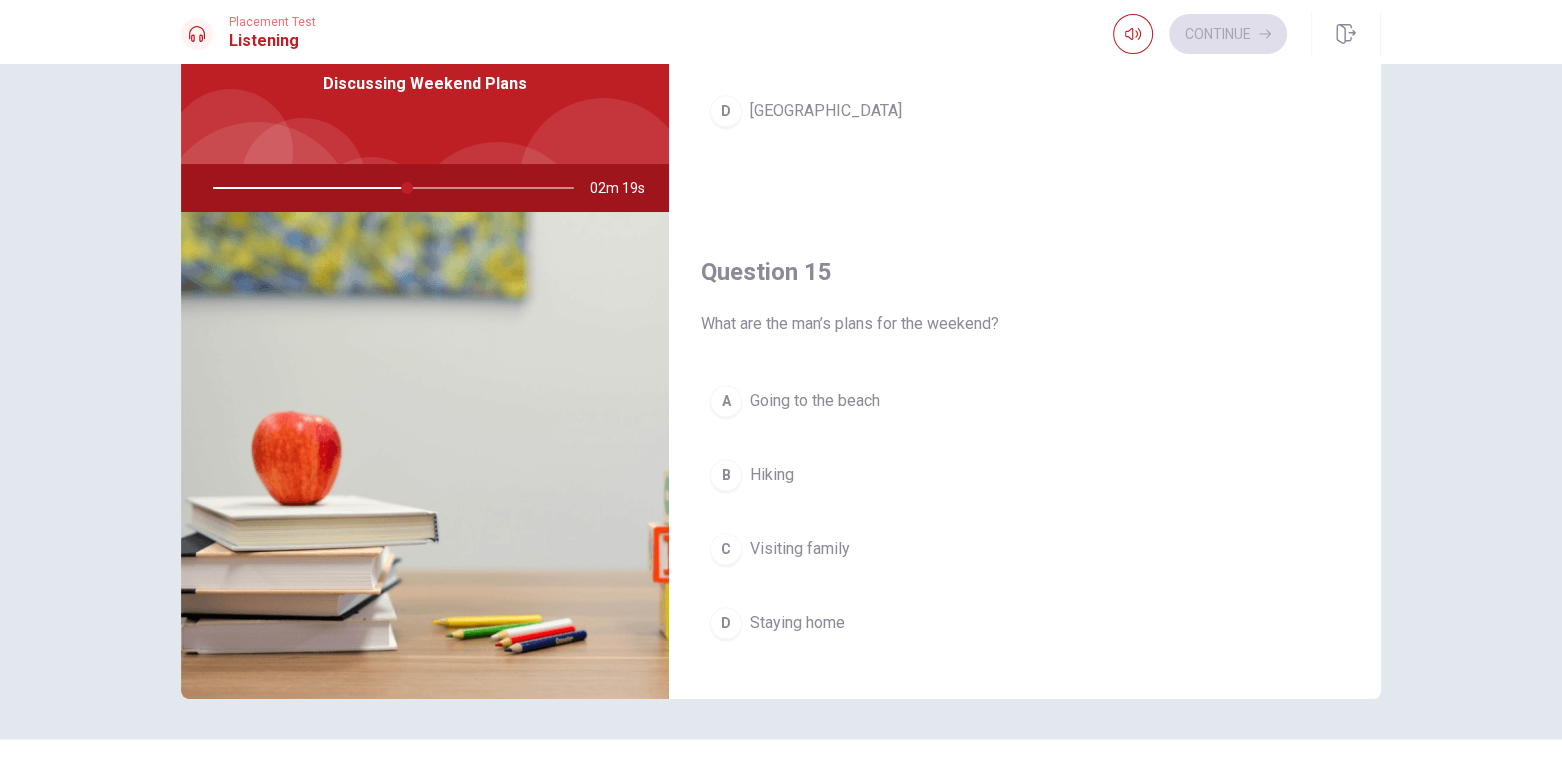 scroll, scrollTop: 1856, scrollLeft: 0, axis: vertical 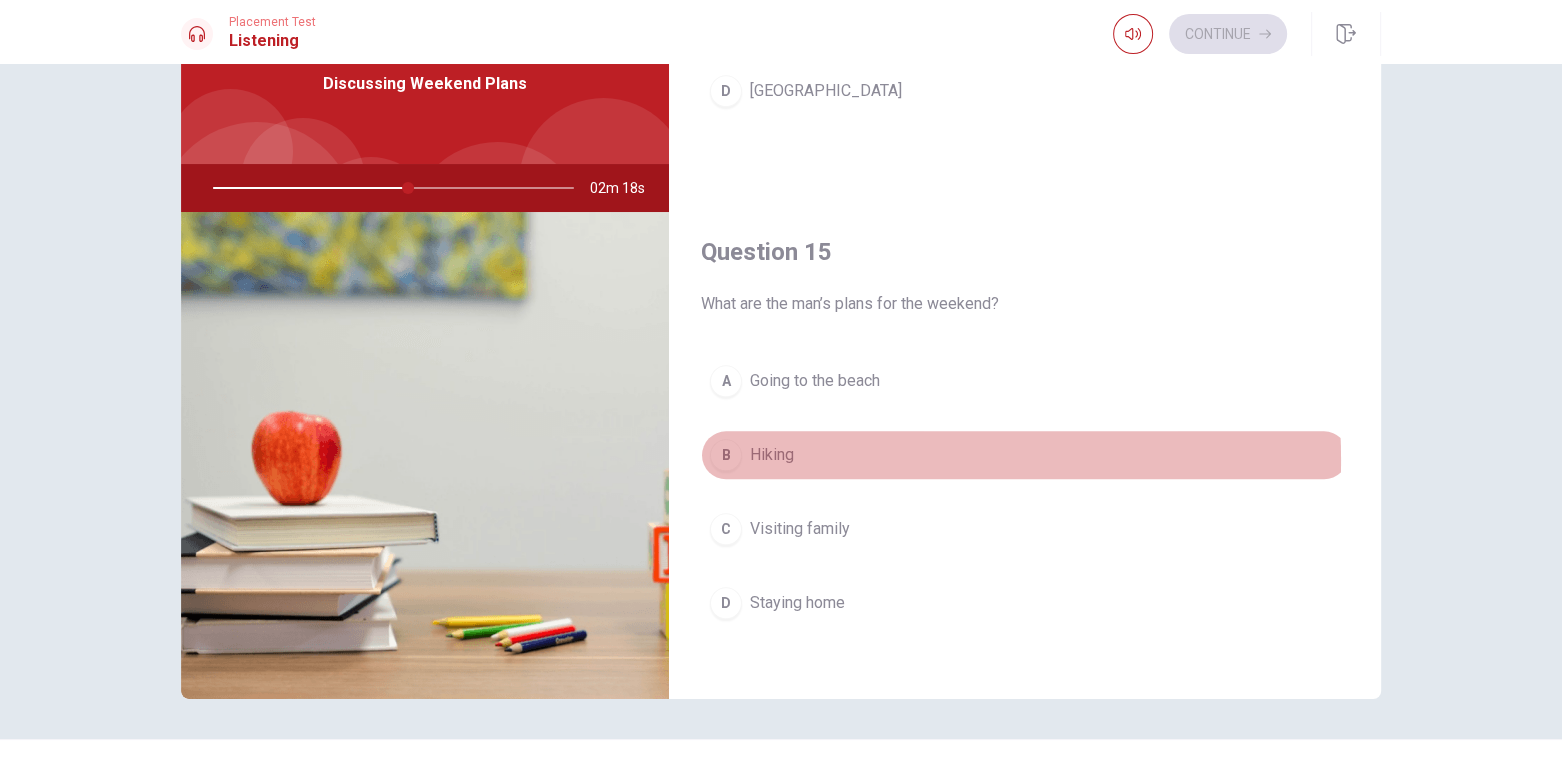 click on "Hiking" at bounding box center (772, 455) 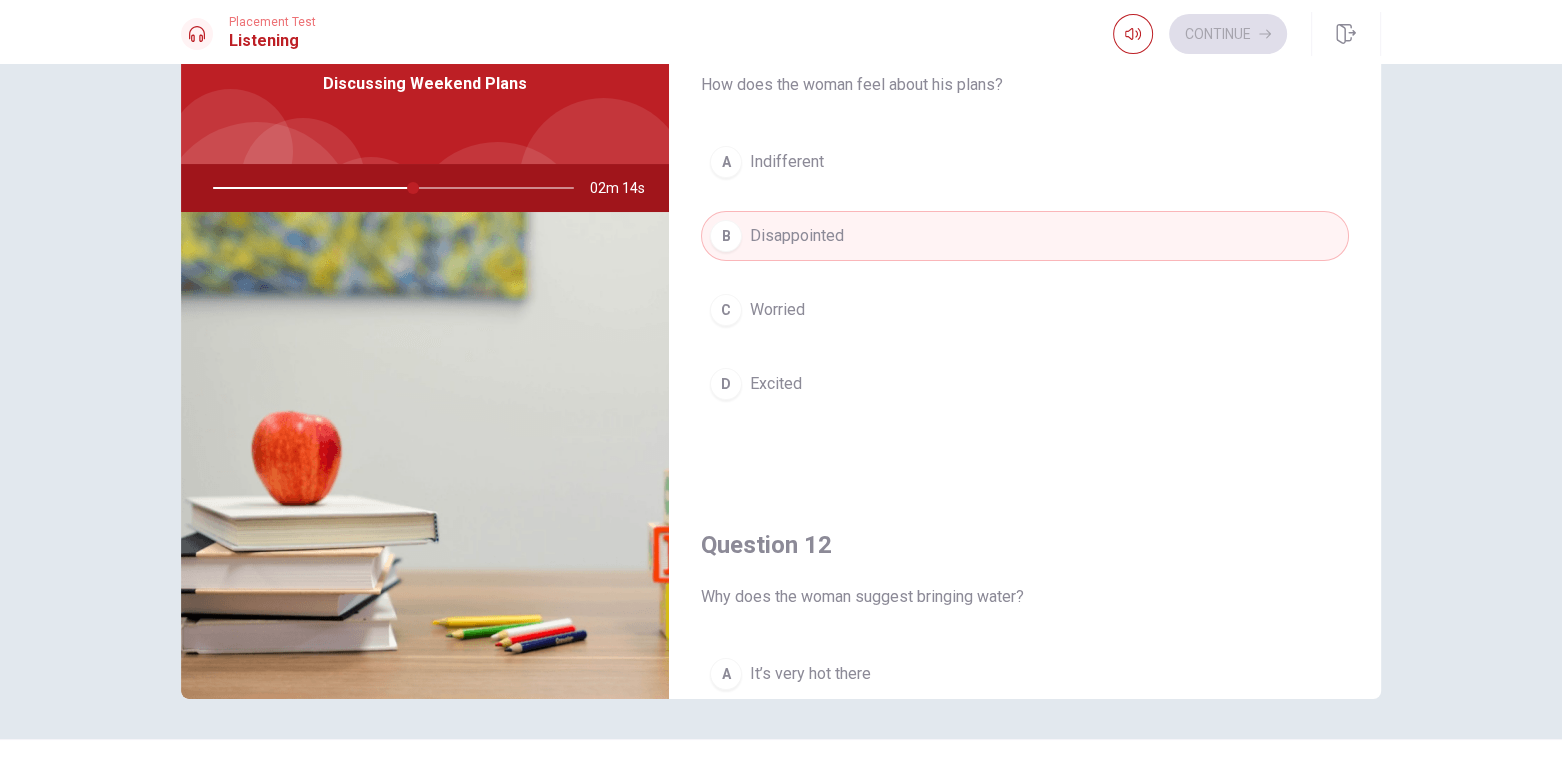 scroll, scrollTop: 0, scrollLeft: 0, axis: both 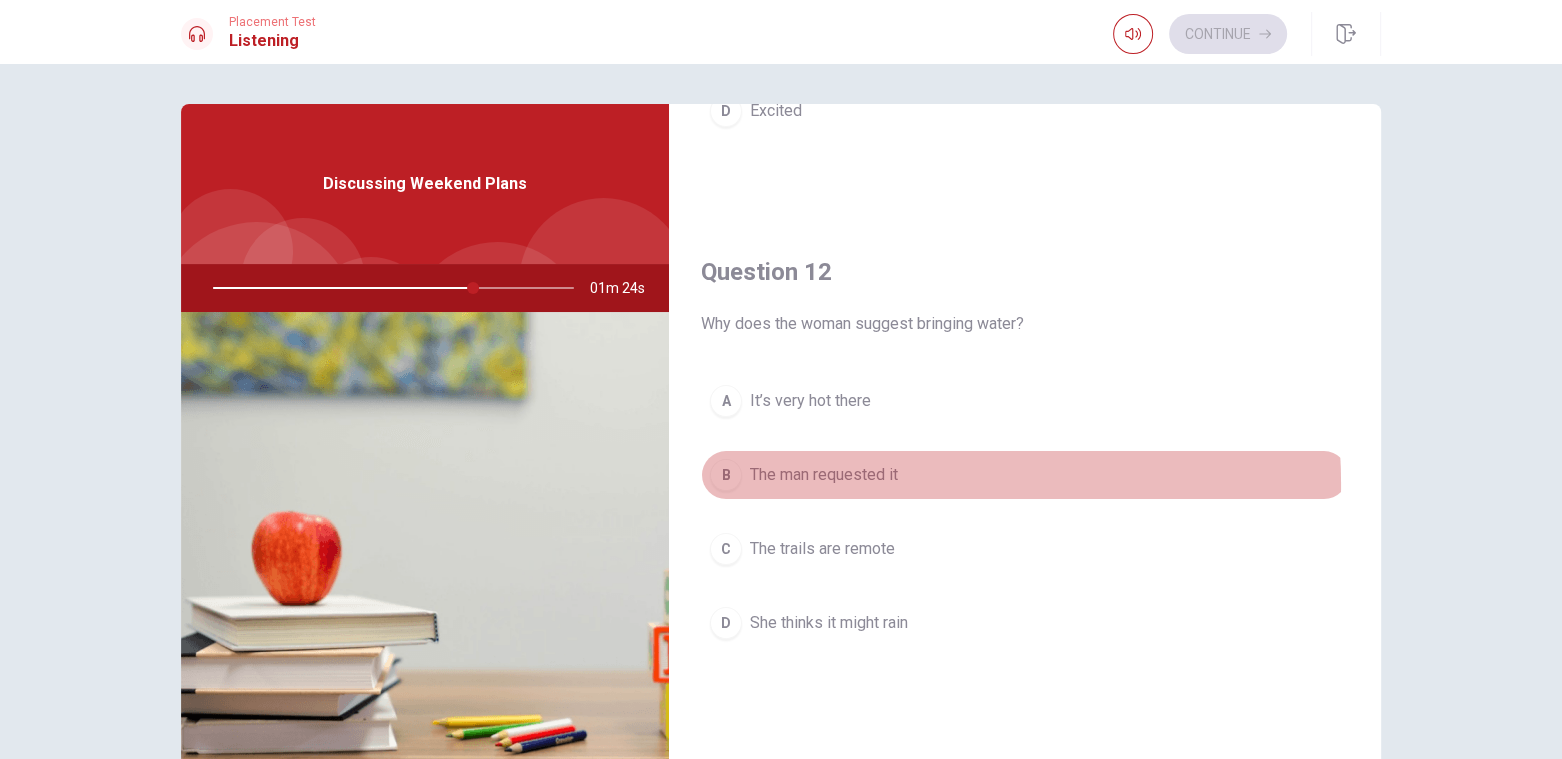 click on "The man requested it" at bounding box center [824, 475] 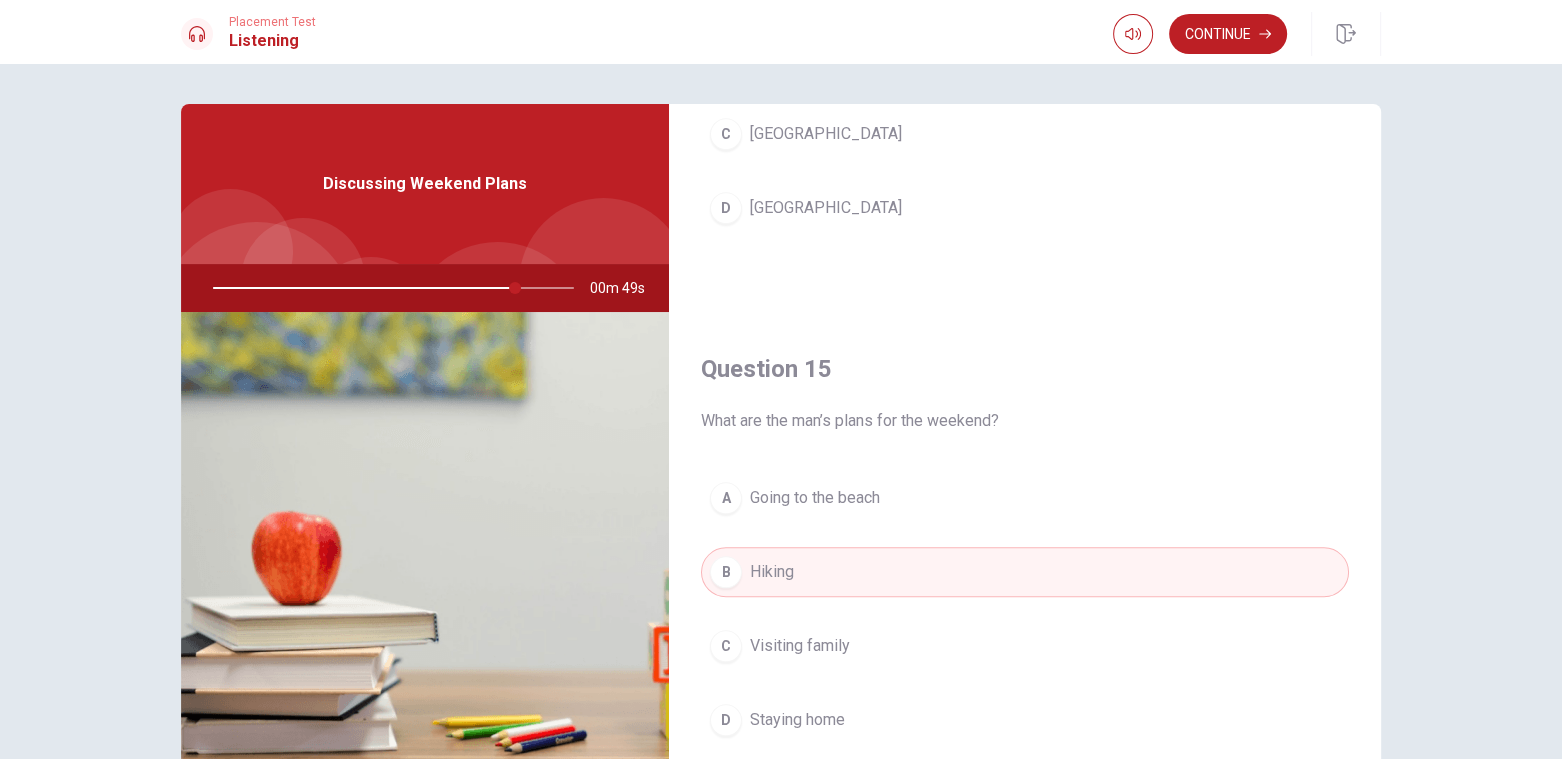 scroll, scrollTop: 1856, scrollLeft: 0, axis: vertical 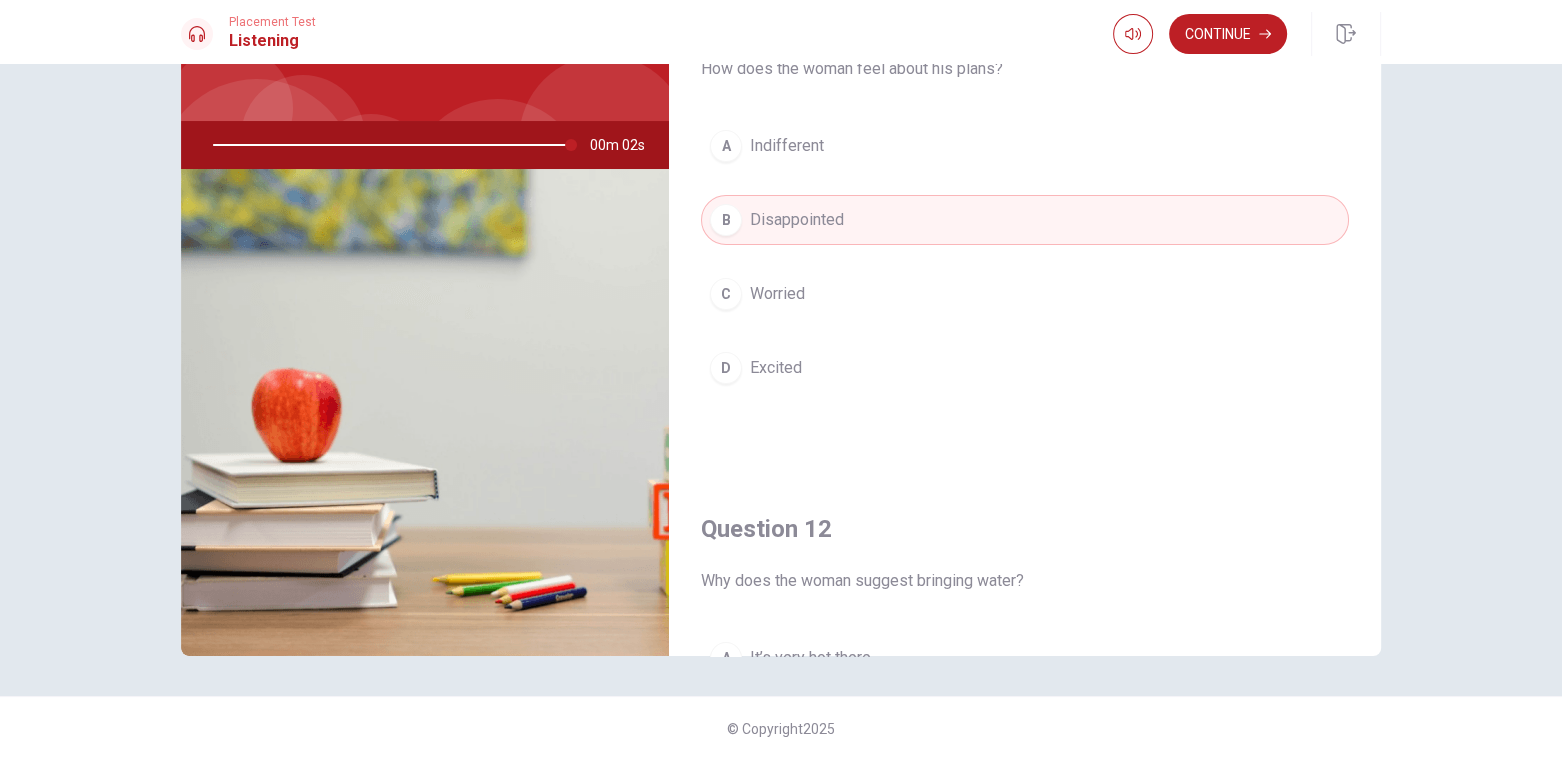 click on "D Excited" at bounding box center (1025, 368) 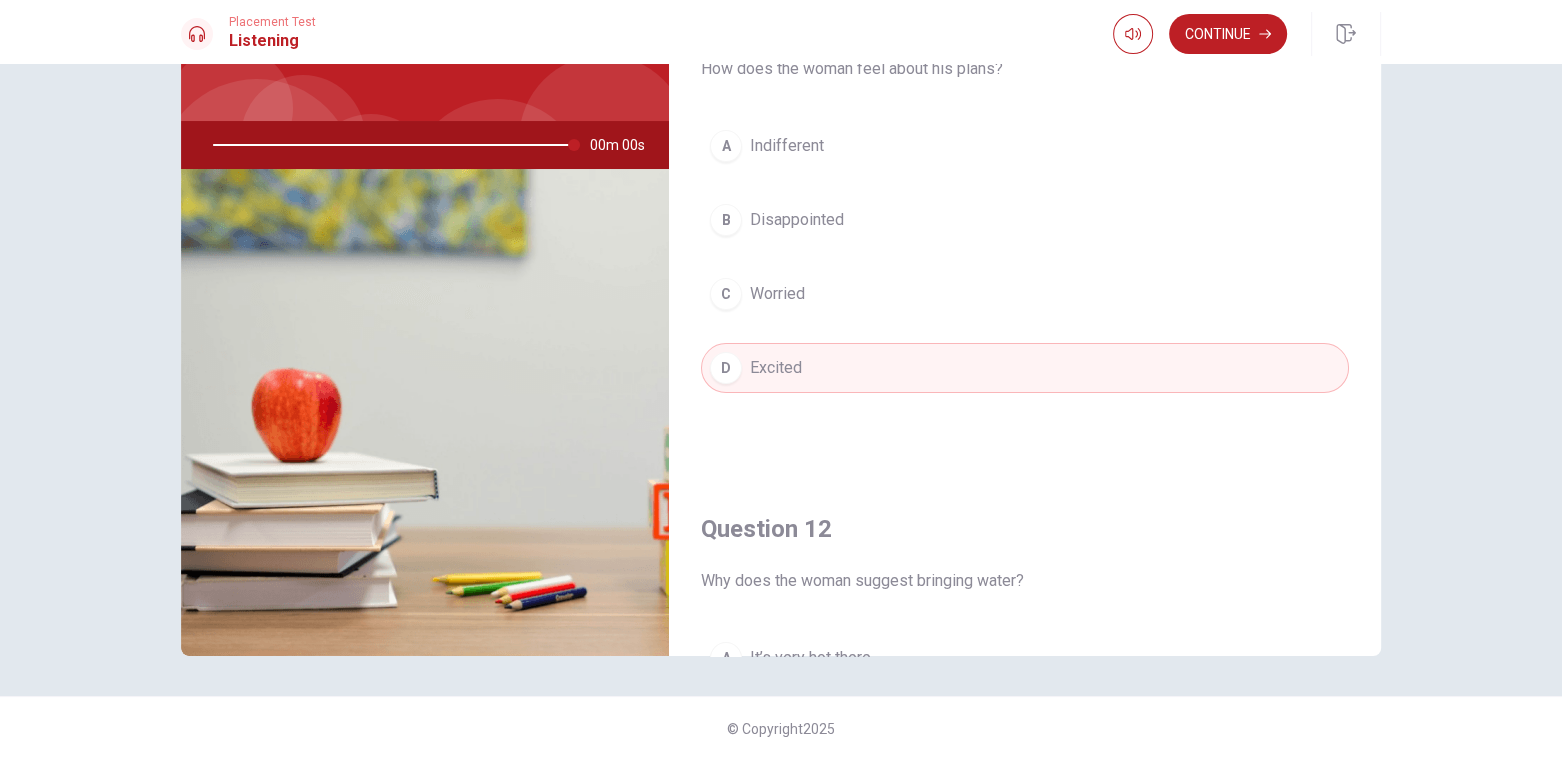 type on "0" 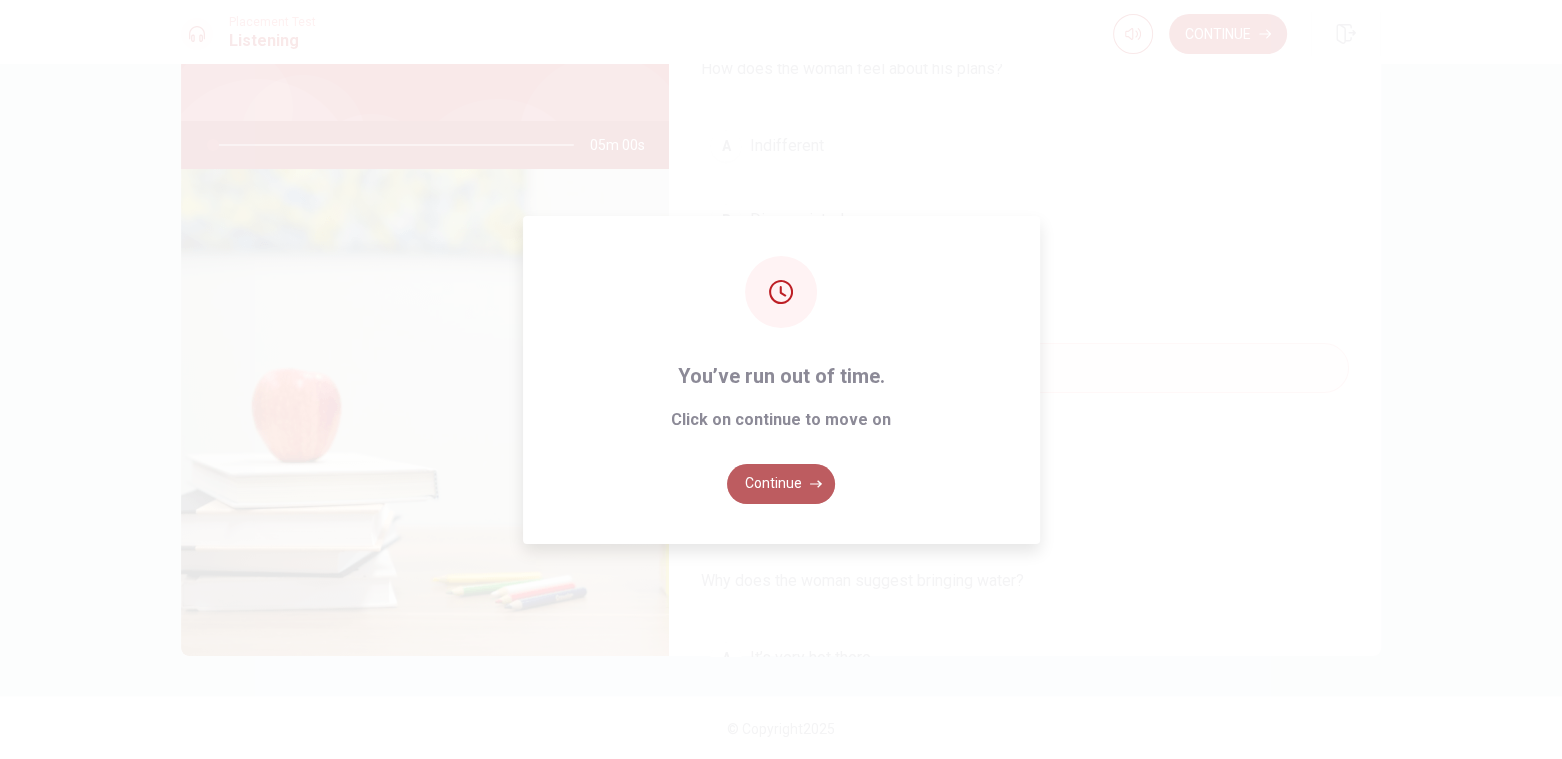 click on "Continue" at bounding box center (781, 484) 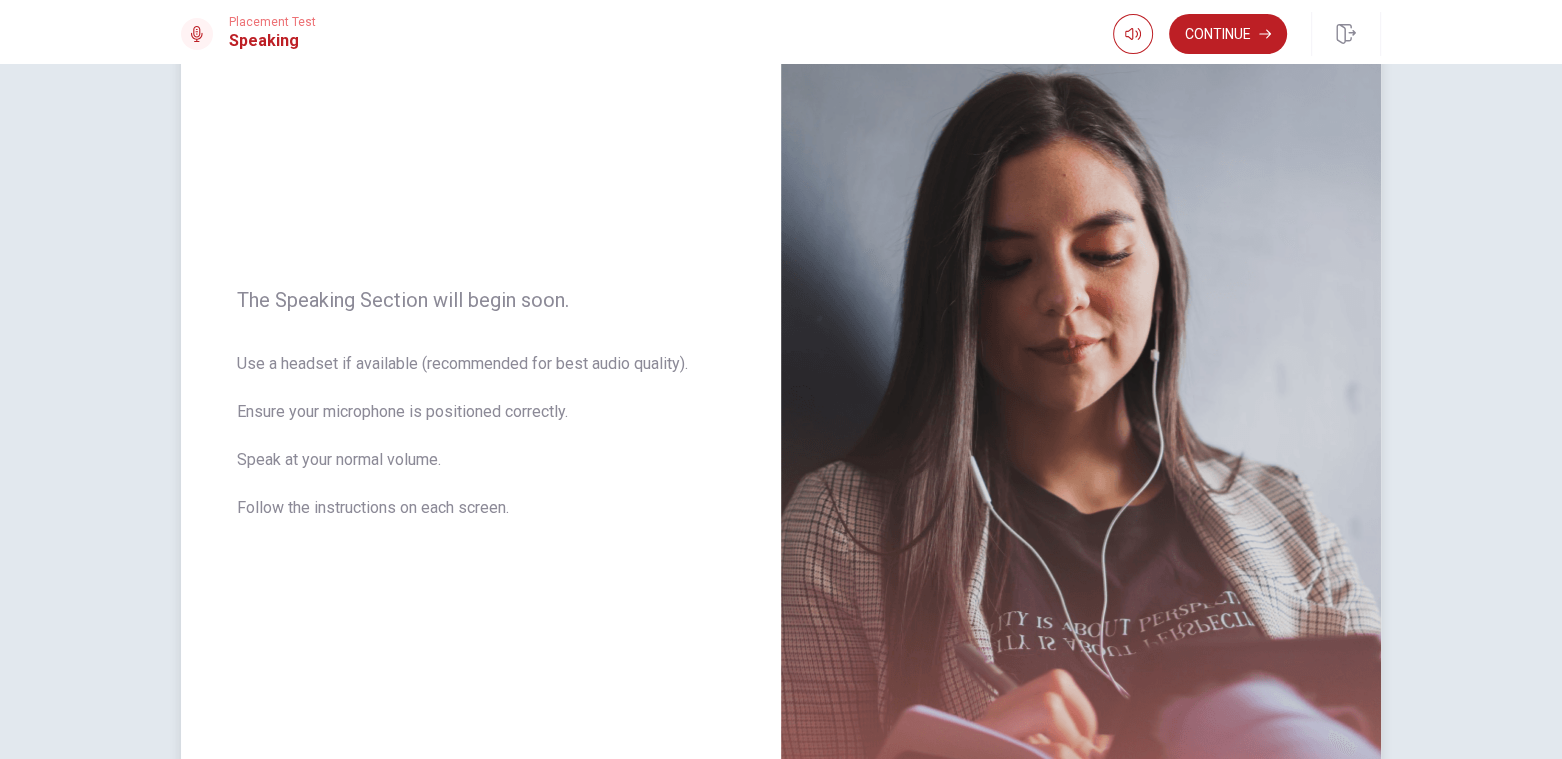 scroll, scrollTop: 0, scrollLeft: 0, axis: both 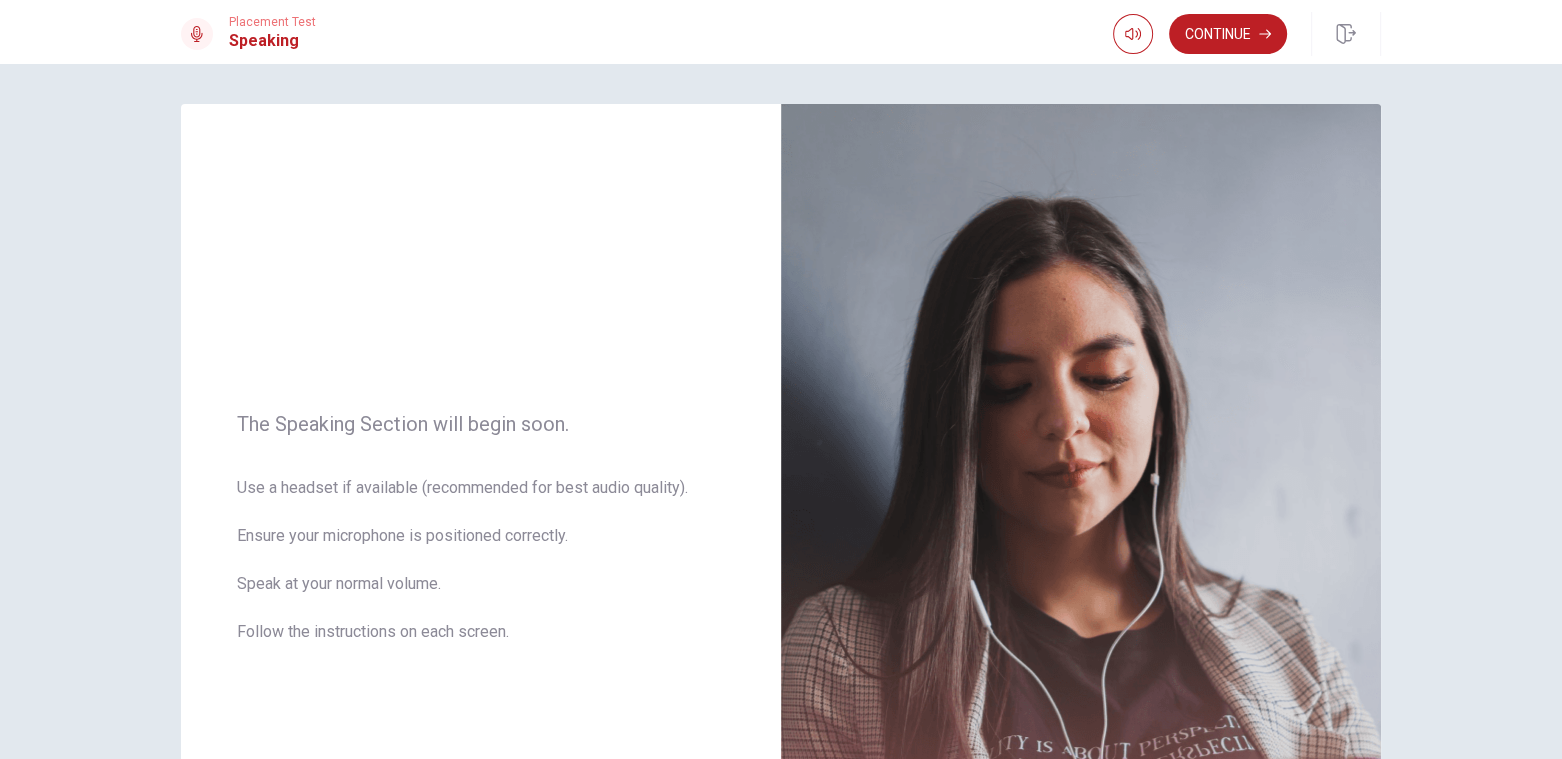 click 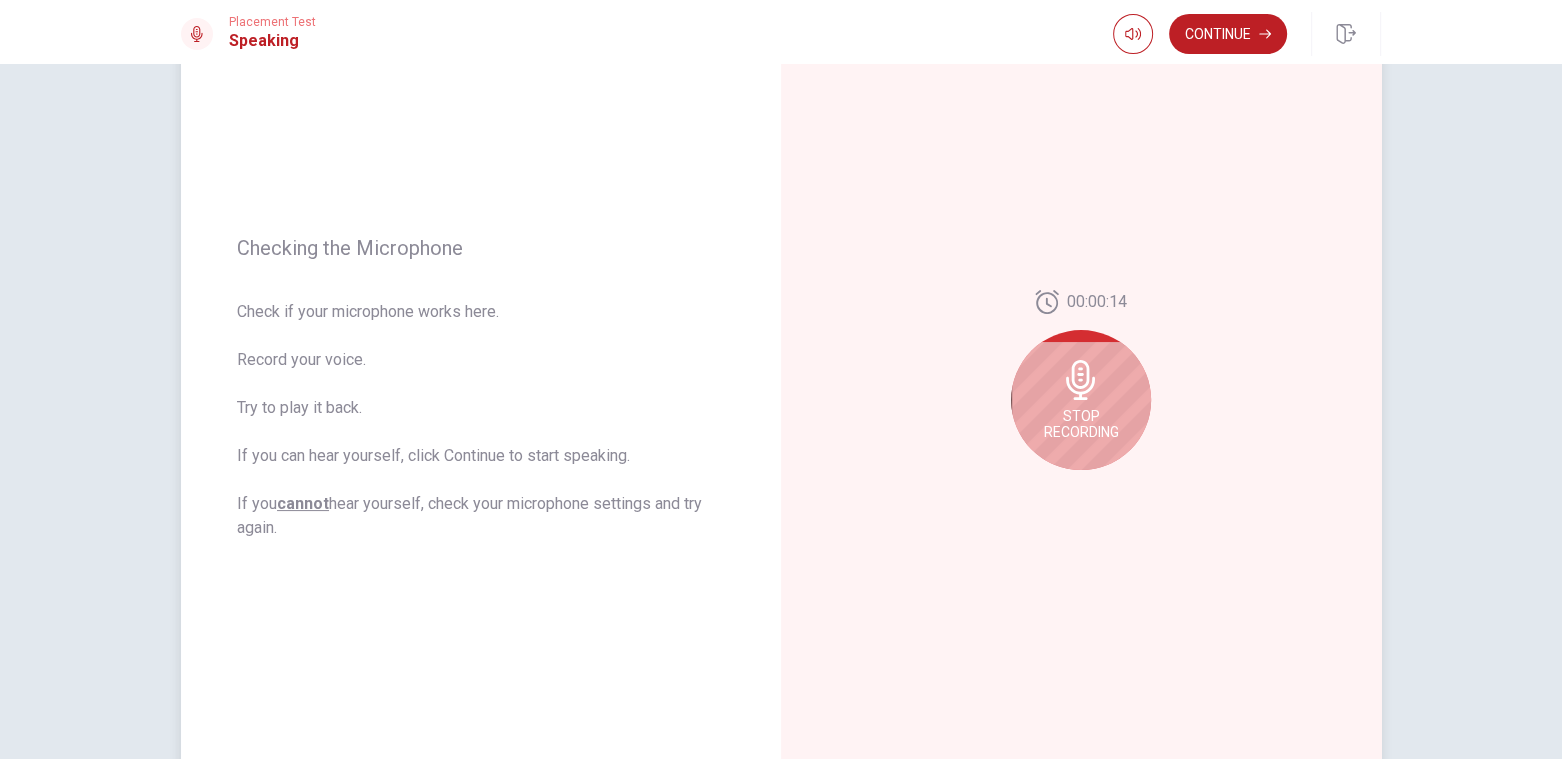 scroll, scrollTop: 200, scrollLeft: 0, axis: vertical 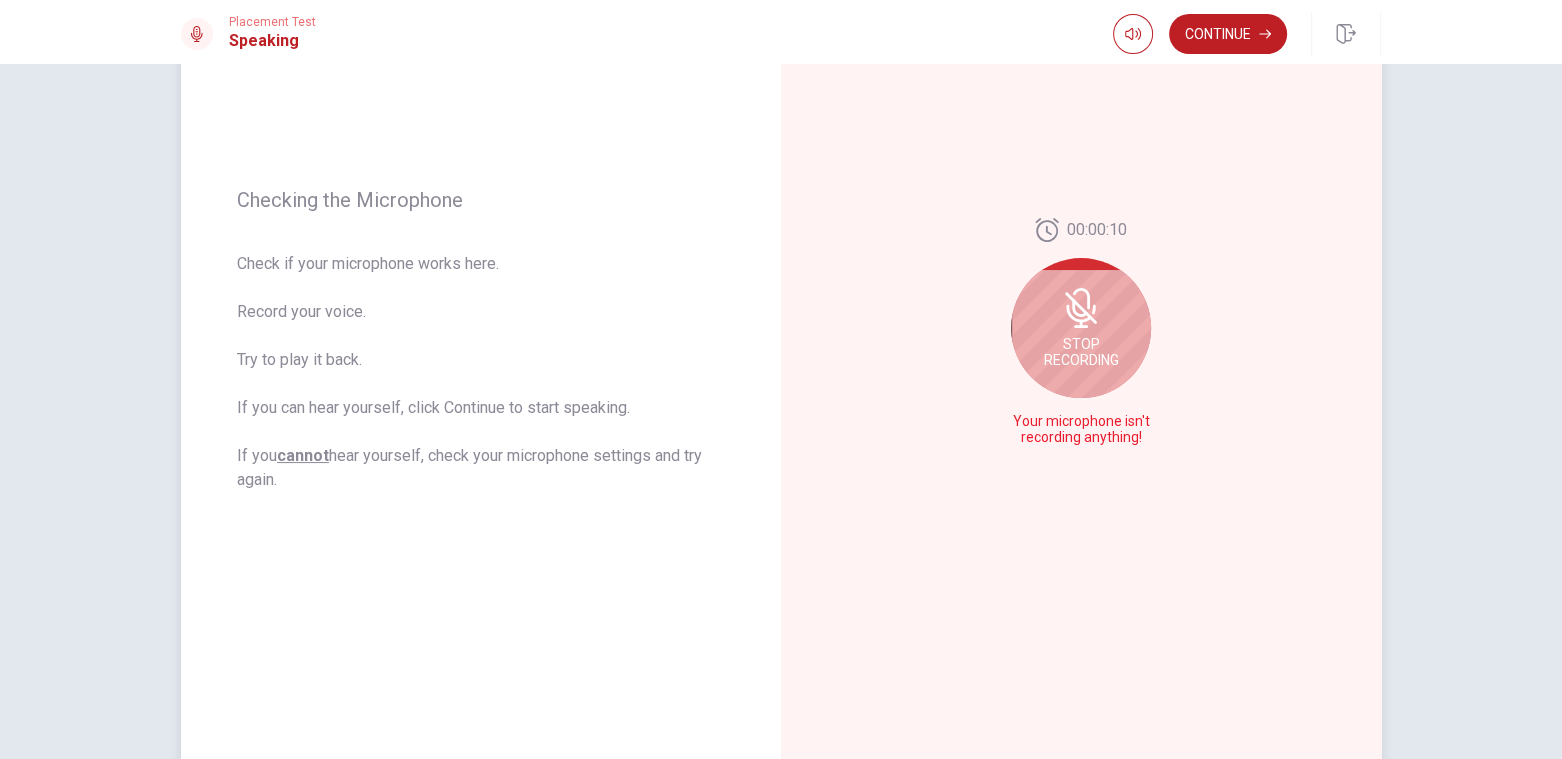 click on "Stop   Recording" at bounding box center [1081, 328] 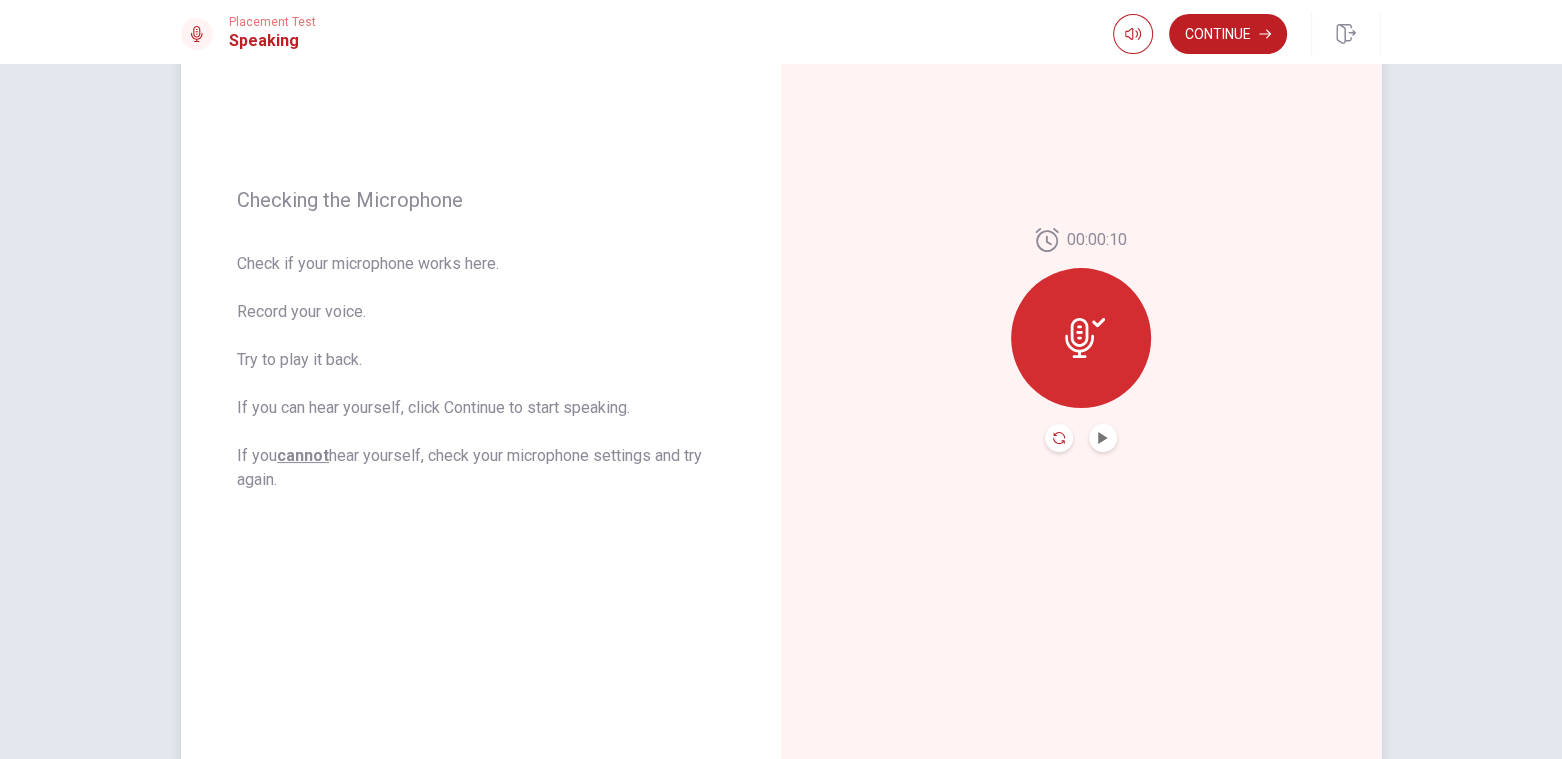 click 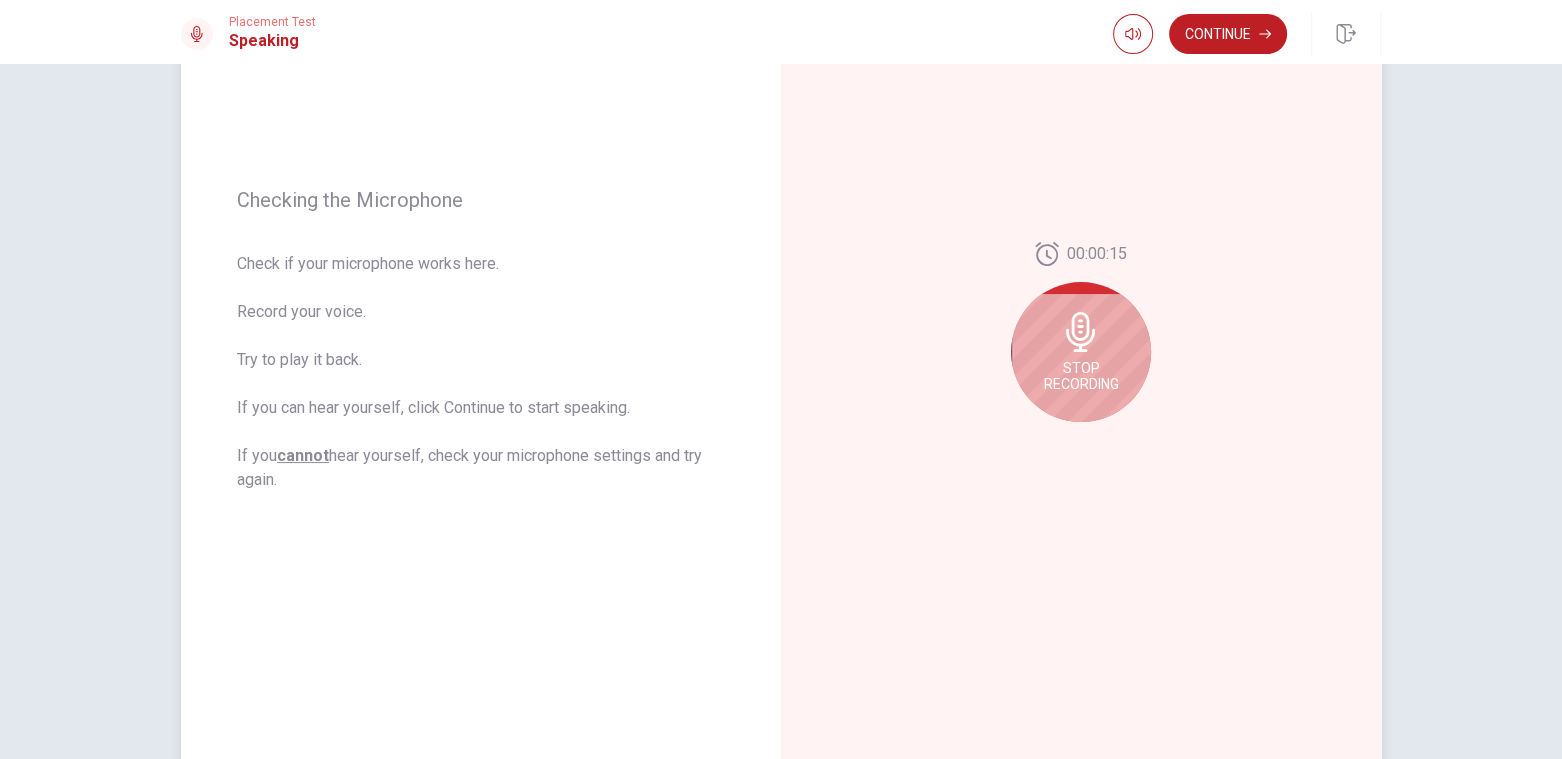 click on "Stop   Recording" at bounding box center [1081, 376] 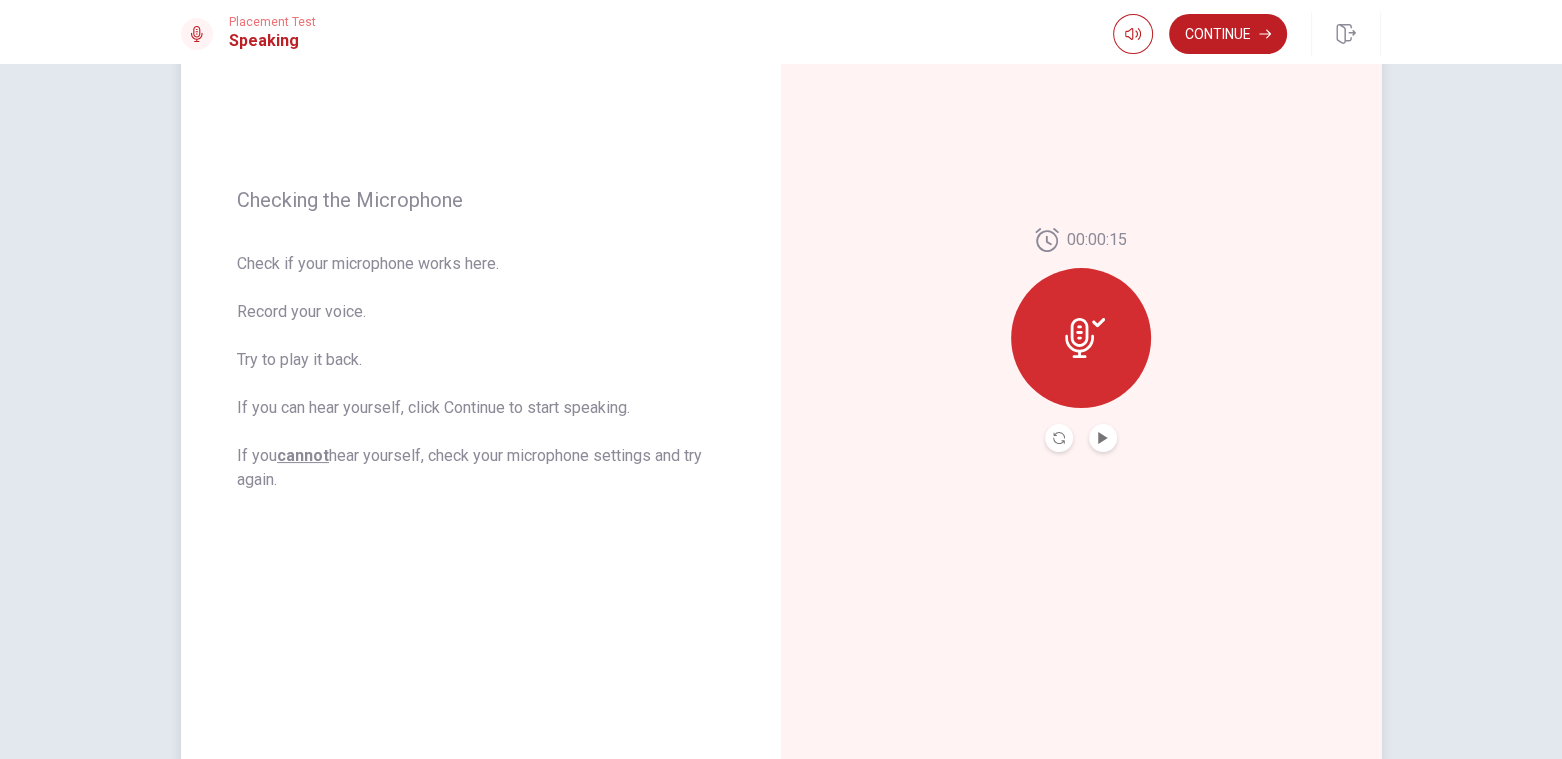 click 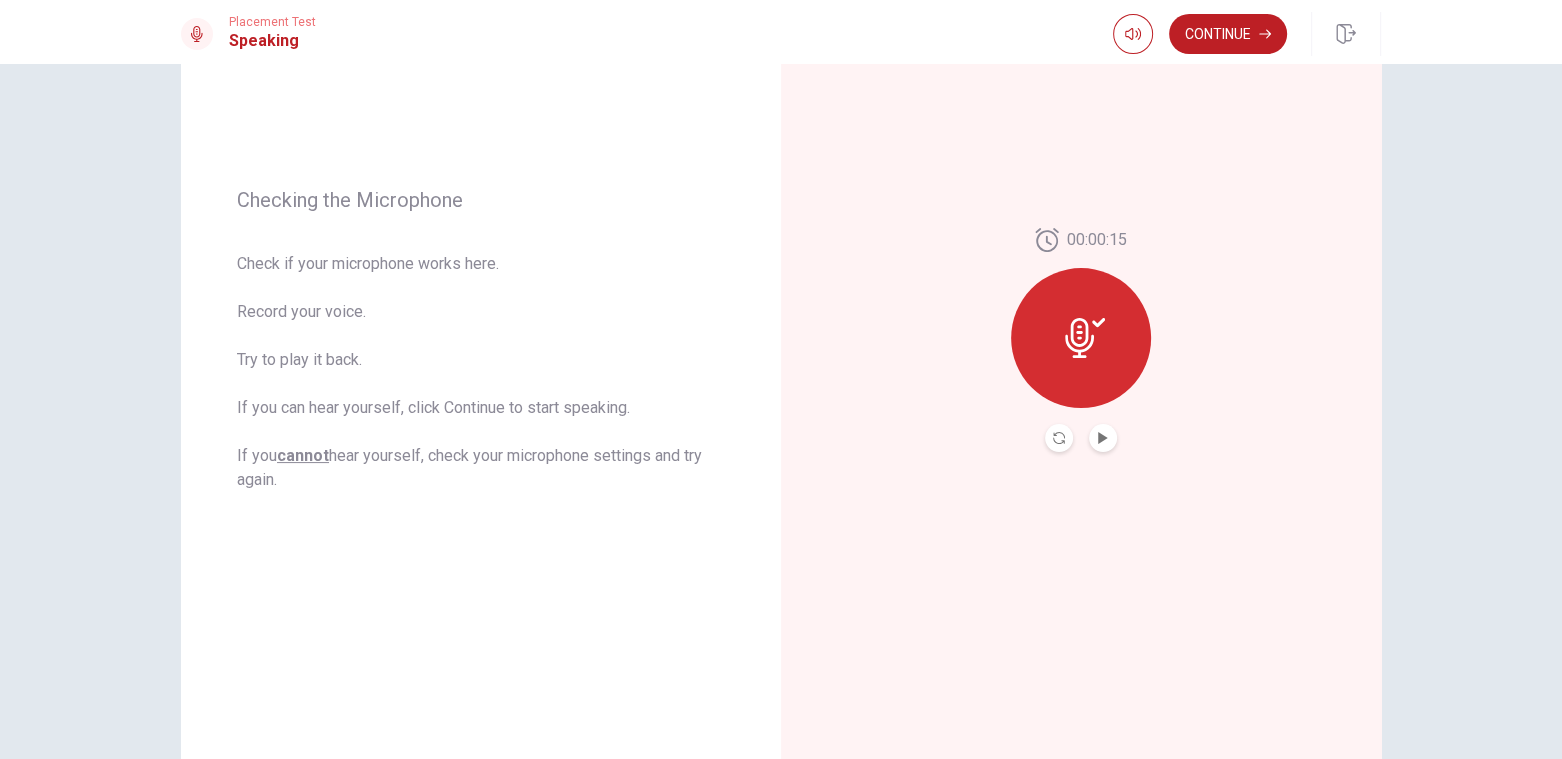 click at bounding box center [1059, 438] 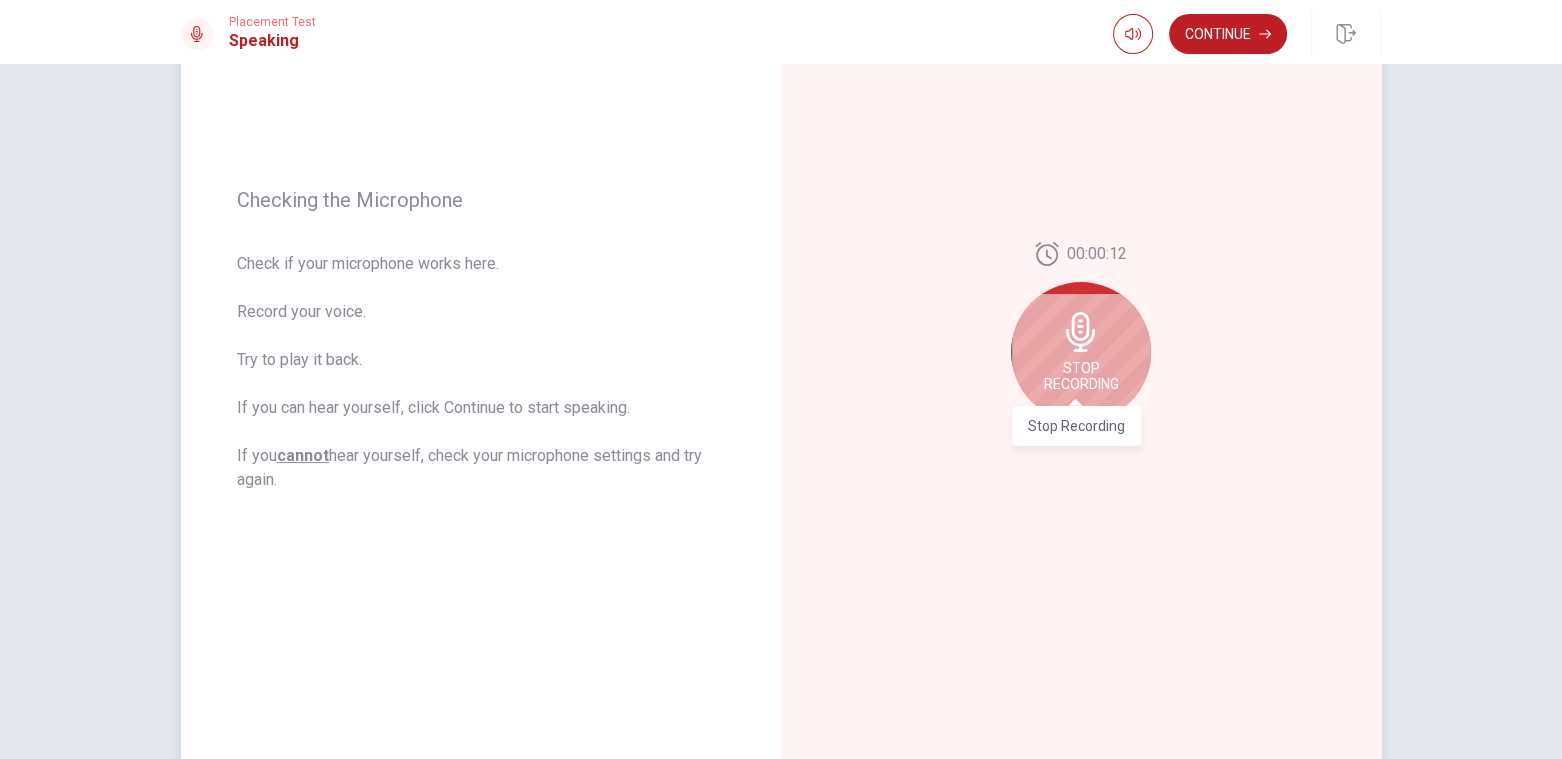 click on "Stop   Recording" at bounding box center (1081, 376) 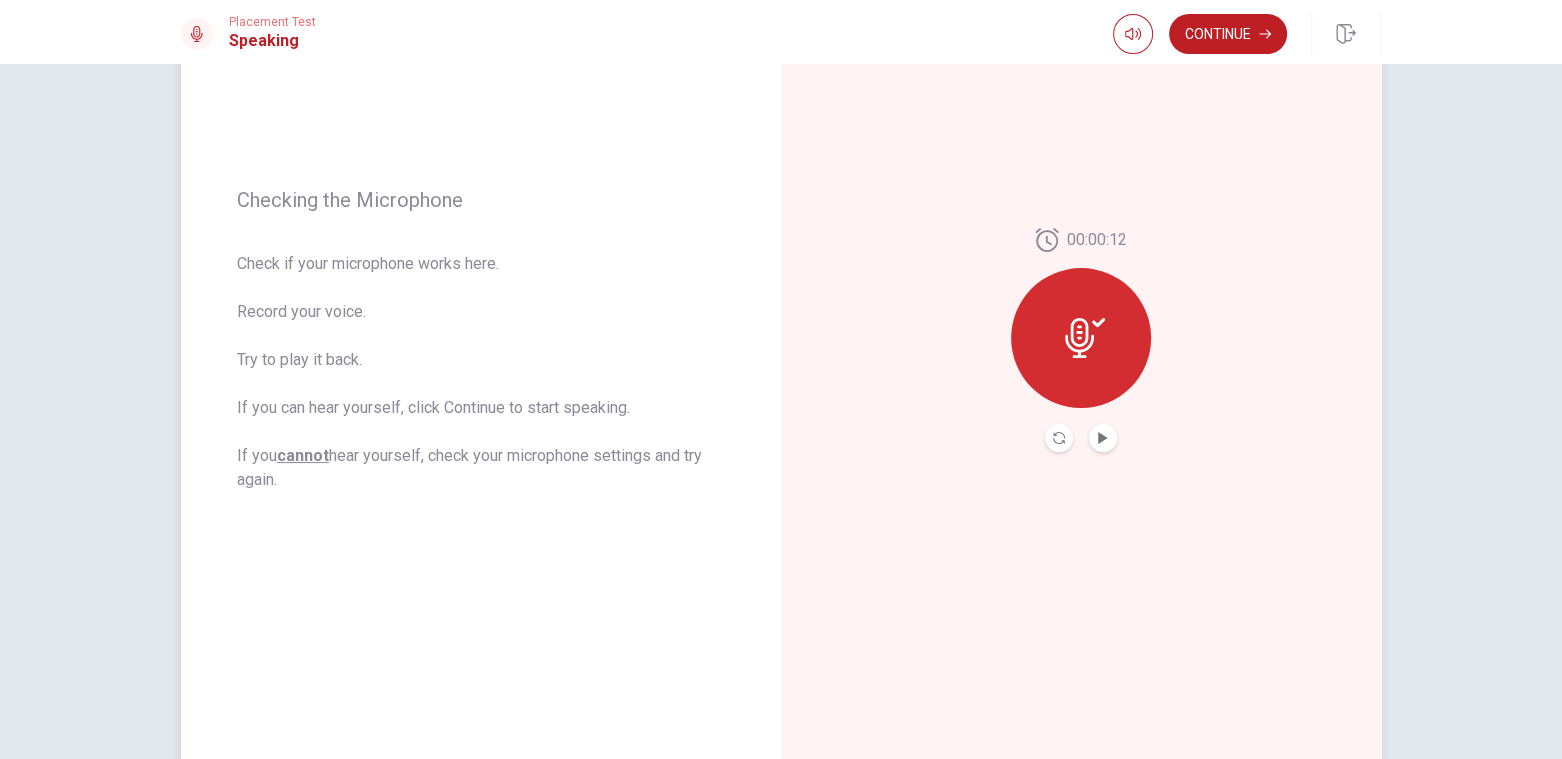 click at bounding box center [1103, 438] 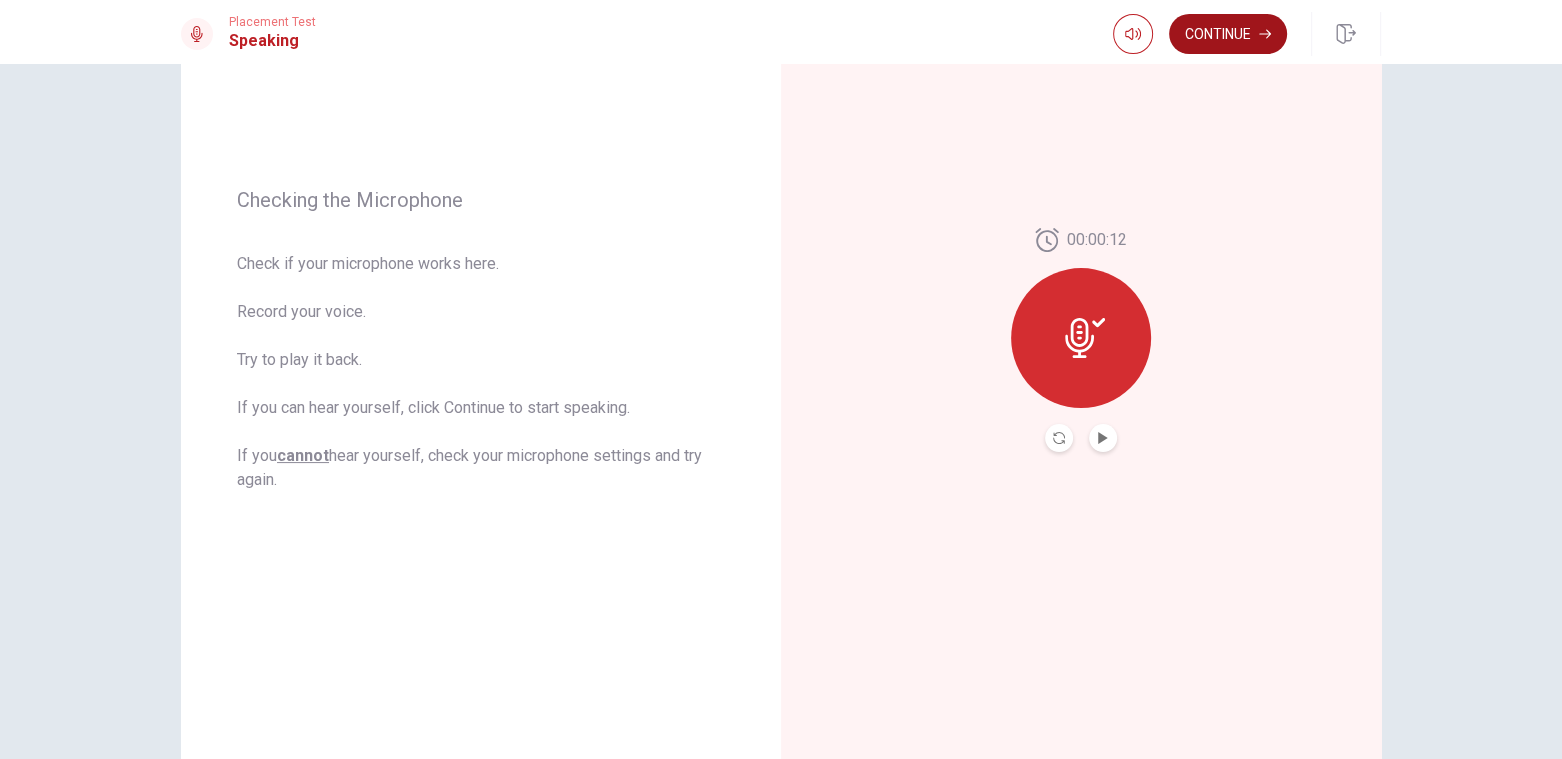 click on "Continue" at bounding box center [1228, 34] 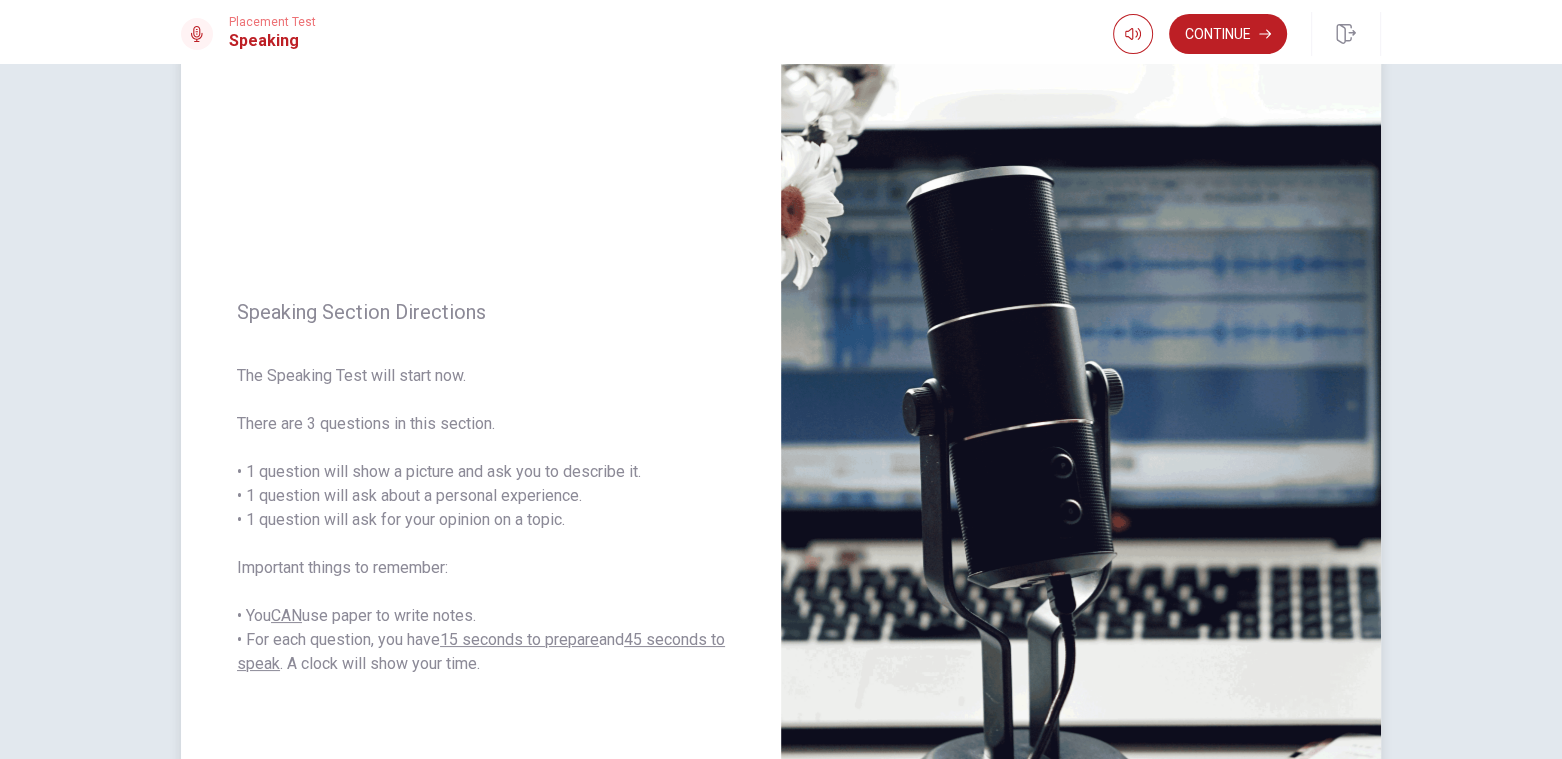 scroll, scrollTop: 100, scrollLeft: 0, axis: vertical 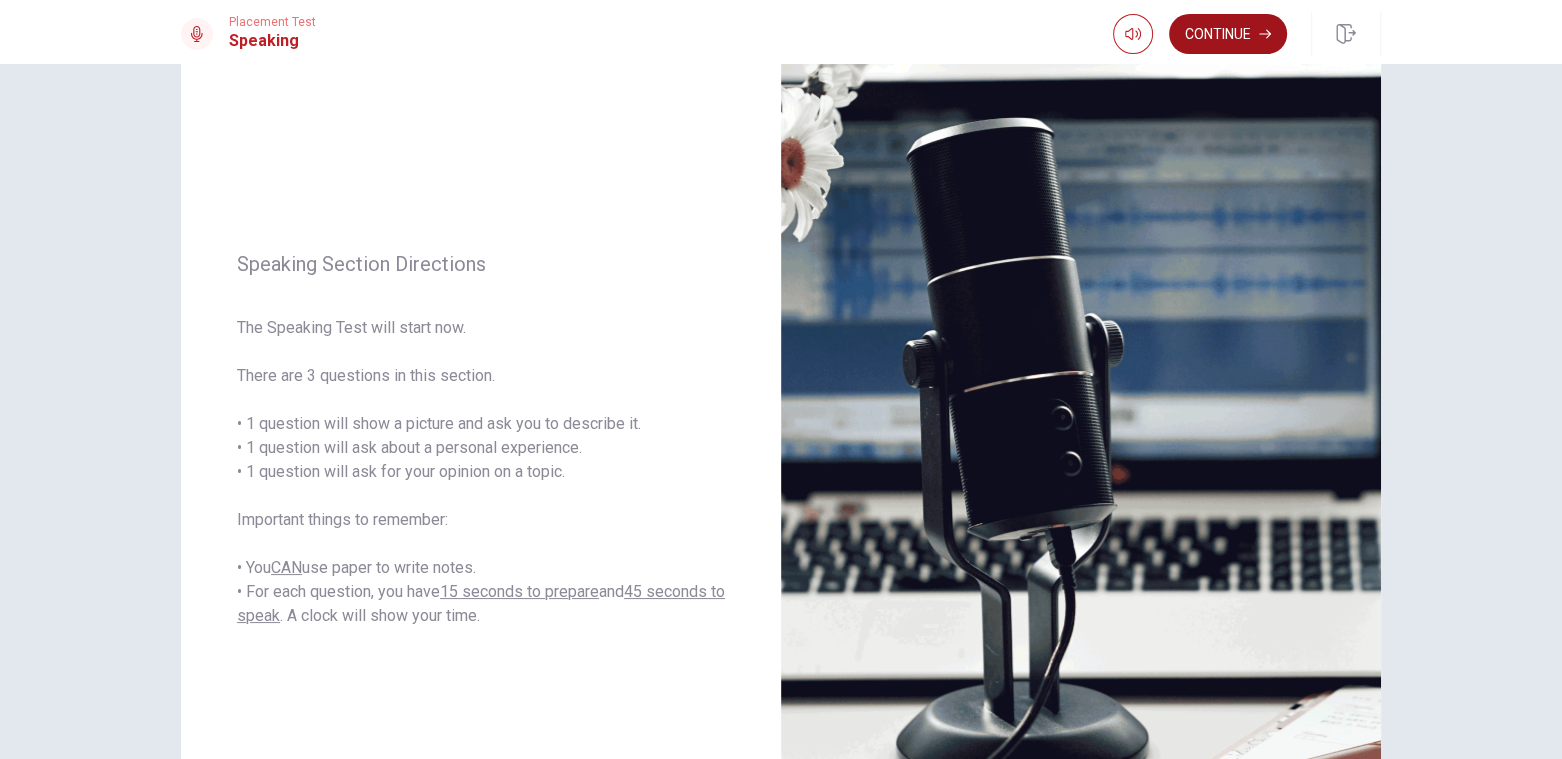 click on "Continue" at bounding box center (1228, 34) 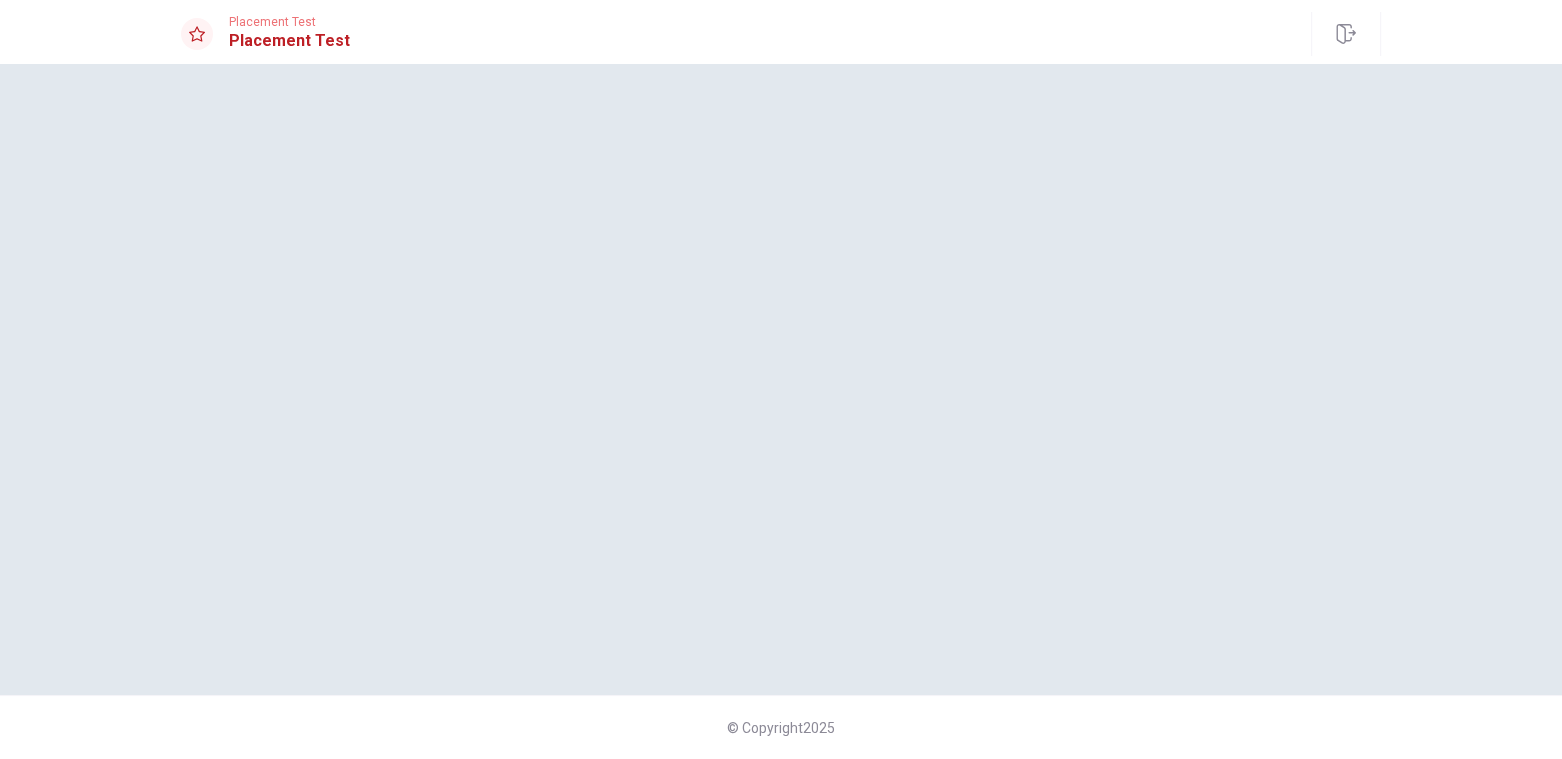 scroll, scrollTop: 0, scrollLeft: 0, axis: both 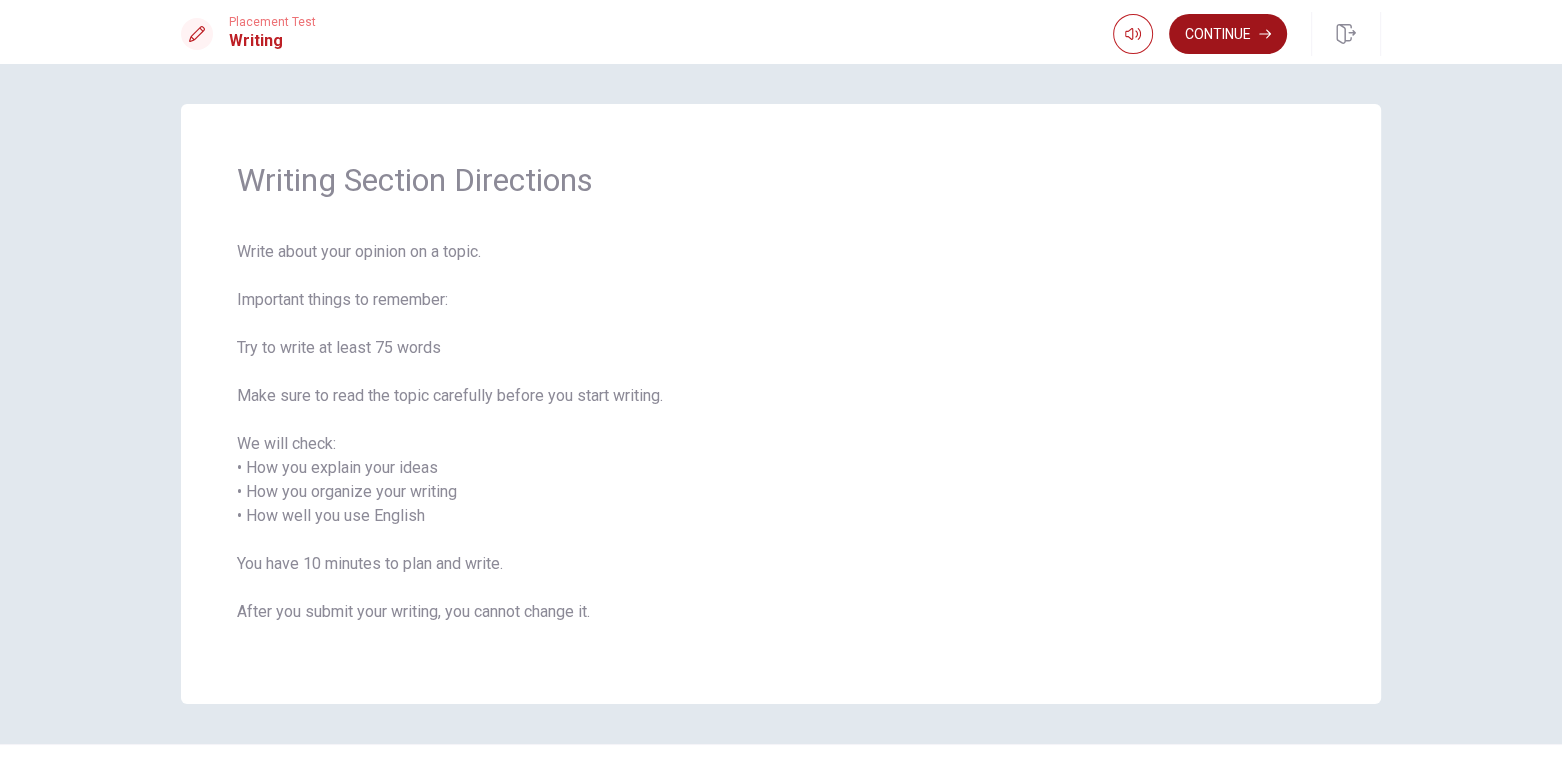 click on "Continue" at bounding box center [1228, 34] 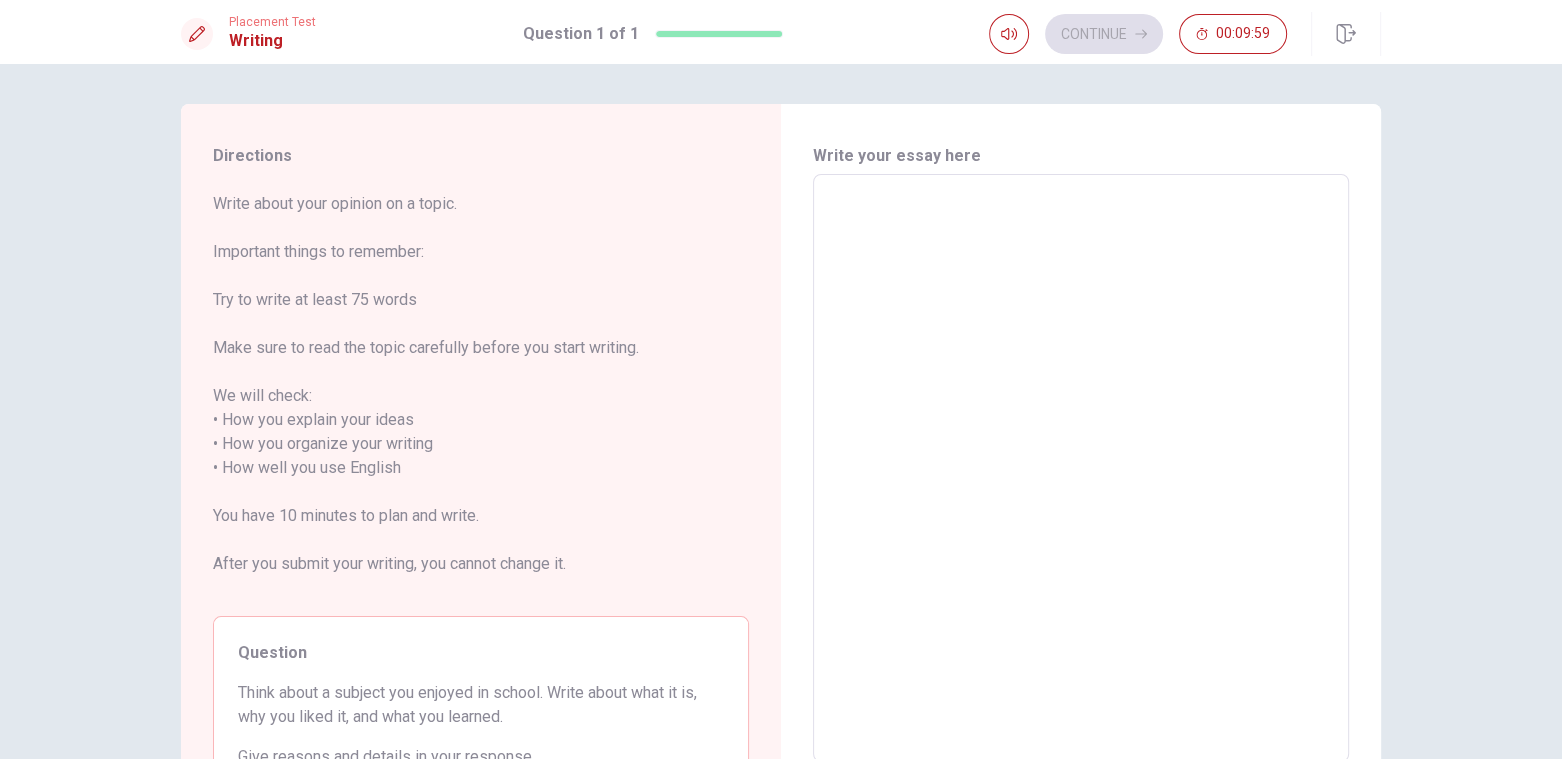 drag, startPoint x: 1106, startPoint y: 332, endPoint x: 1100, endPoint y: 321, distance: 12.529964 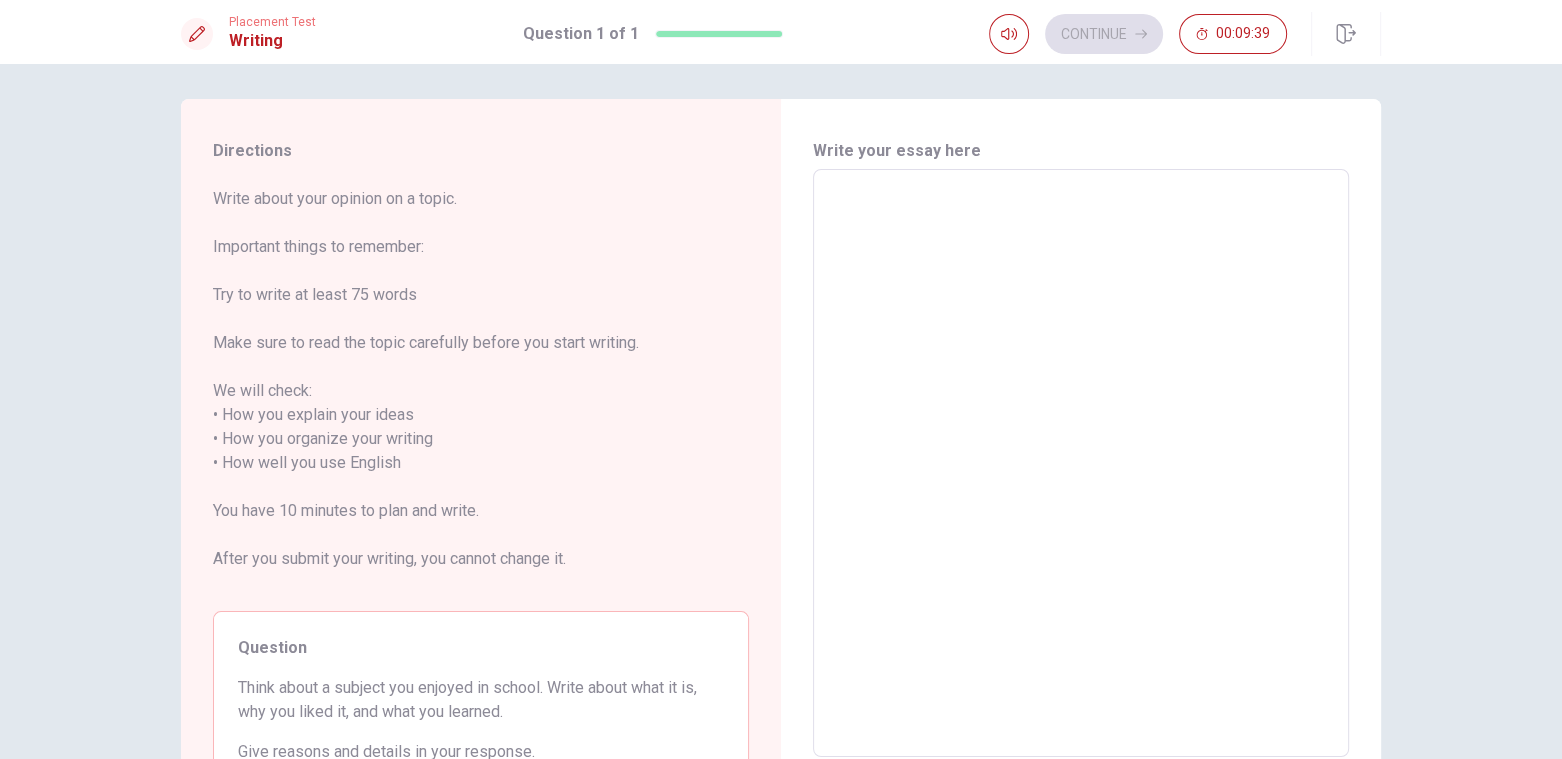 scroll, scrollTop: 0, scrollLeft: 0, axis: both 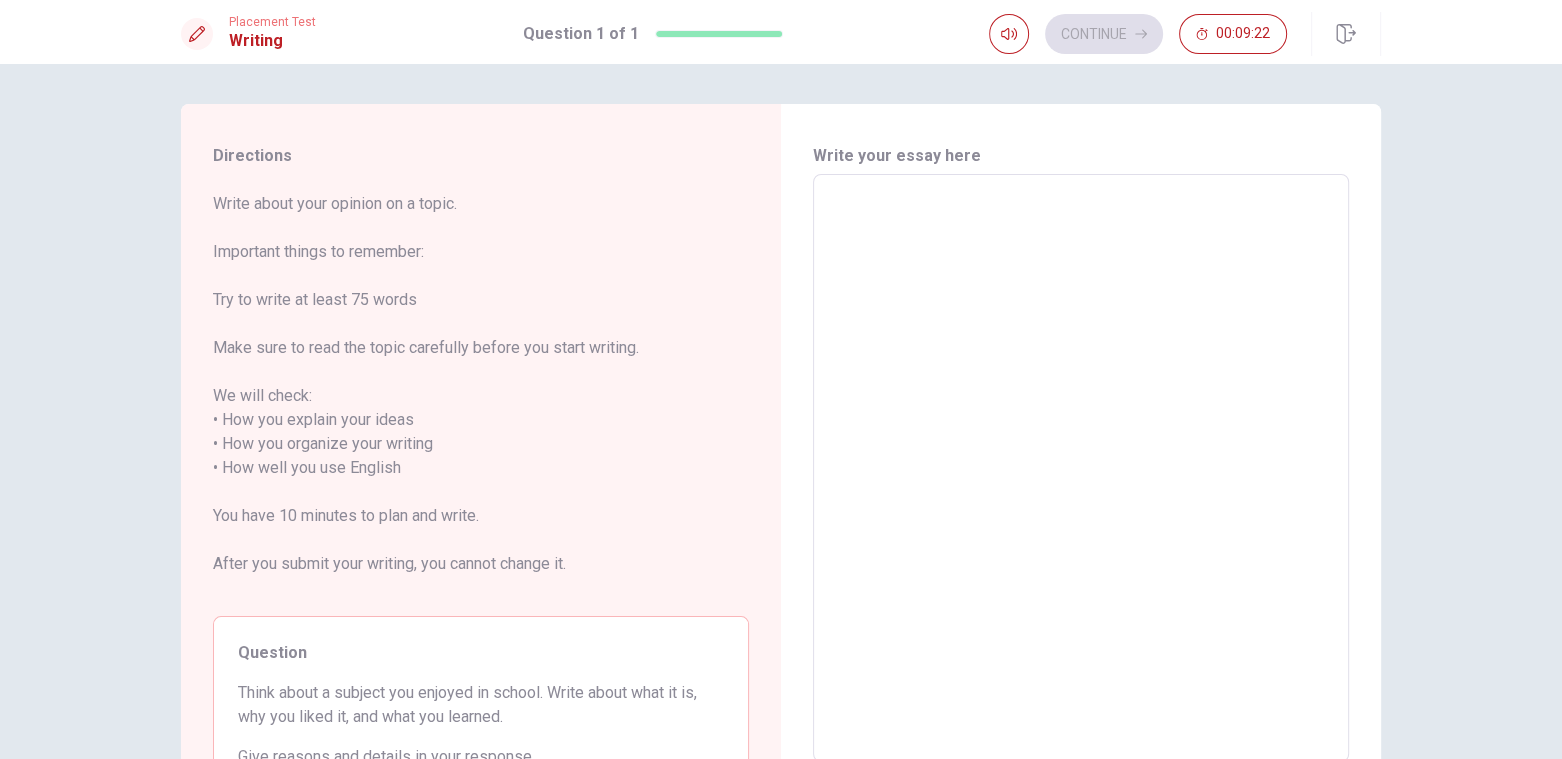 drag, startPoint x: 786, startPoint y: 237, endPoint x: 809, endPoint y: 221, distance: 28.01785 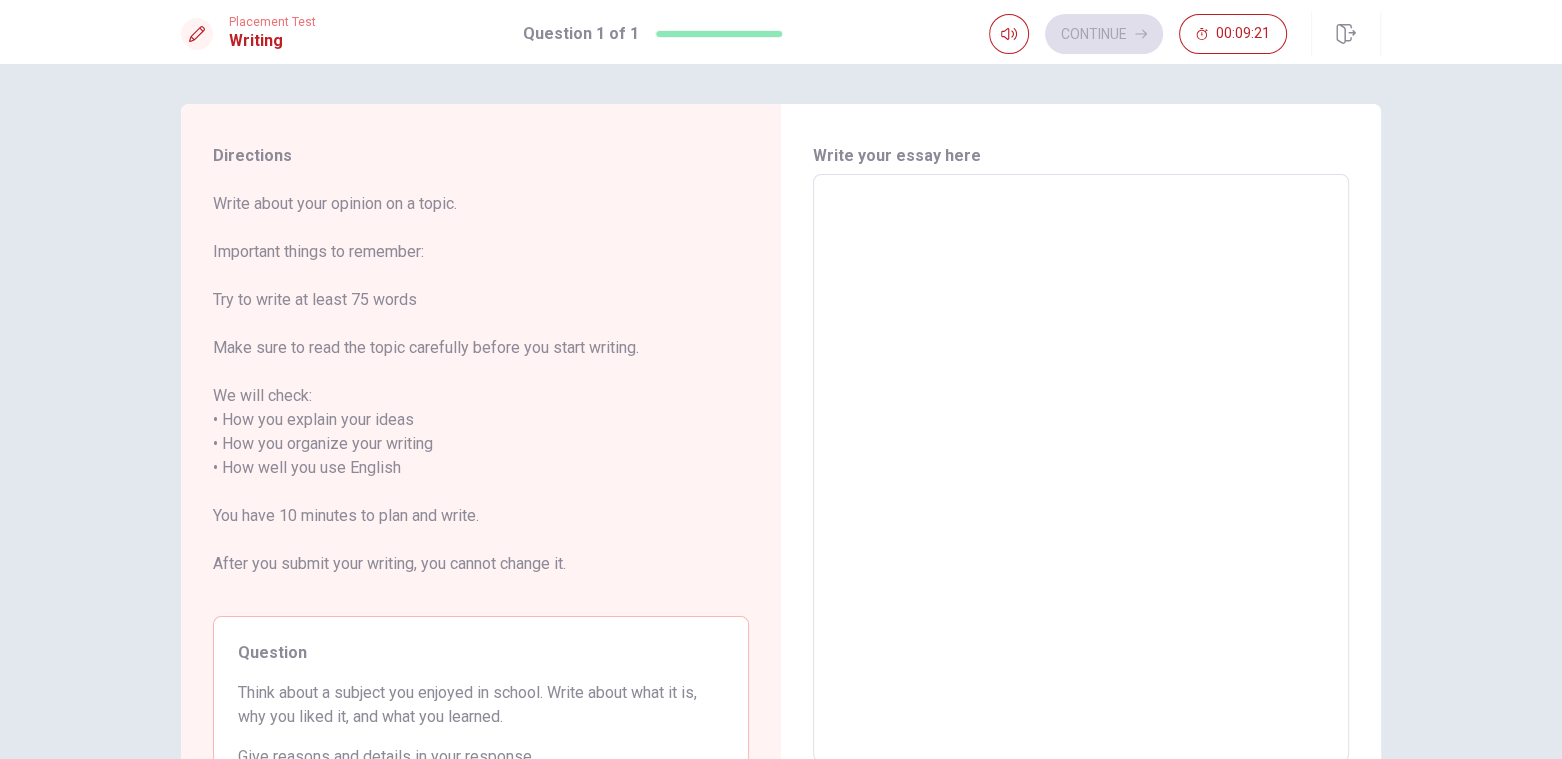 type on "I" 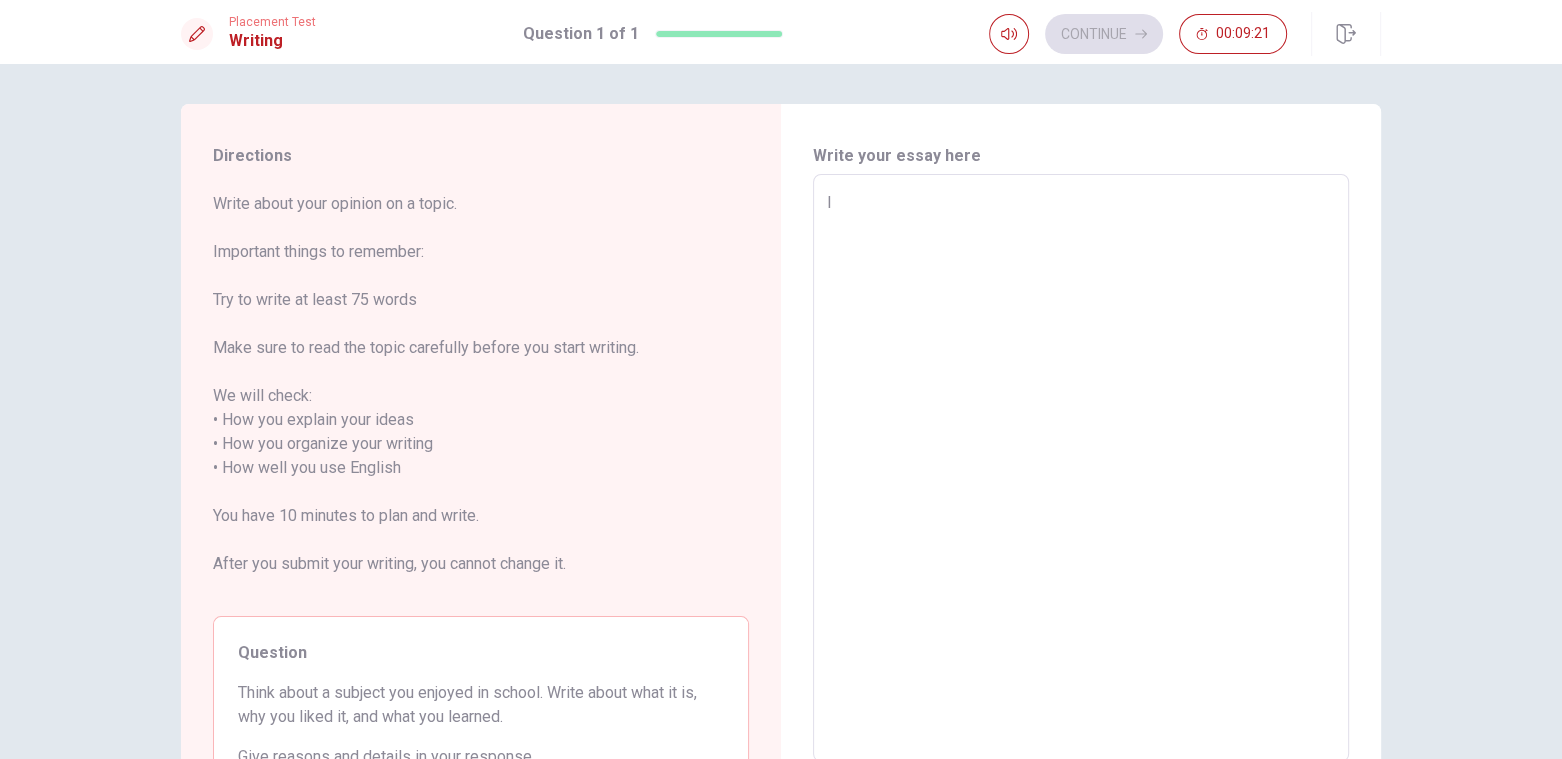 type on "x" 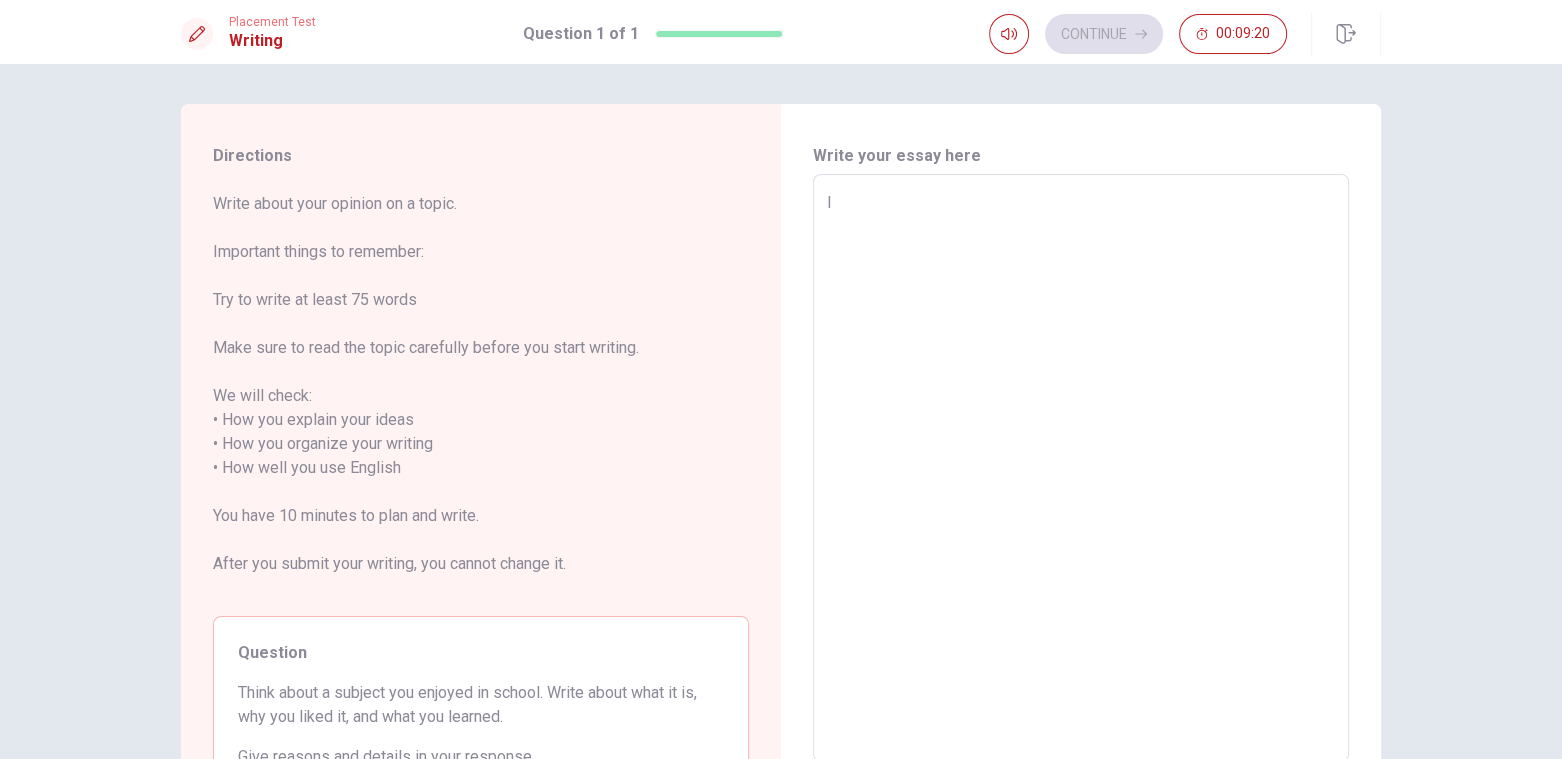 type on "x" 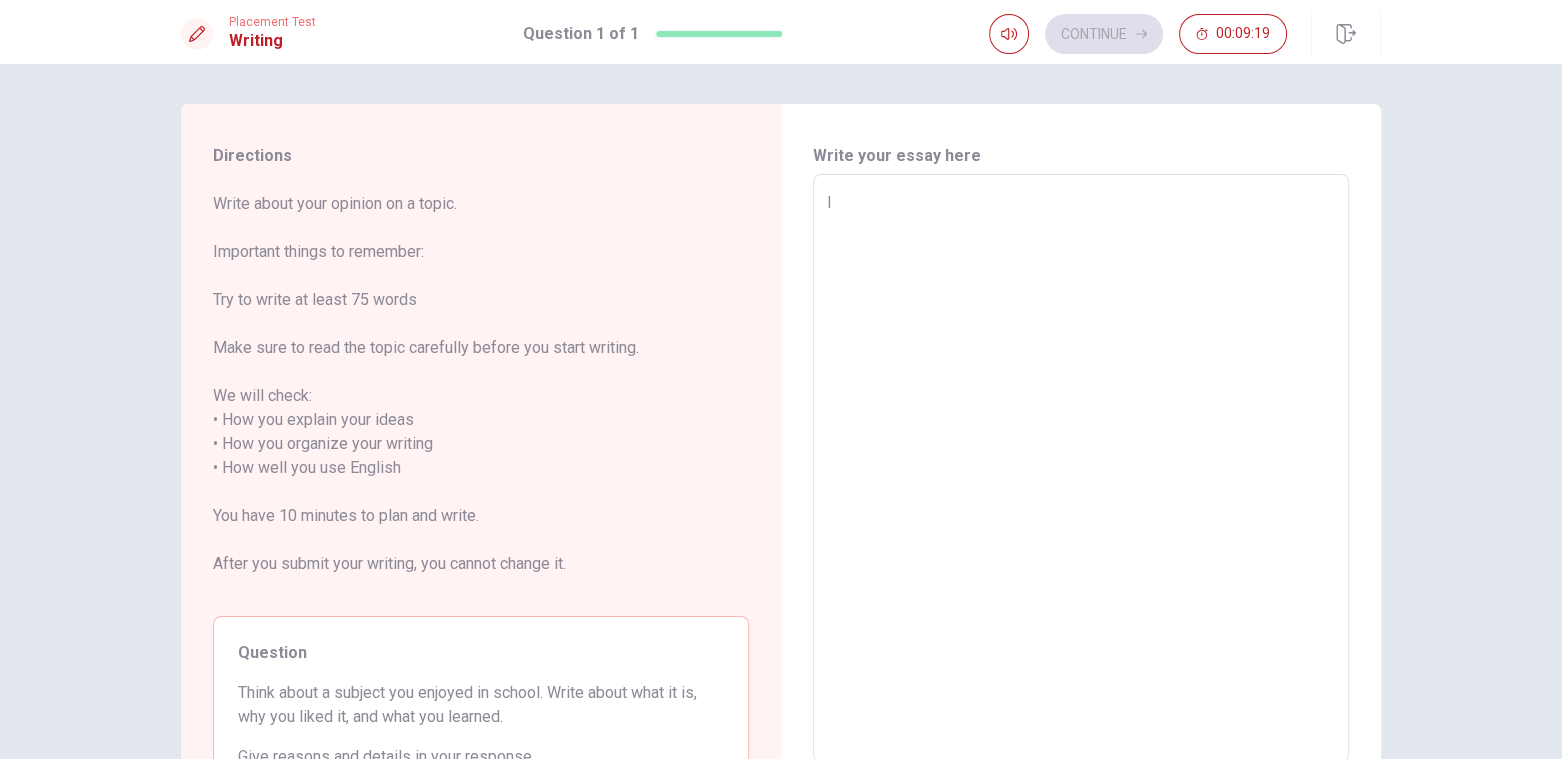 type on "I t" 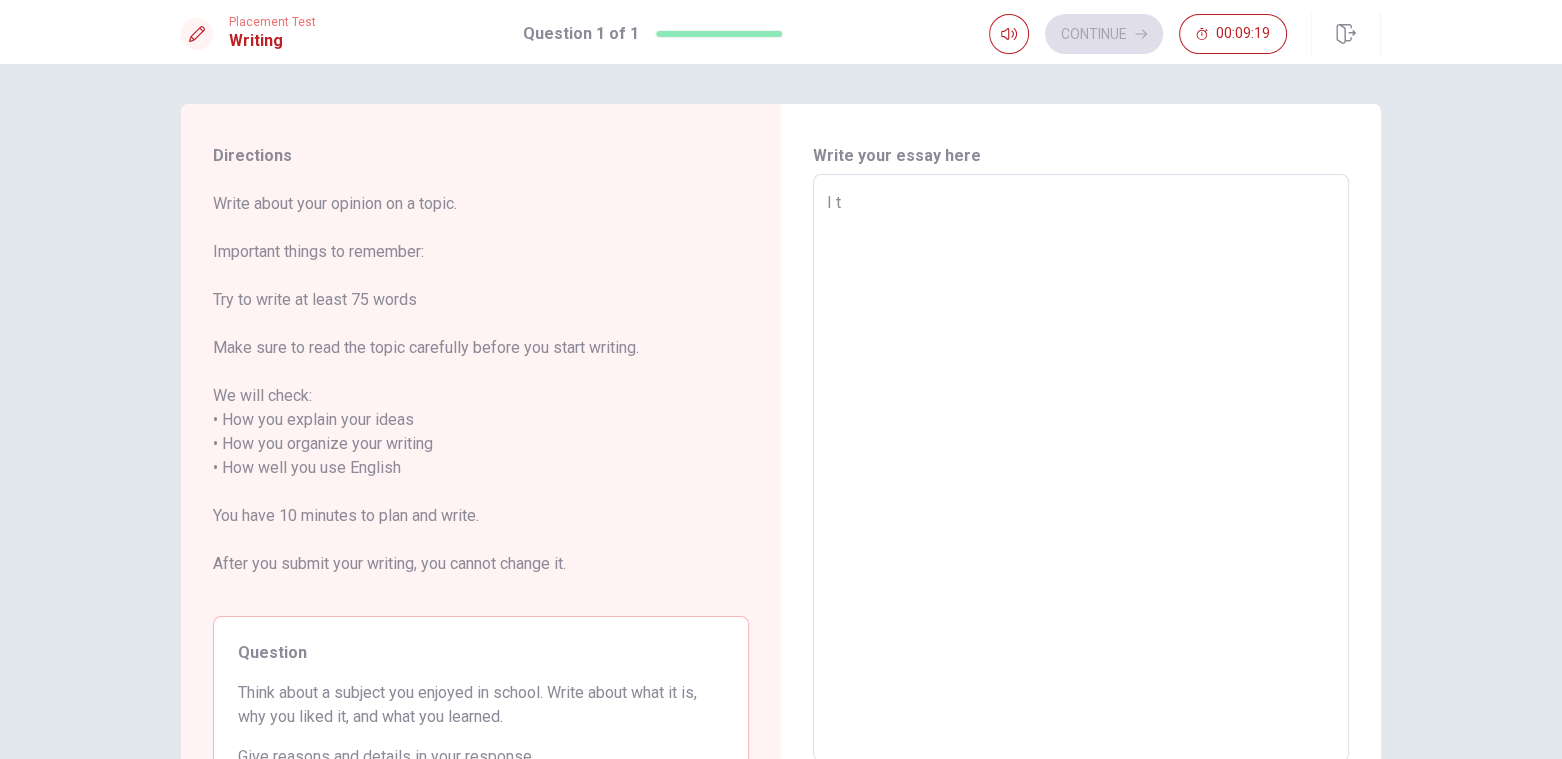 type on "x" 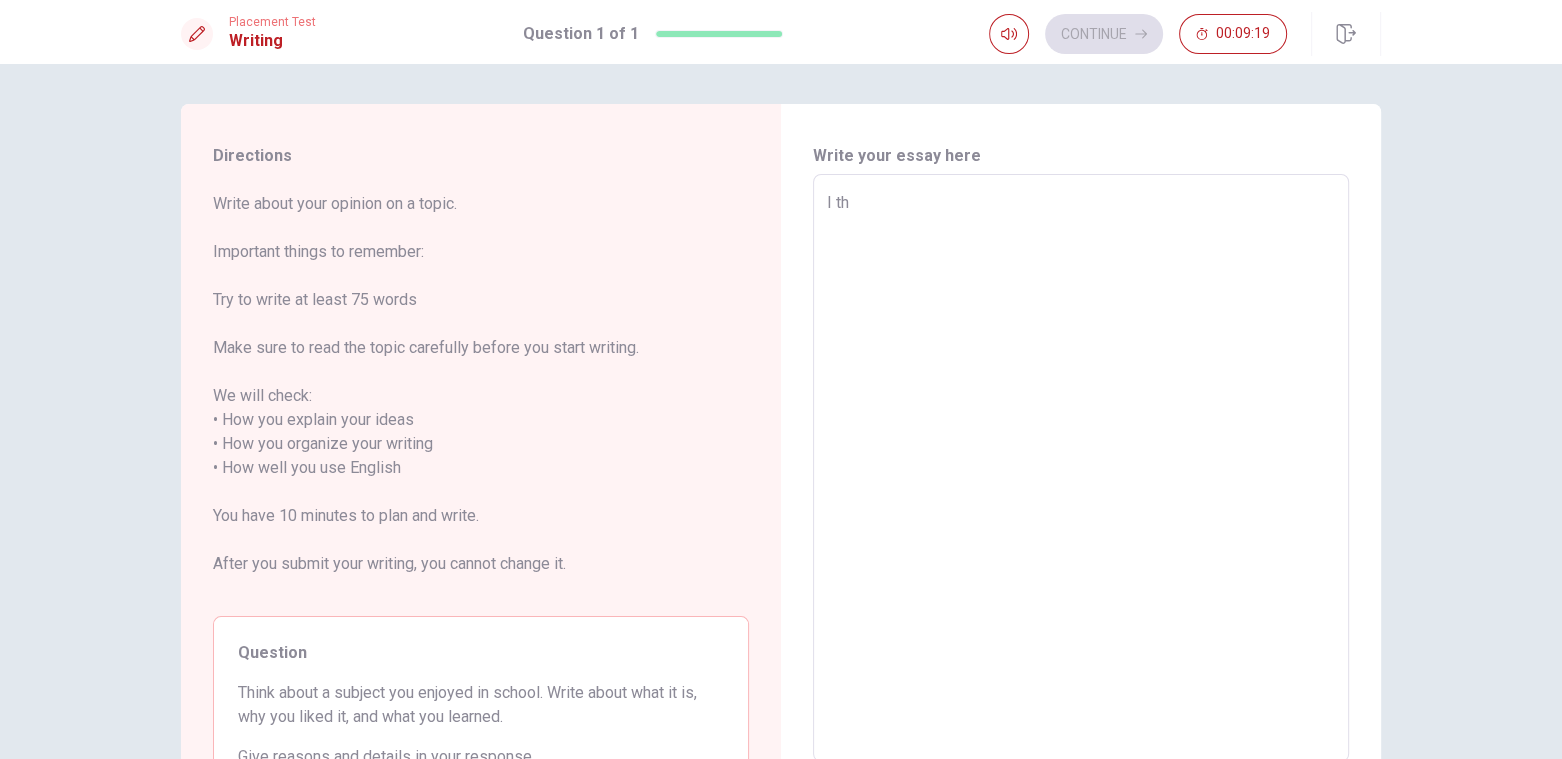 type on "x" 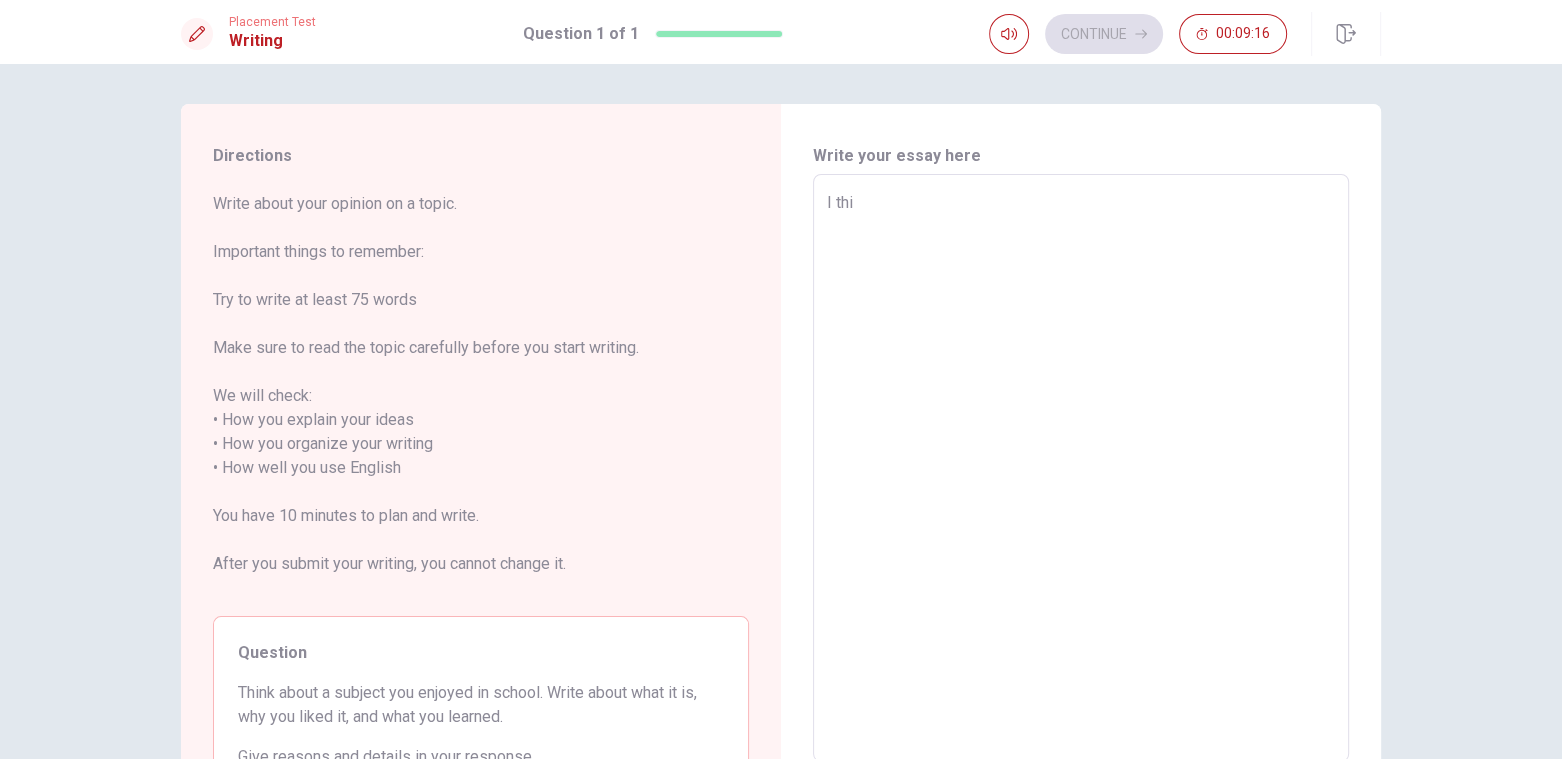type on "x" 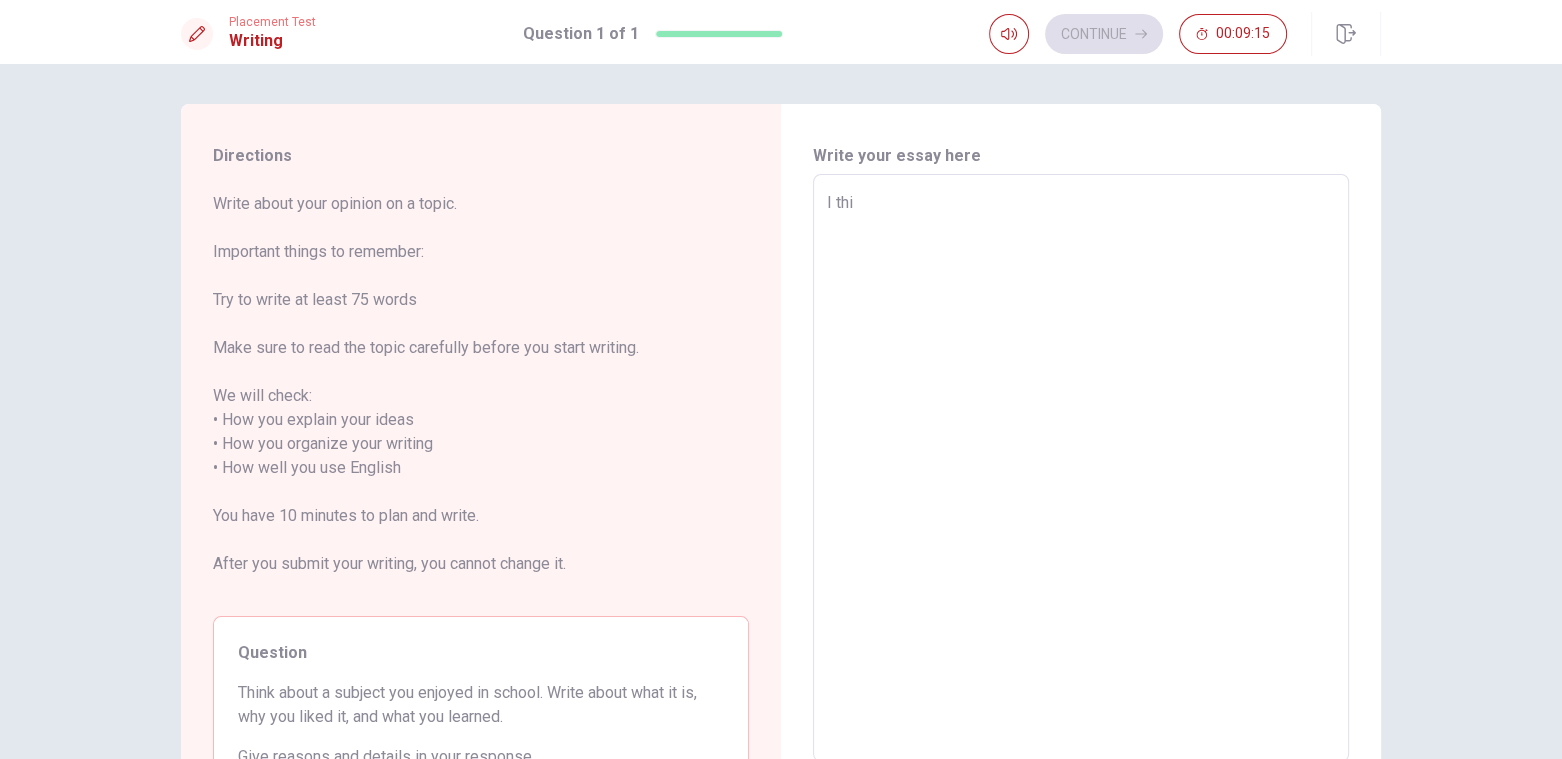 type on "I thib" 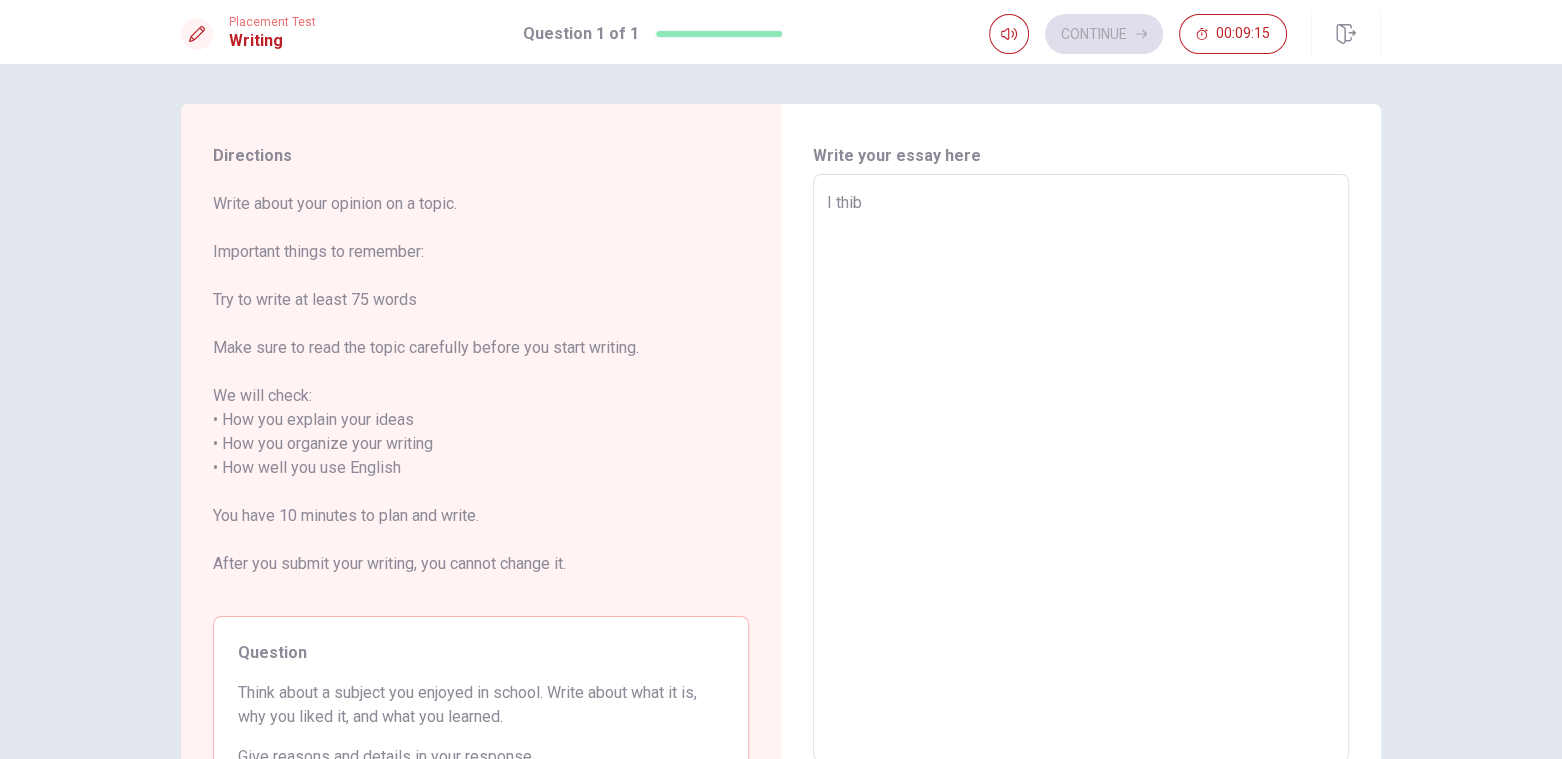 type on "x" 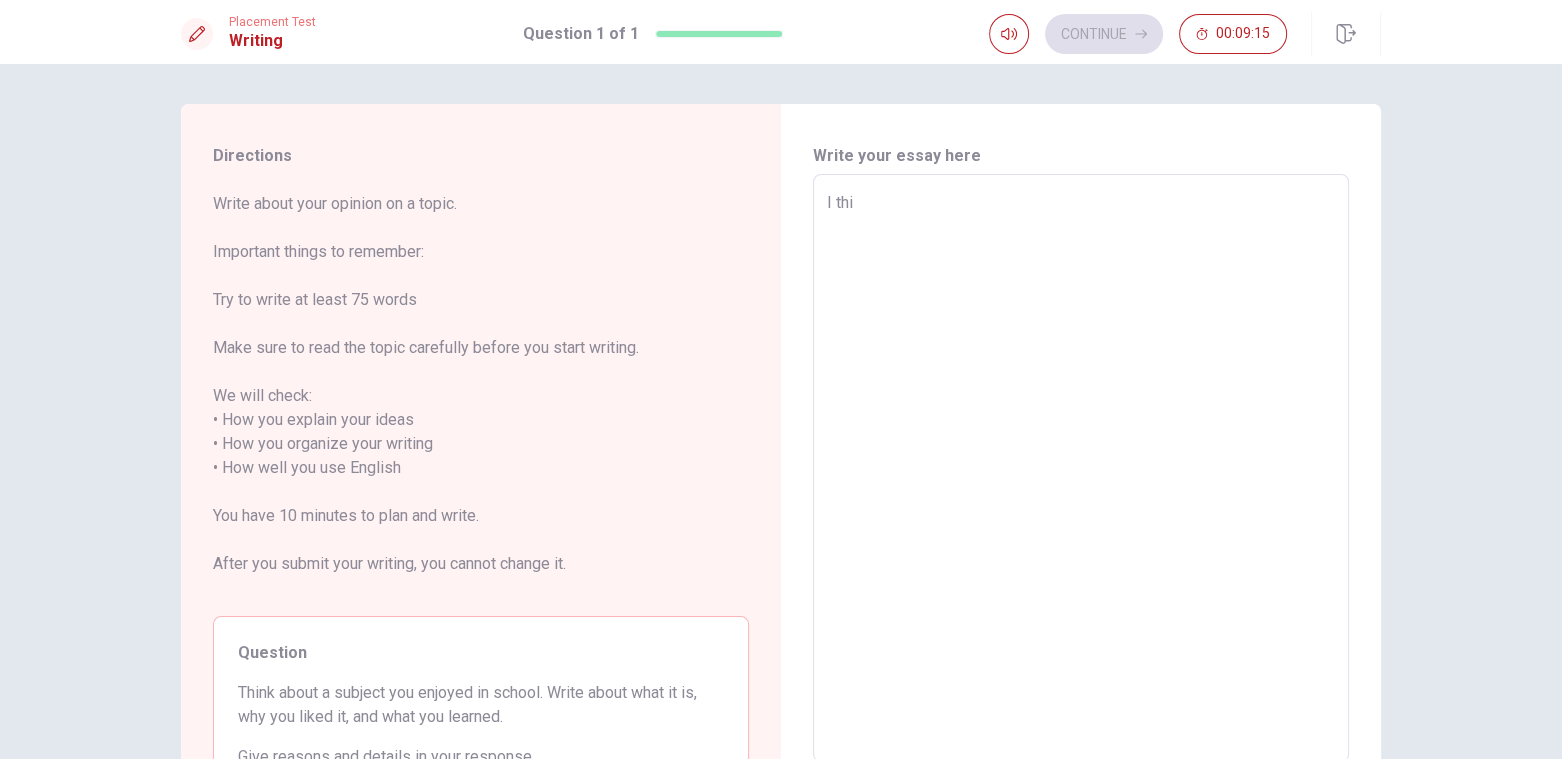 type on "x" 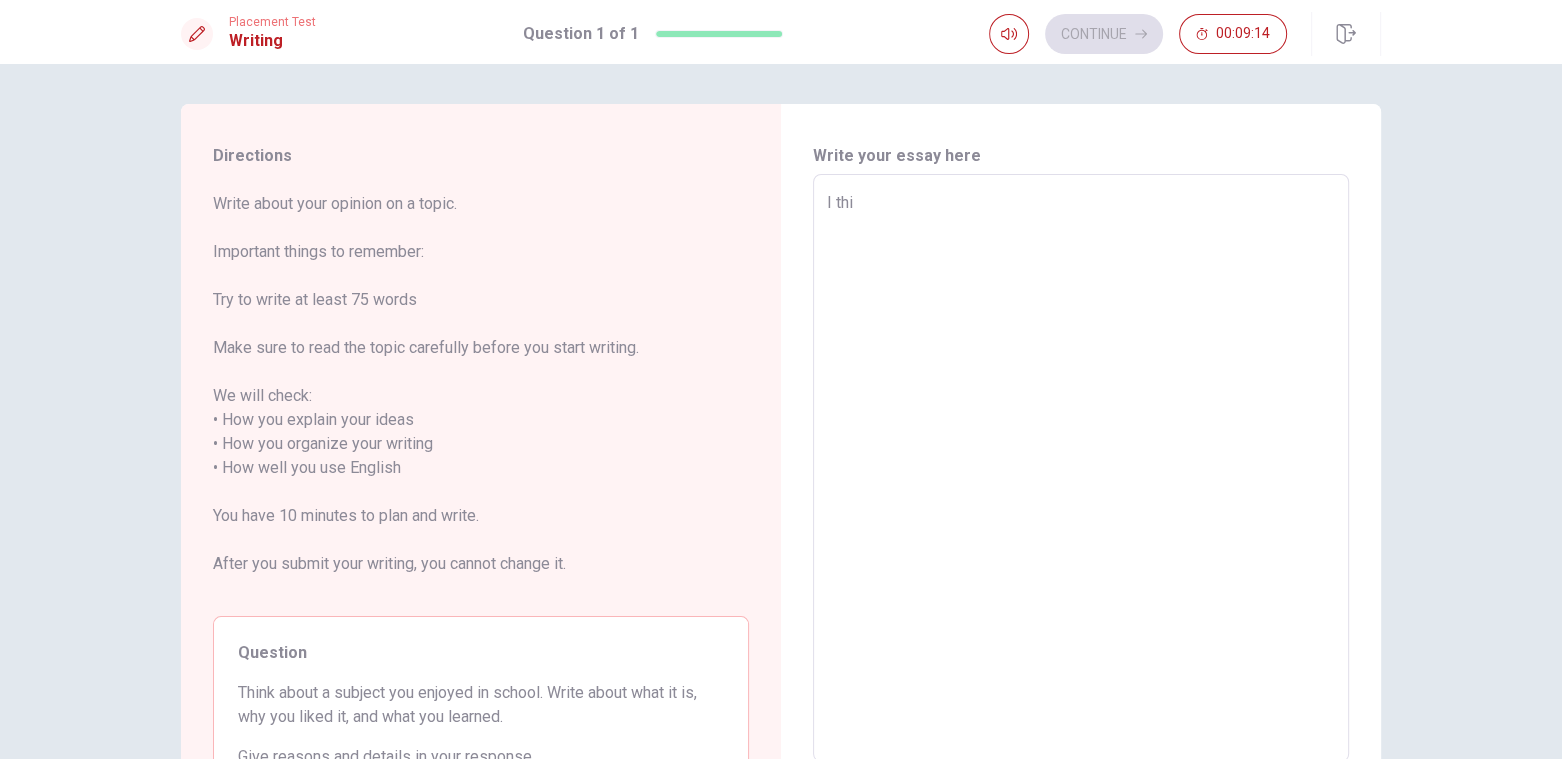 type on "I thin" 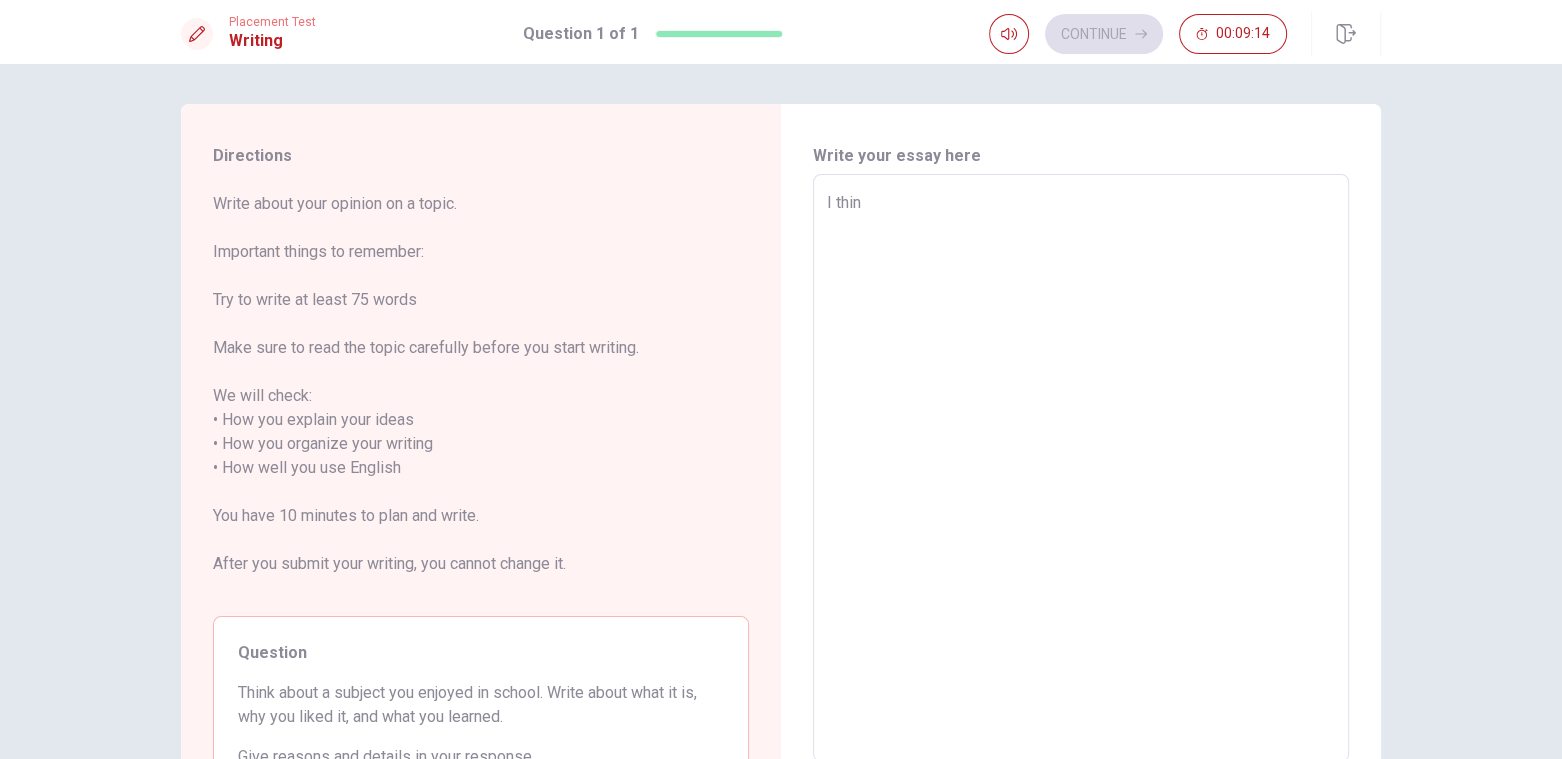 type on "x" 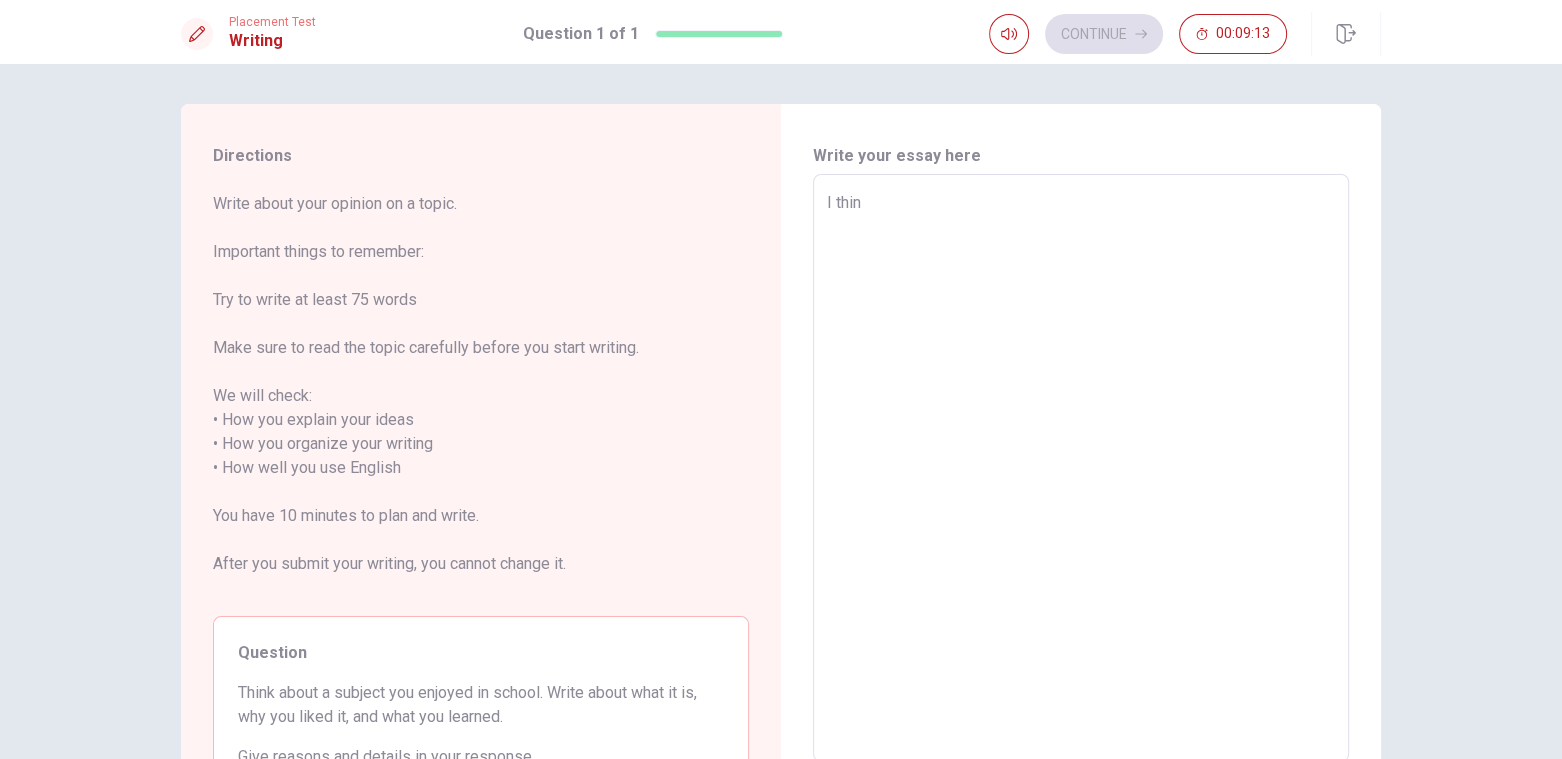 type on "I think" 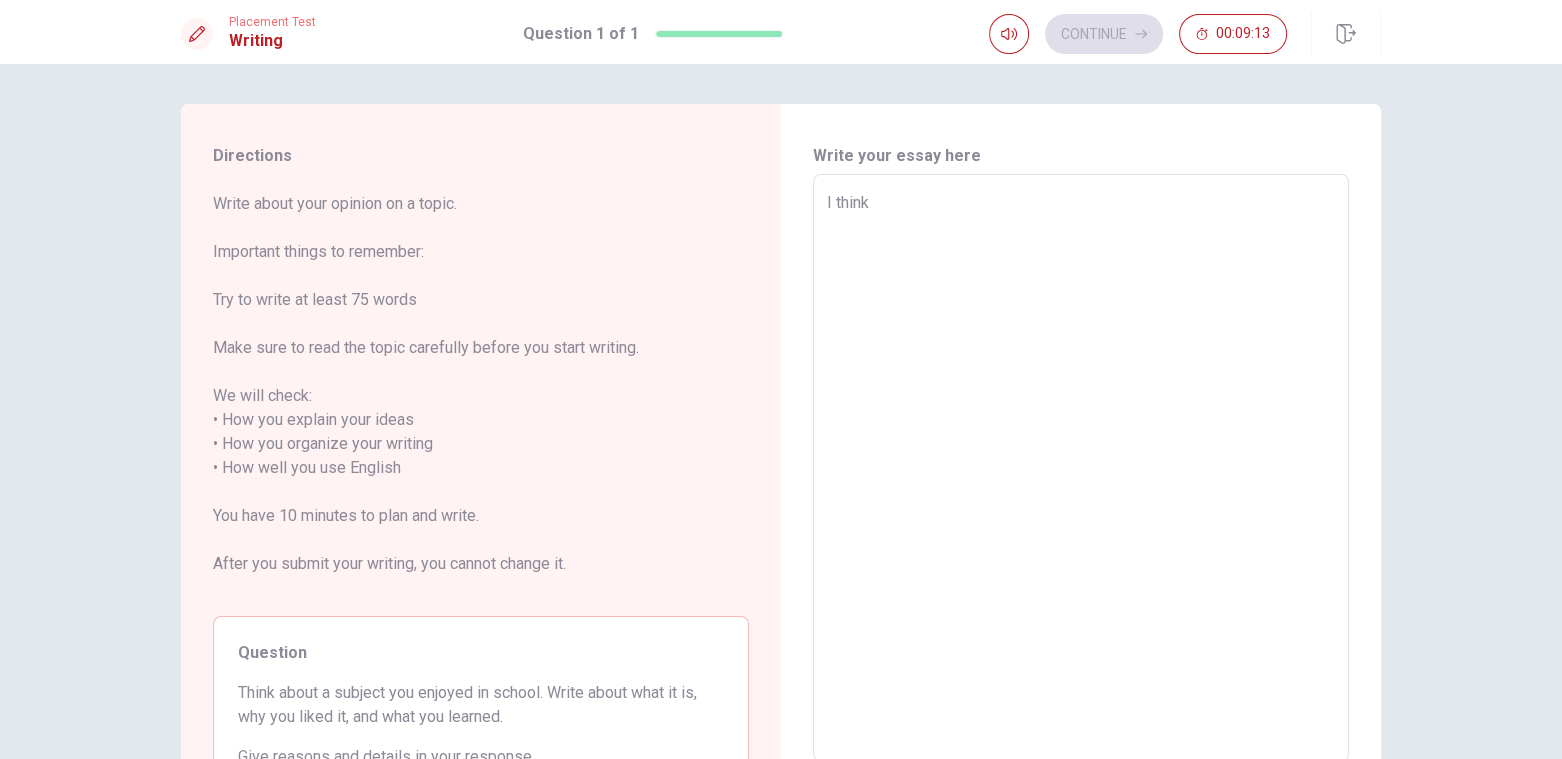 type on "x" 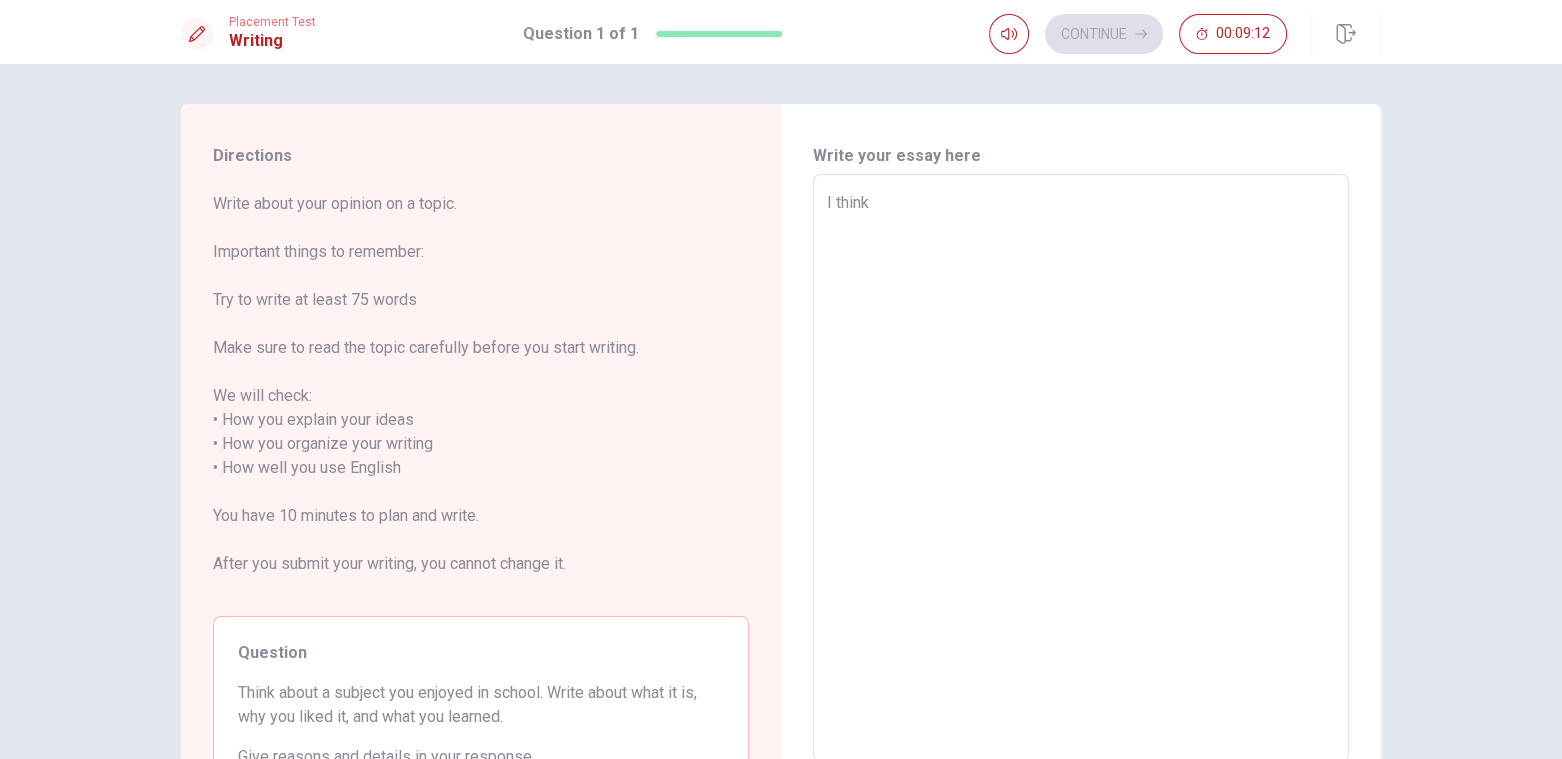 type on "I think" 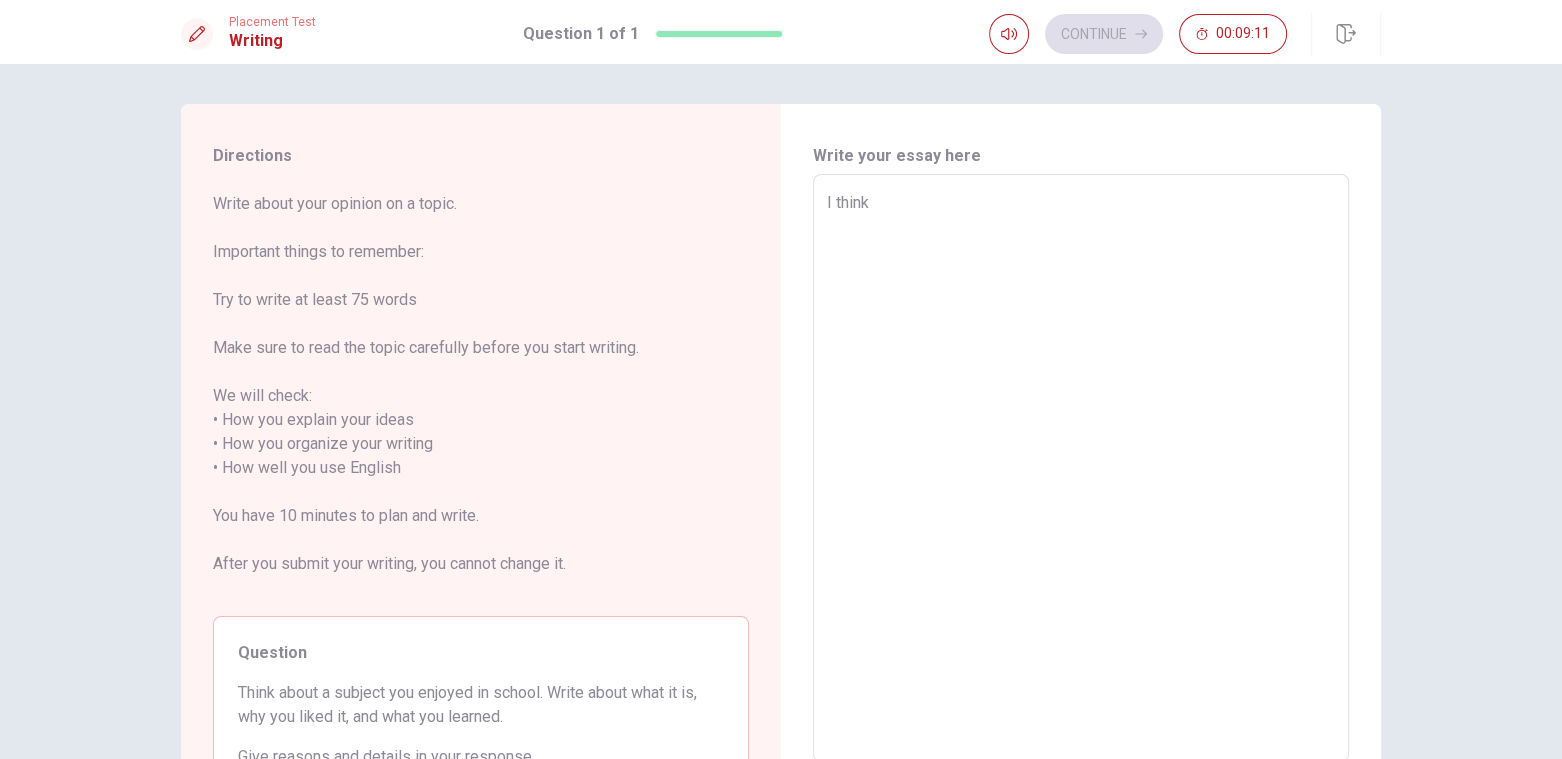 type on "x" 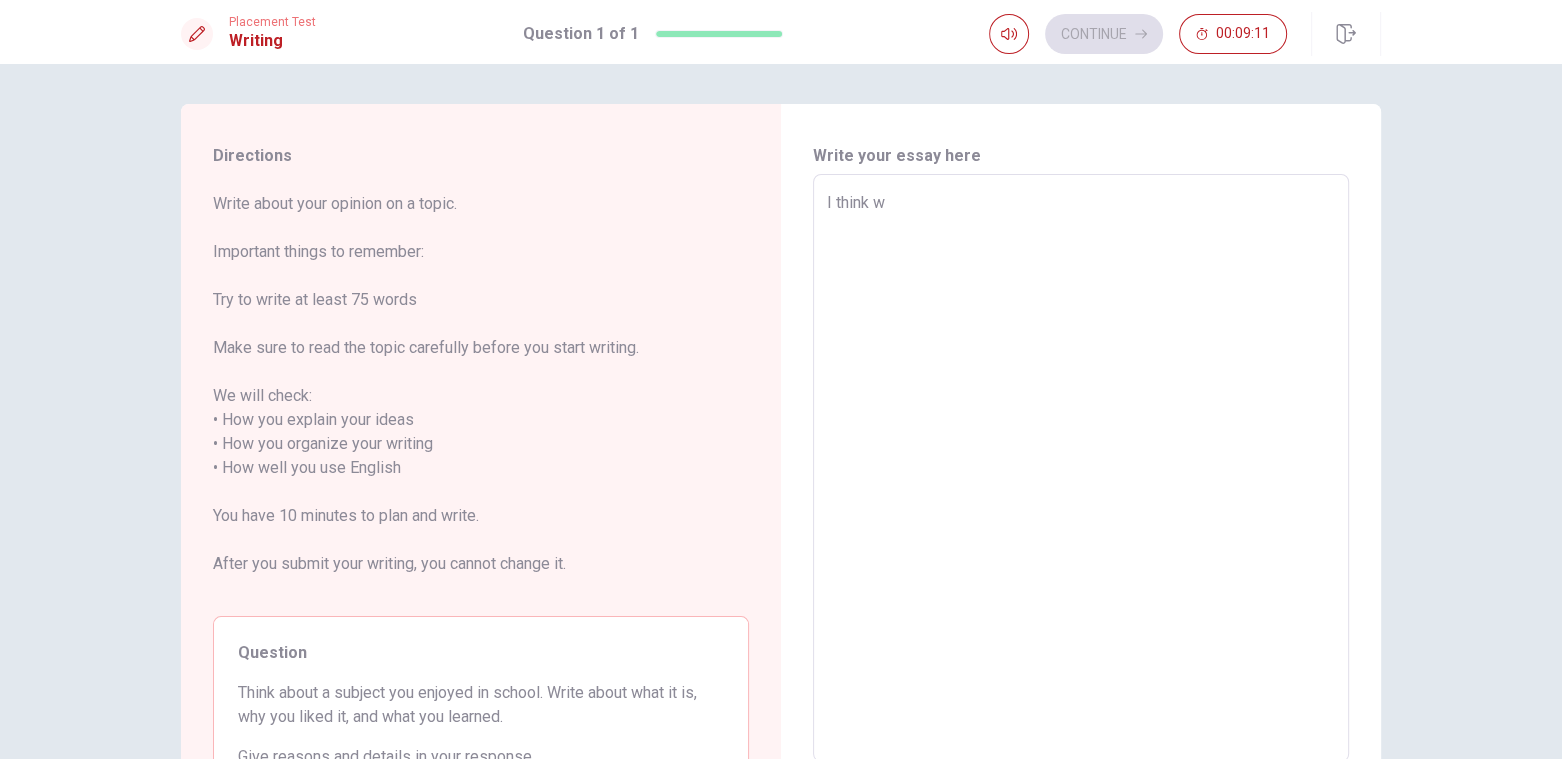type on "x" 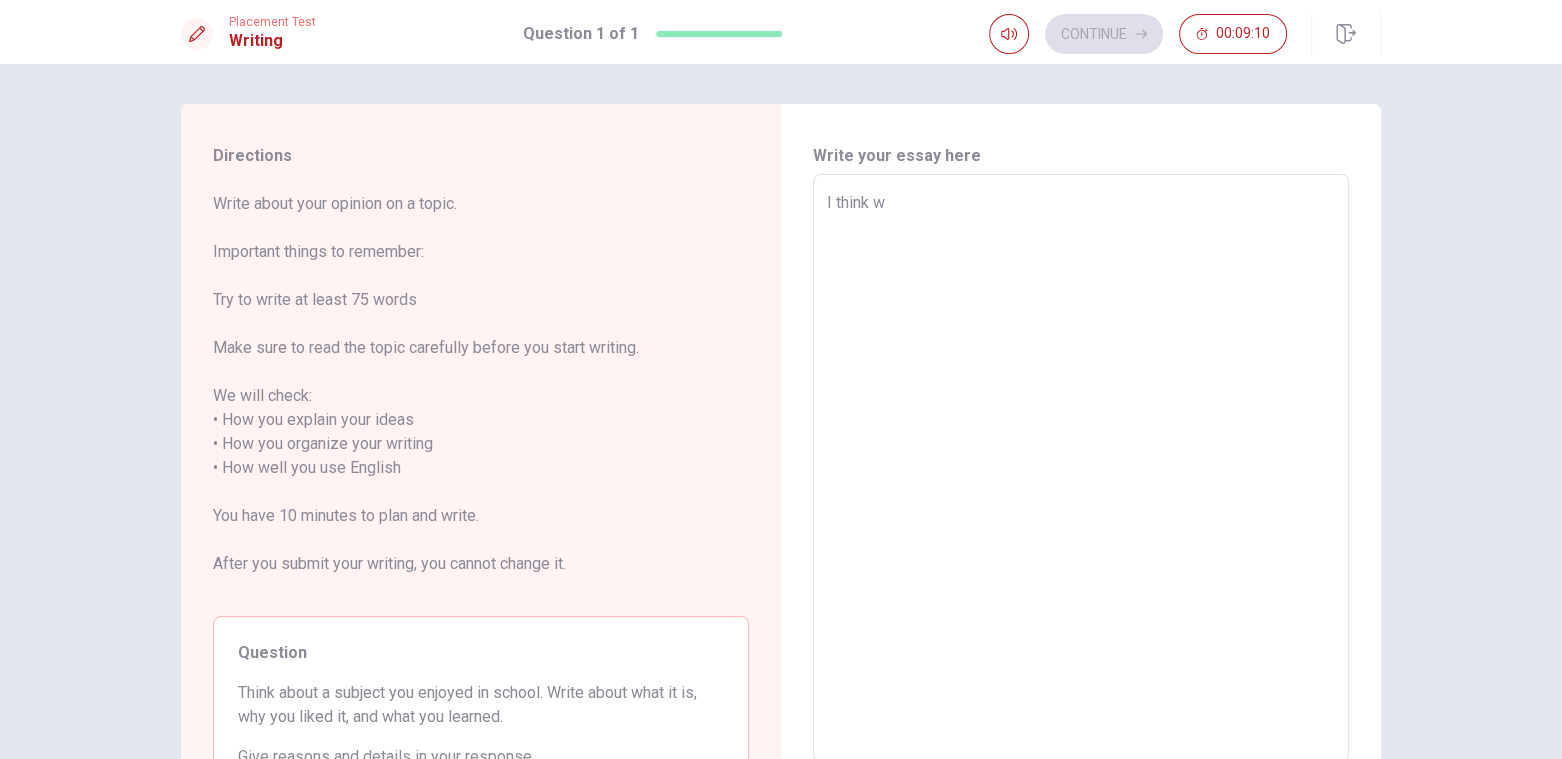 type on "I think wh" 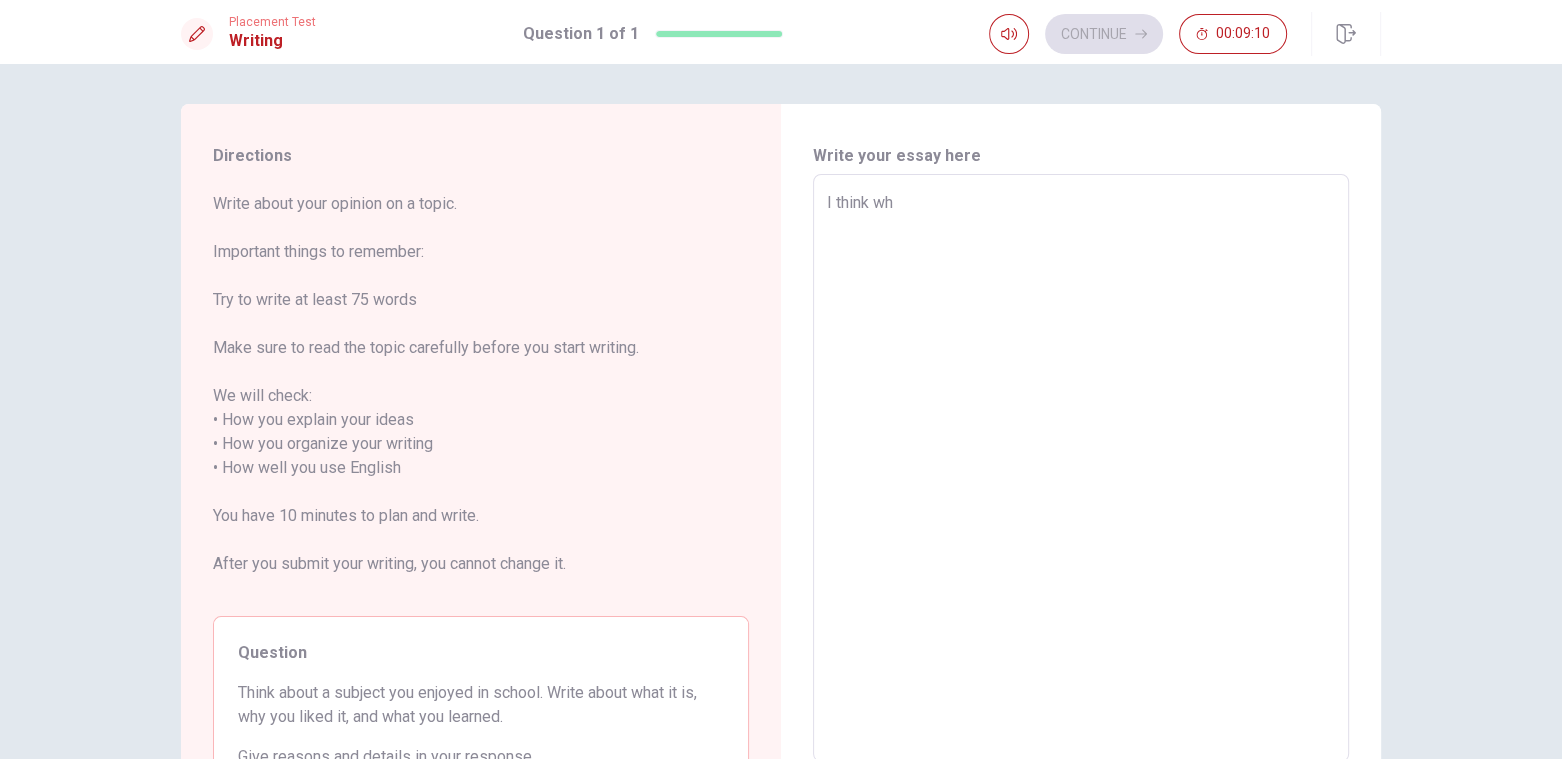 type on "x" 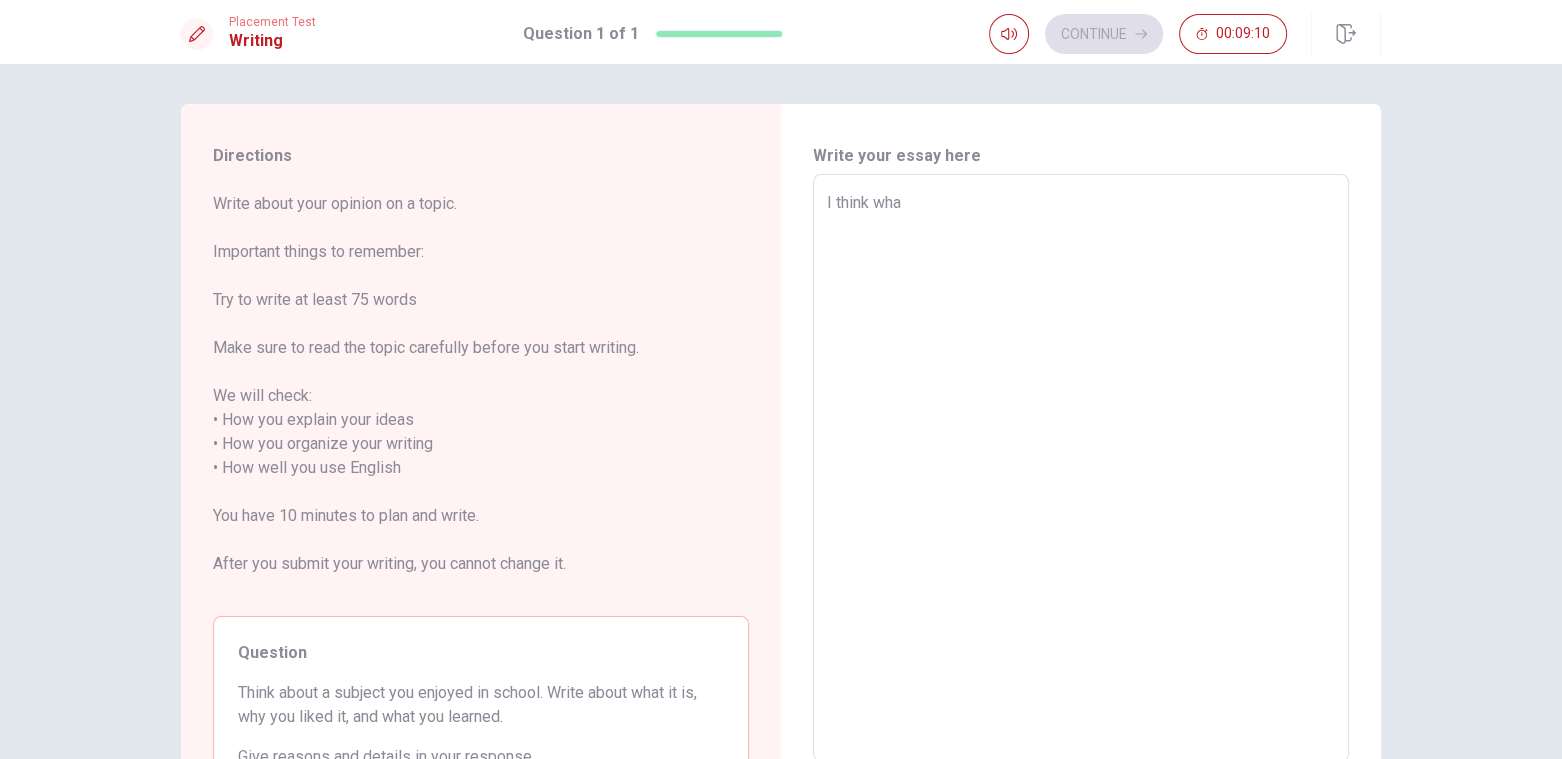 type on "x" 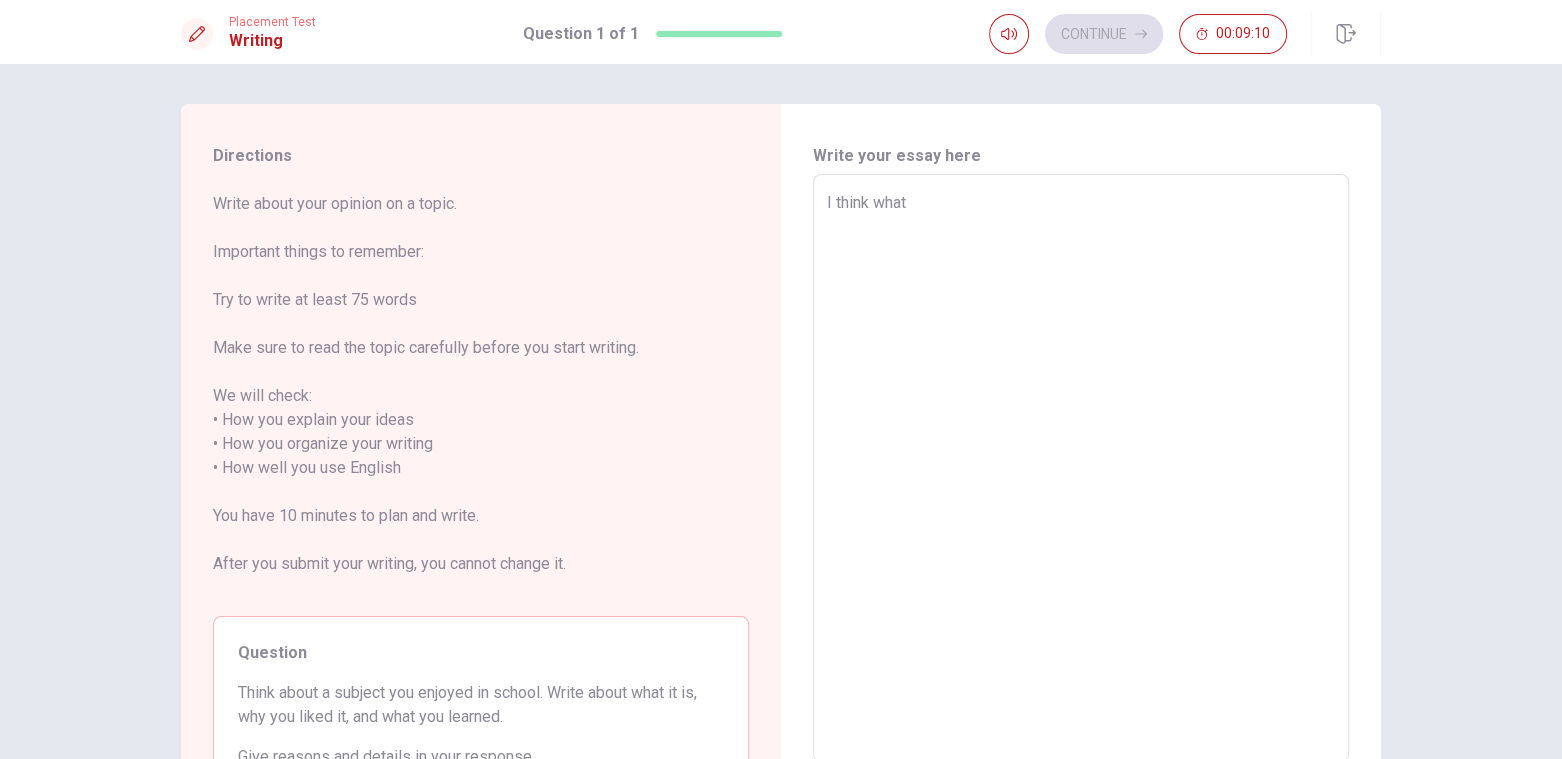type on "x" 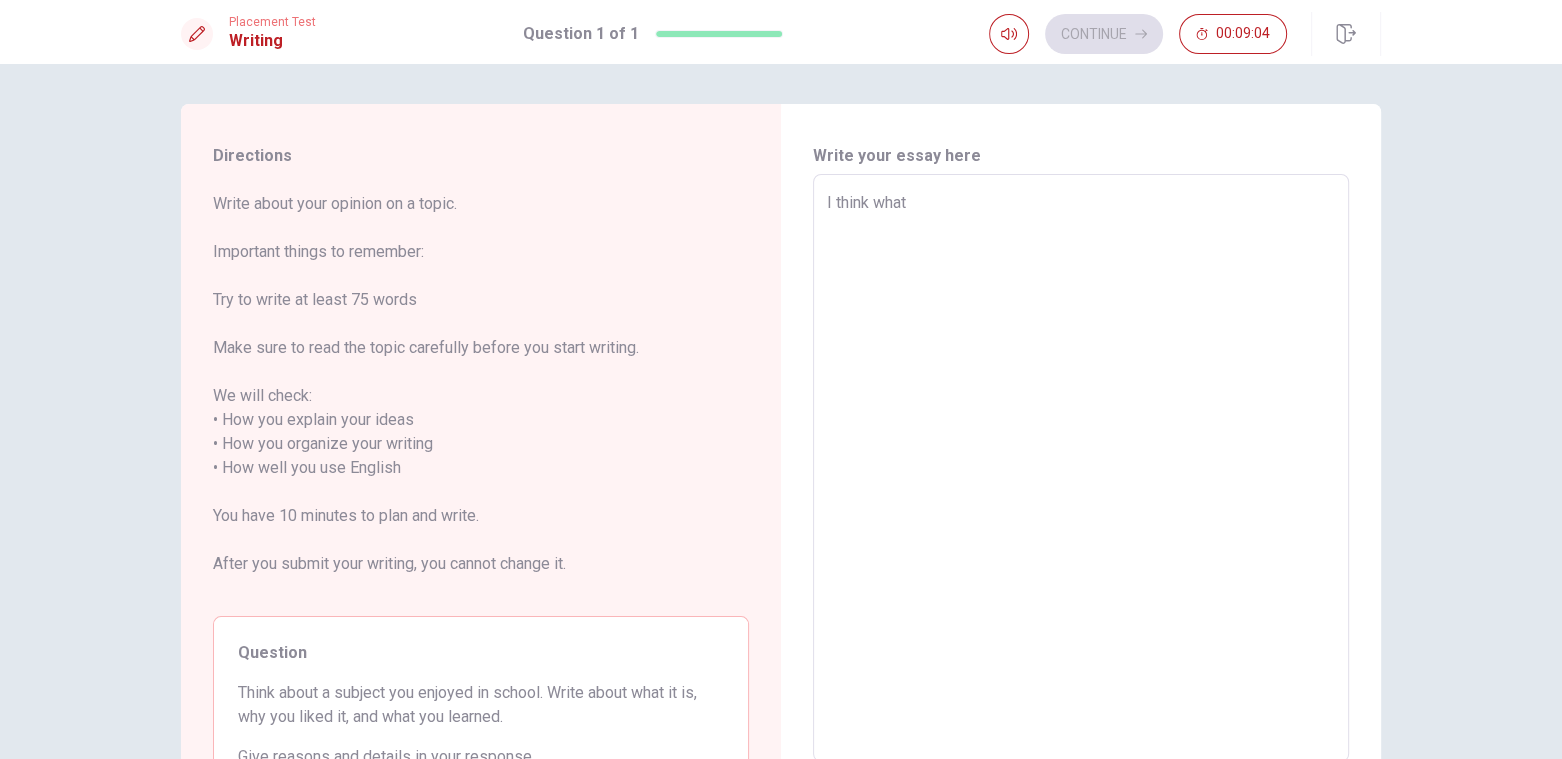 type on "x" 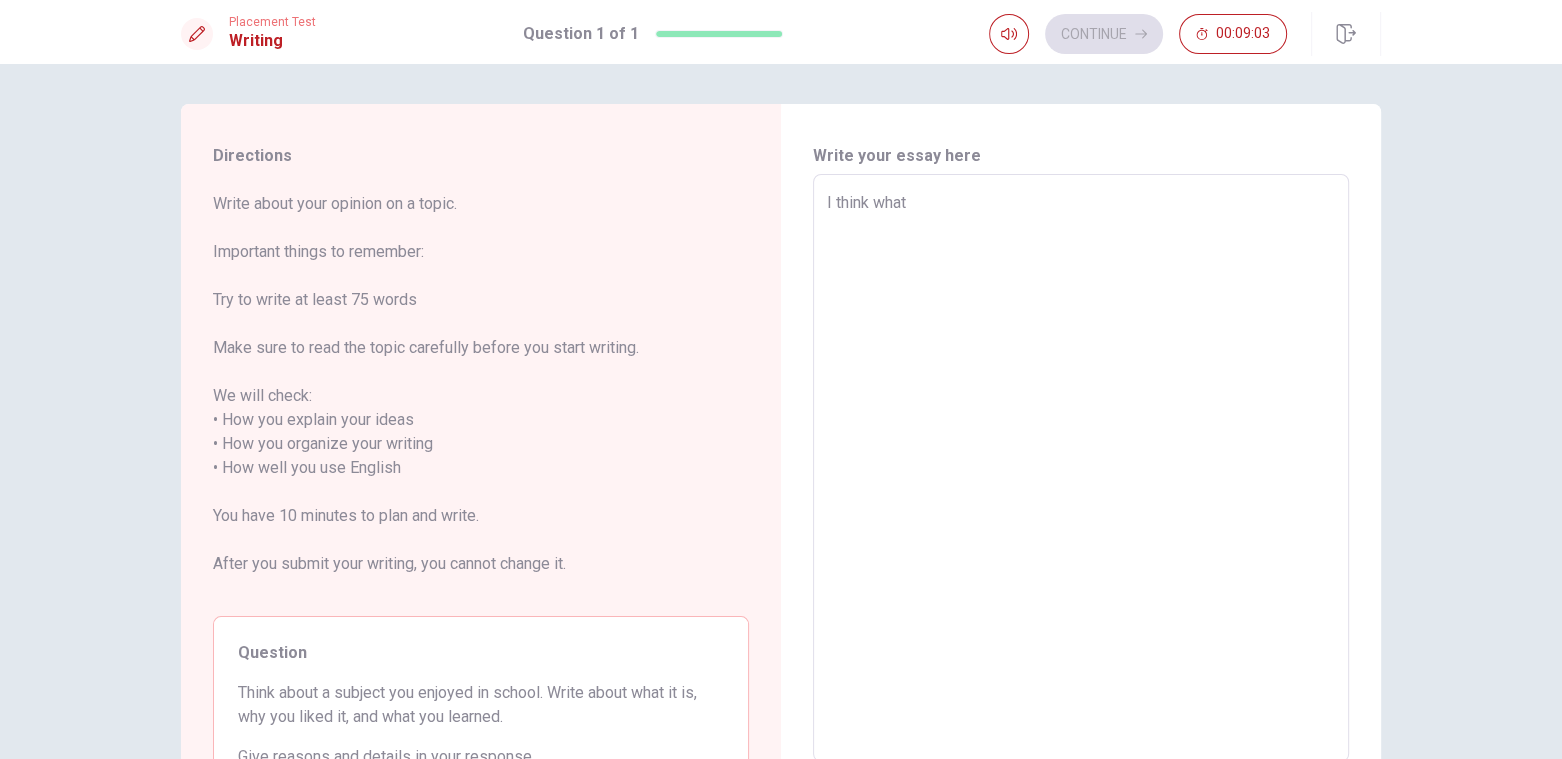 type on "I think what" 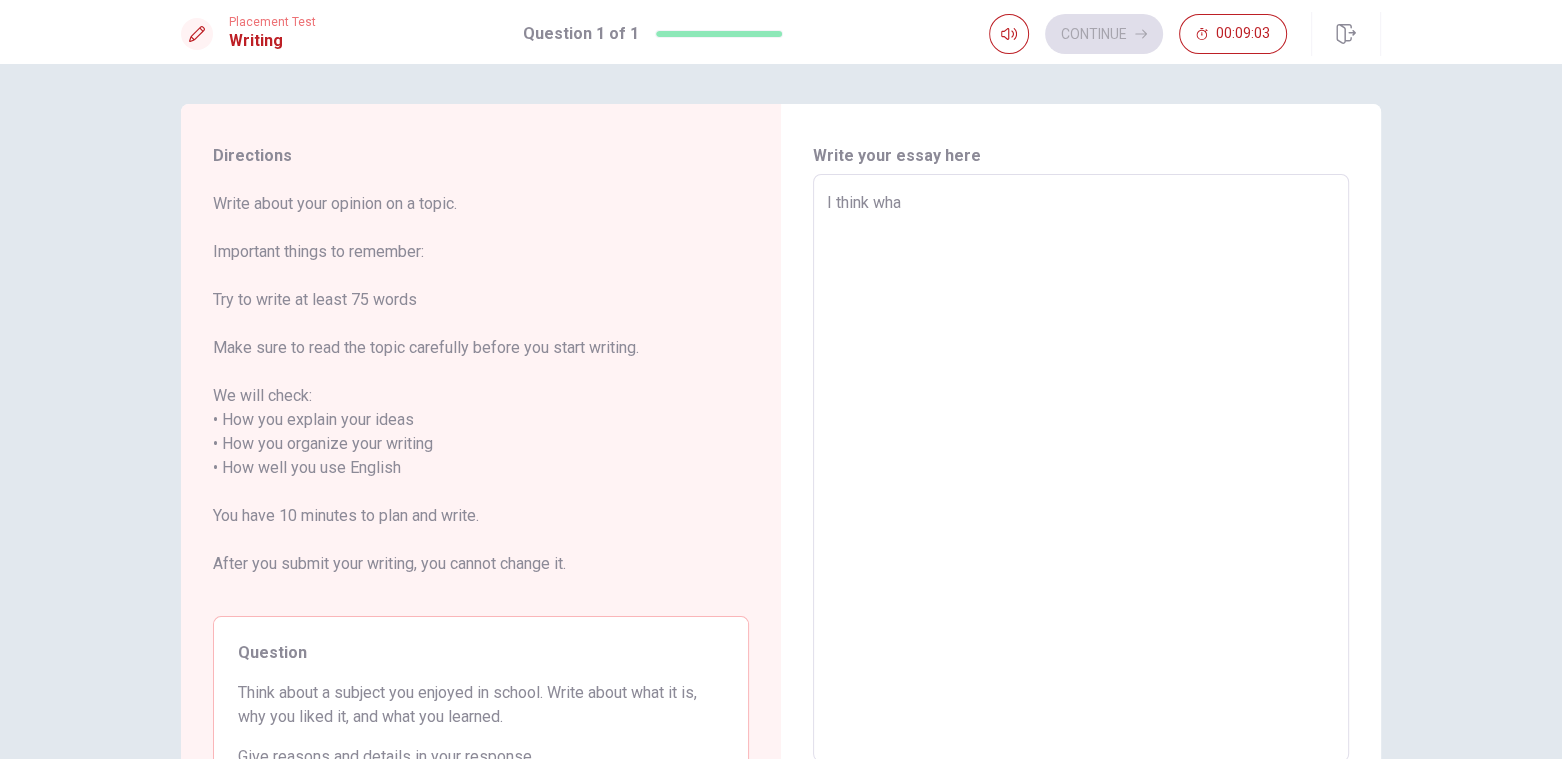 type on "x" 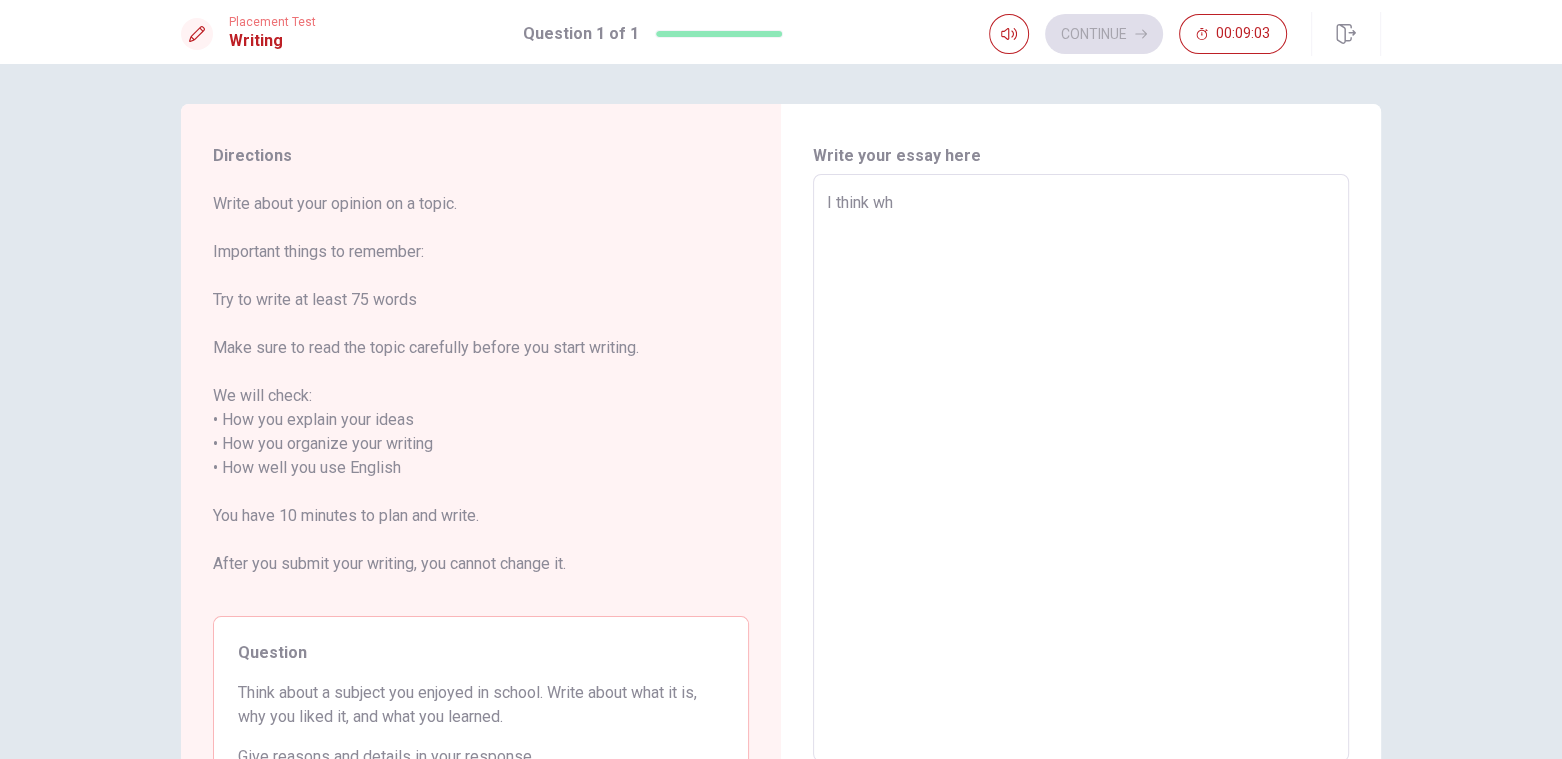 type on "x" 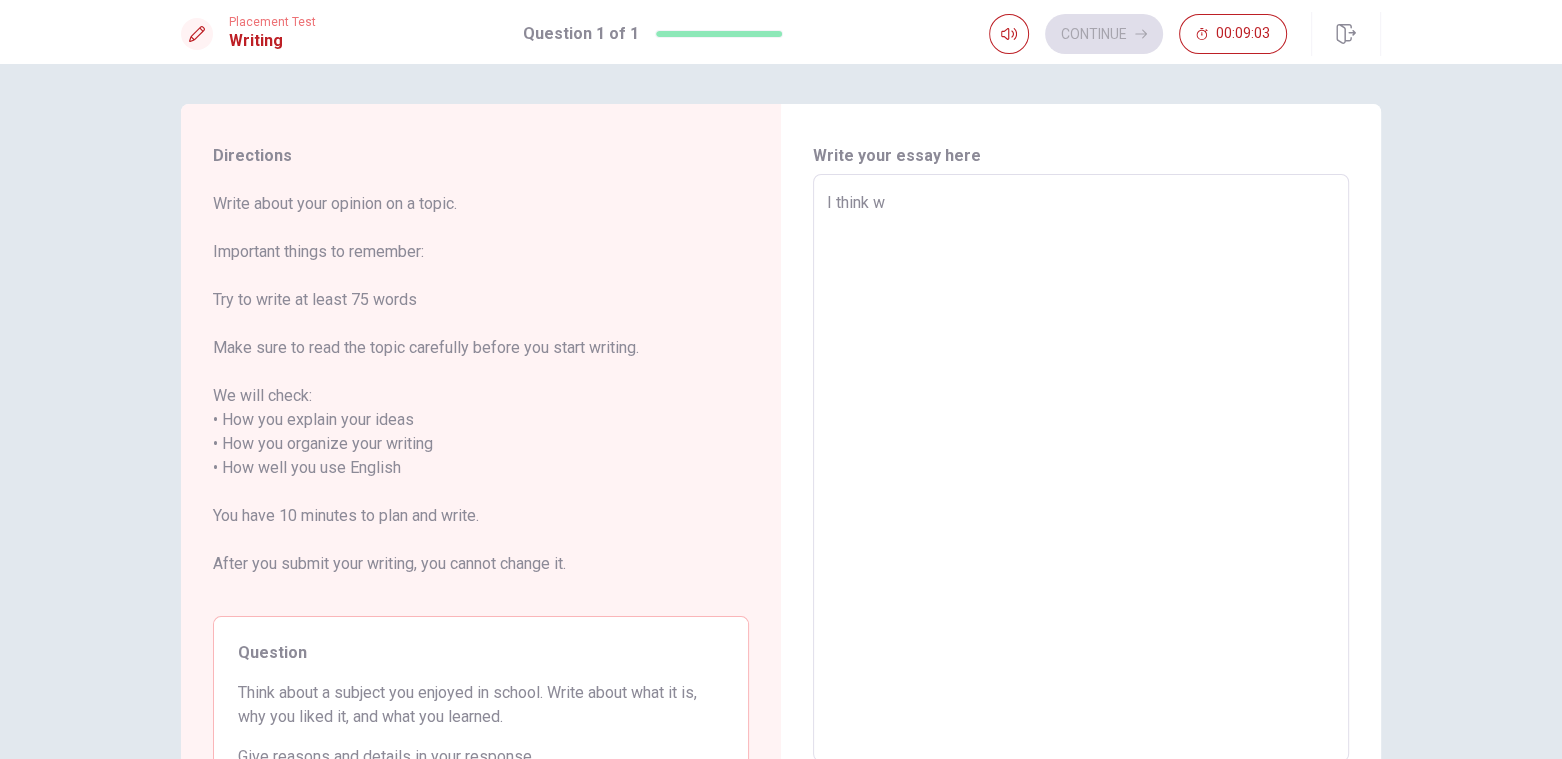 type on "x" 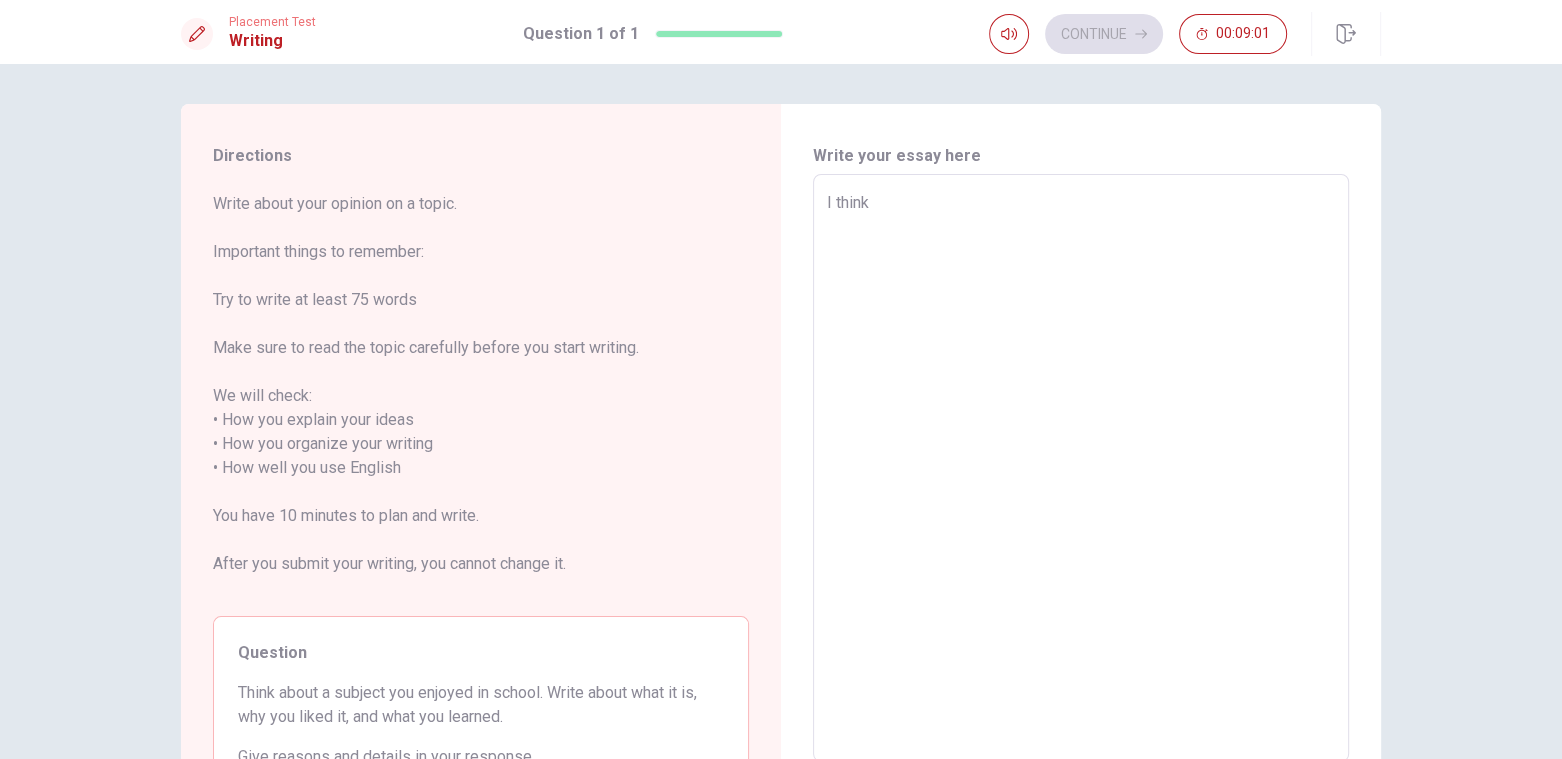 type on "x" 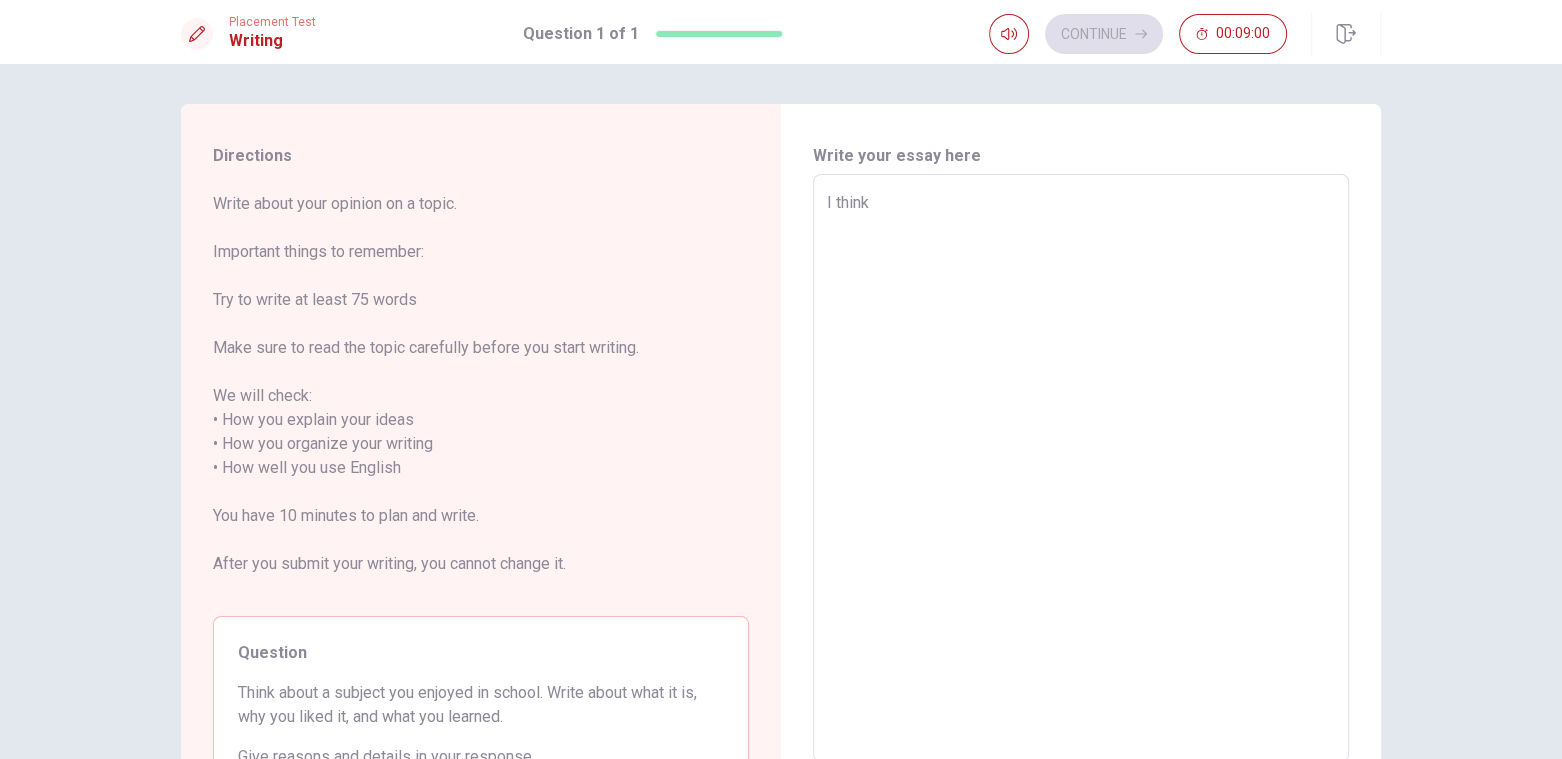 type on "I think h" 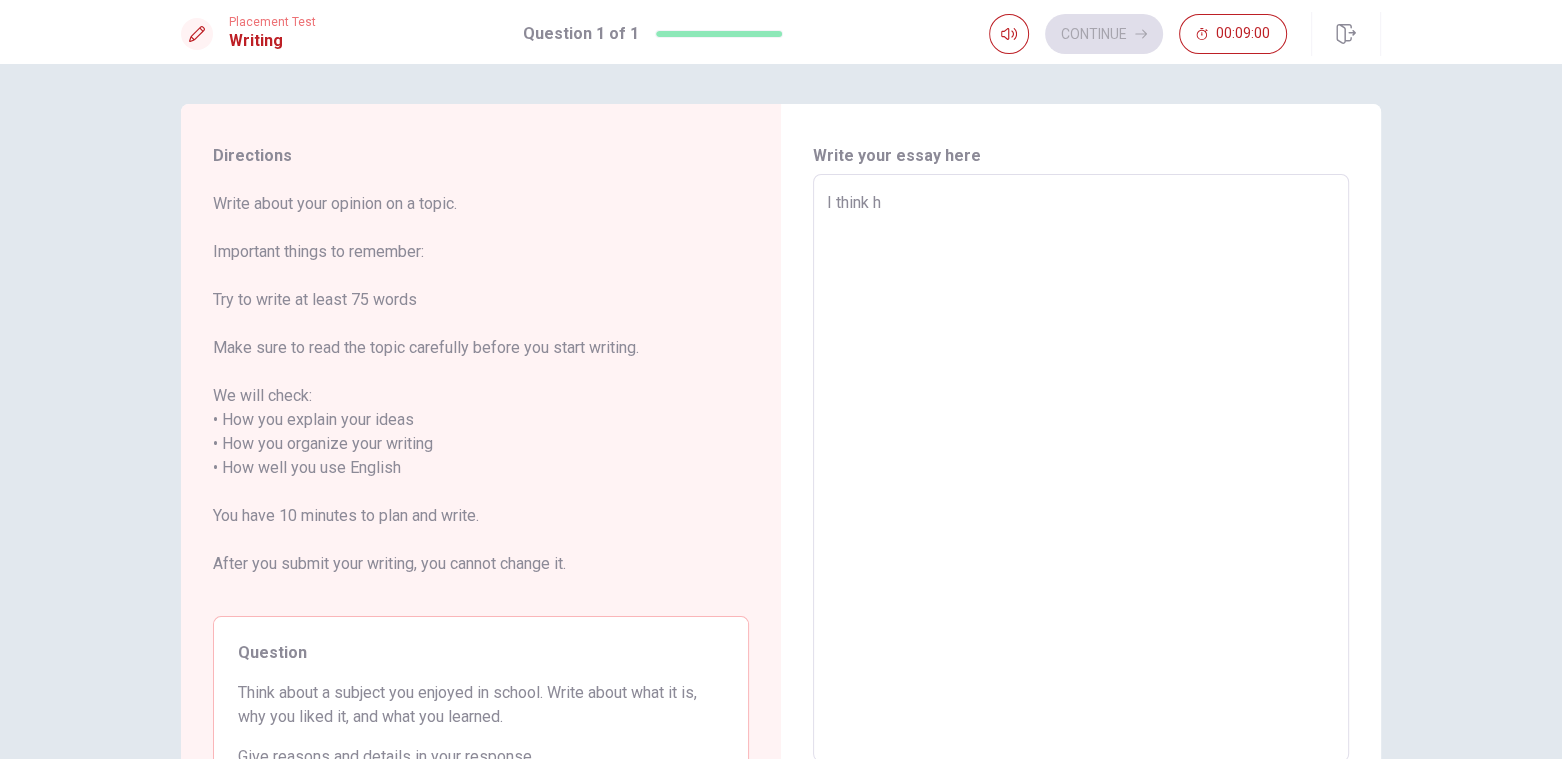 type on "x" 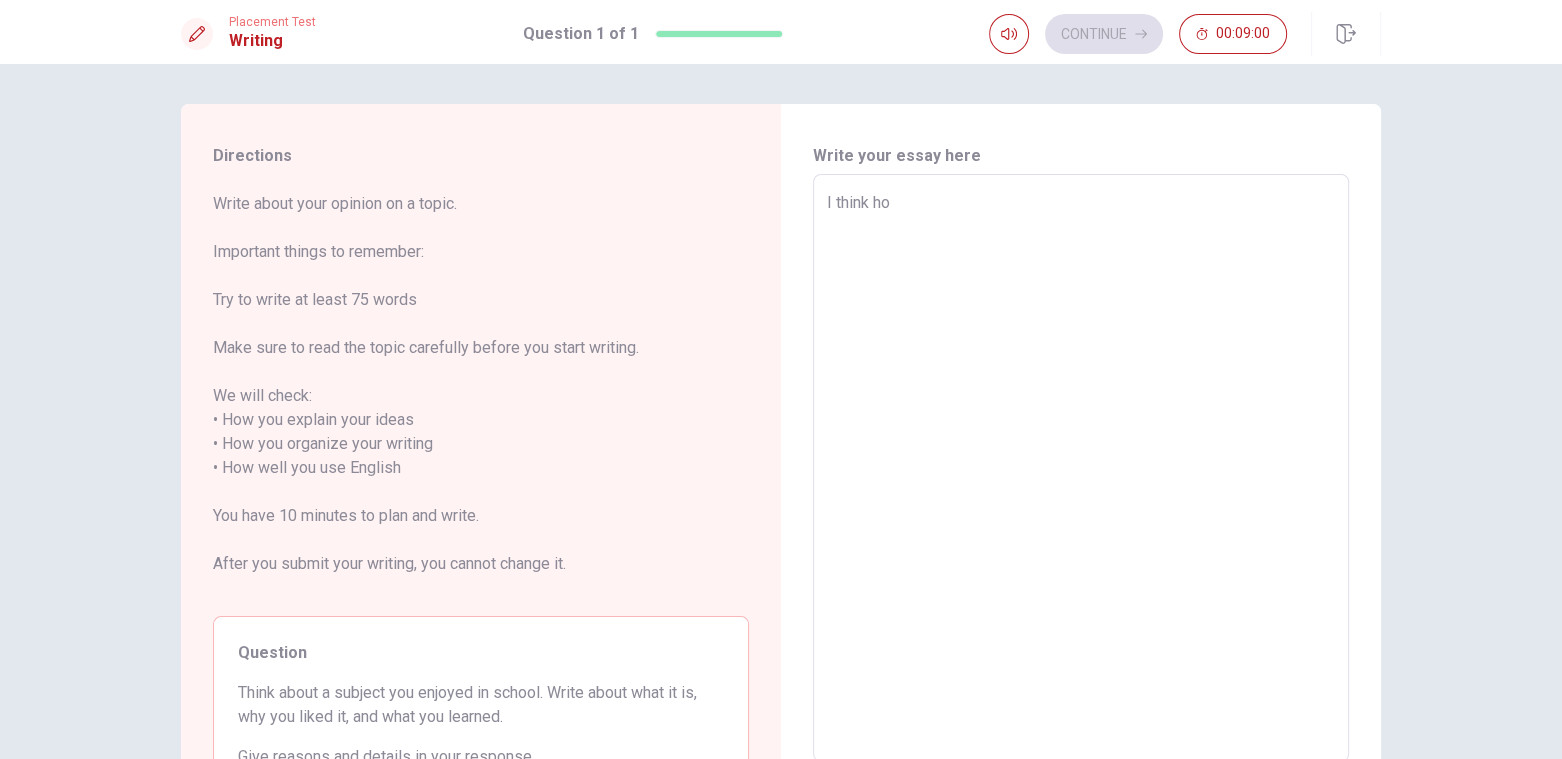 type on "x" 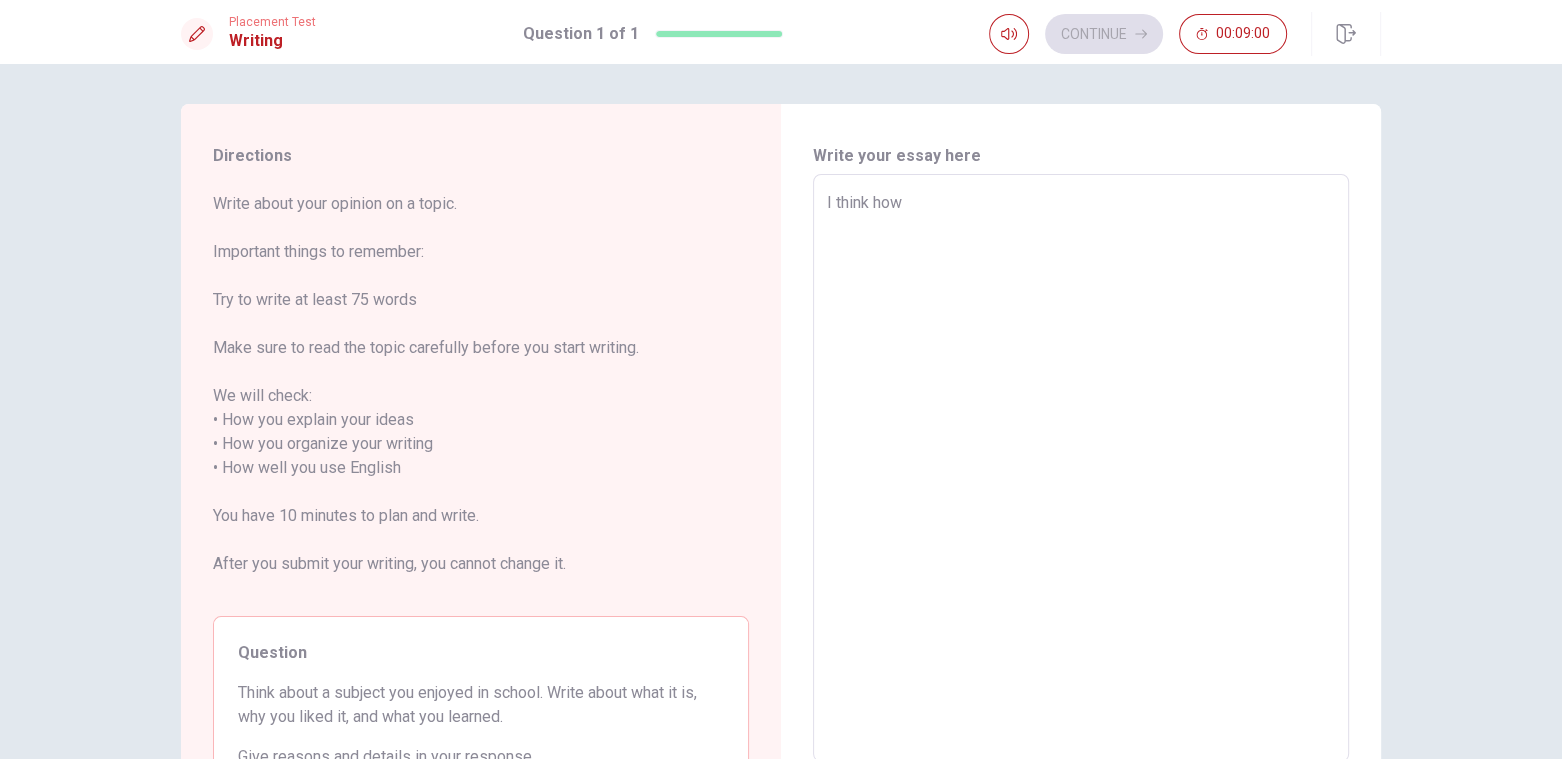 type on "x" 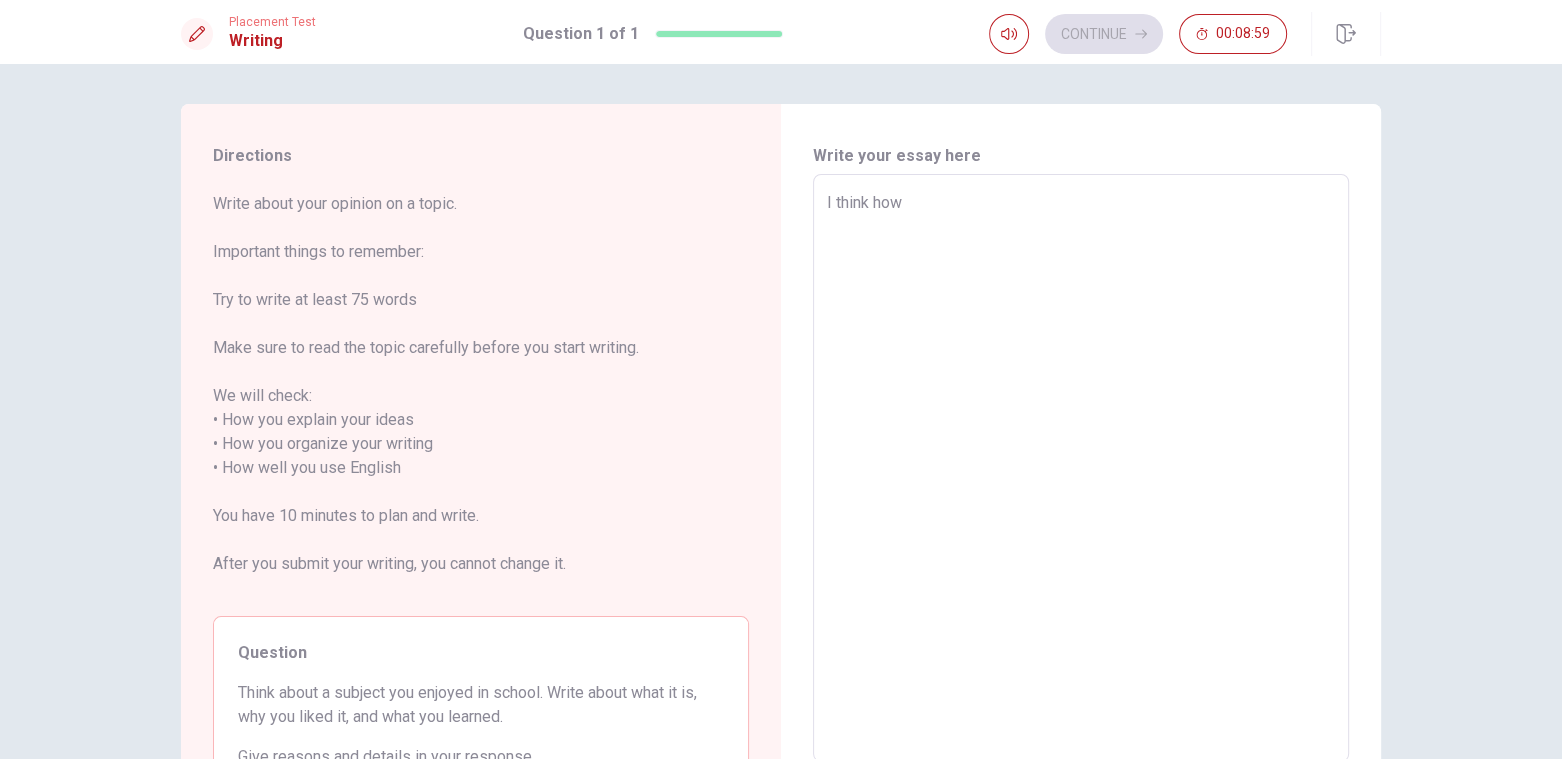 type on "I think how" 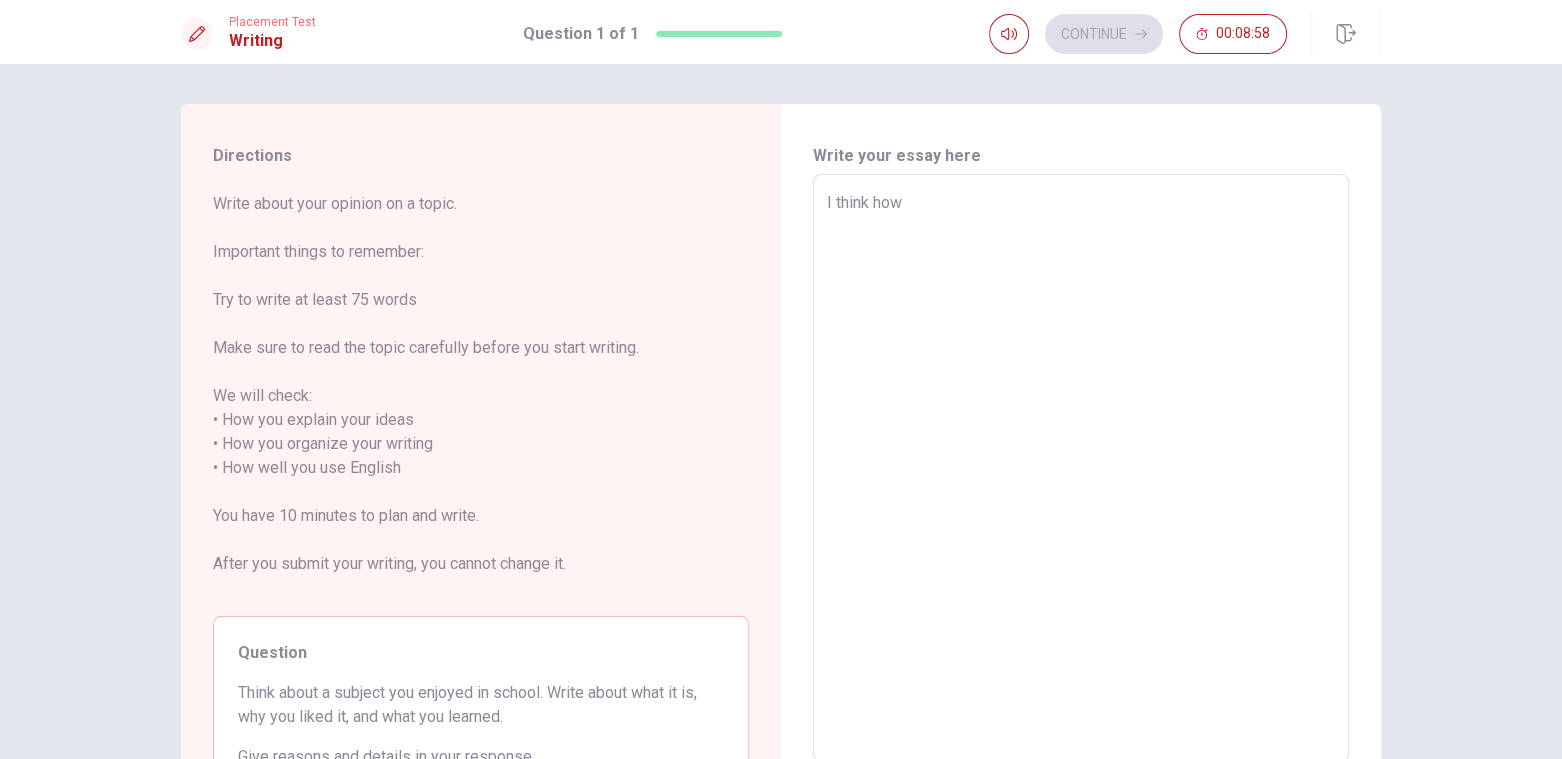type on "x" 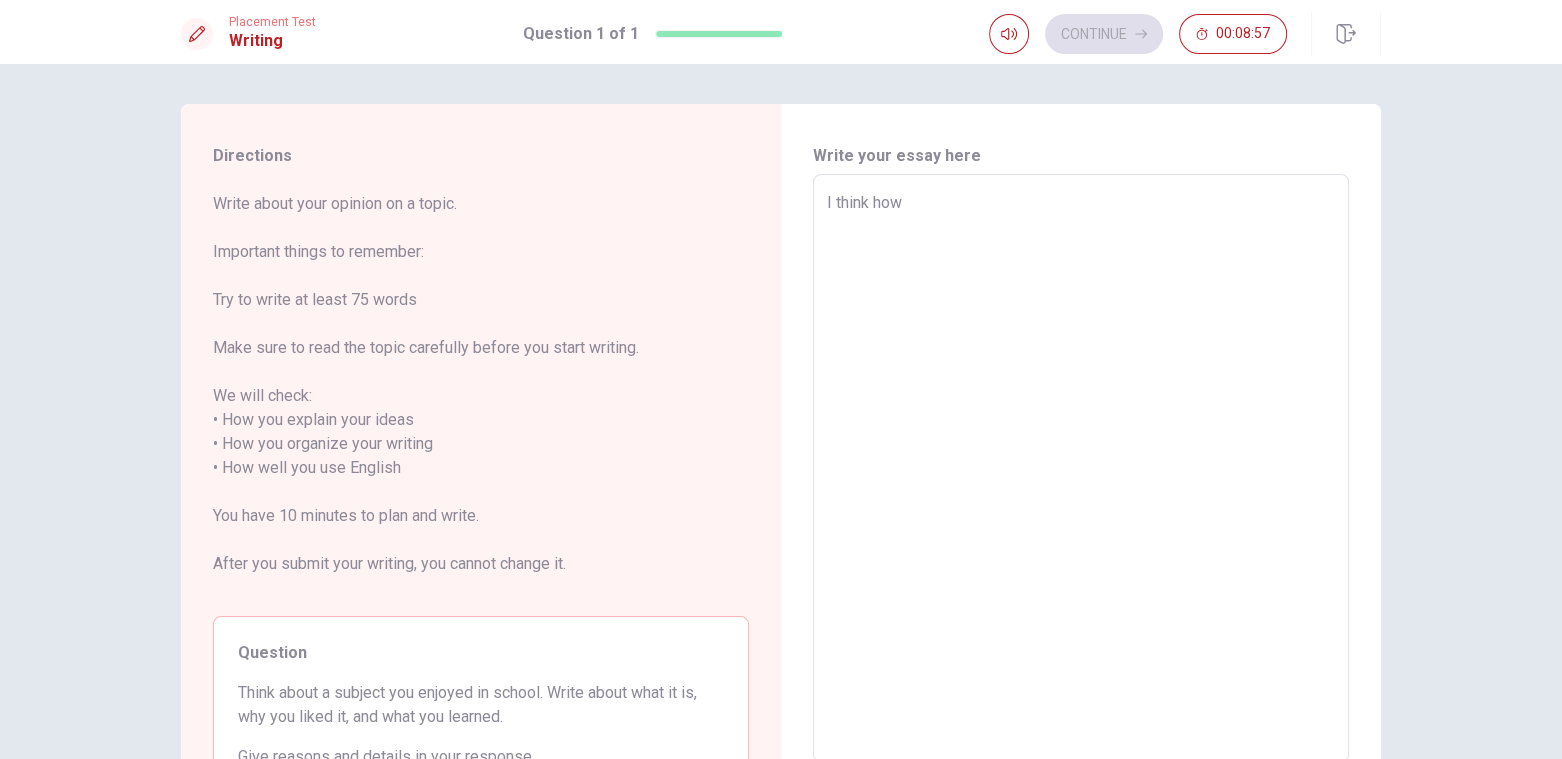type on "I think how y" 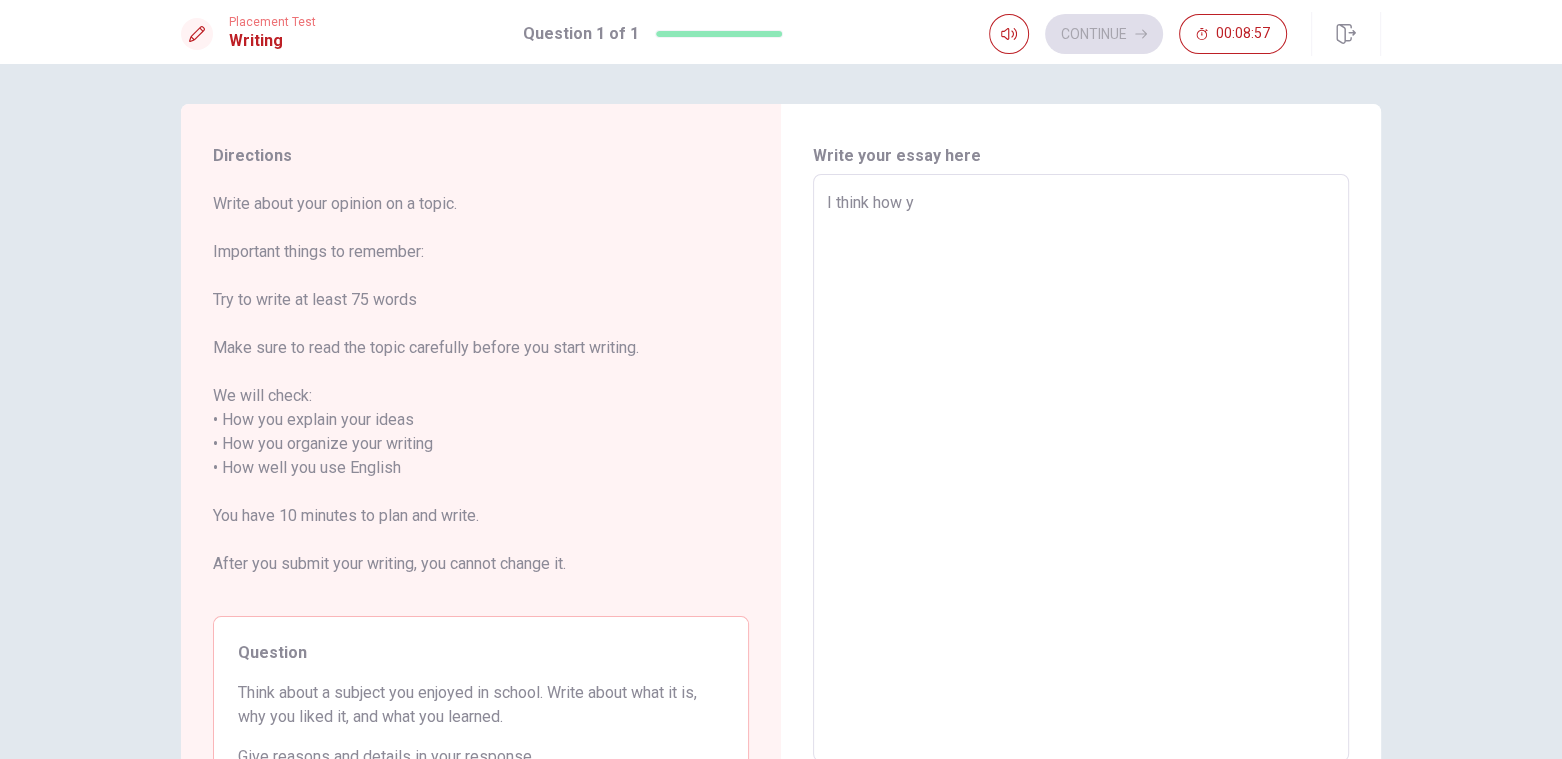 type on "x" 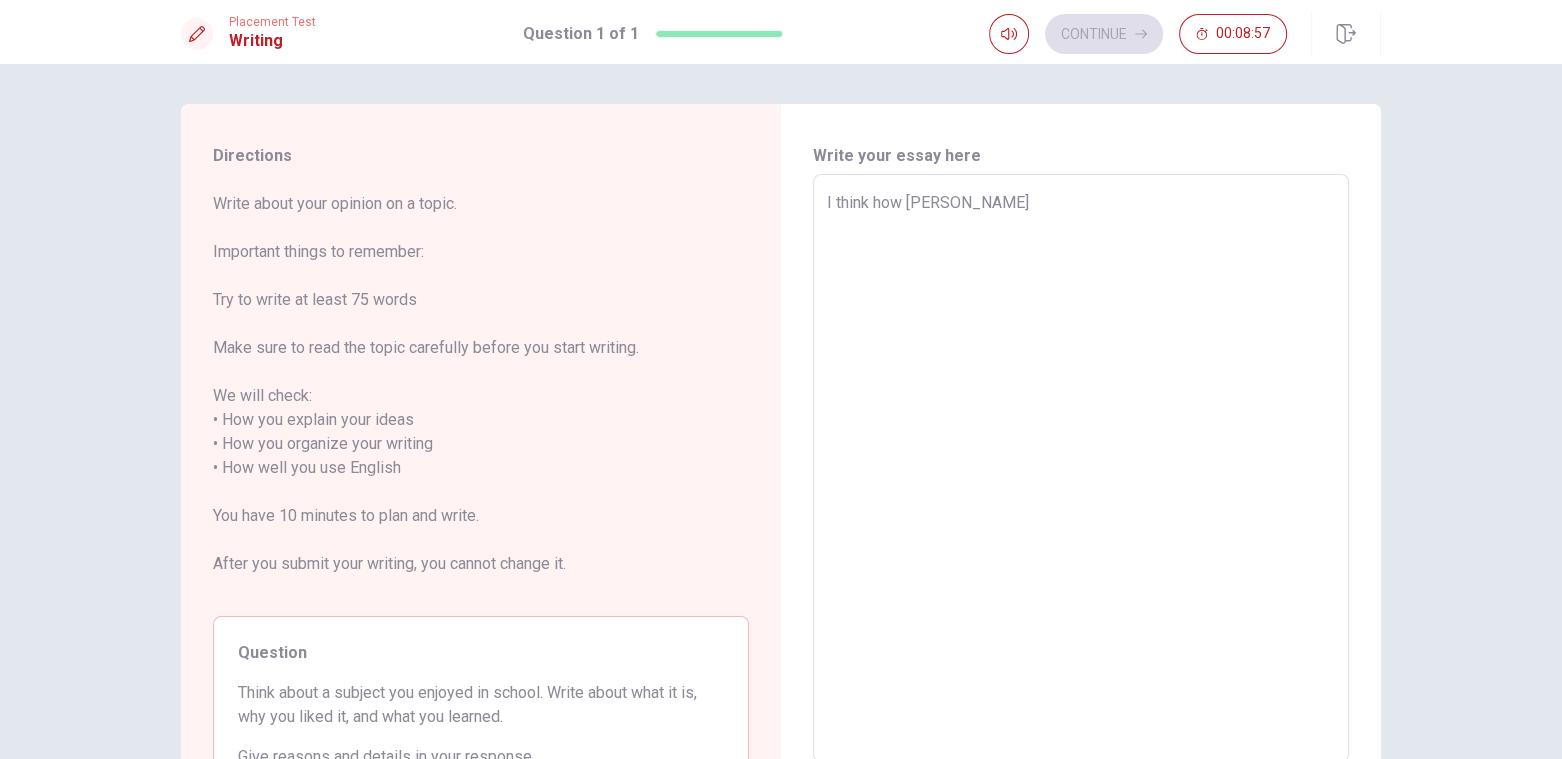 type on "x" 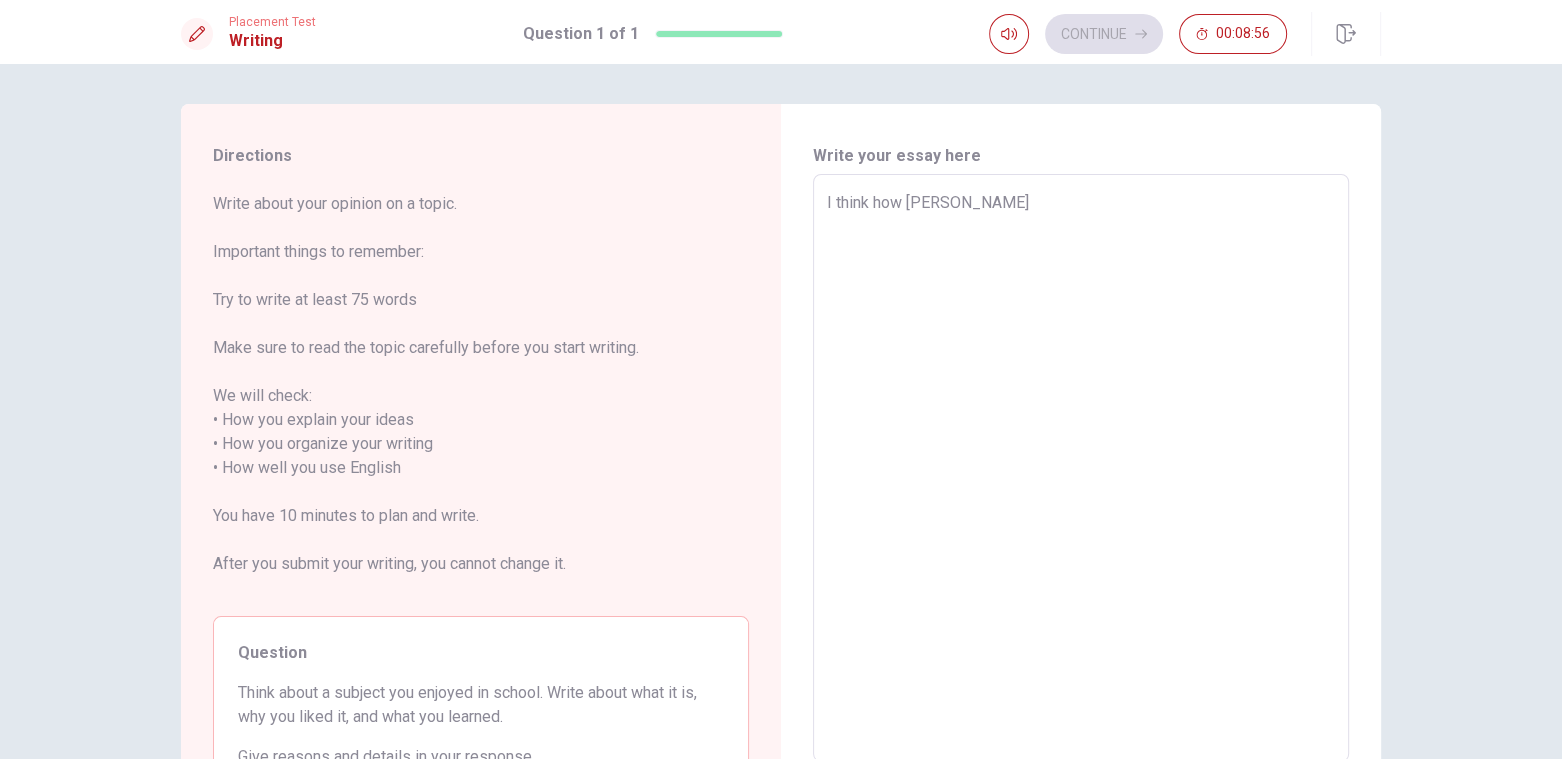 type on "I think how yuo" 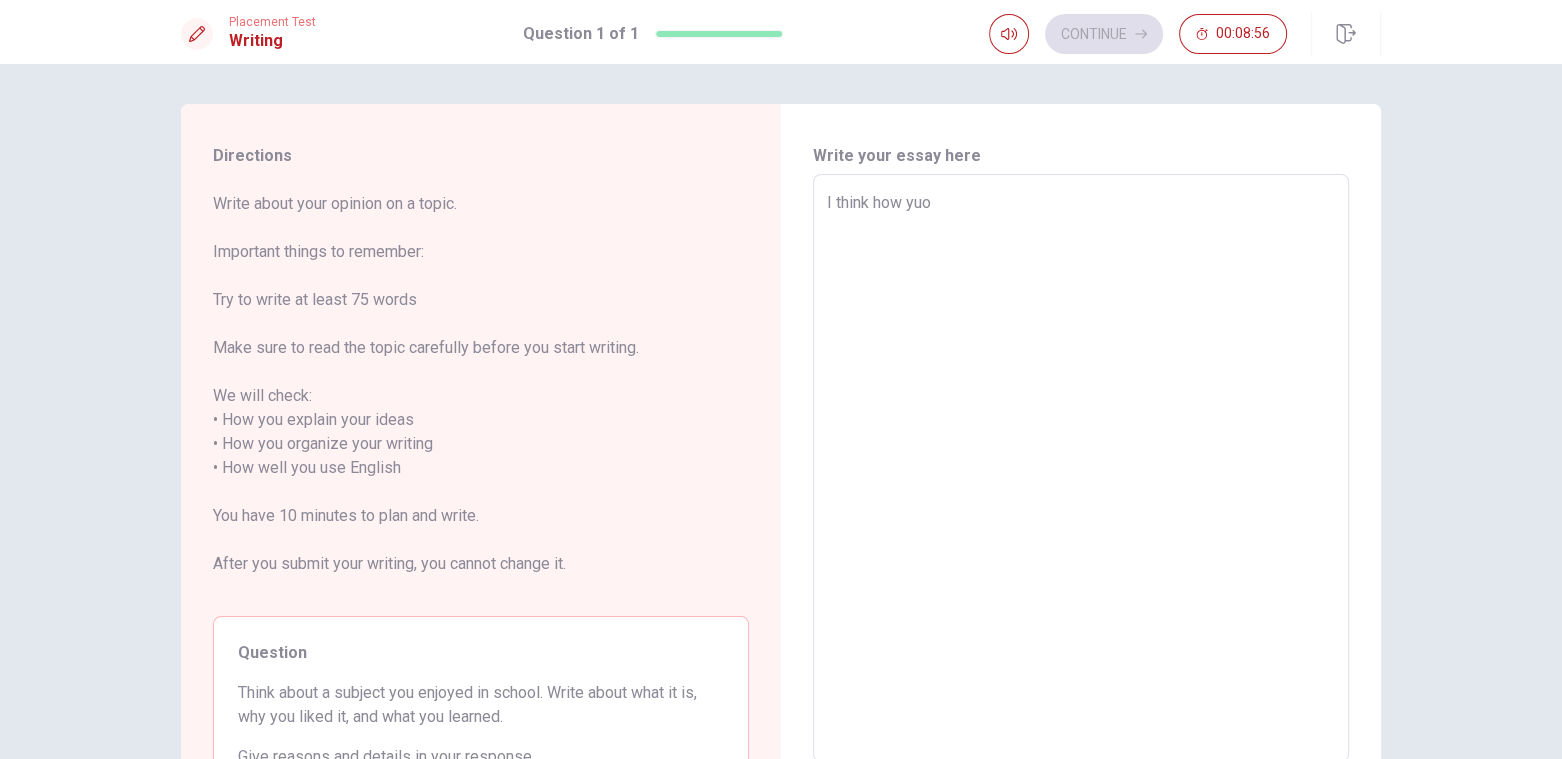 type on "x" 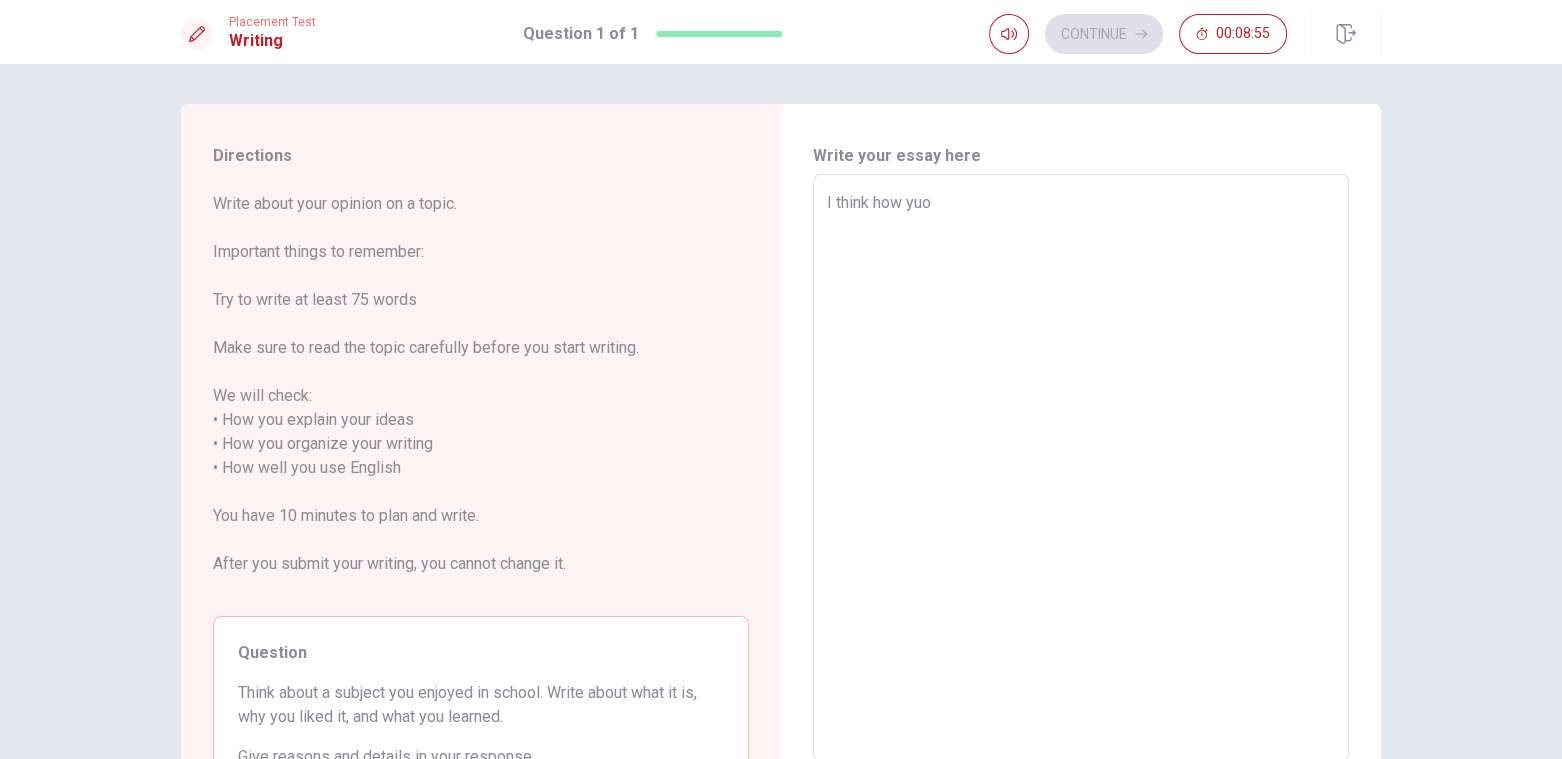 type on "I think how [PERSON_NAME]" 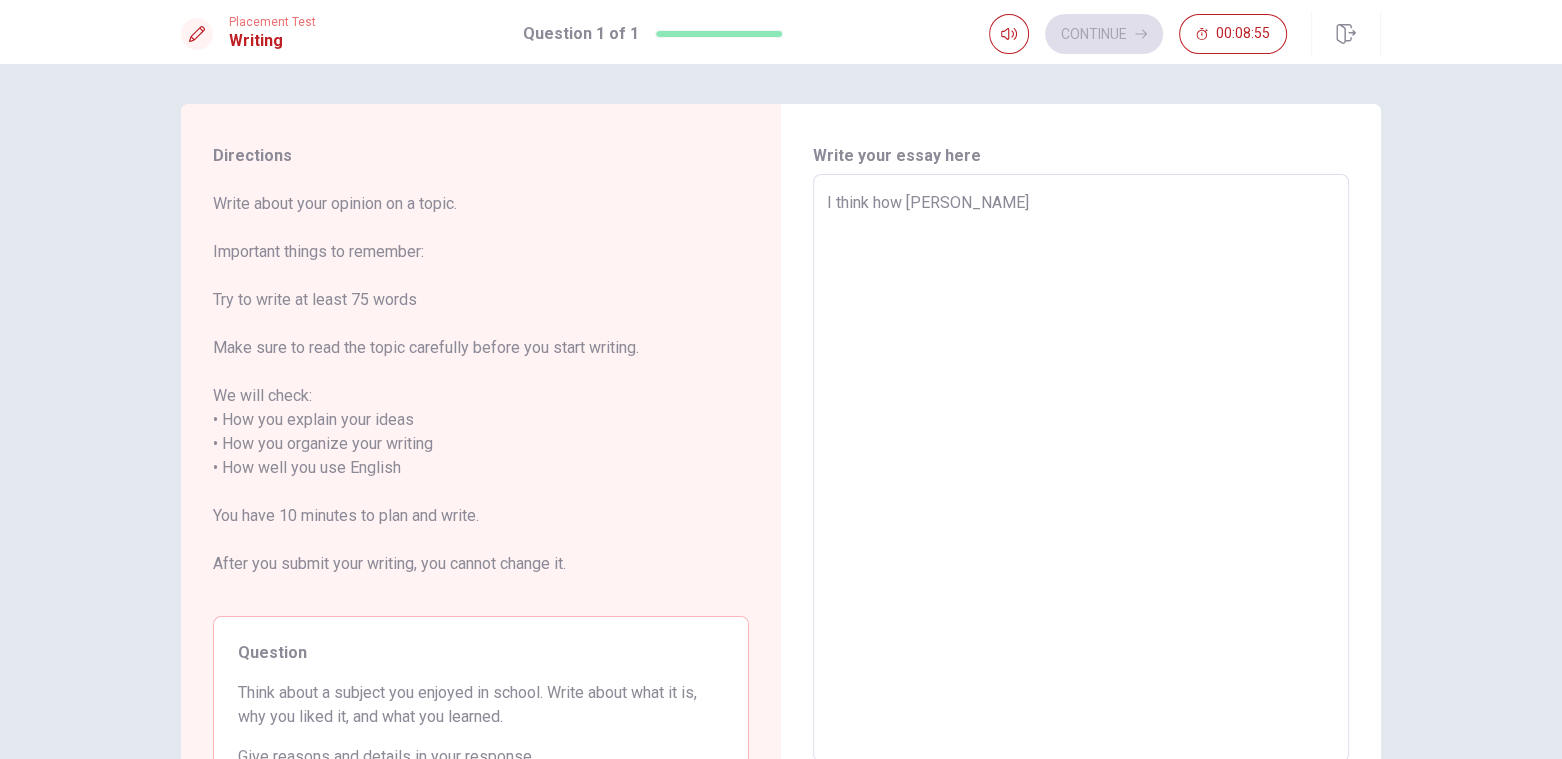 type on "x" 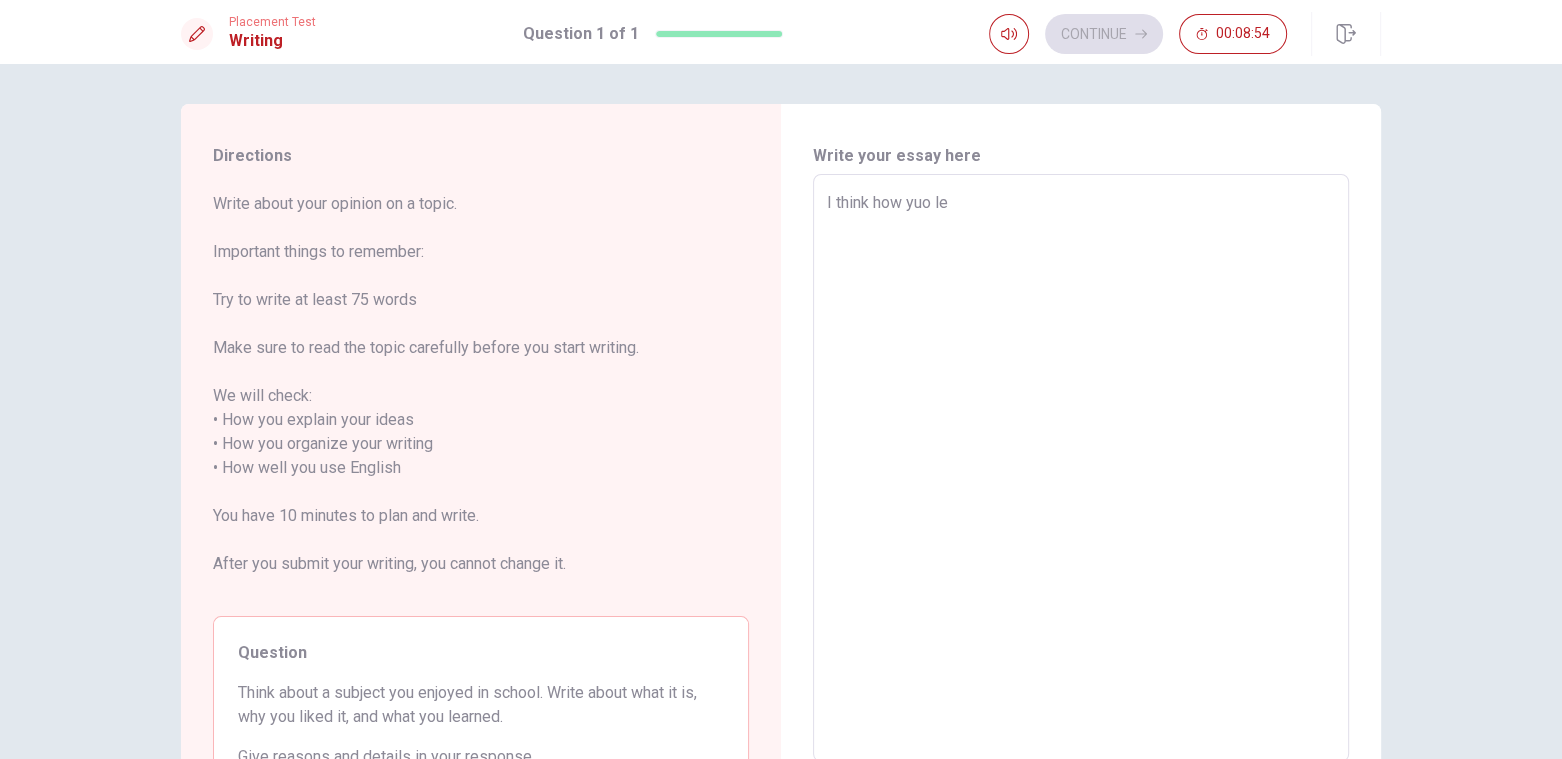 type on "x" 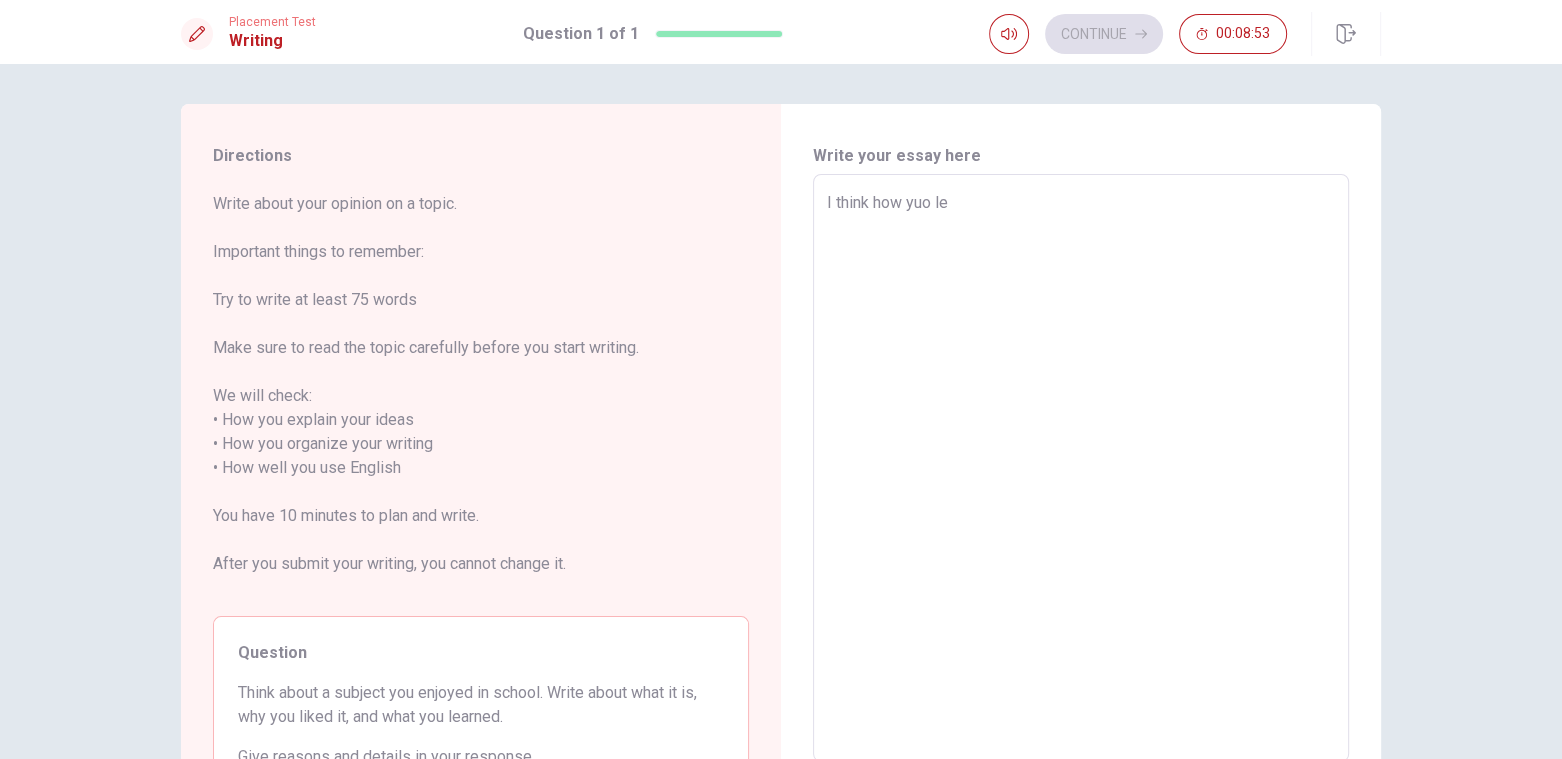 type on "I think how [PERSON_NAME]" 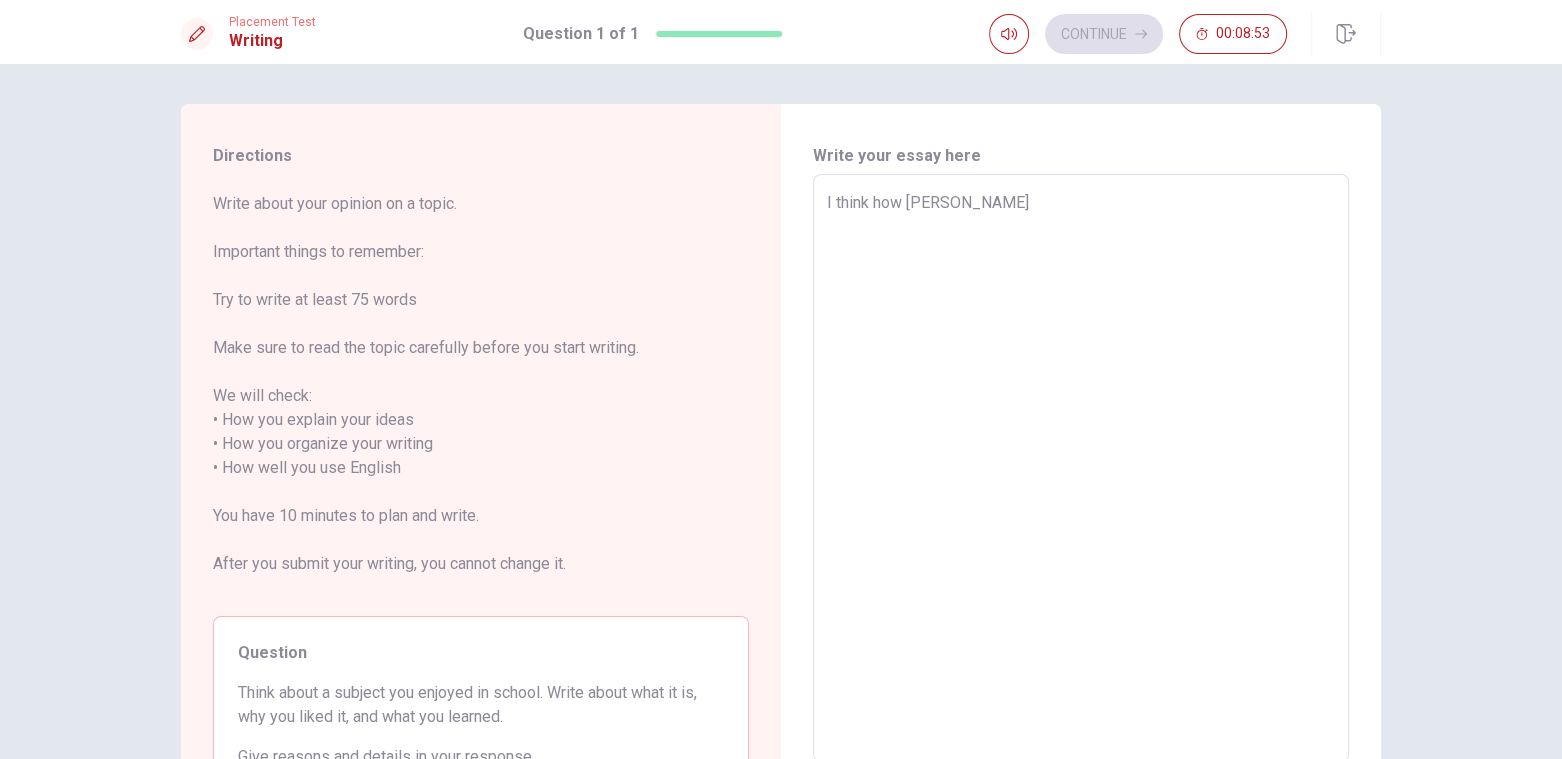 type on "x" 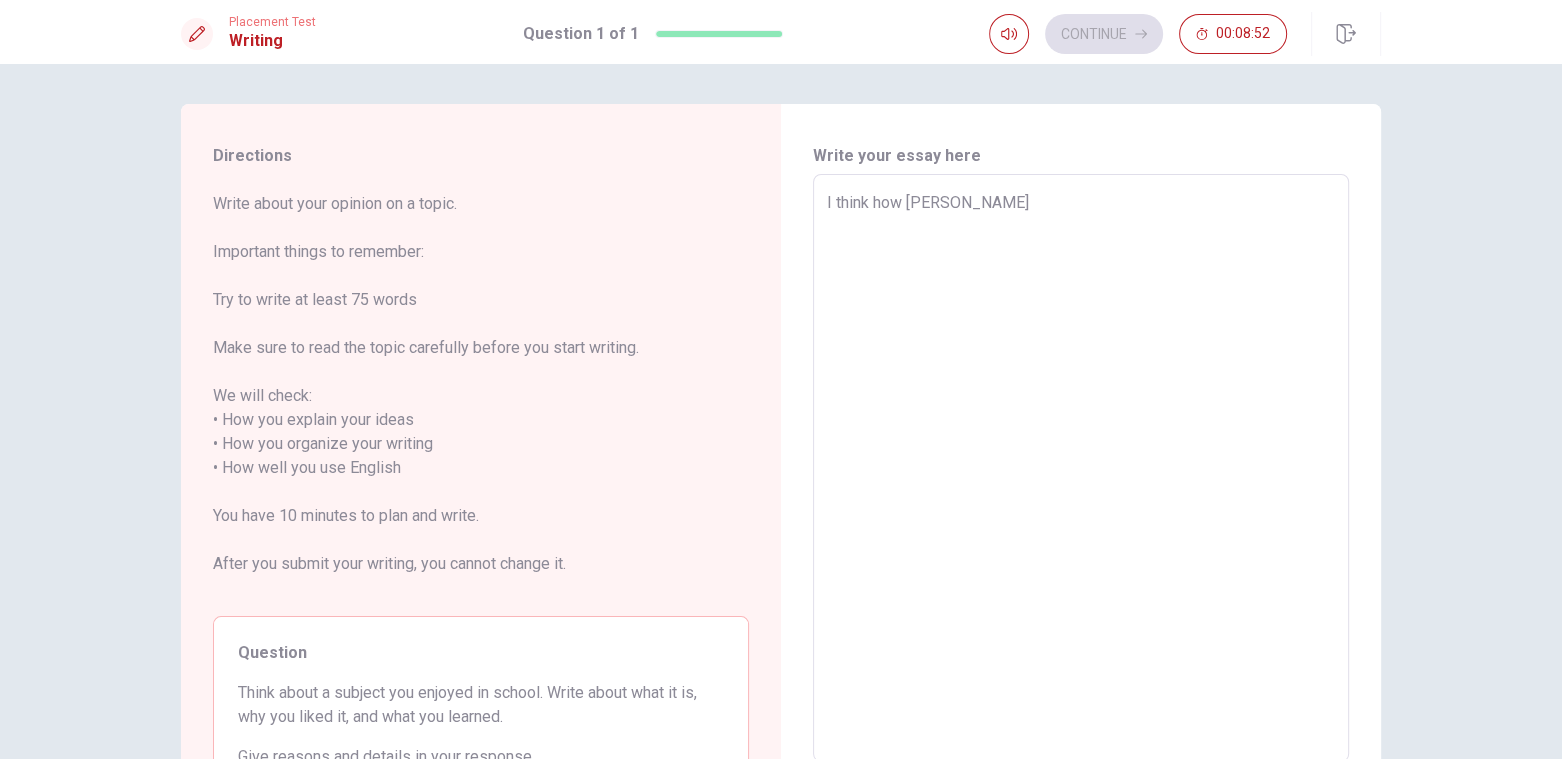 type on "x" 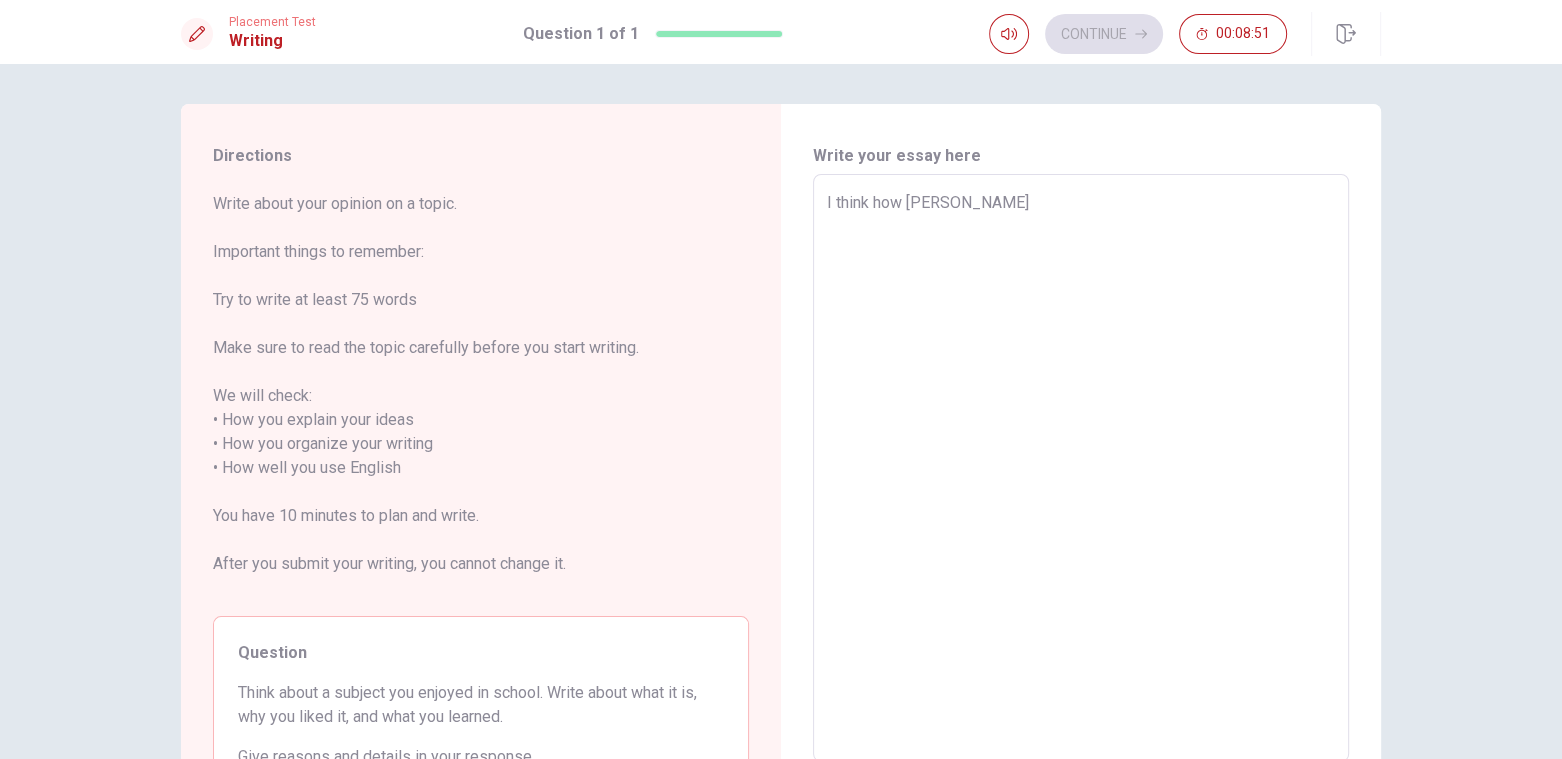 type on "I think how [PERSON_NAME] learn" 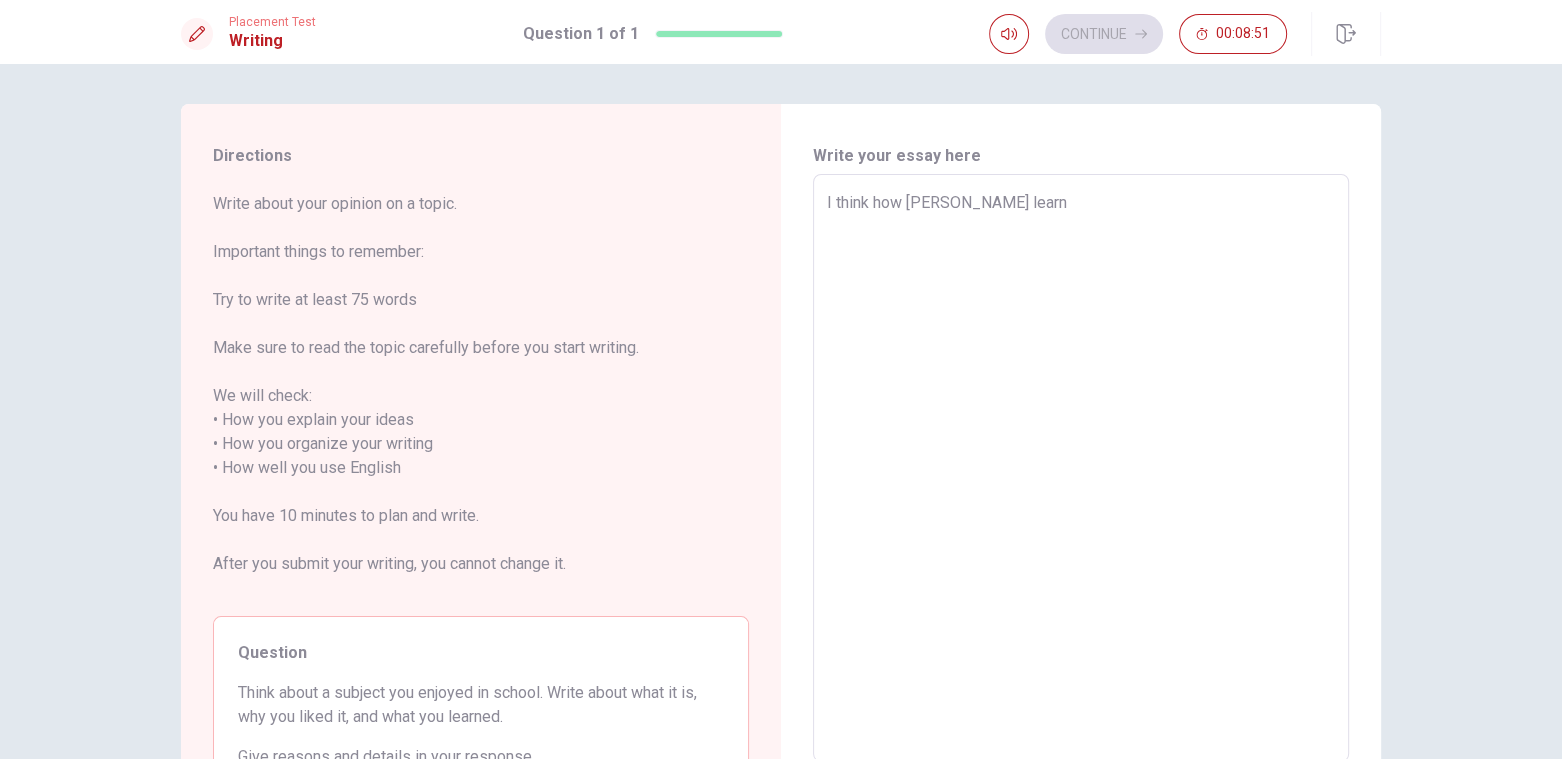 type on "x" 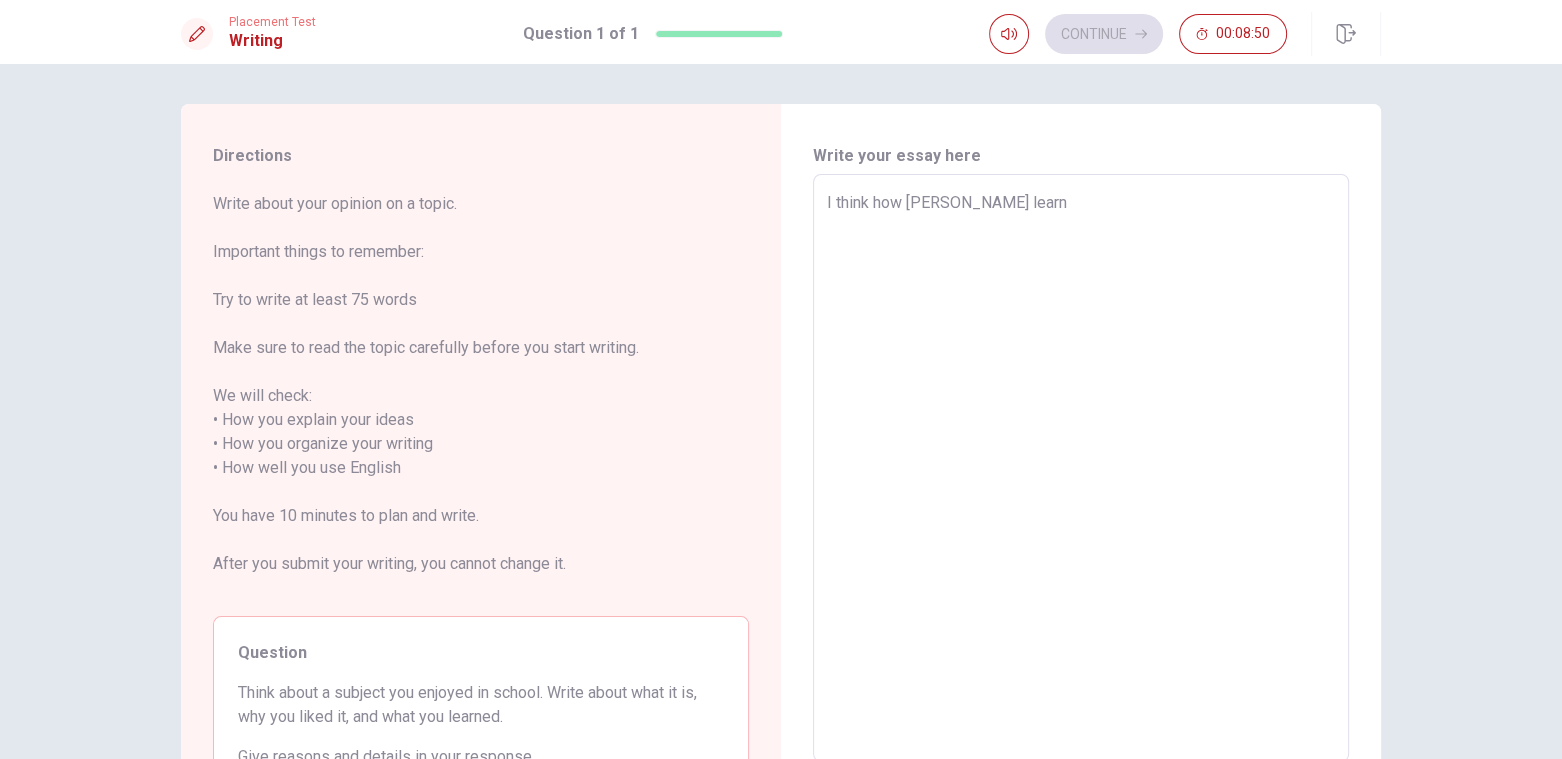 type on "I think how [PERSON_NAME] learn e" 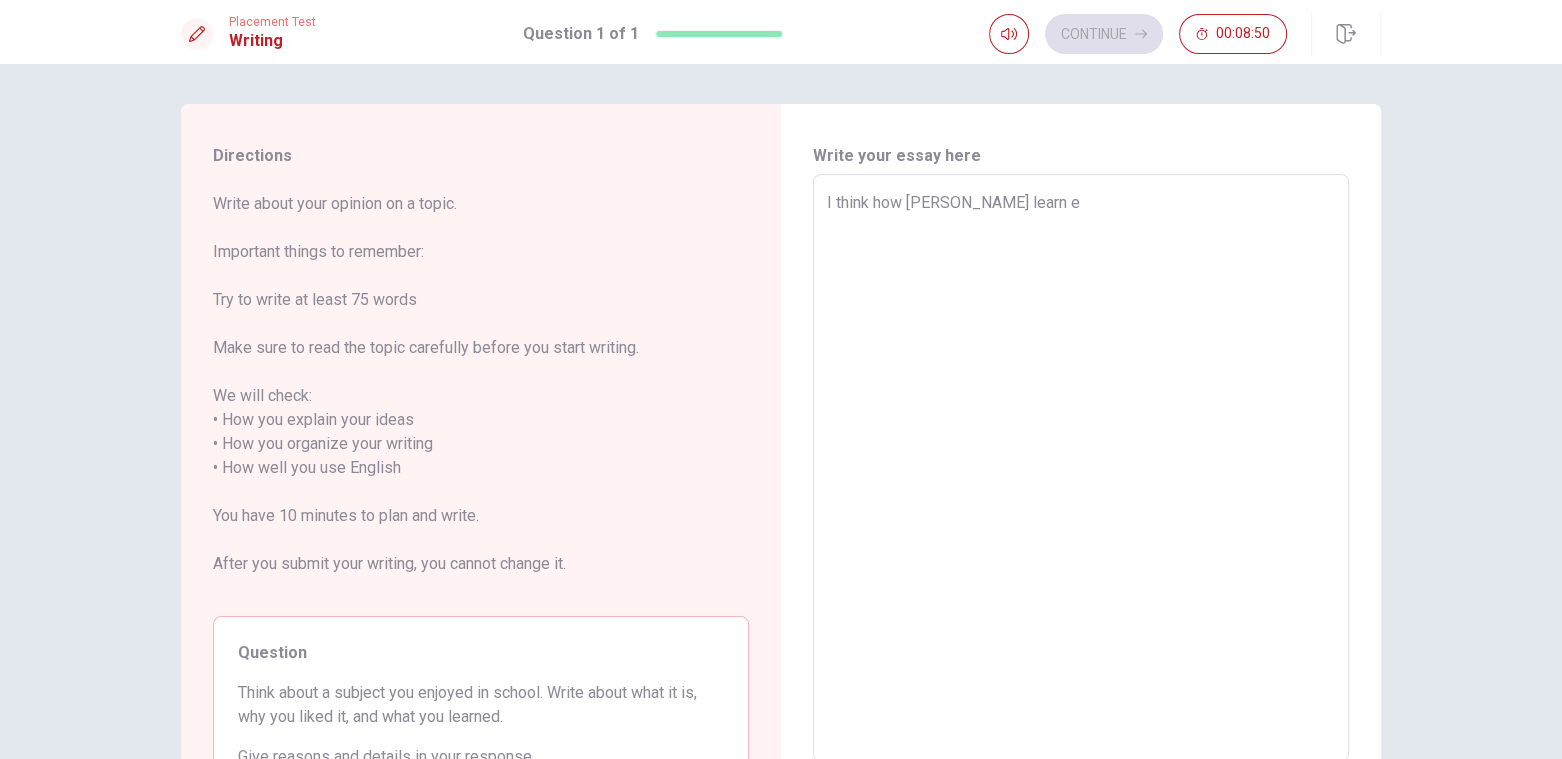 type on "x" 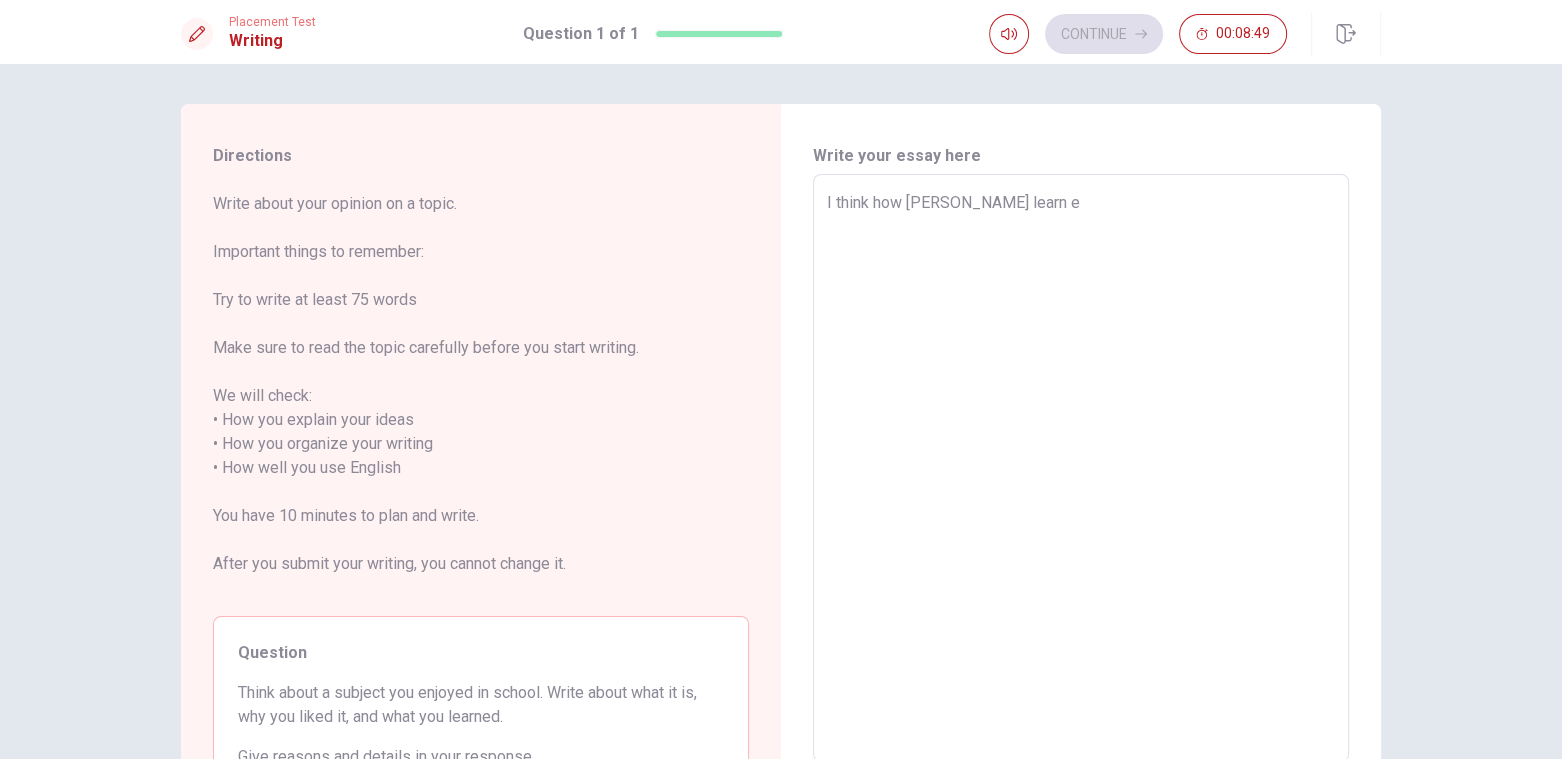 type on "I think how [PERSON_NAME] learn en" 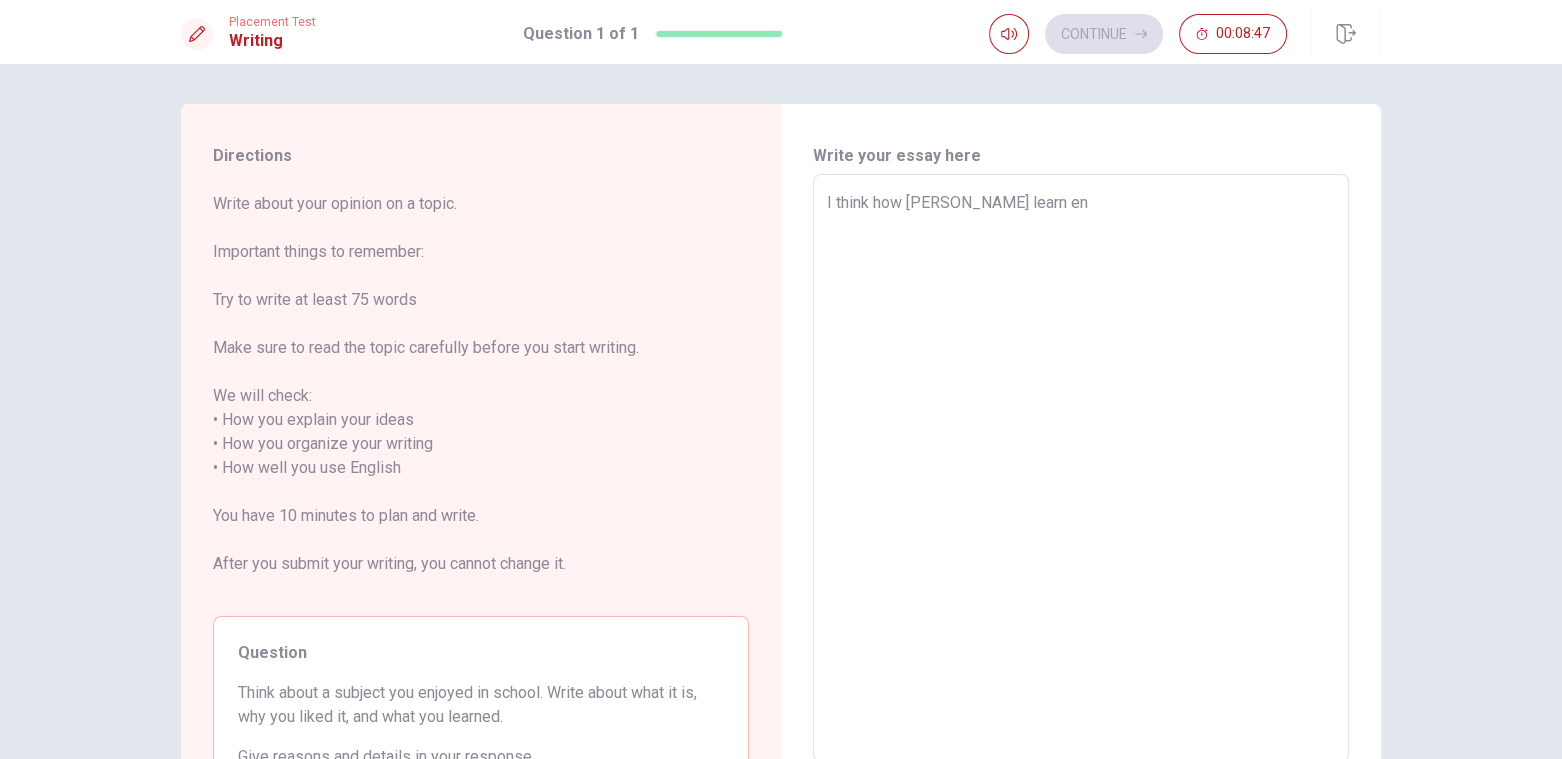 type on "x" 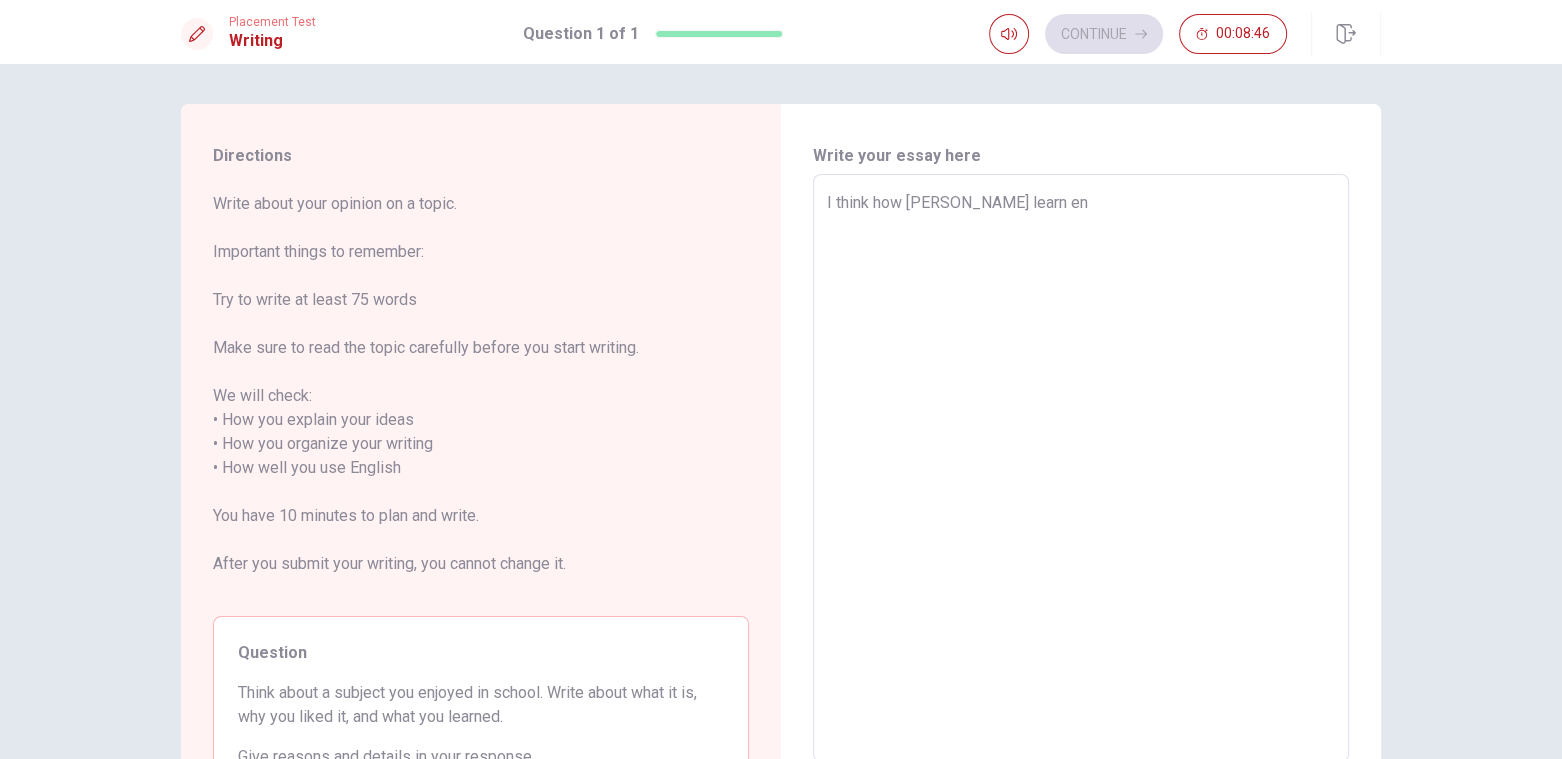 type on "I think how [PERSON_NAME] learn enn" 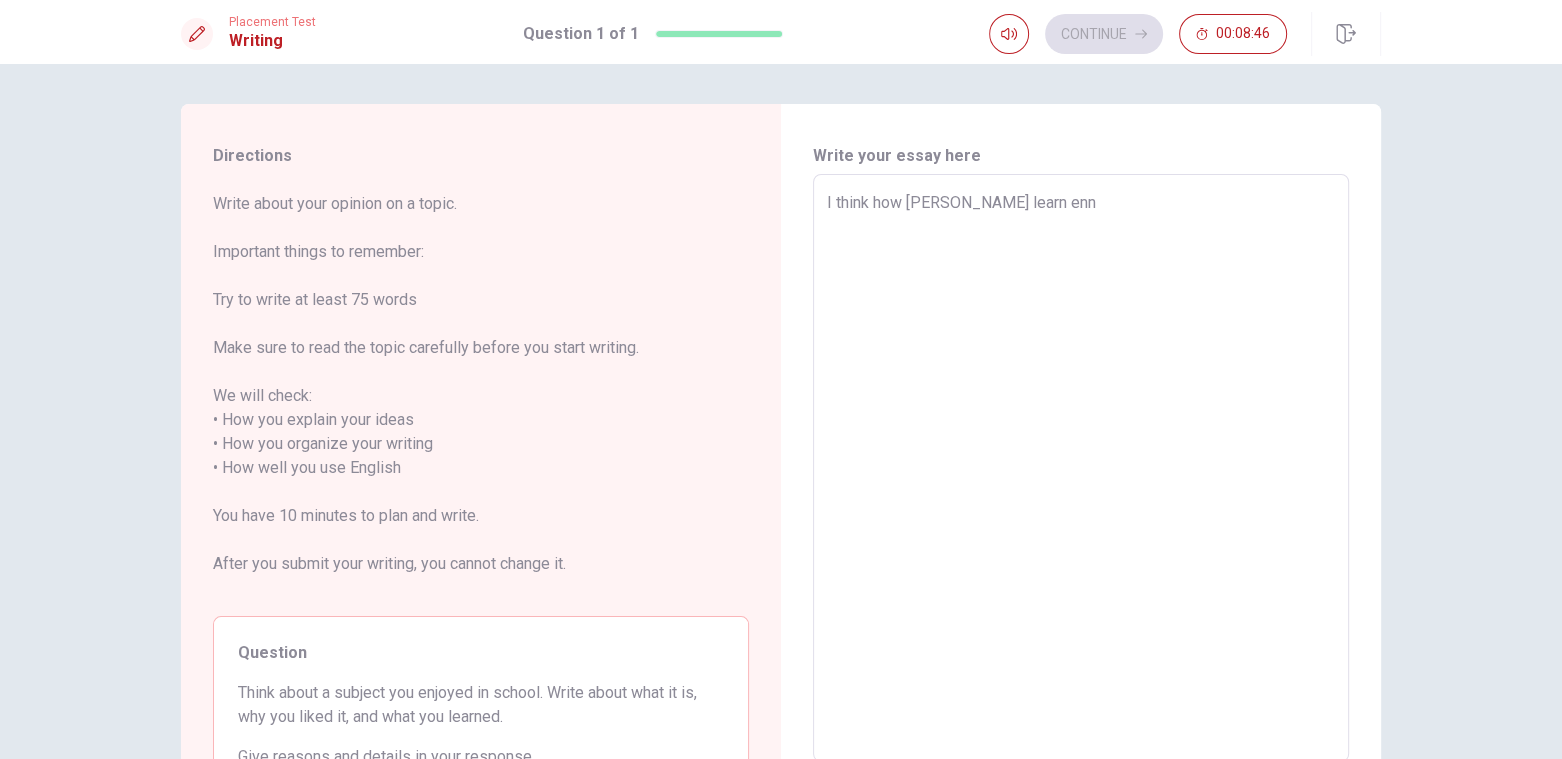 type on "x" 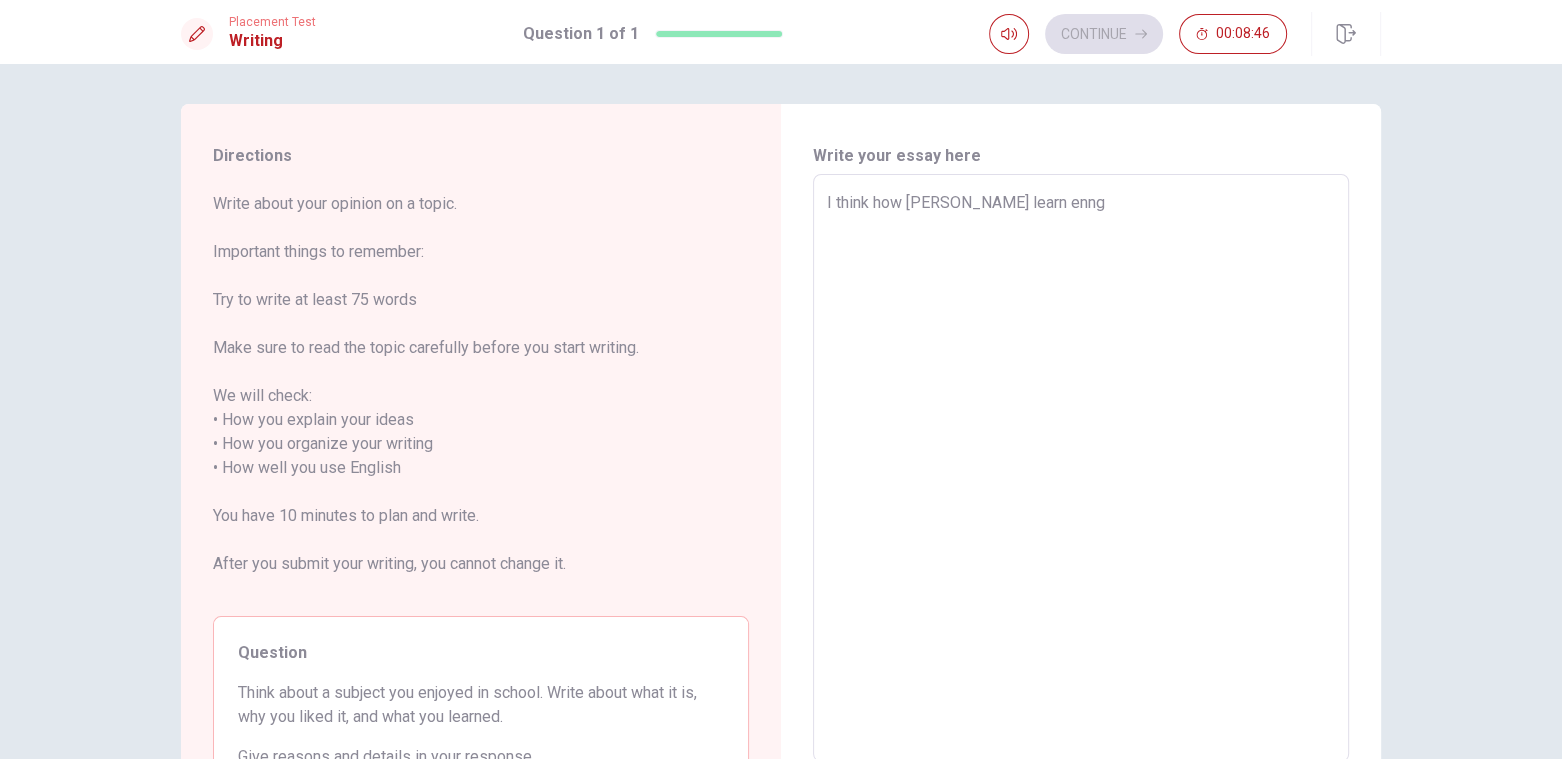 type on "x" 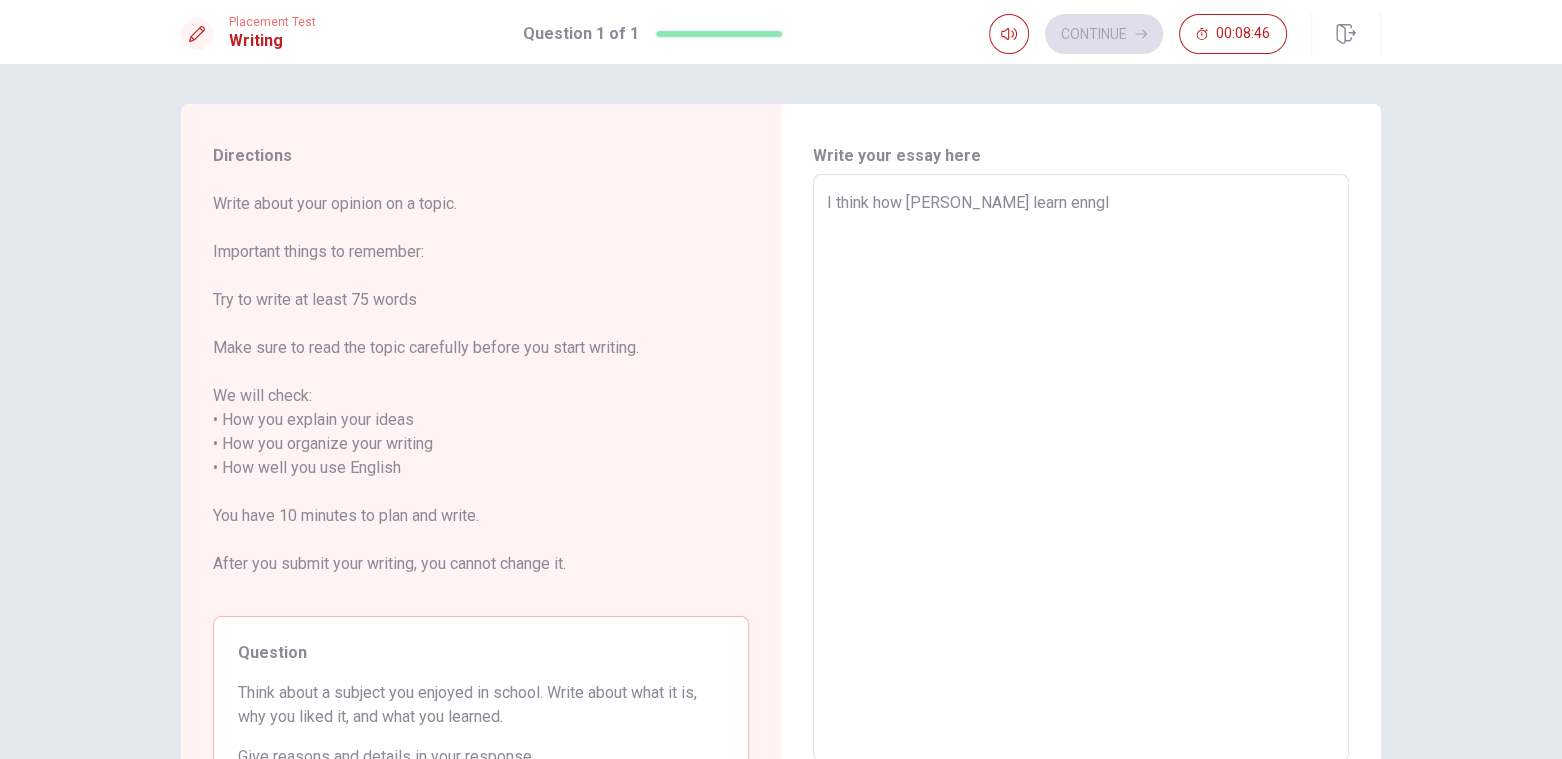 type on "x" 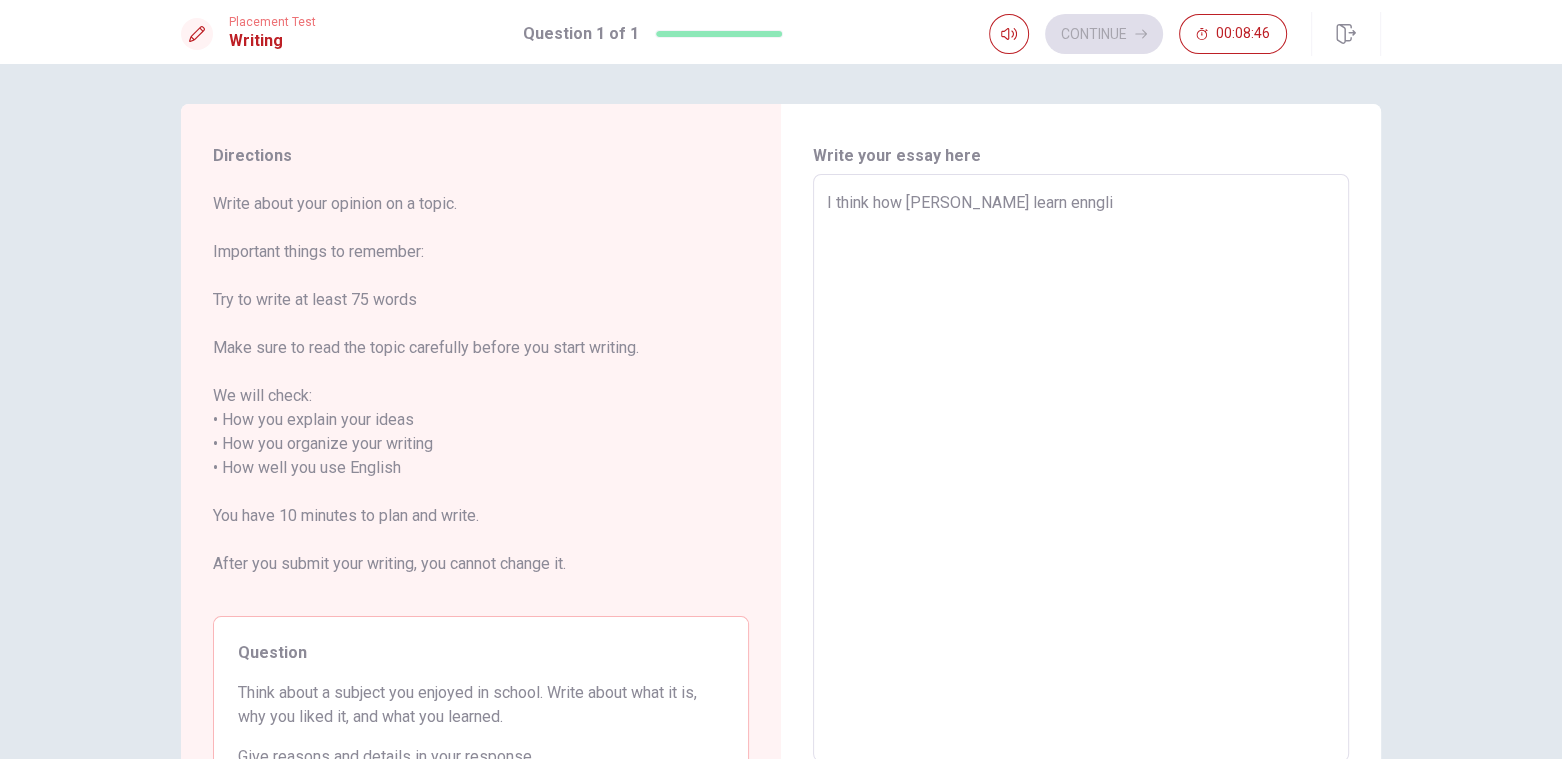 type on "x" 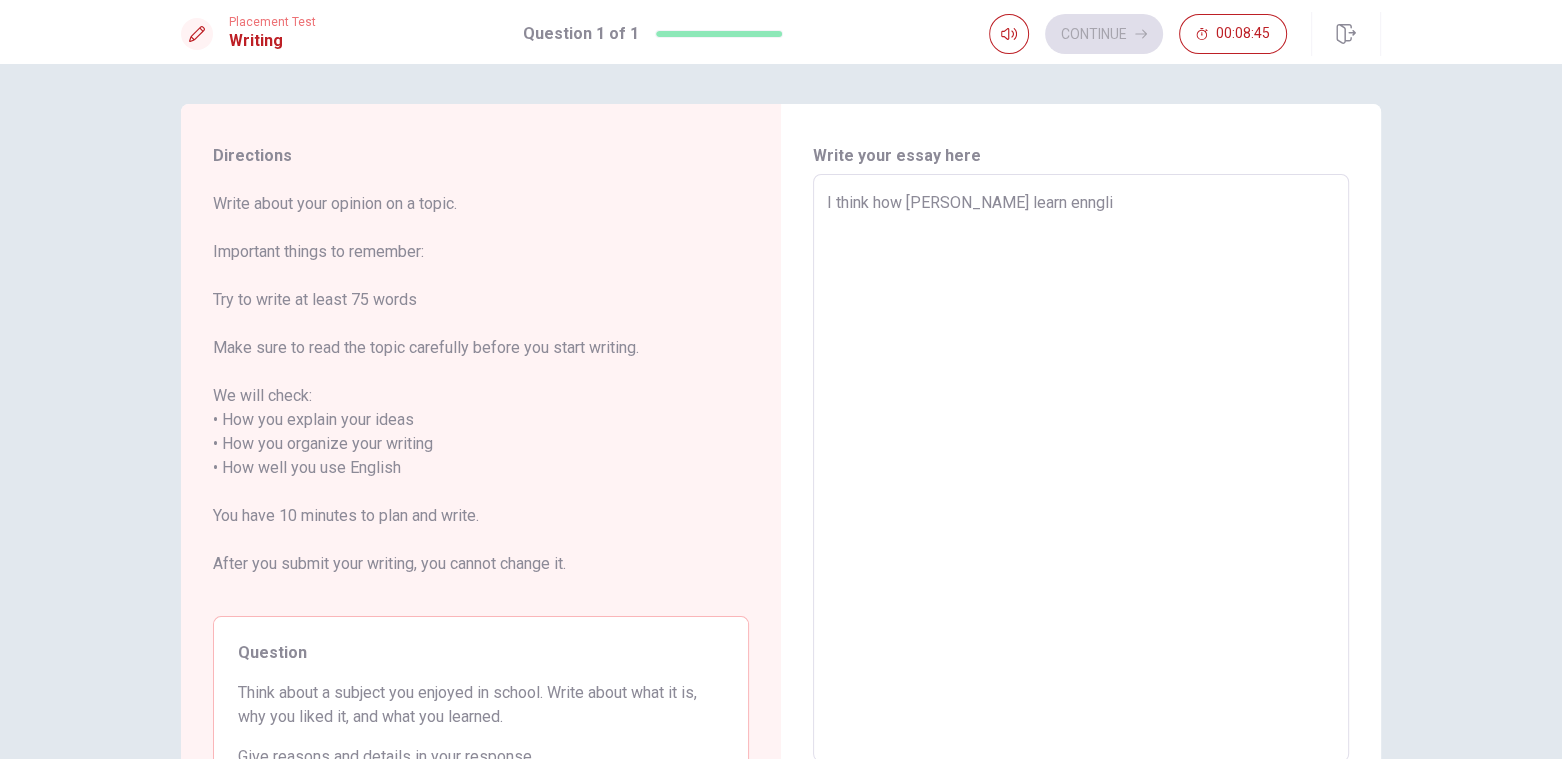 type on "I think how [PERSON_NAME] learn ennglis" 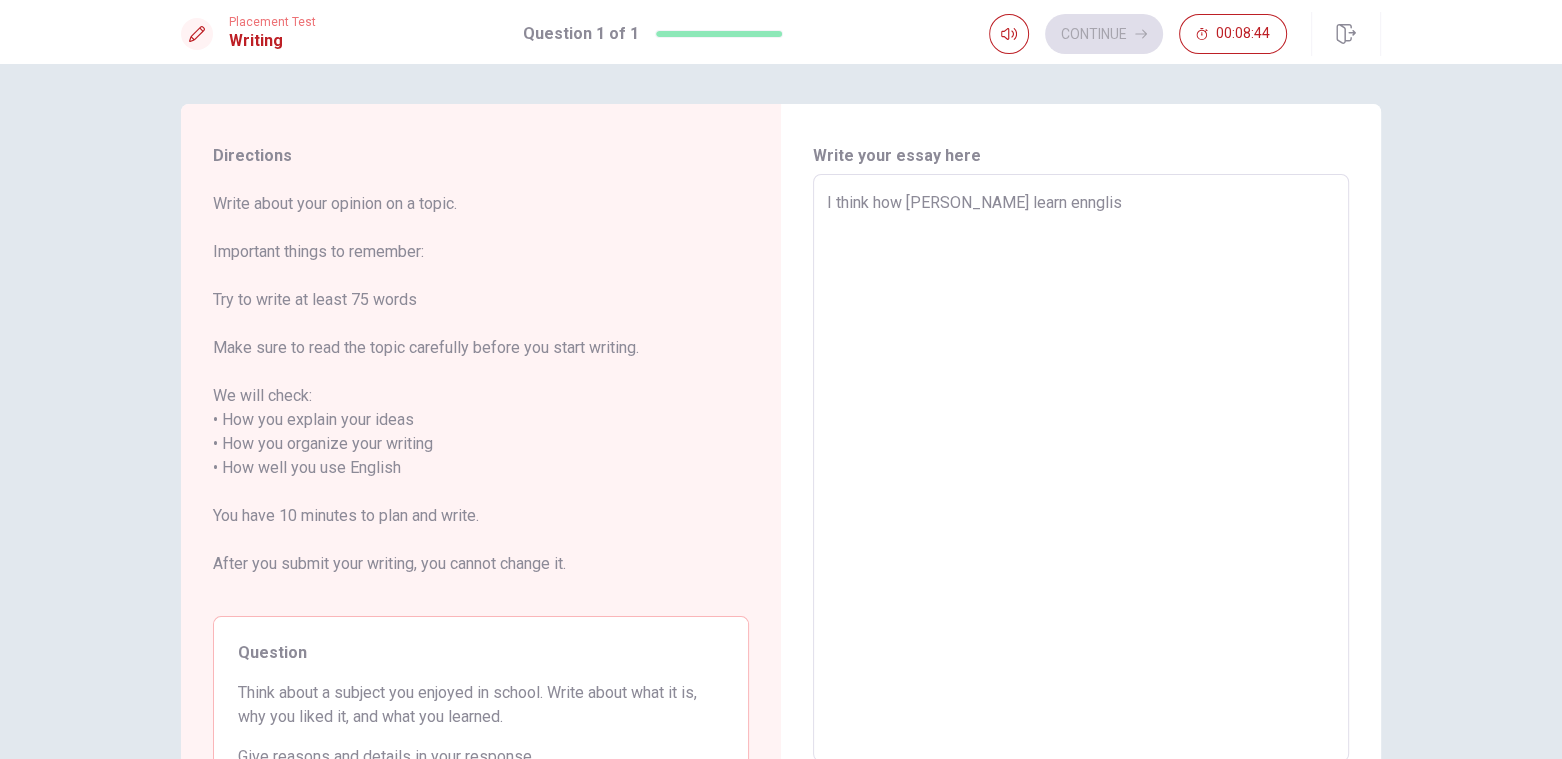 type on "x" 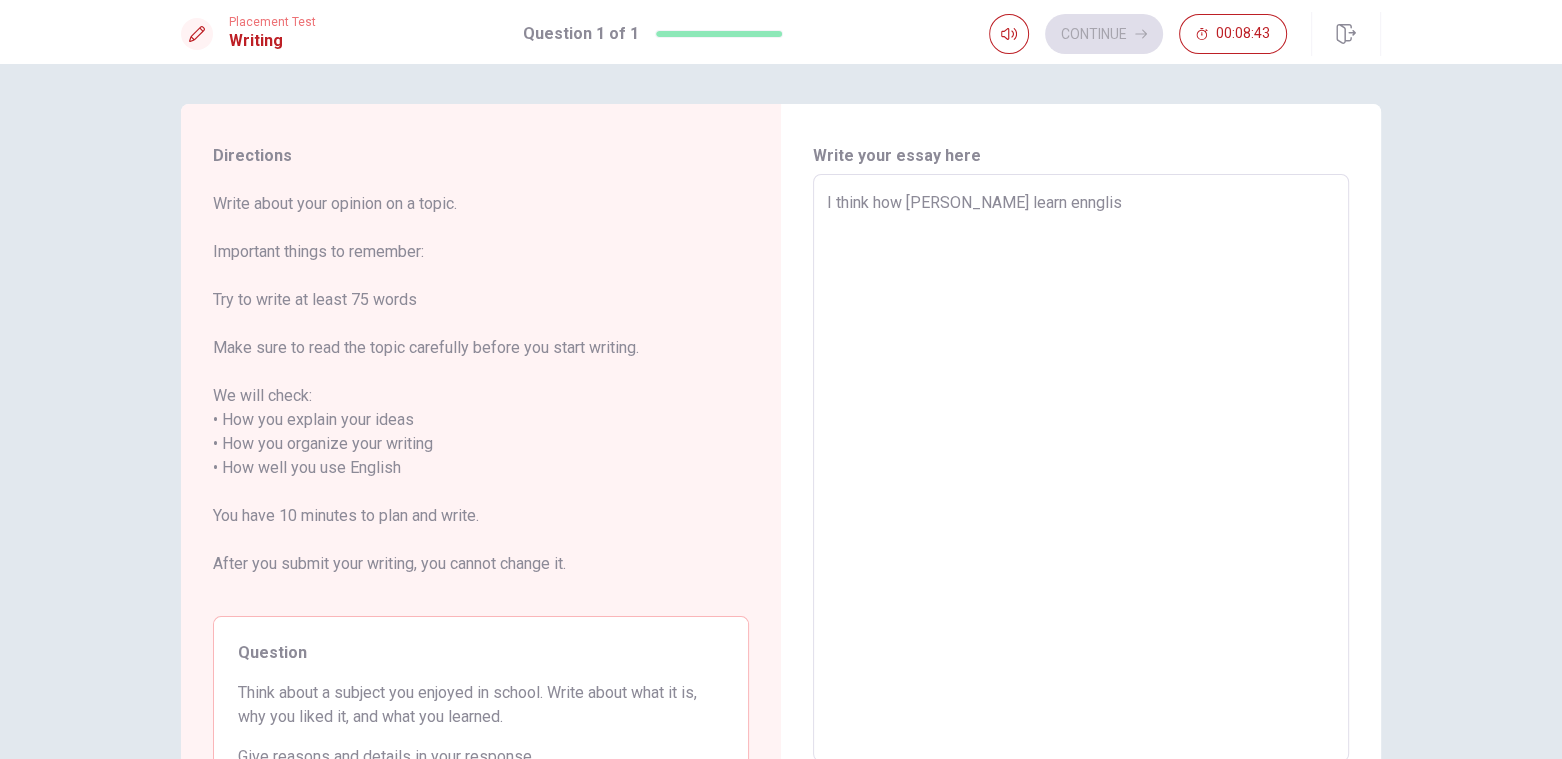 type on "I think how [PERSON_NAME] learn enngli" 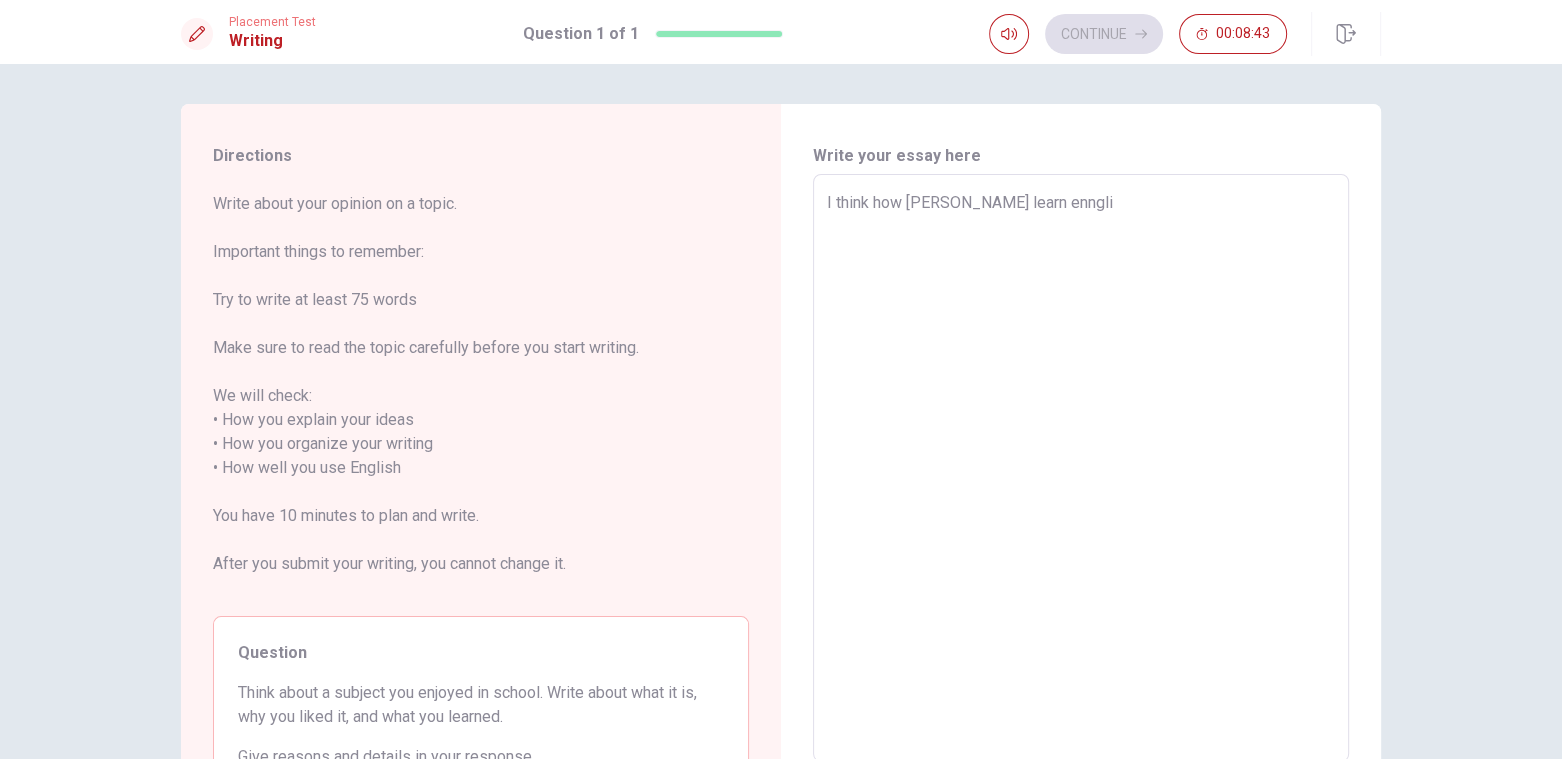 type on "x" 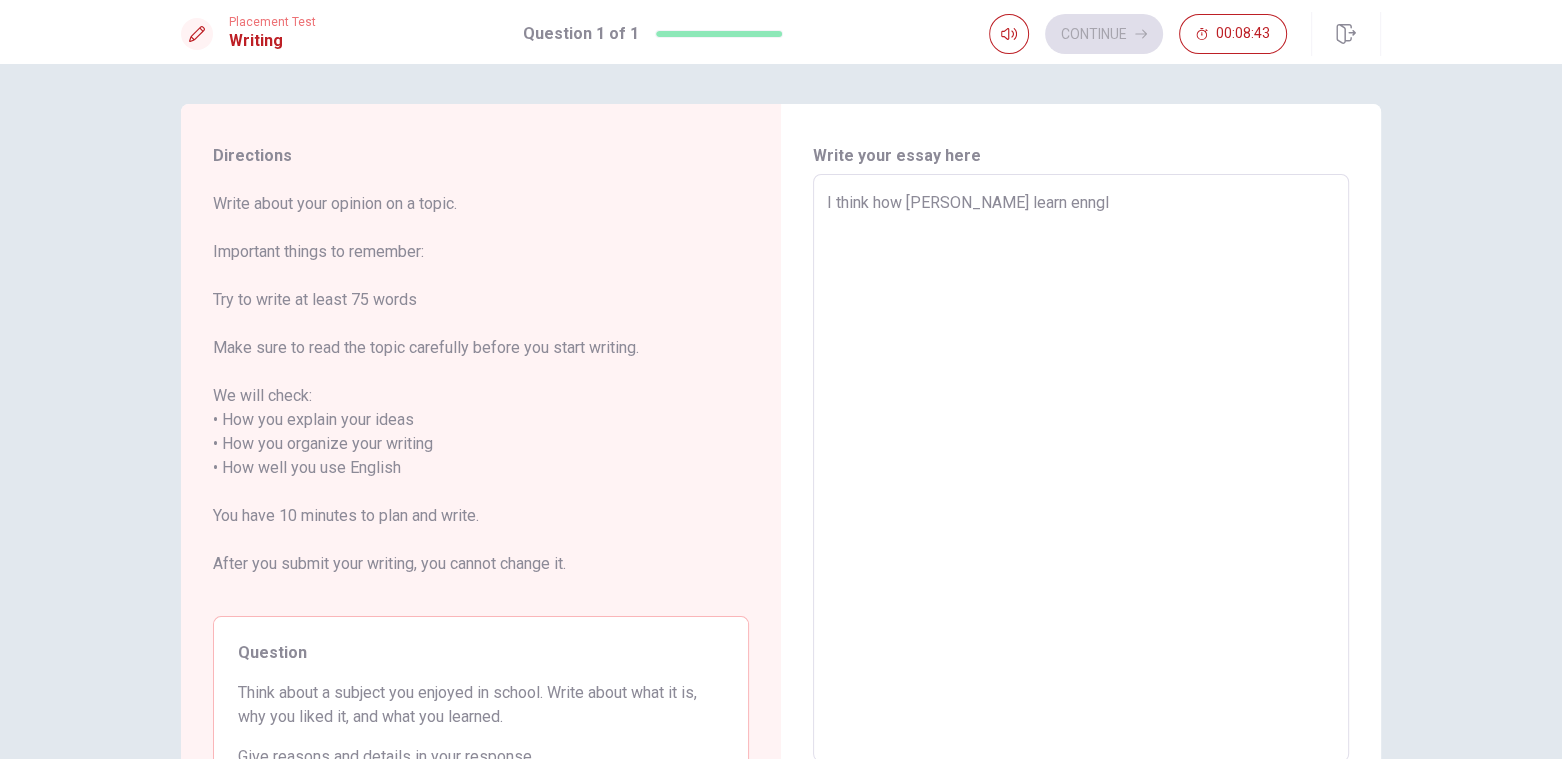type on "x" 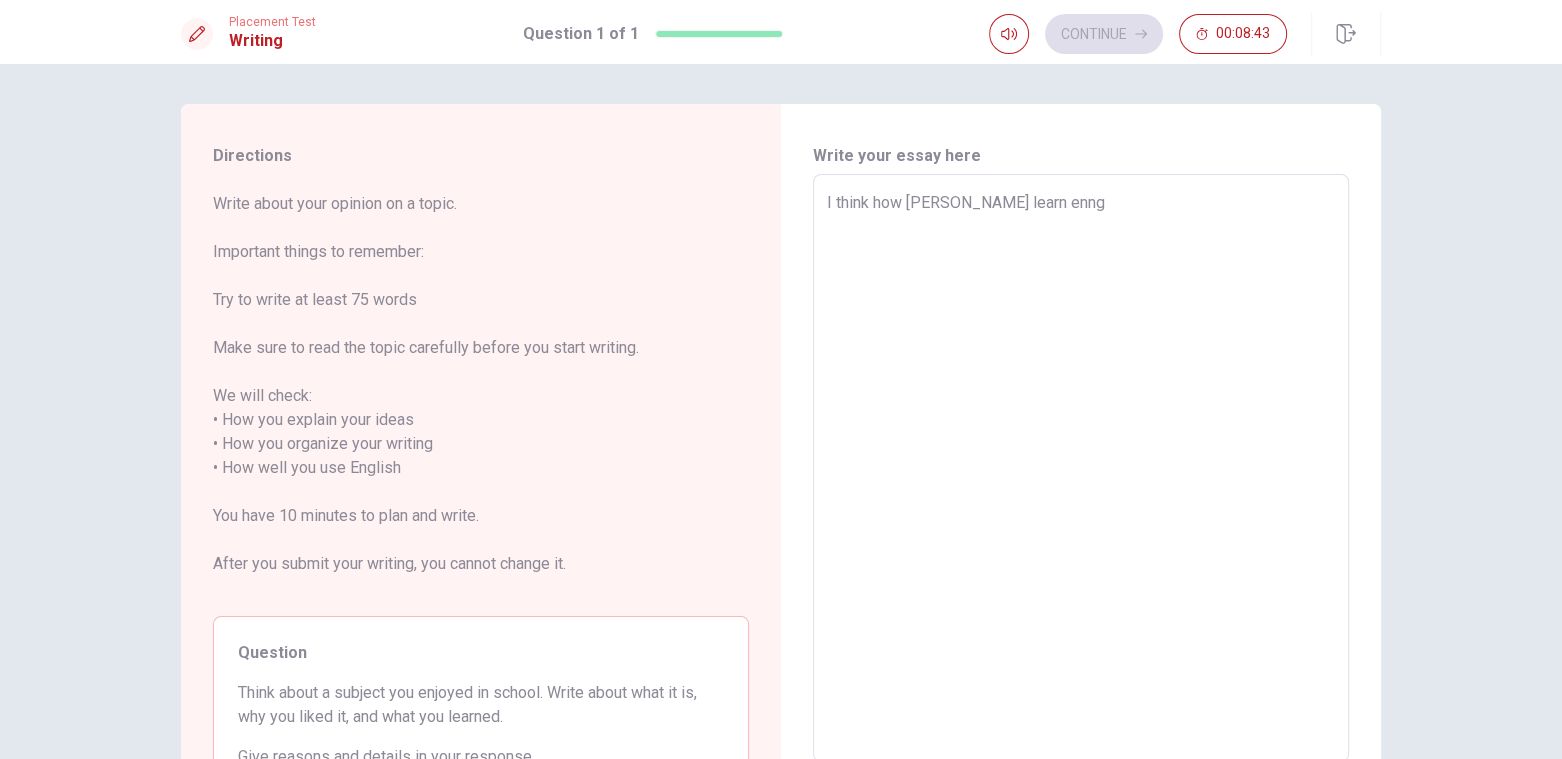 type on "x" 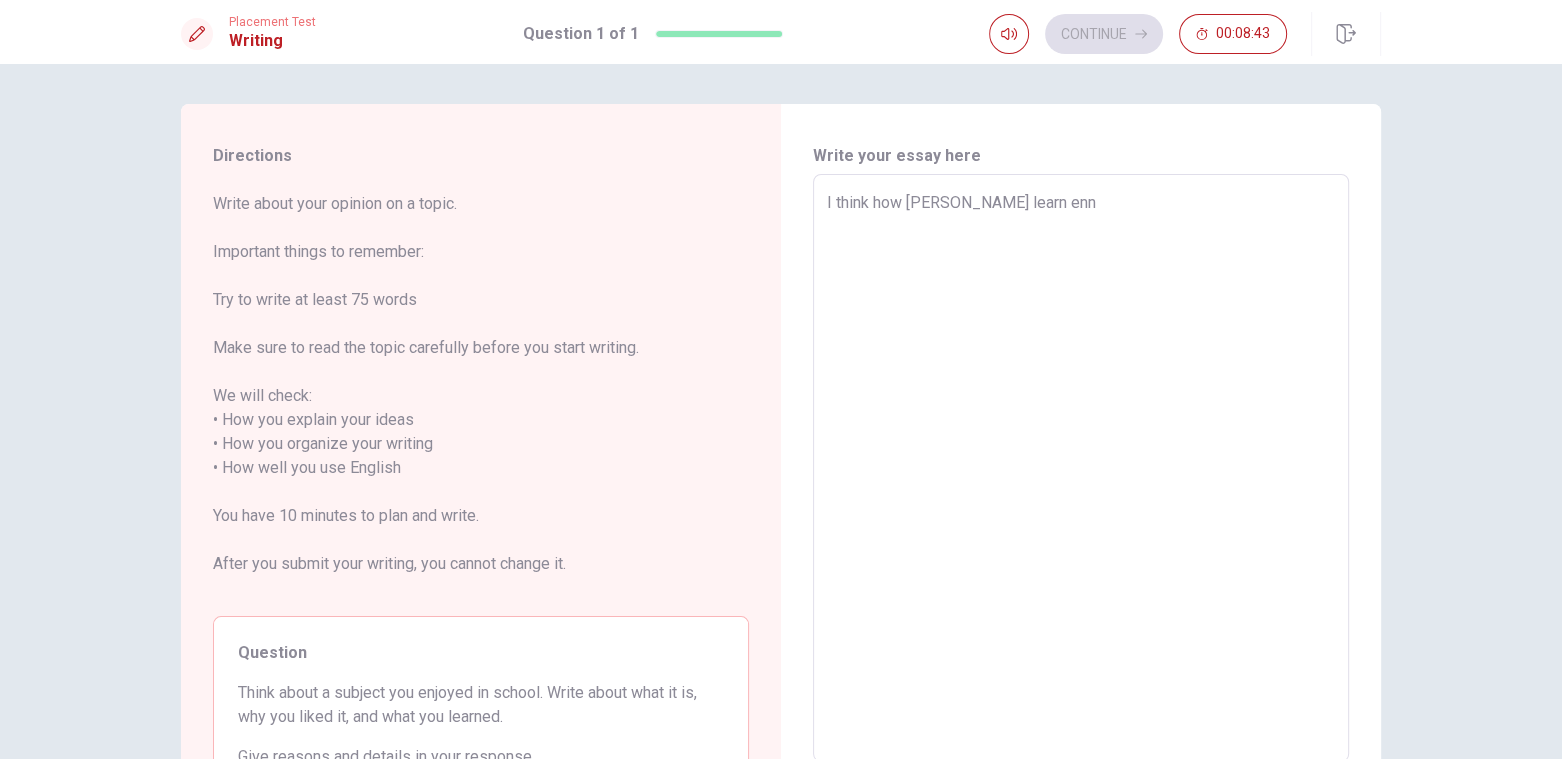 type on "x" 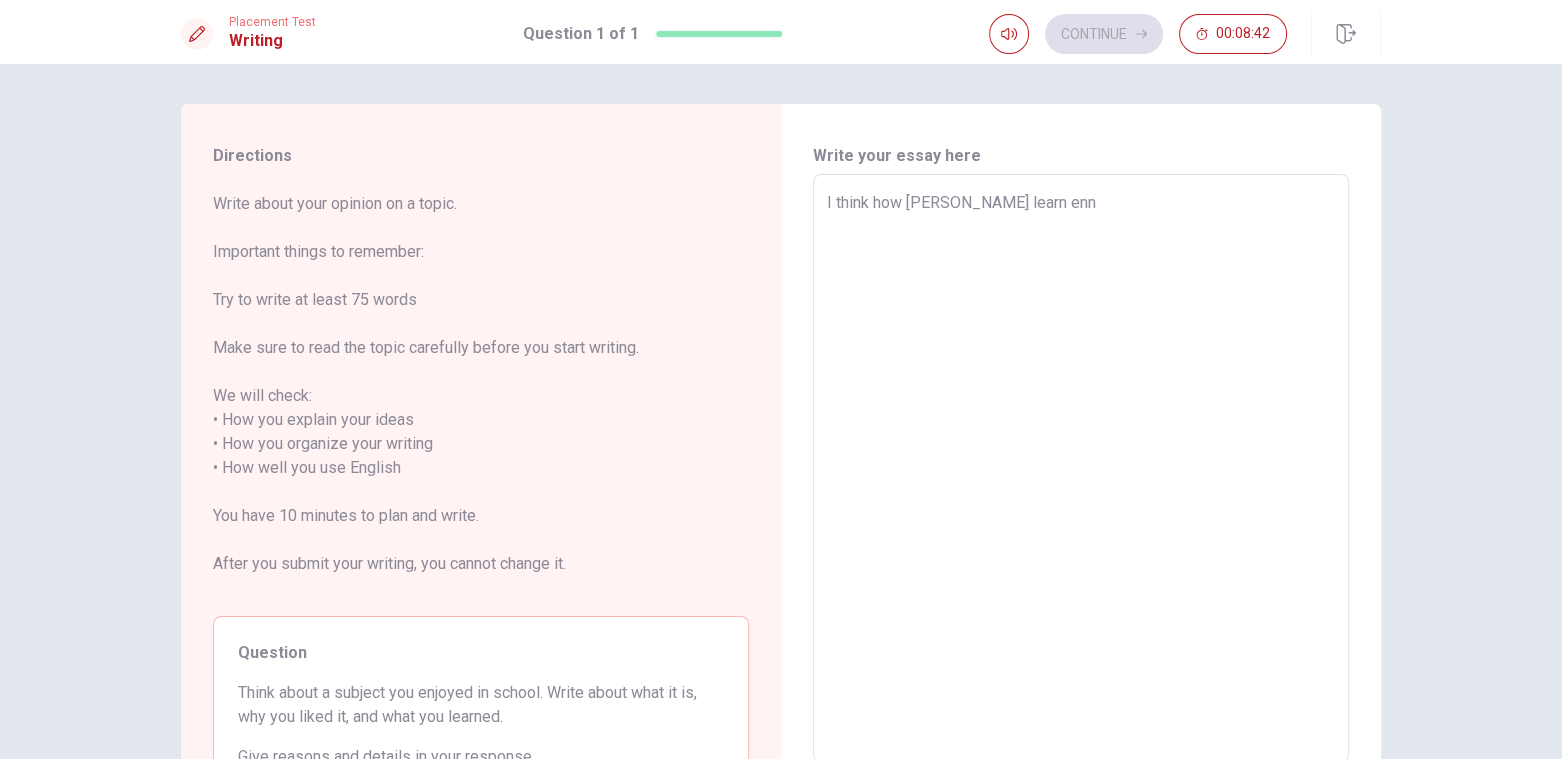 type on "I think how [PERSON_NAME] learn en" 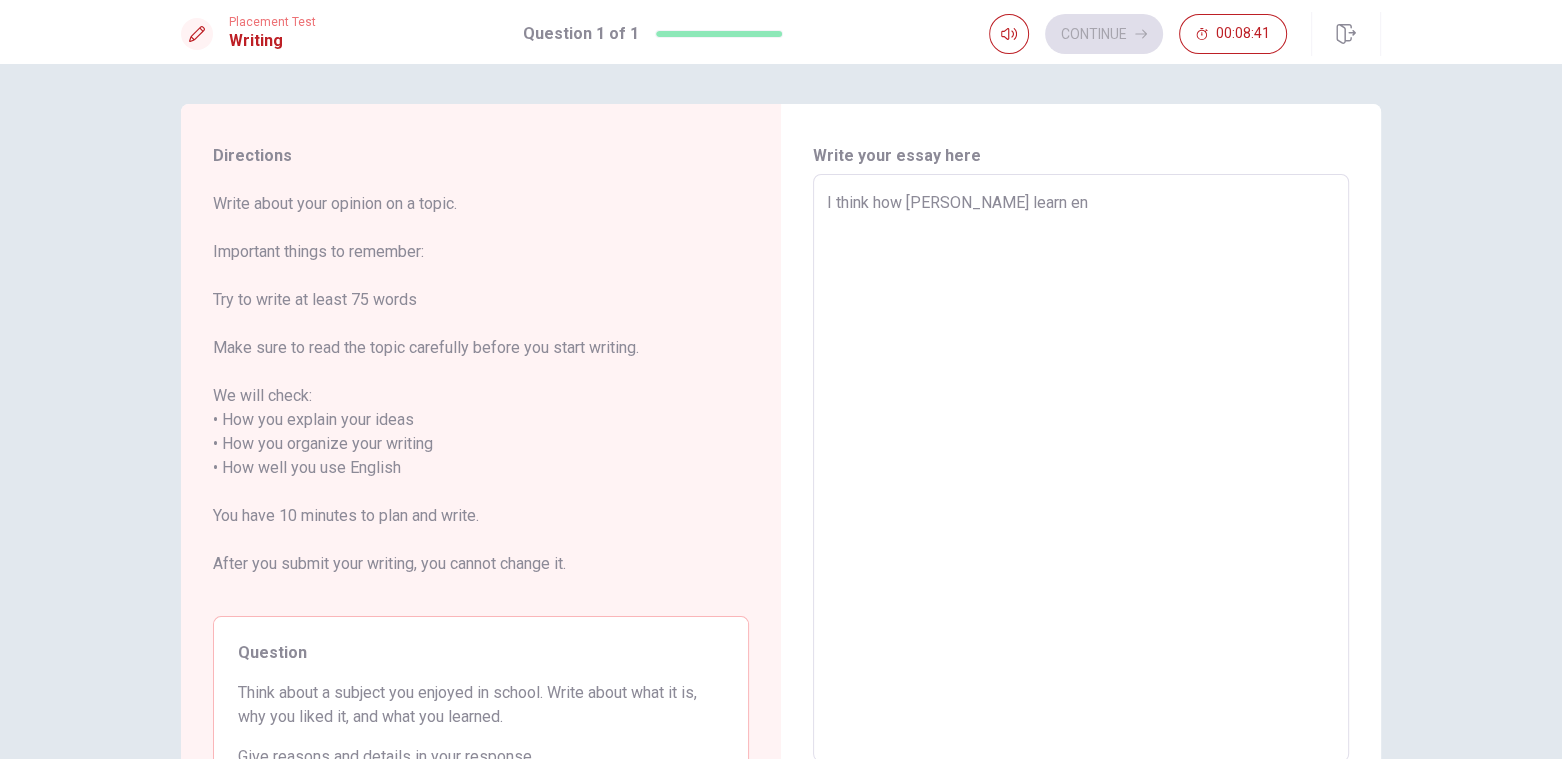 type on "x" 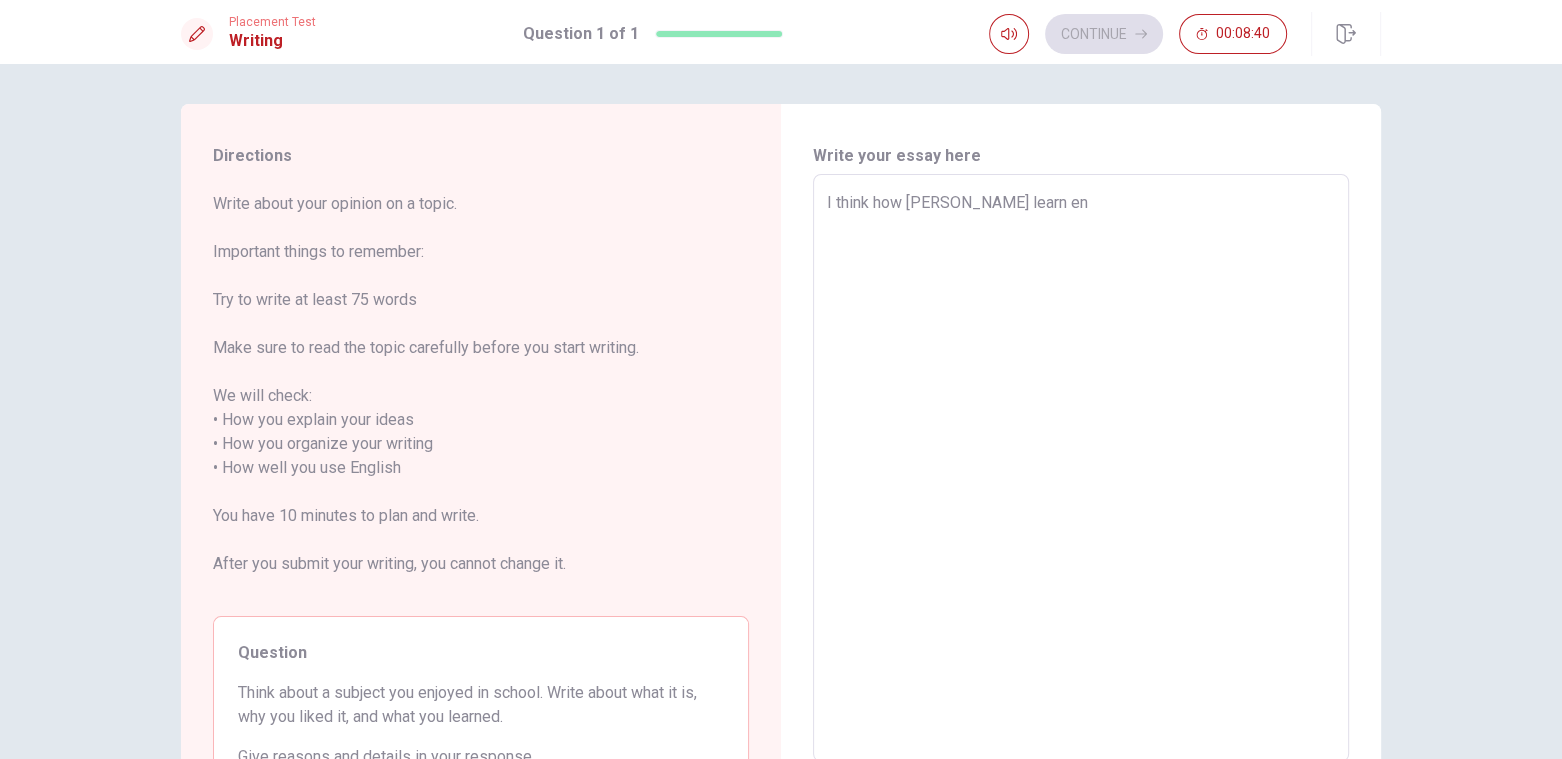 type on "I think how [PERSON_NAME] learn eng" 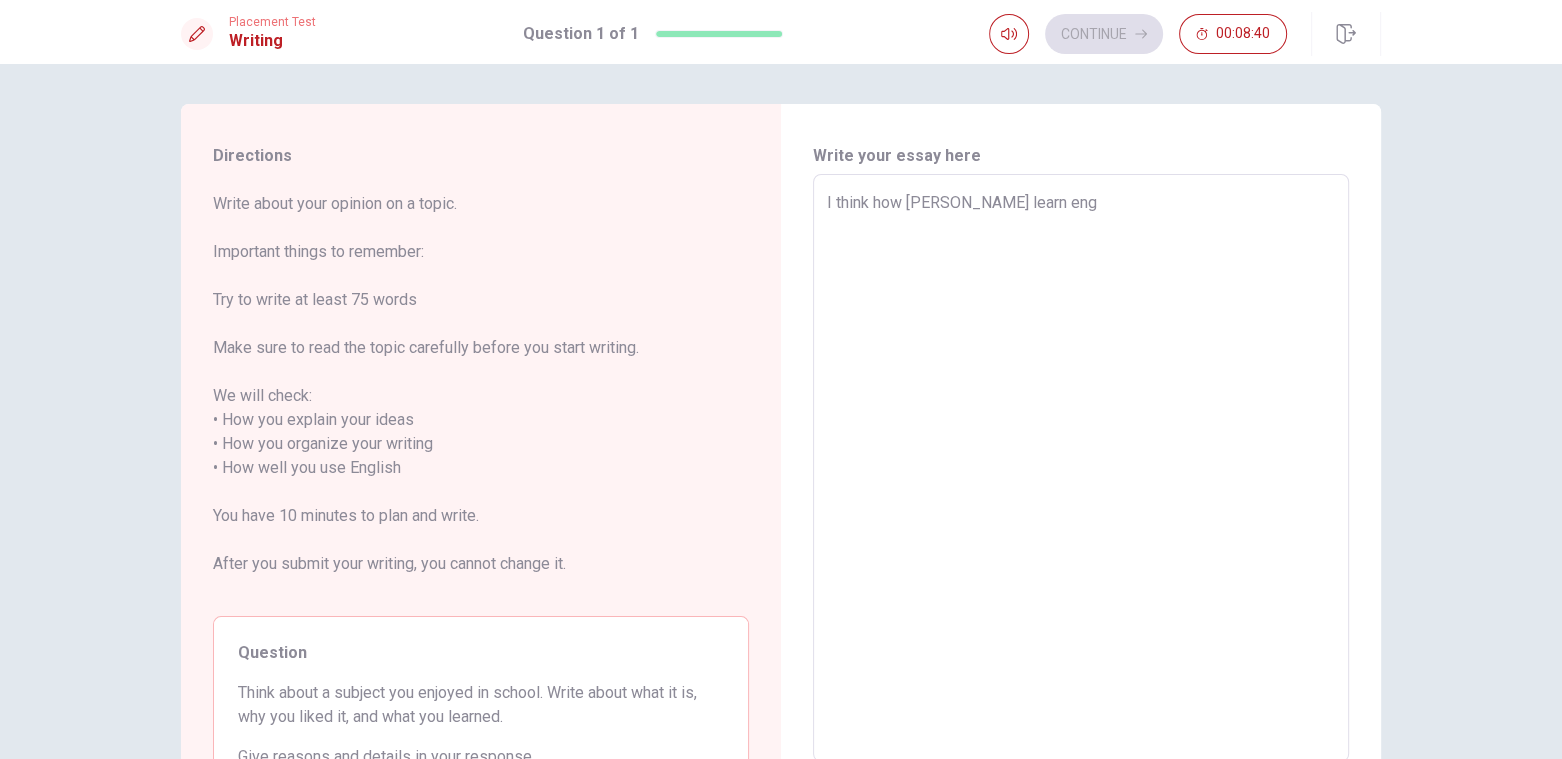 type on "x" 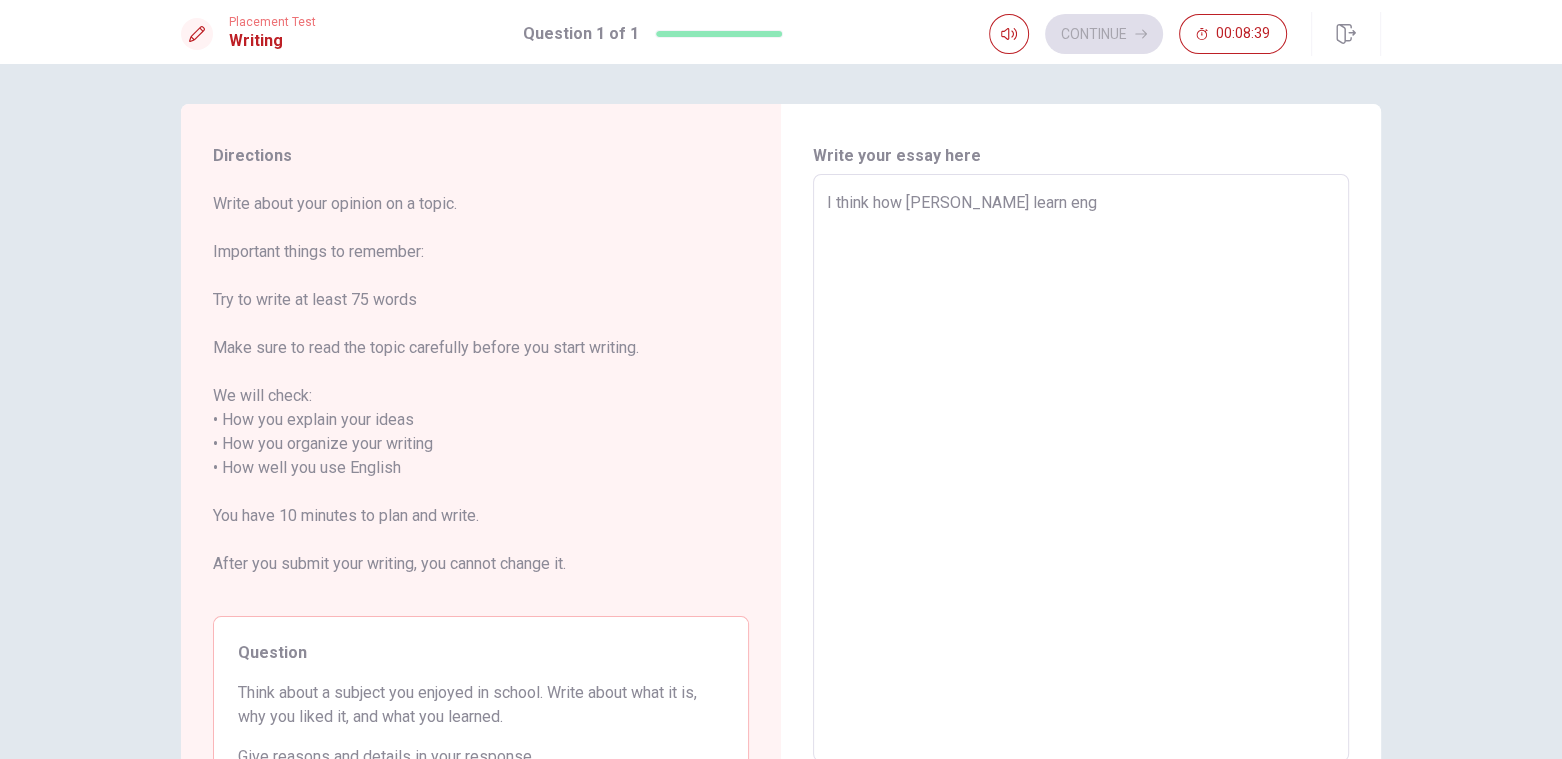 type on "I think how [PERSON_NAME] learn engl" 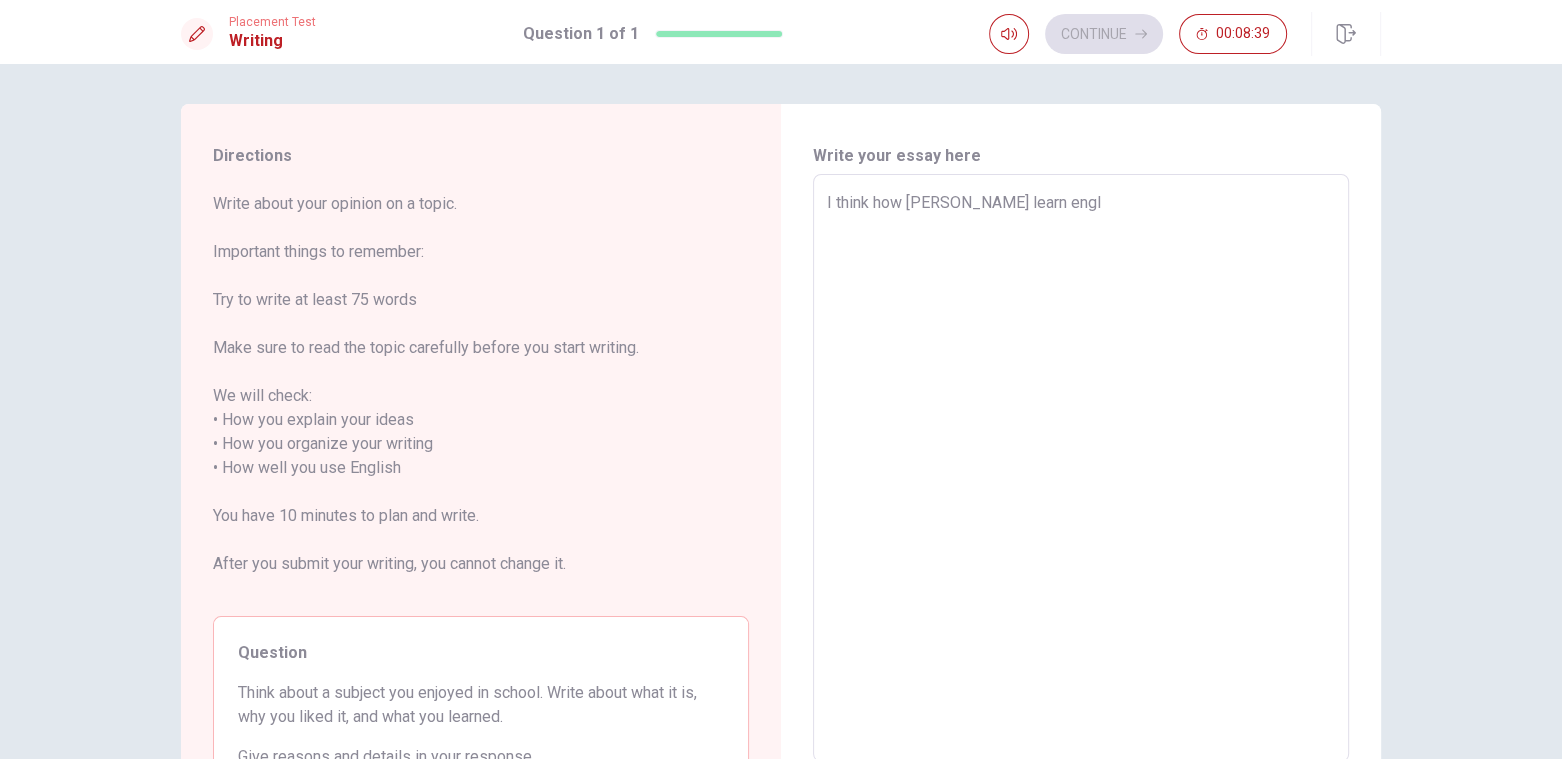 type on "x" 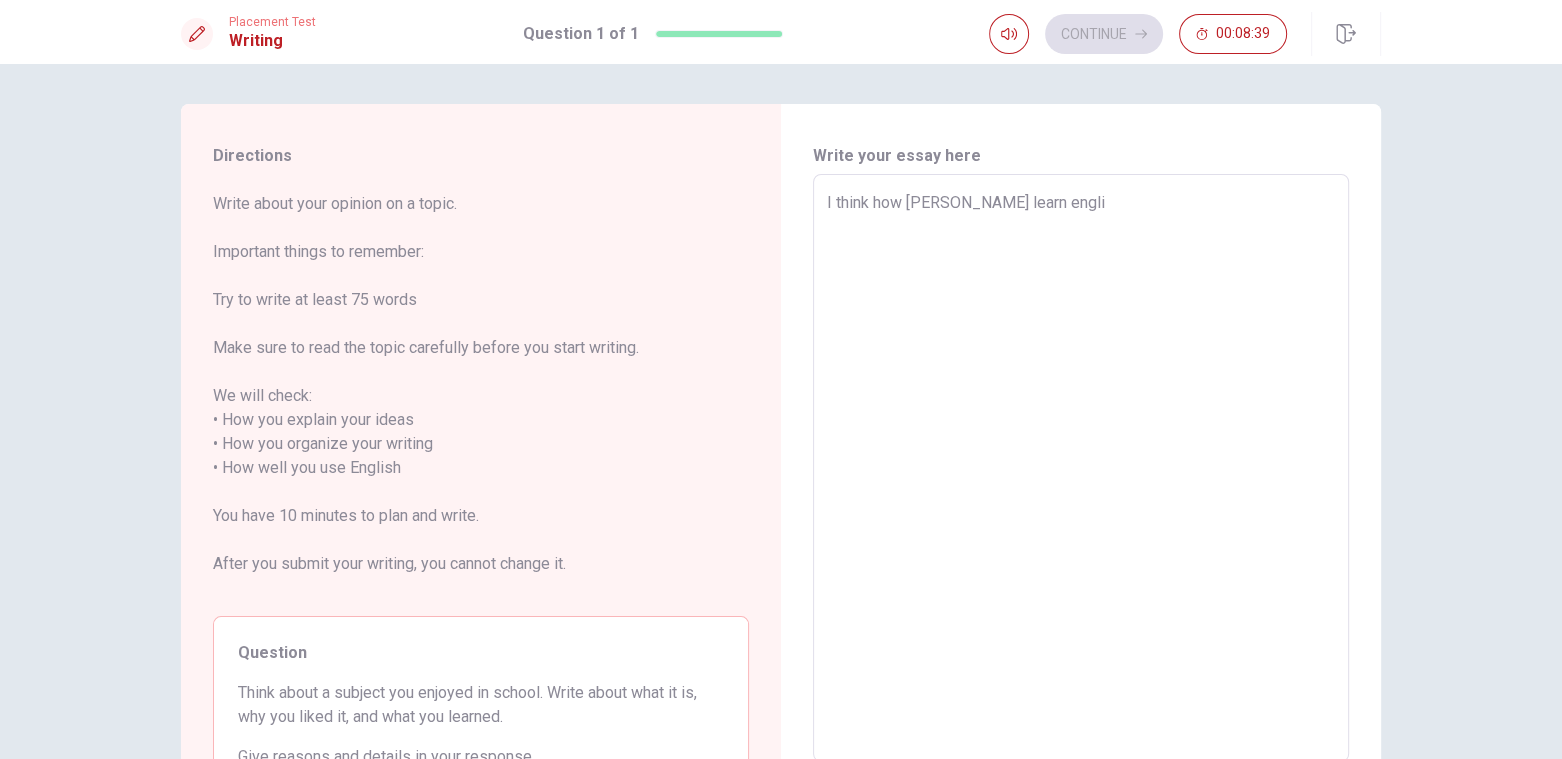 type on "x" 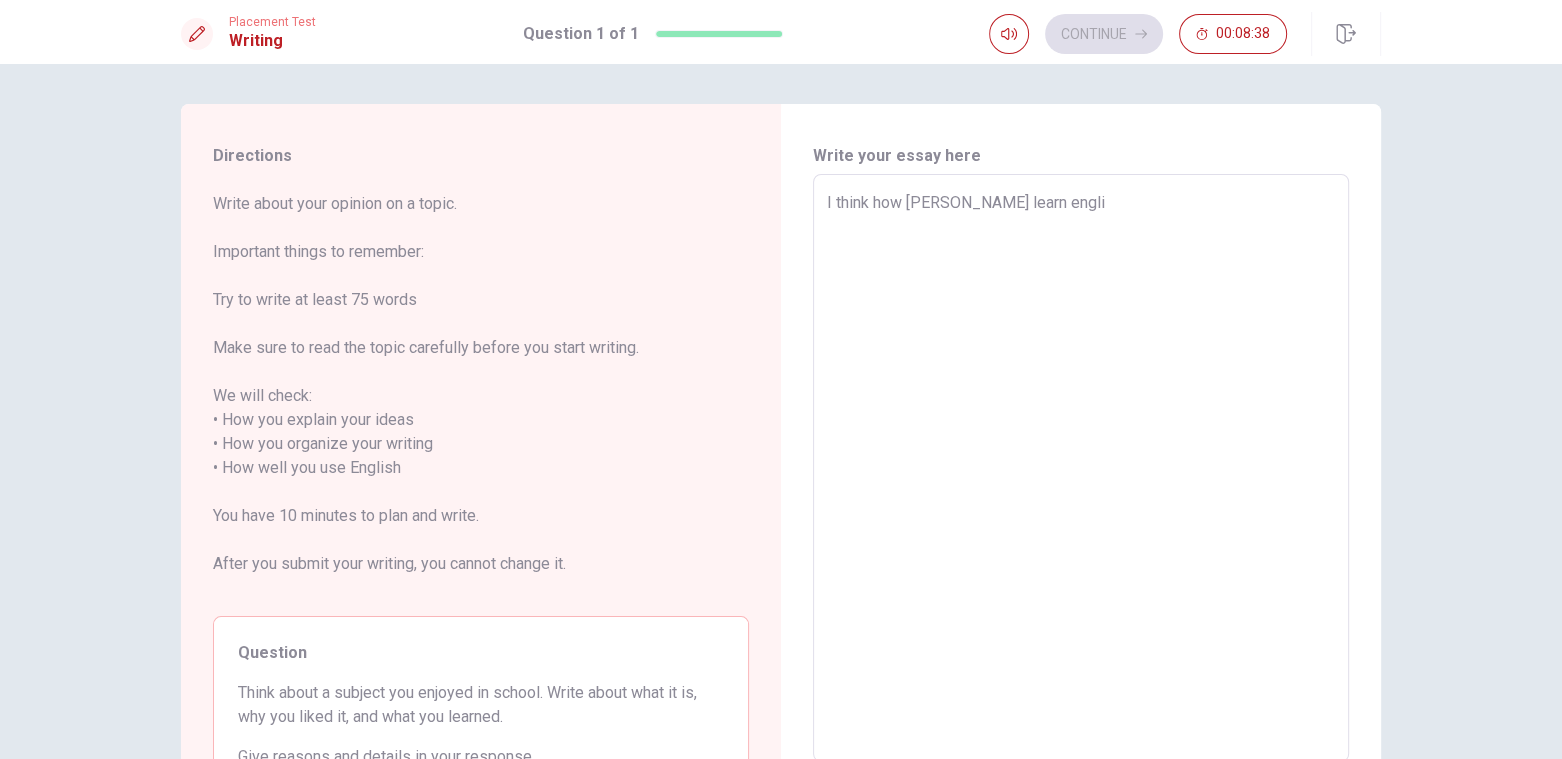 type on "I think how [PERSON_NAME] learn englis" 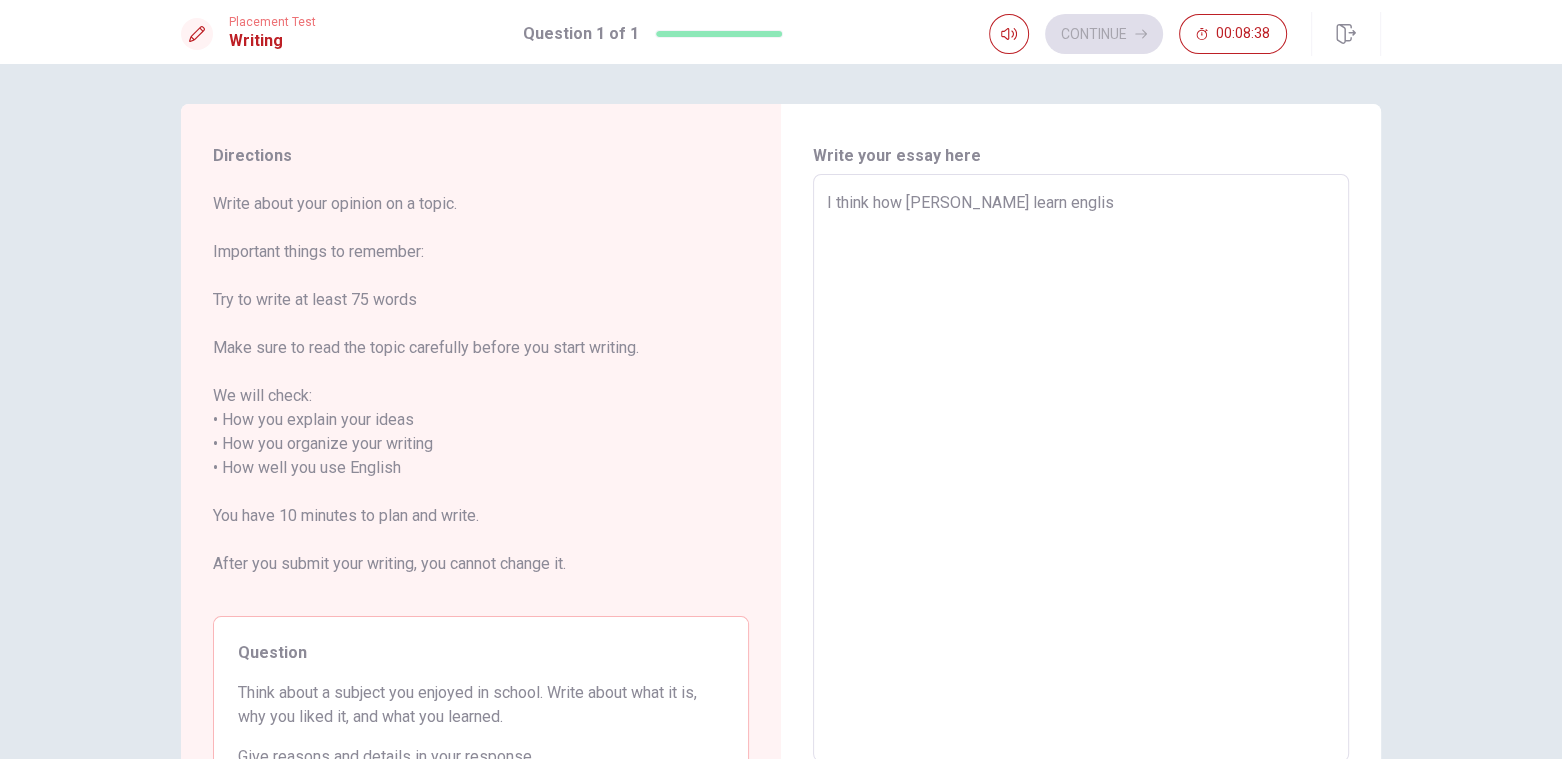 type on "x" 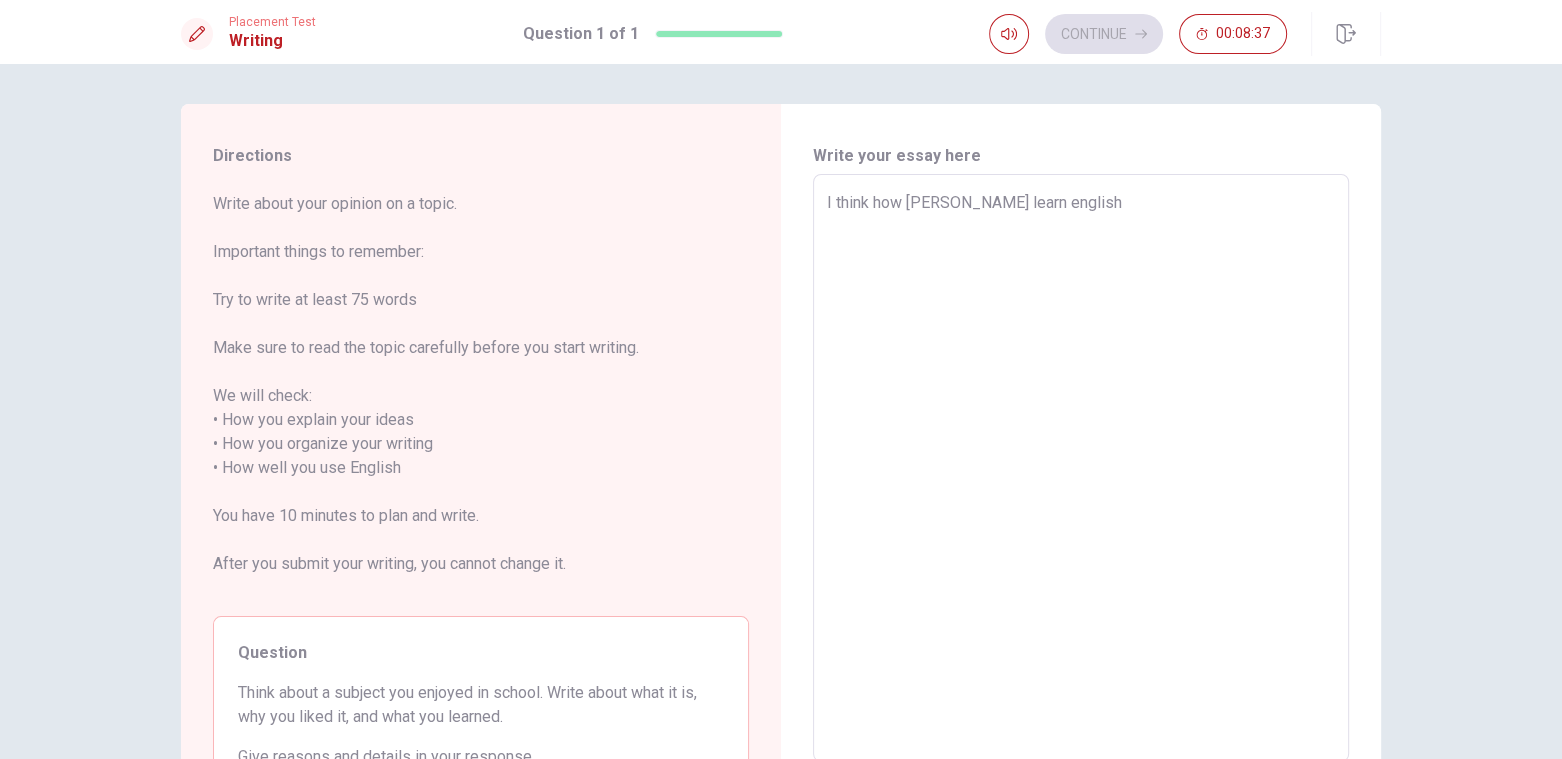 type on "x" 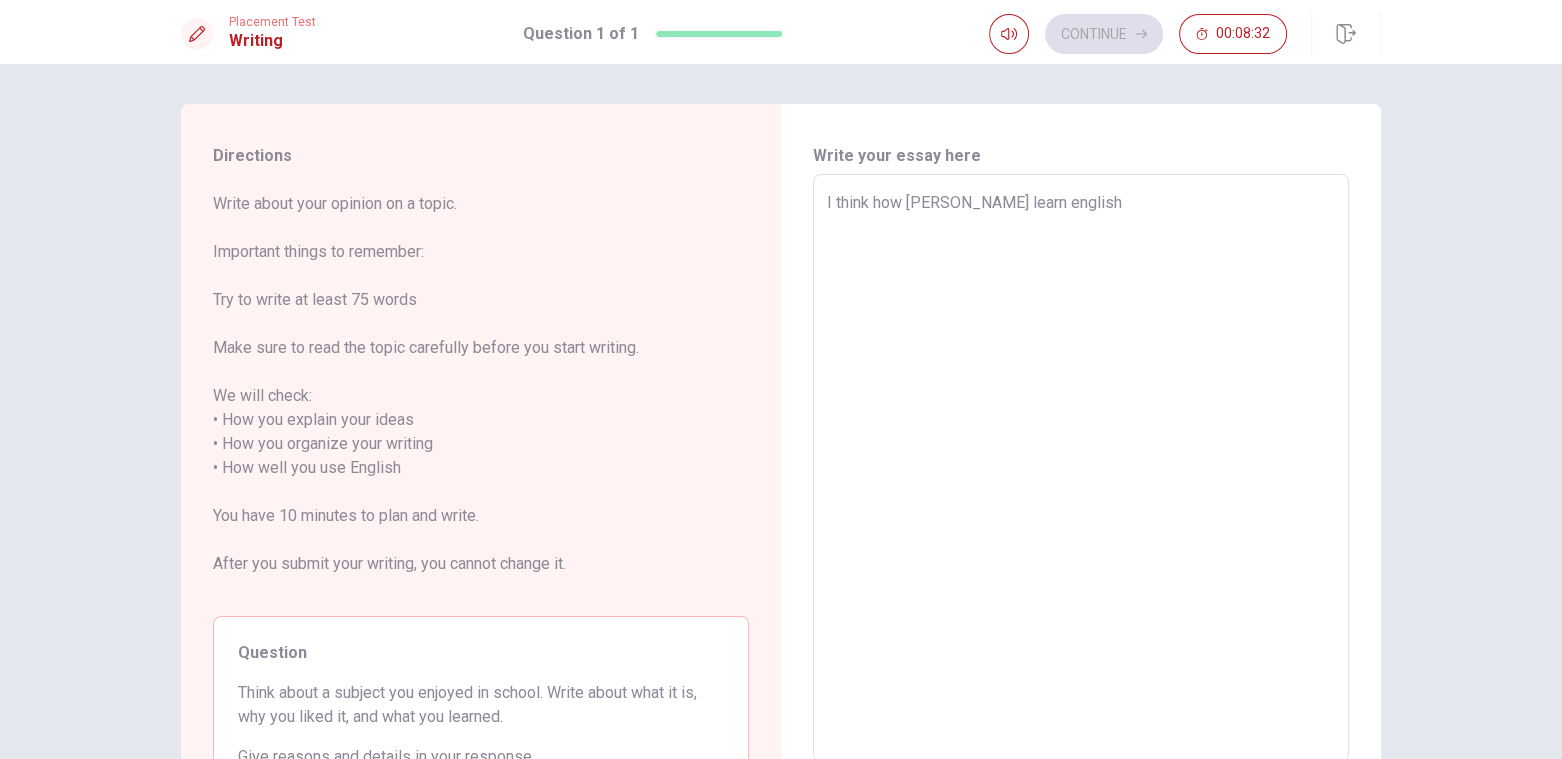 type on "x" 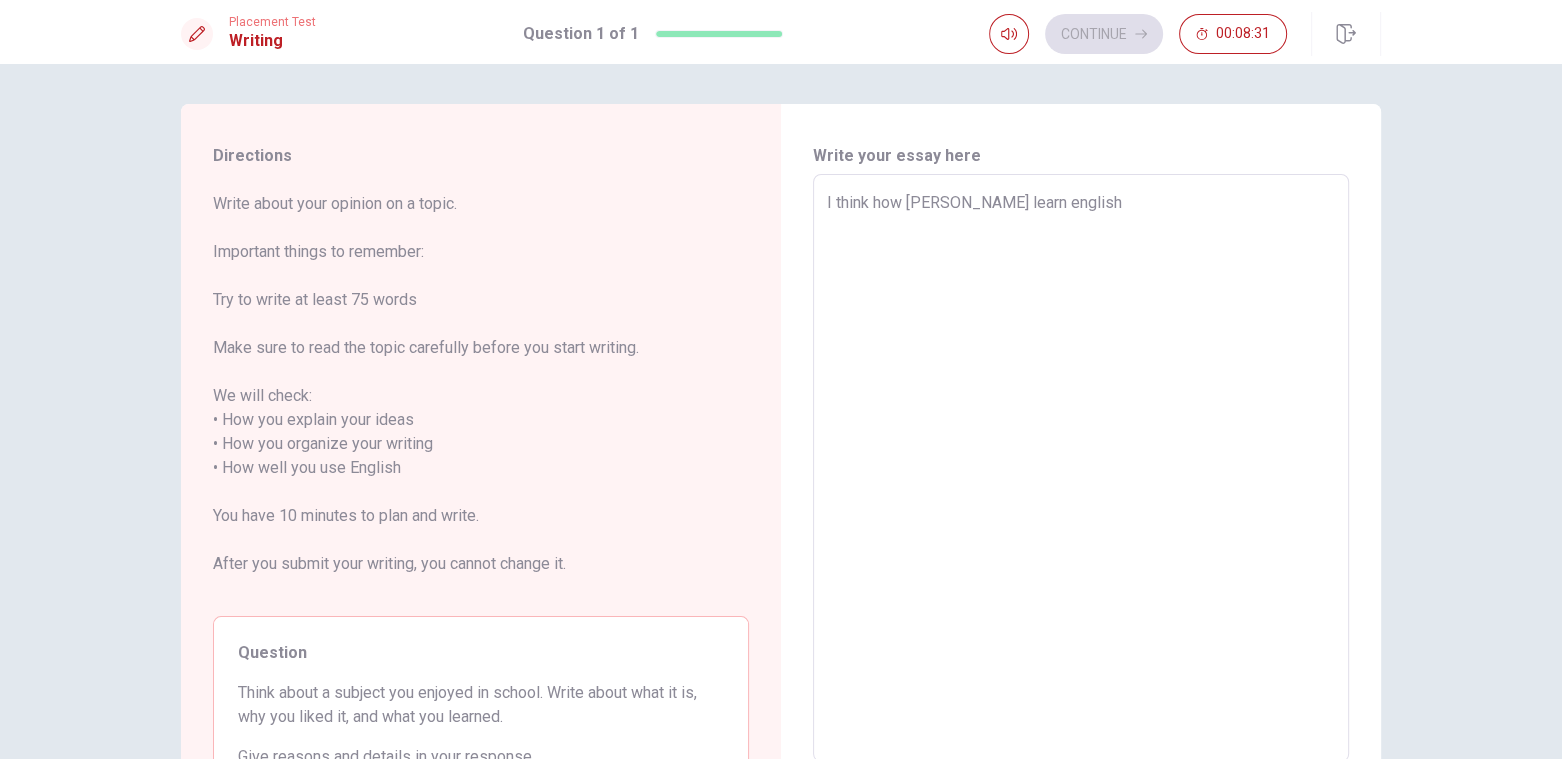 type on "I think how [PERSON_NAME] learn english n" 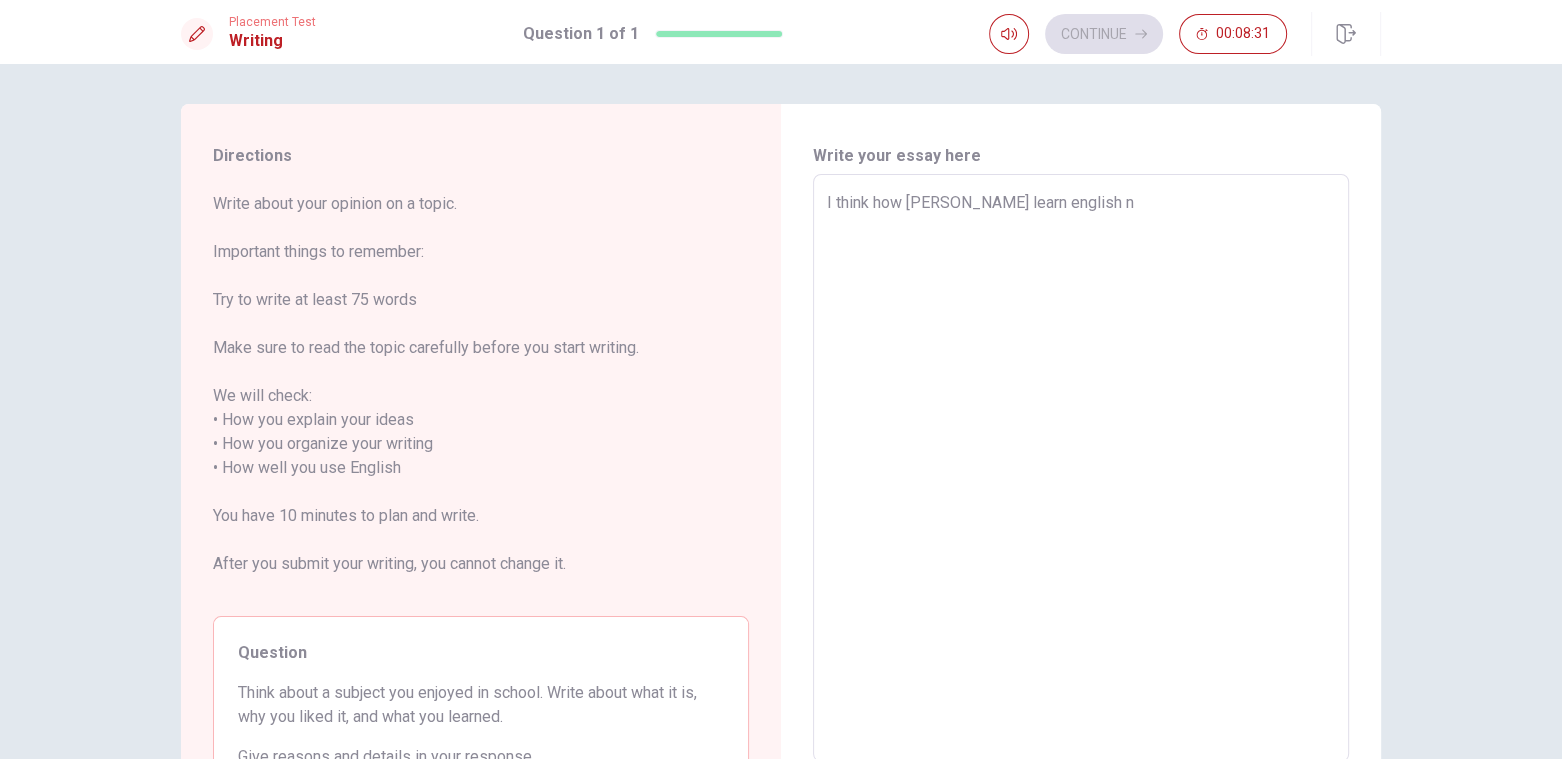 type on "x" 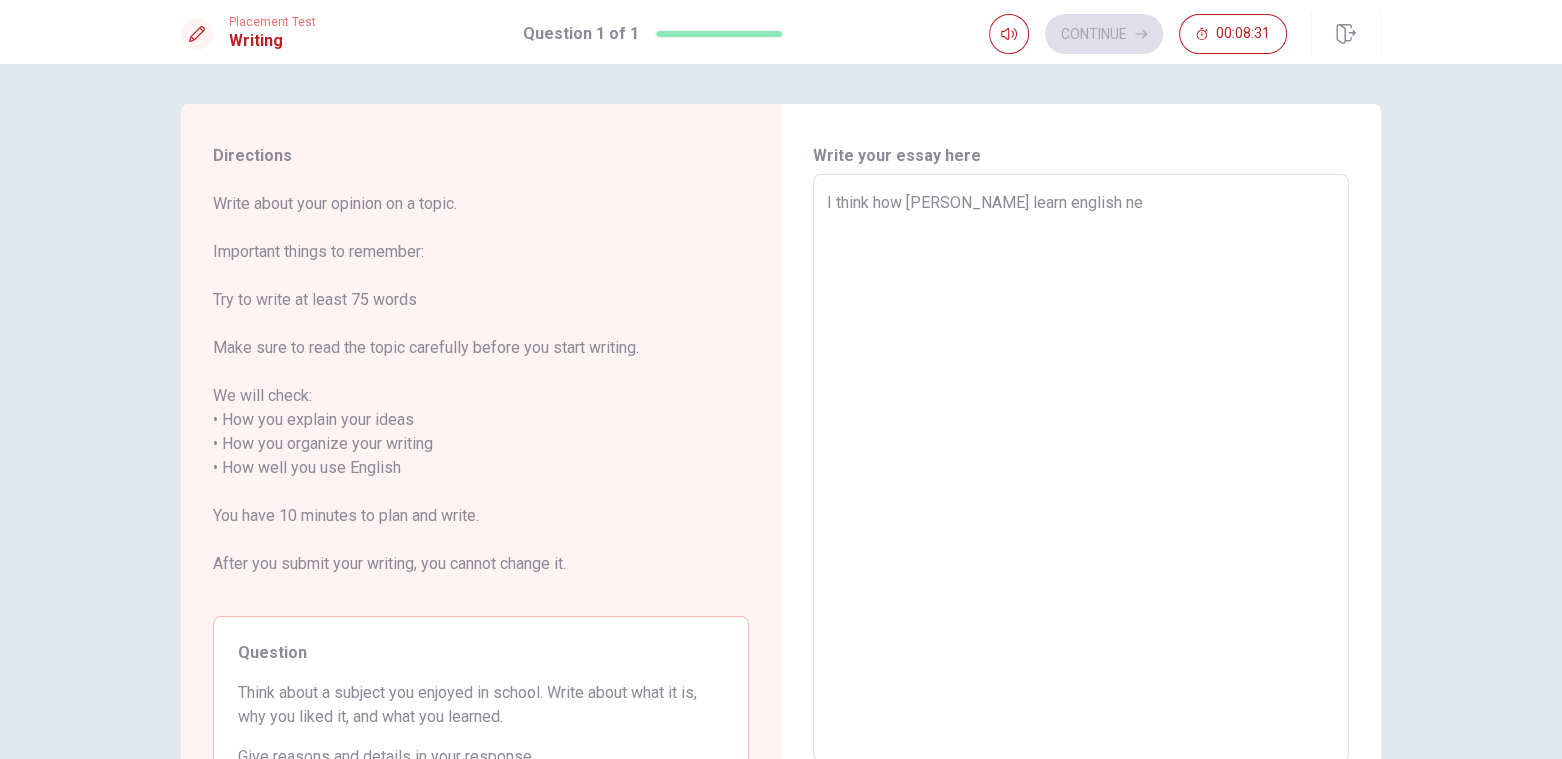 type on "x" 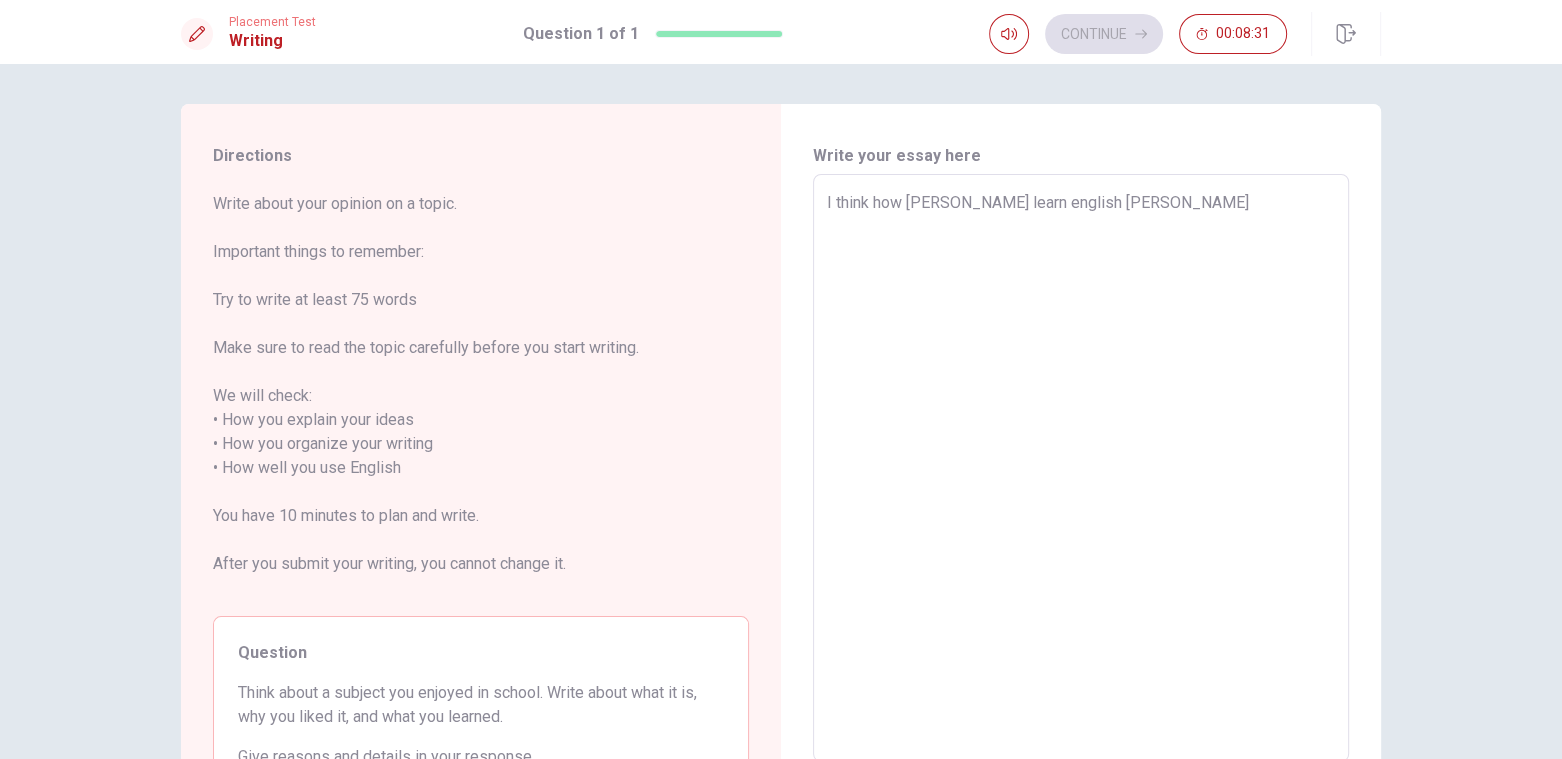 type on "x" 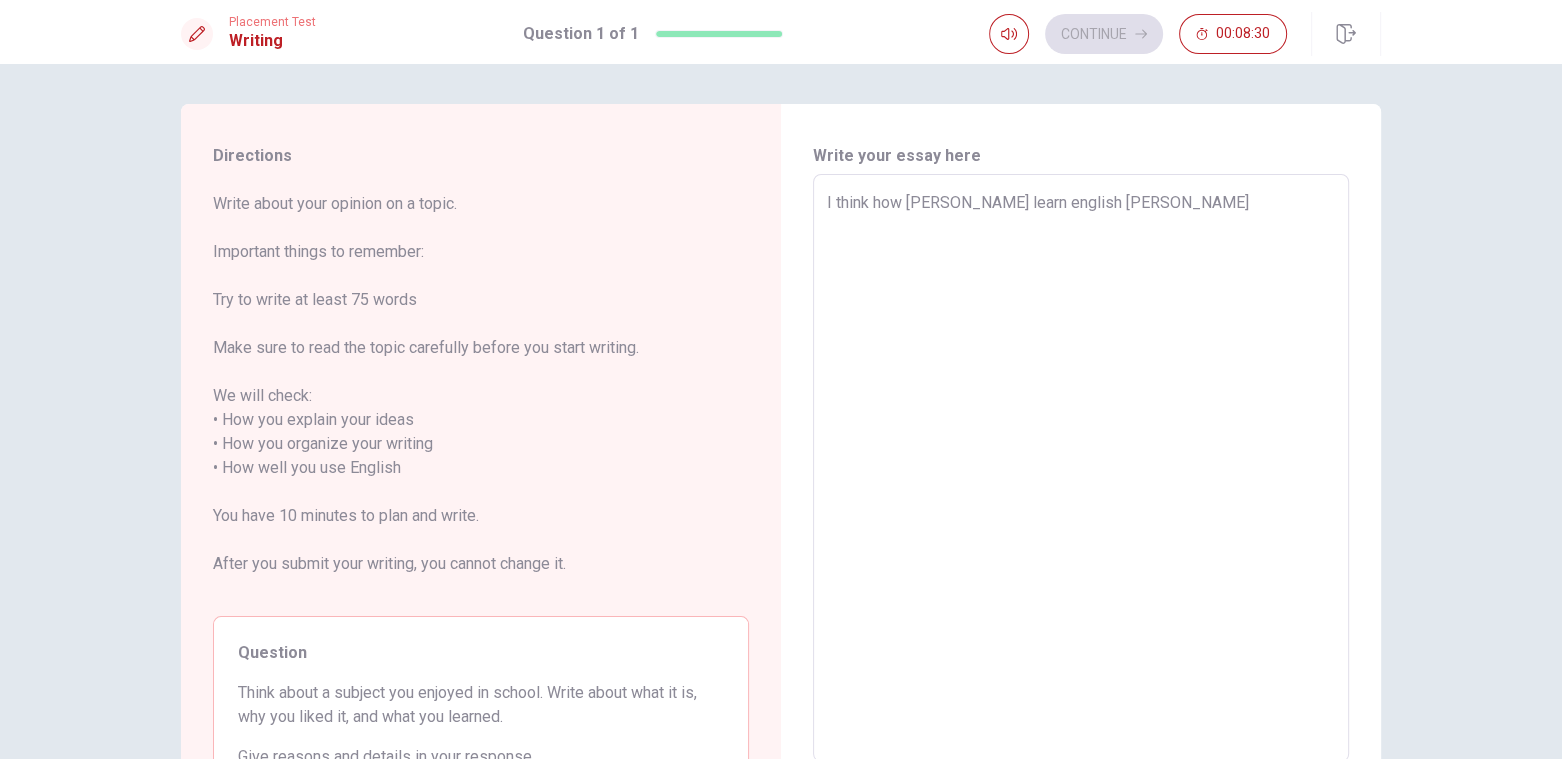 type on "I think how [PERSON_NAME] learn english [PERSON_NAME]" 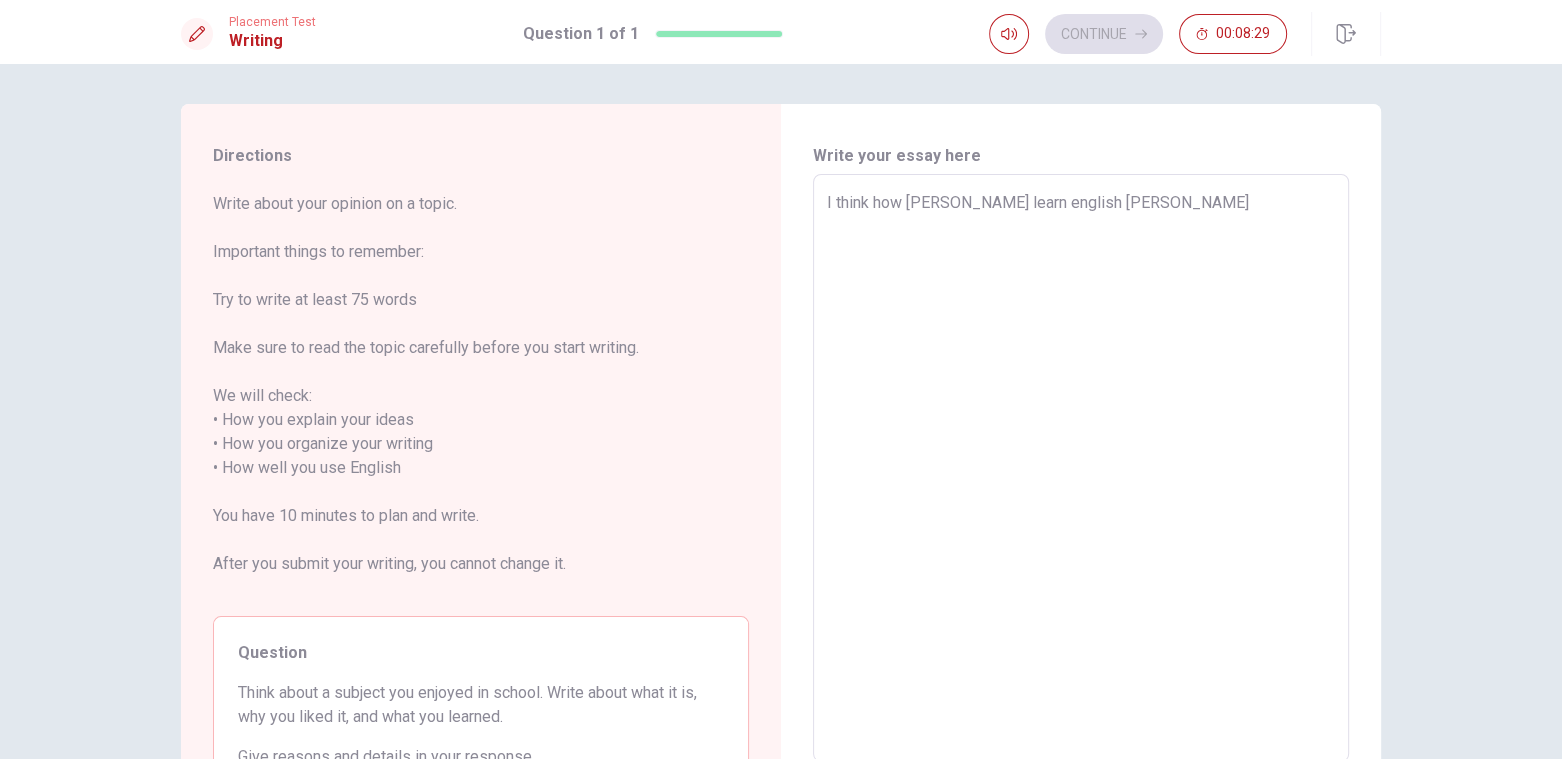 type on "I think how [PERSON_NAME] learn english ne" 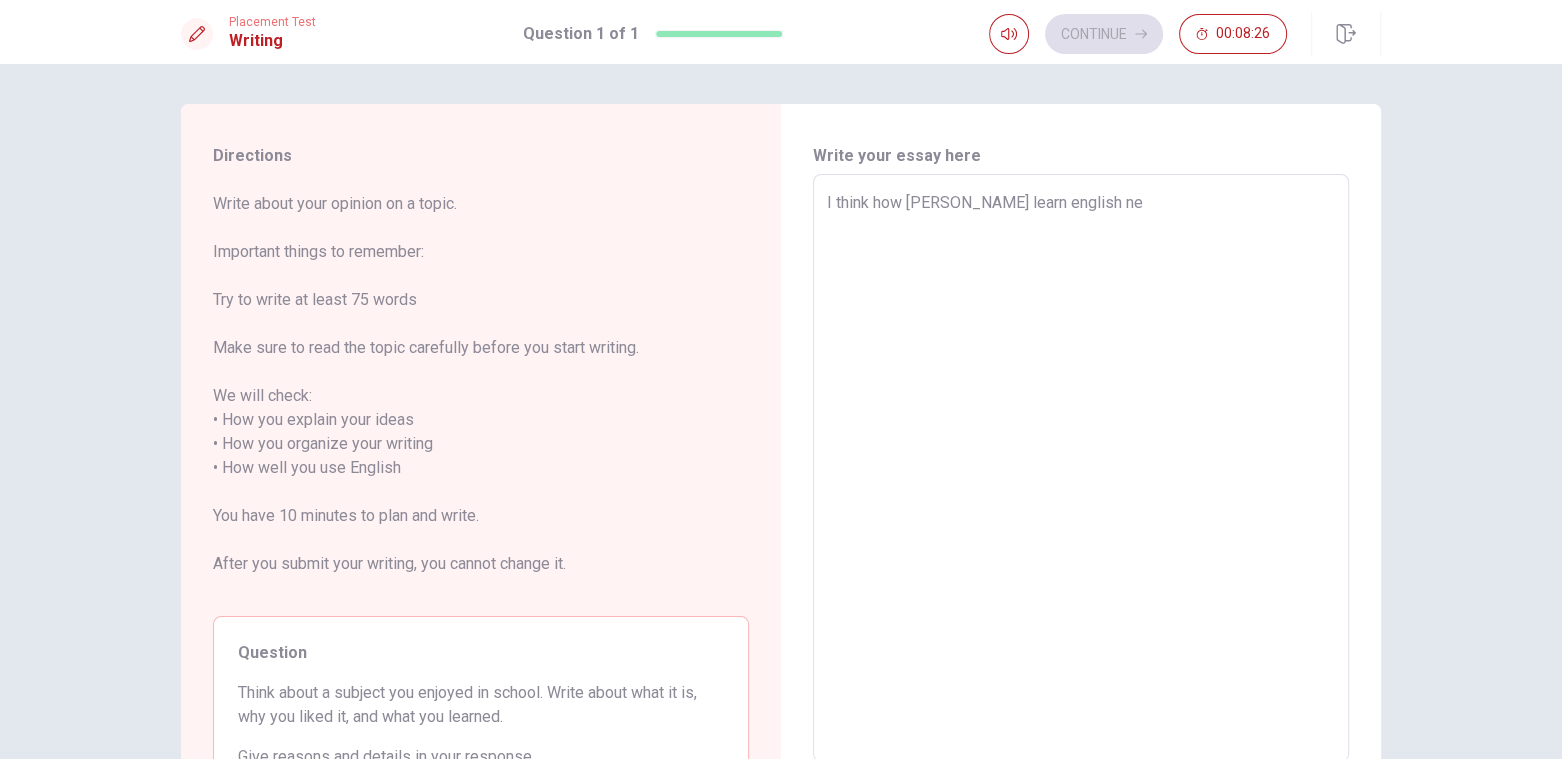 click on "I think how [PERSON_NAME] learn english ne" at bounding box center (1081, 468) 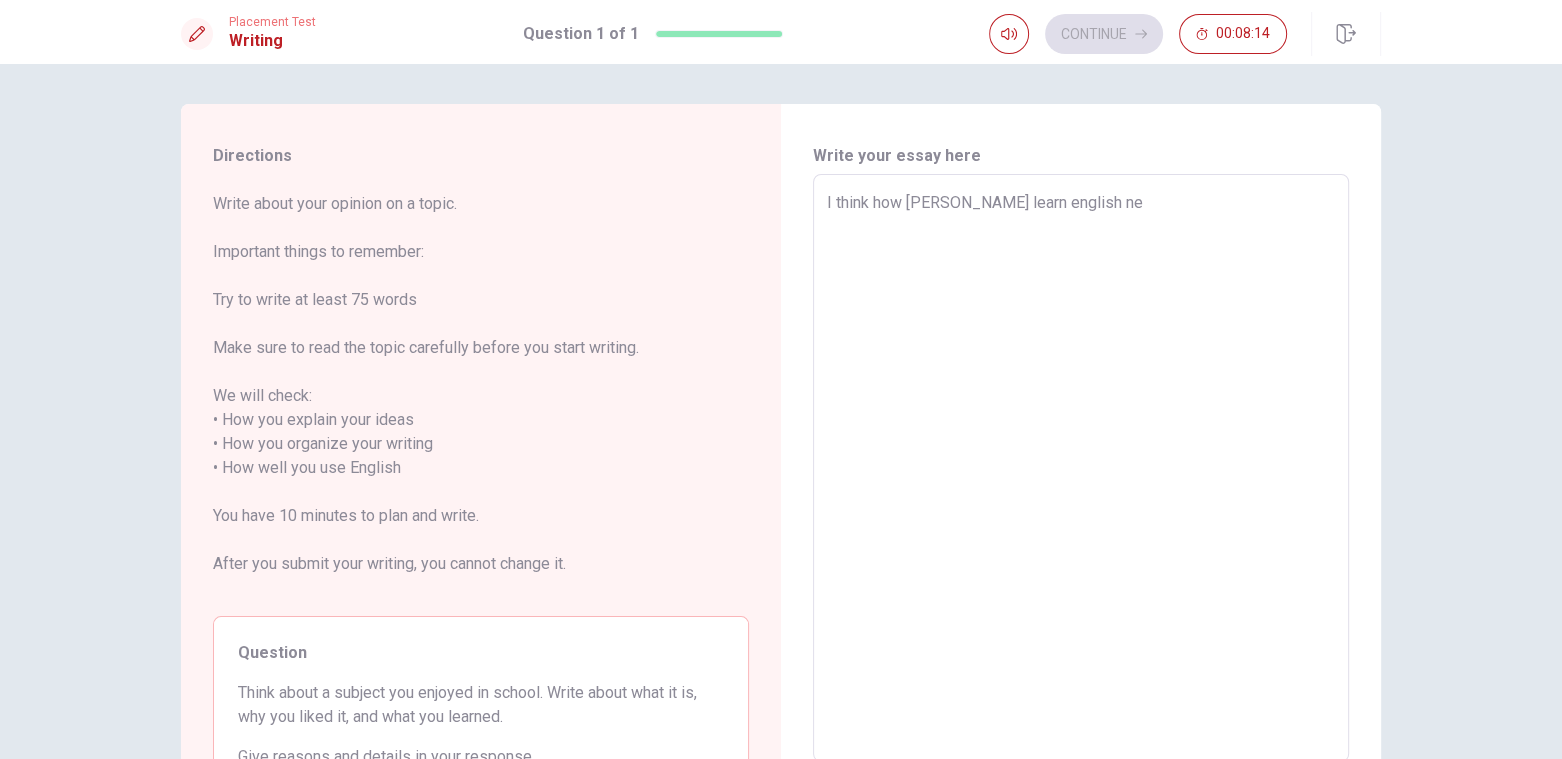 drag, startPoint x: 868, startPoint y: 238, endPoint x: 896, endPoint y: 223, distance: 31.764761 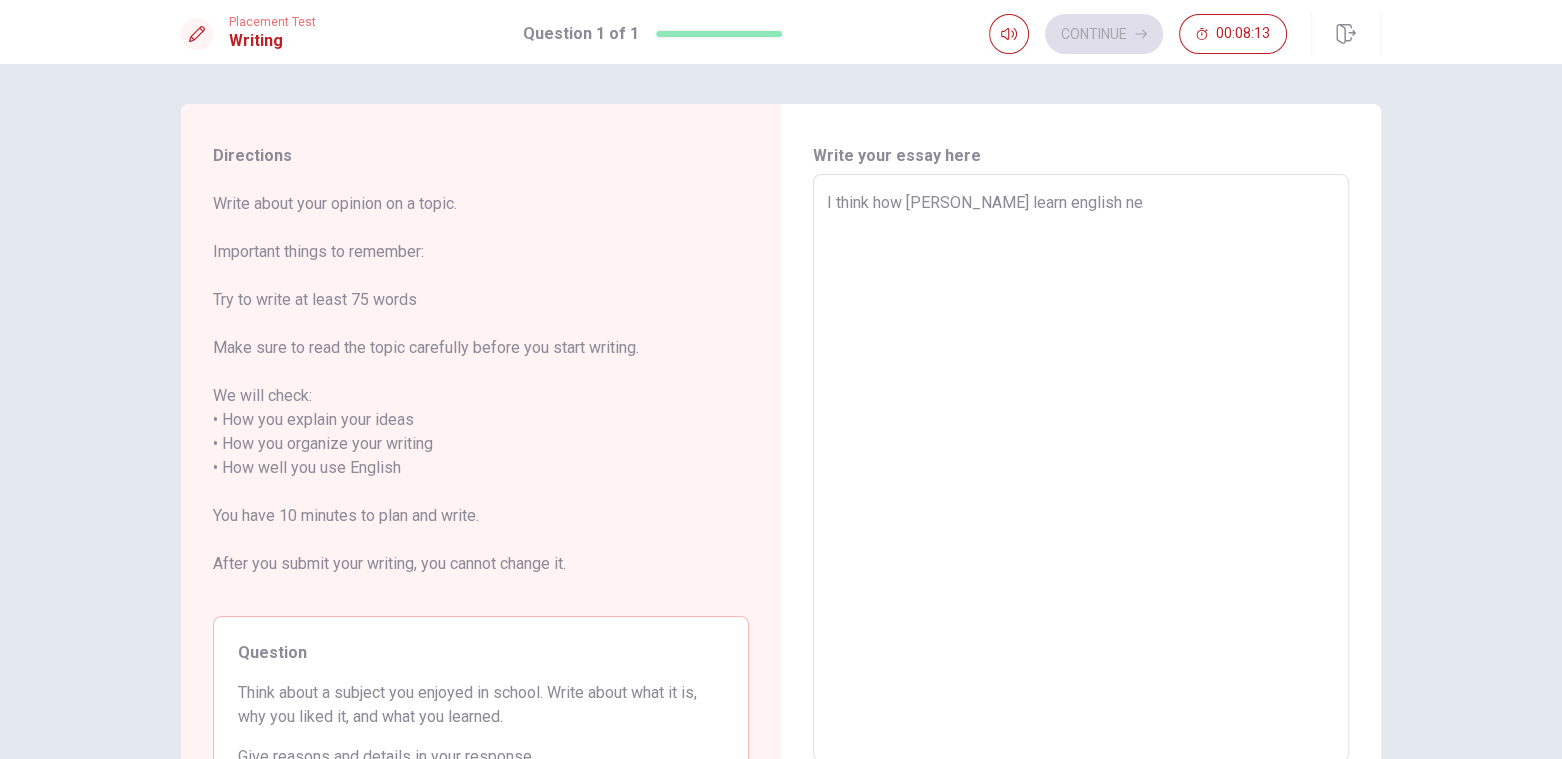 click on "I think how [PERSON_NAME] learn english ne" at bounding box center [1081, 468] 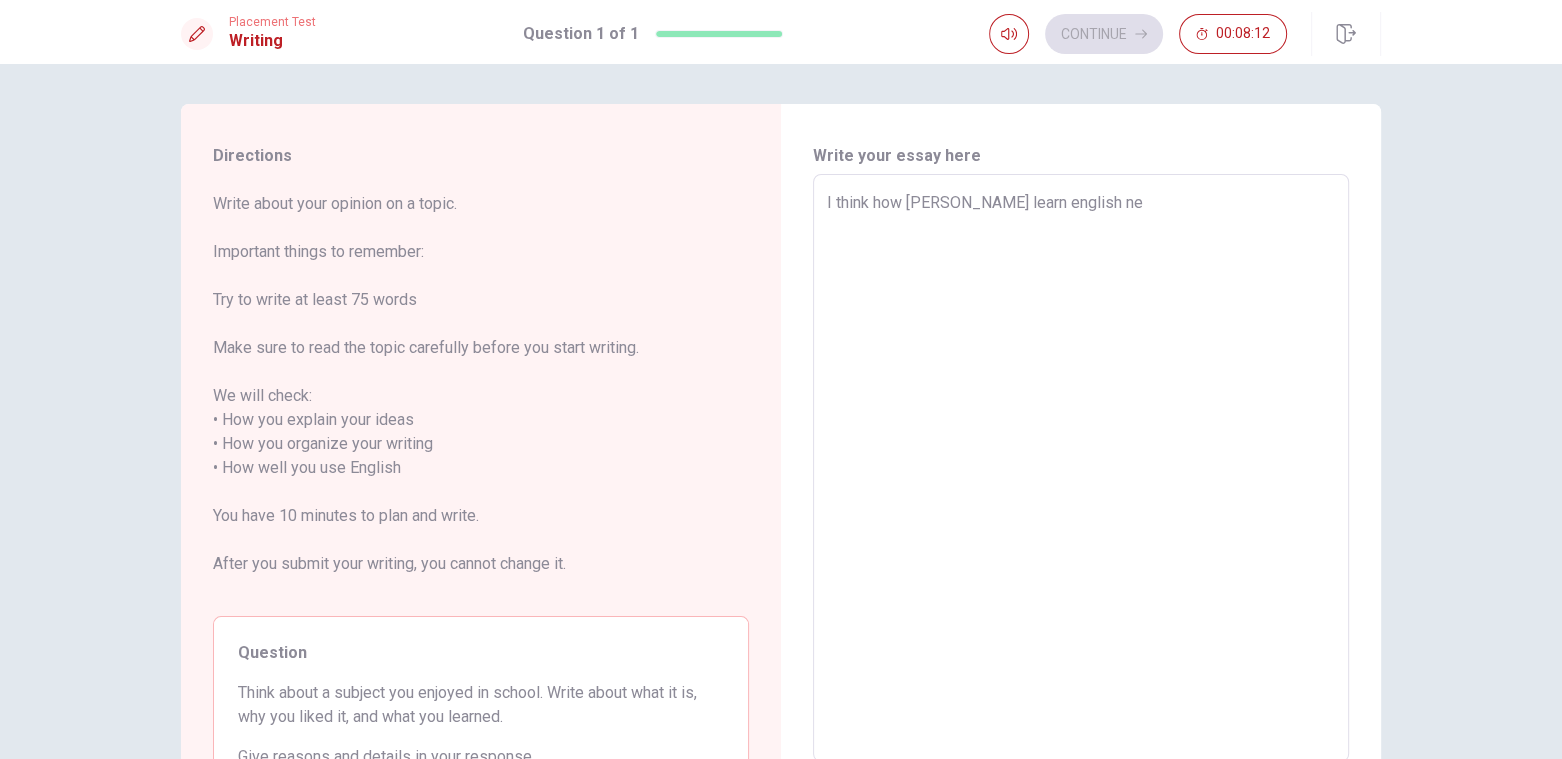 type on "I think [PERSON_NAME] learn english ne" 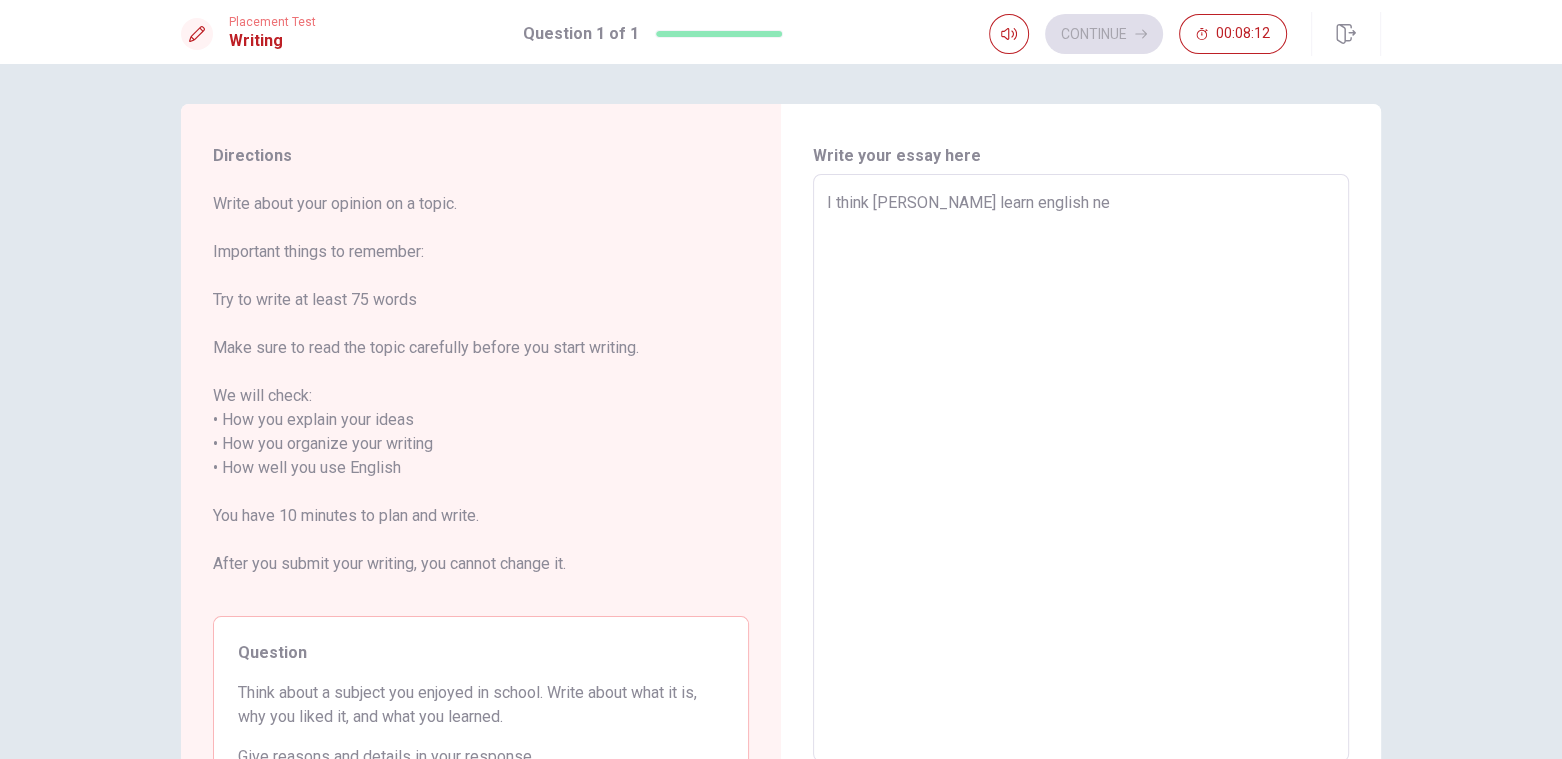 type on "x" 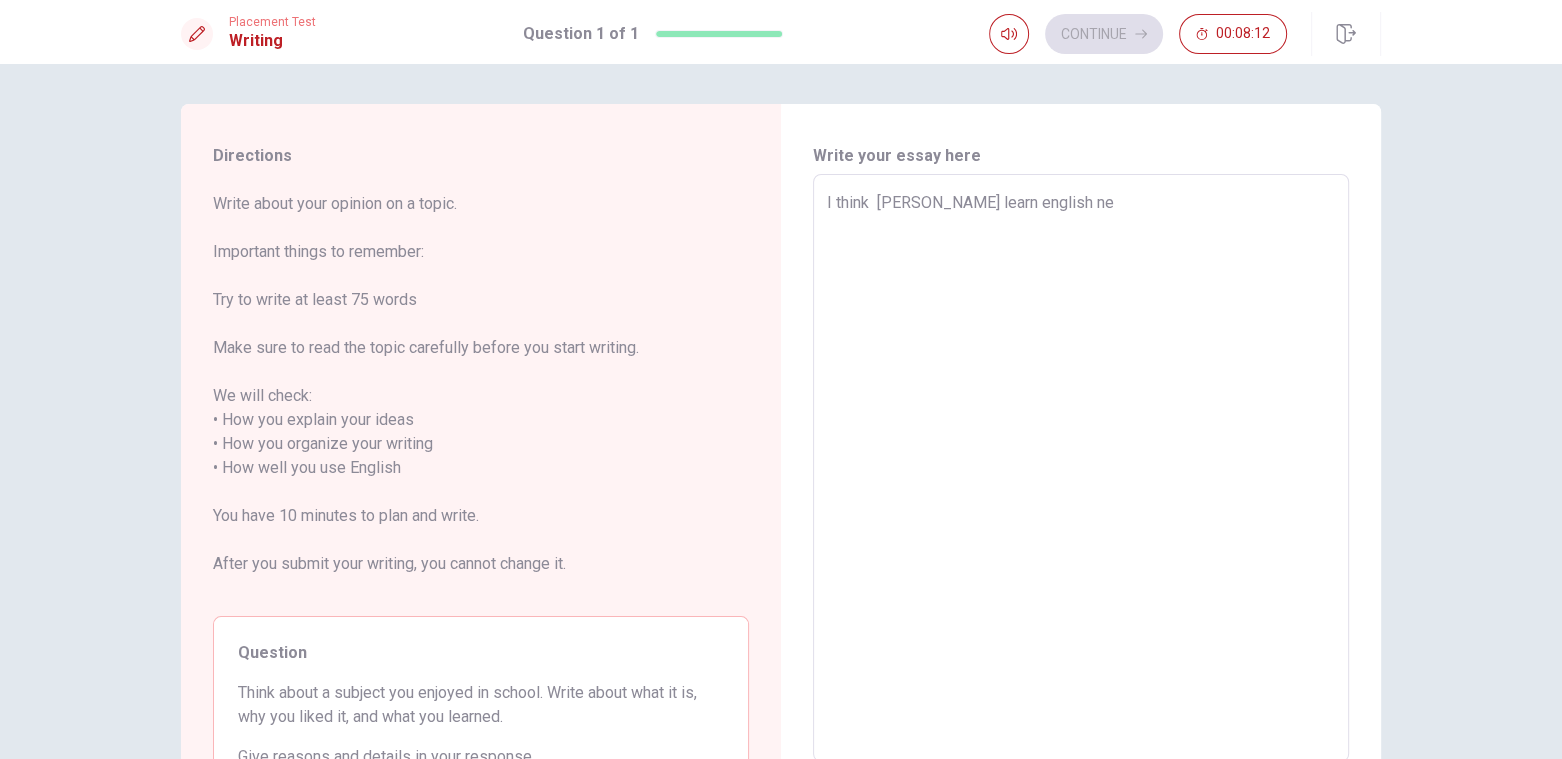 type on "x" 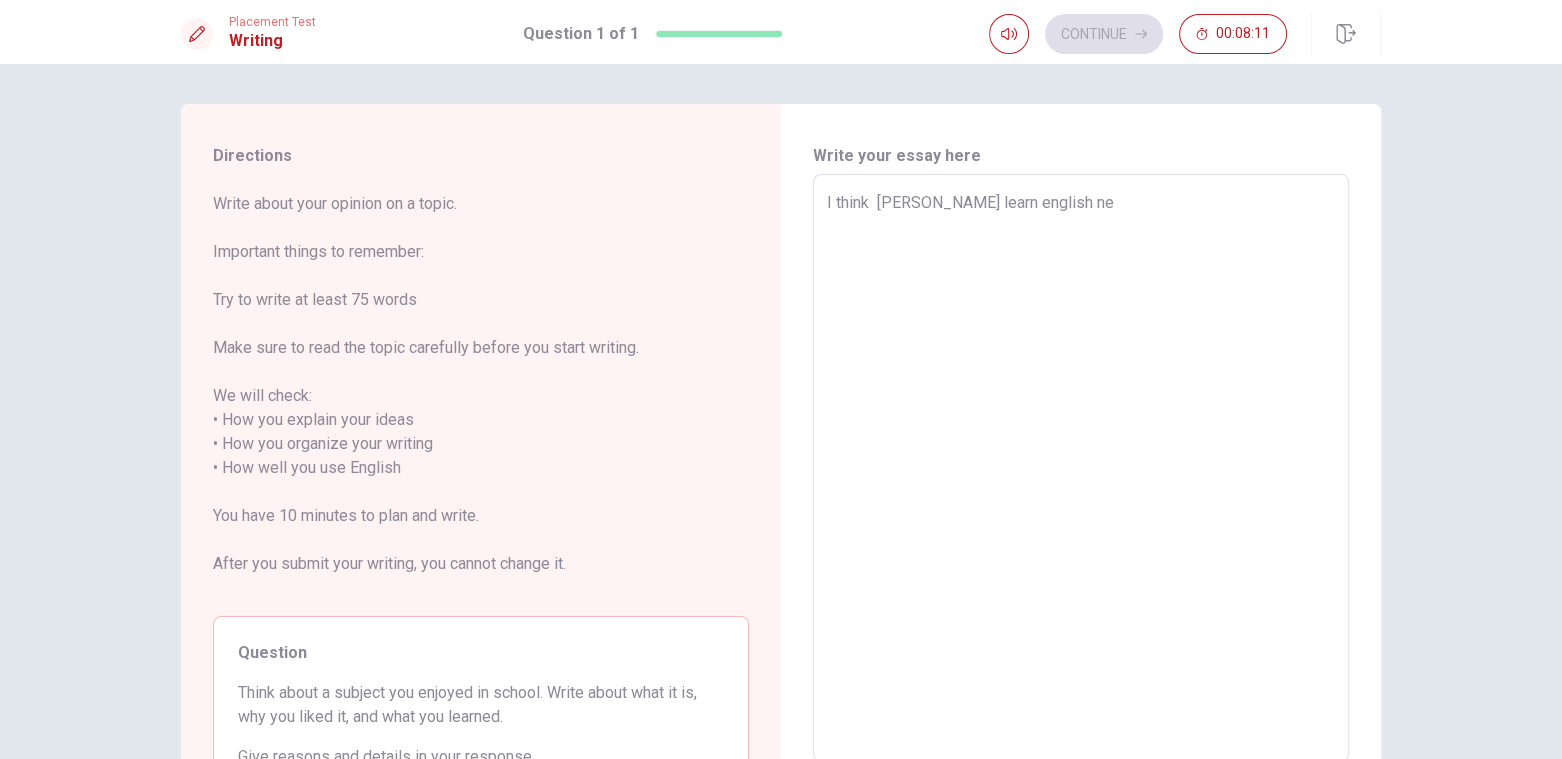 type on "I think w yuo learn english ne" 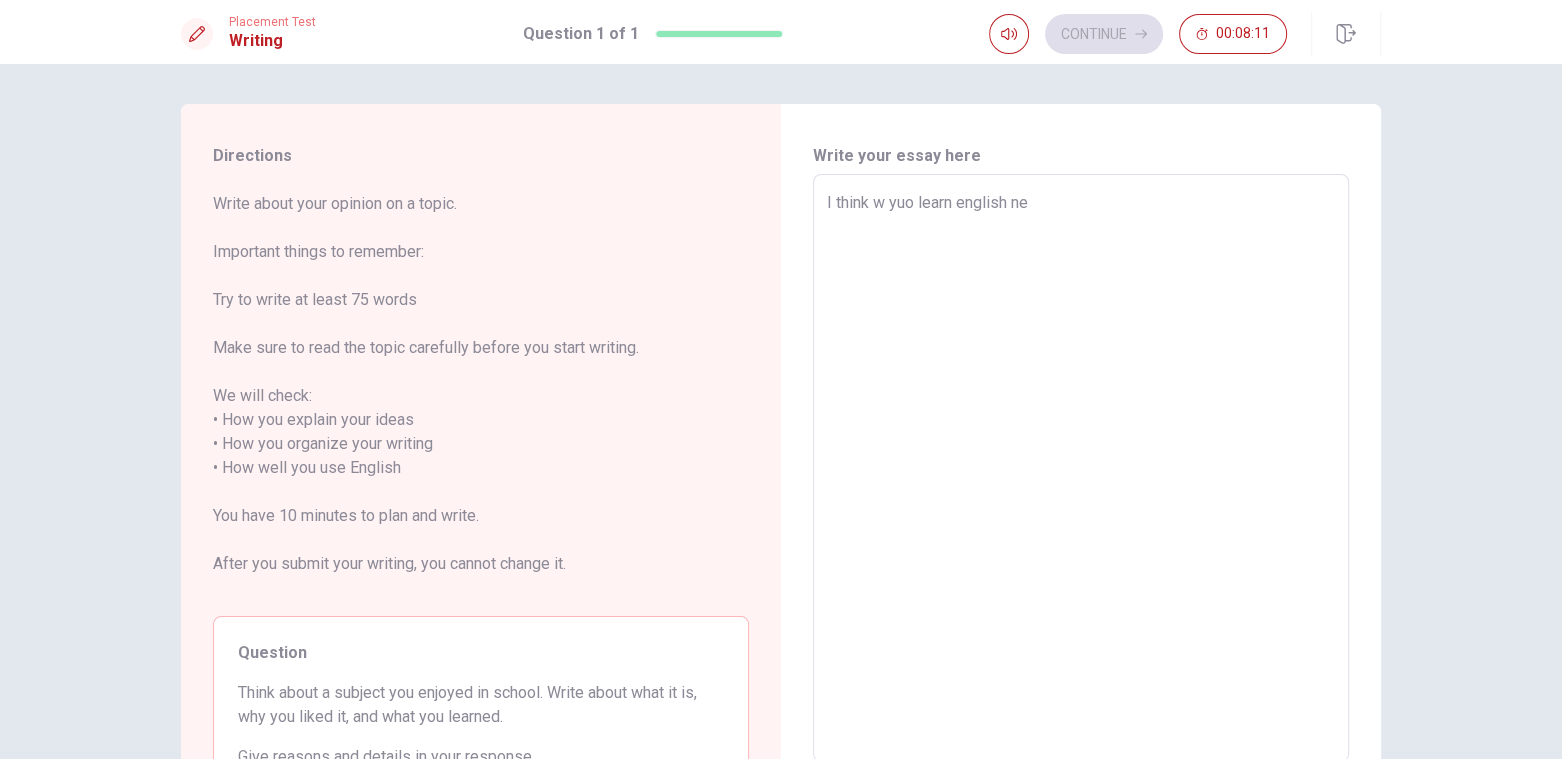 type on "x" 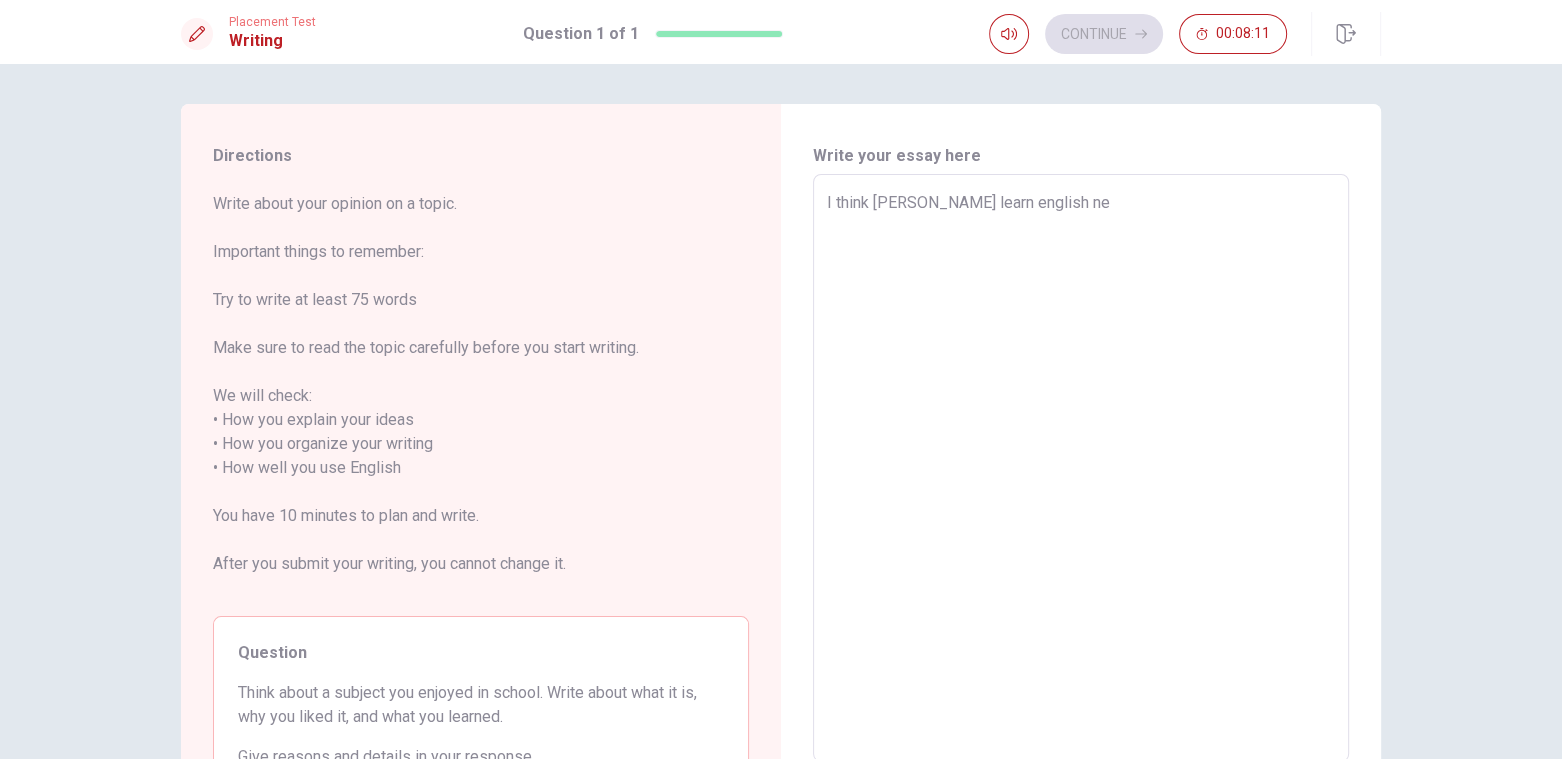 type on "I think [PERSON_NAME] learn english ne" 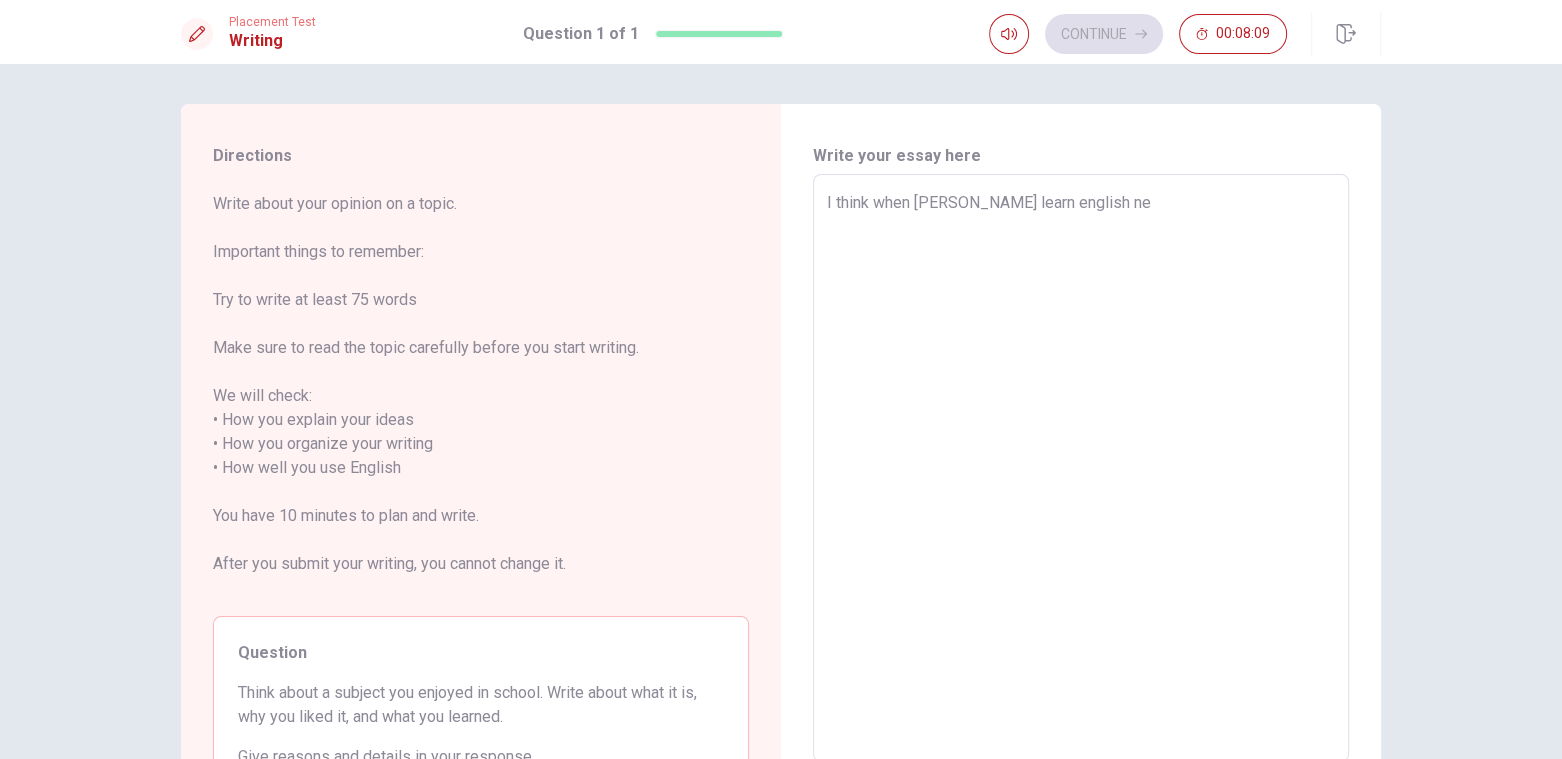 click on "I think when [PERSON_NAME] learn english ne" at bounding box center [1081, 468] 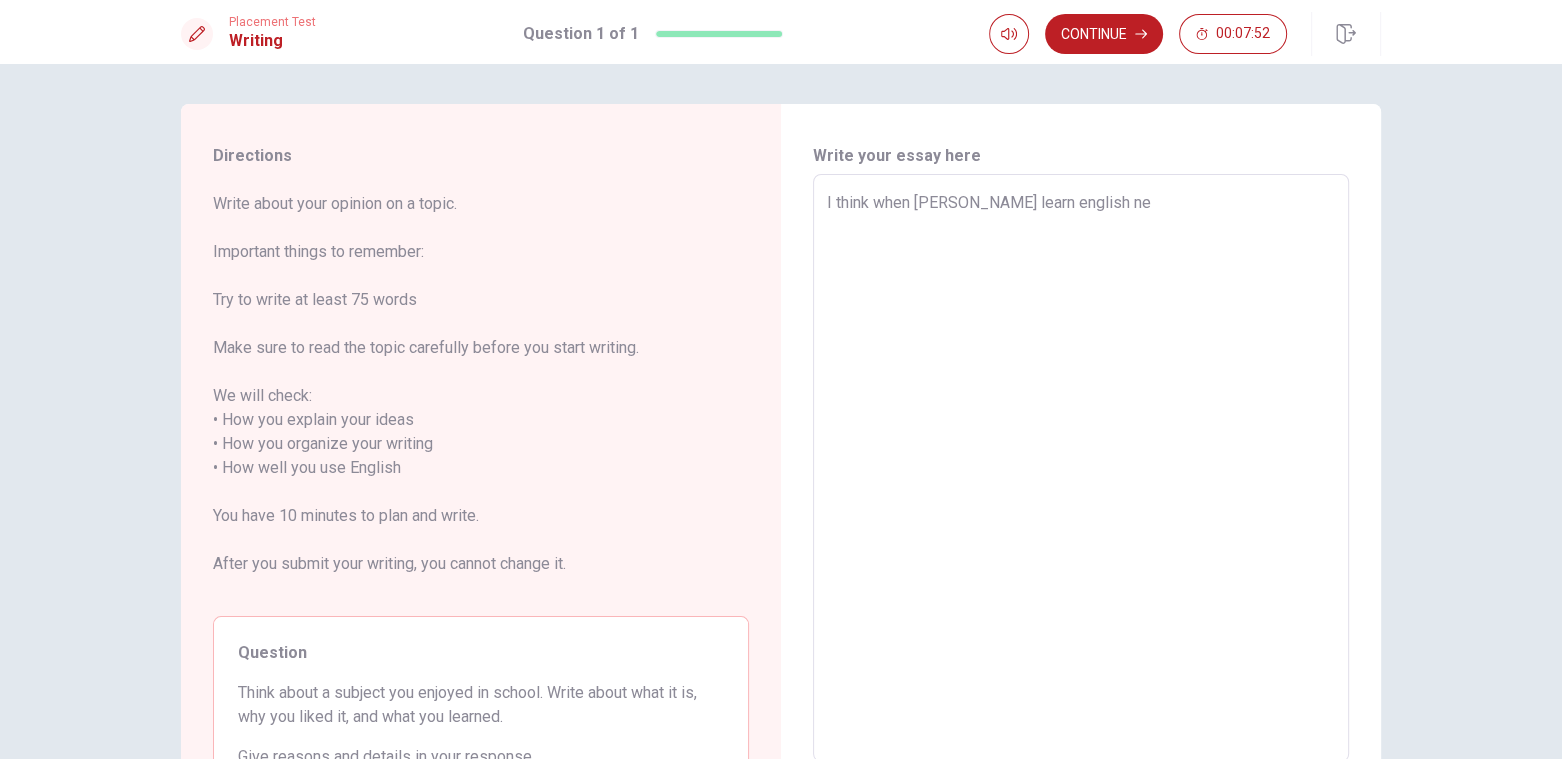 click on "I think when [PERSON_NAME] learn english ne" at bounding box center [1081, 468] 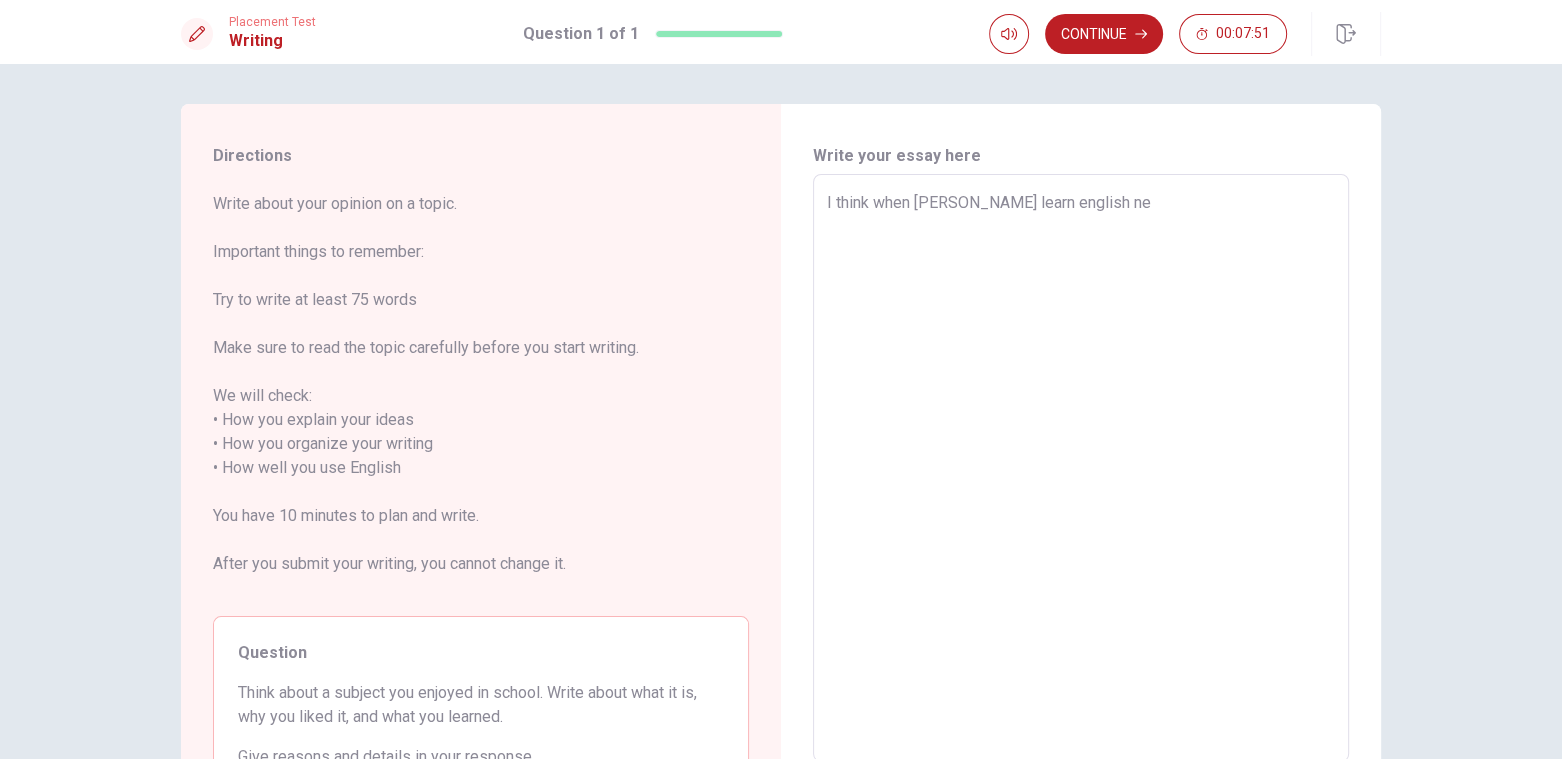 type on "x" 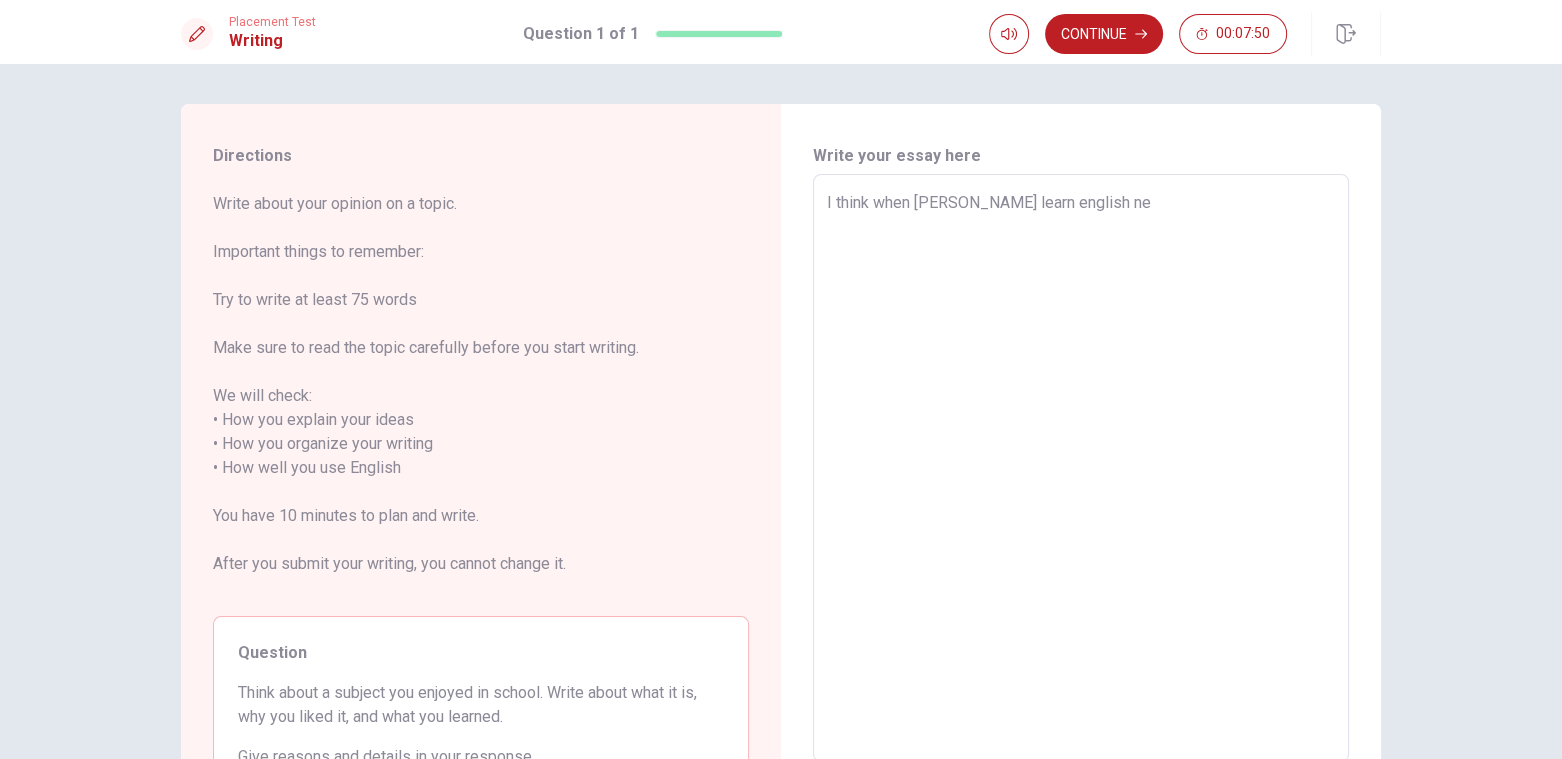 type on "I think when [PERSON_NAME] learn english n" 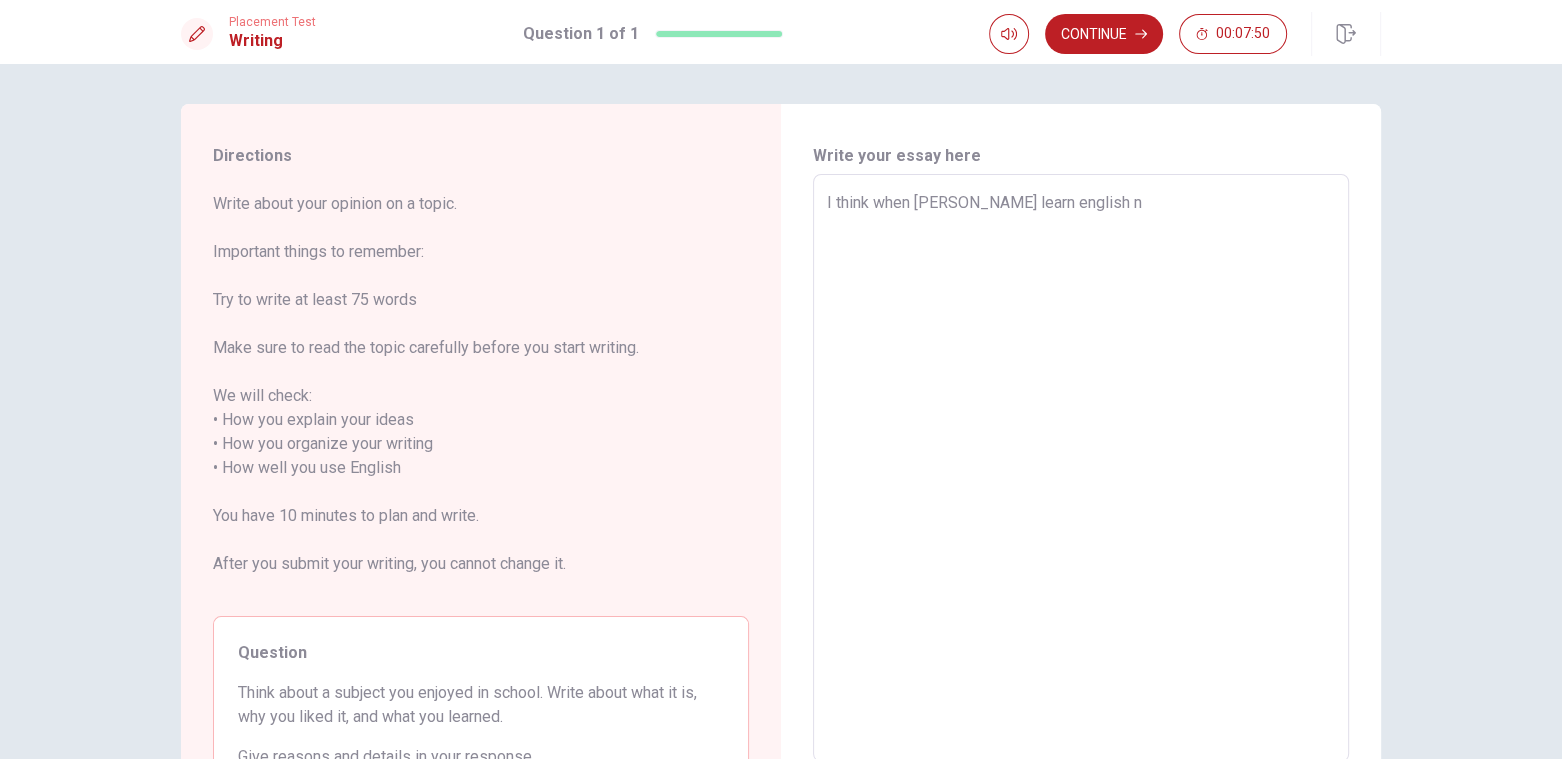 type on "x" 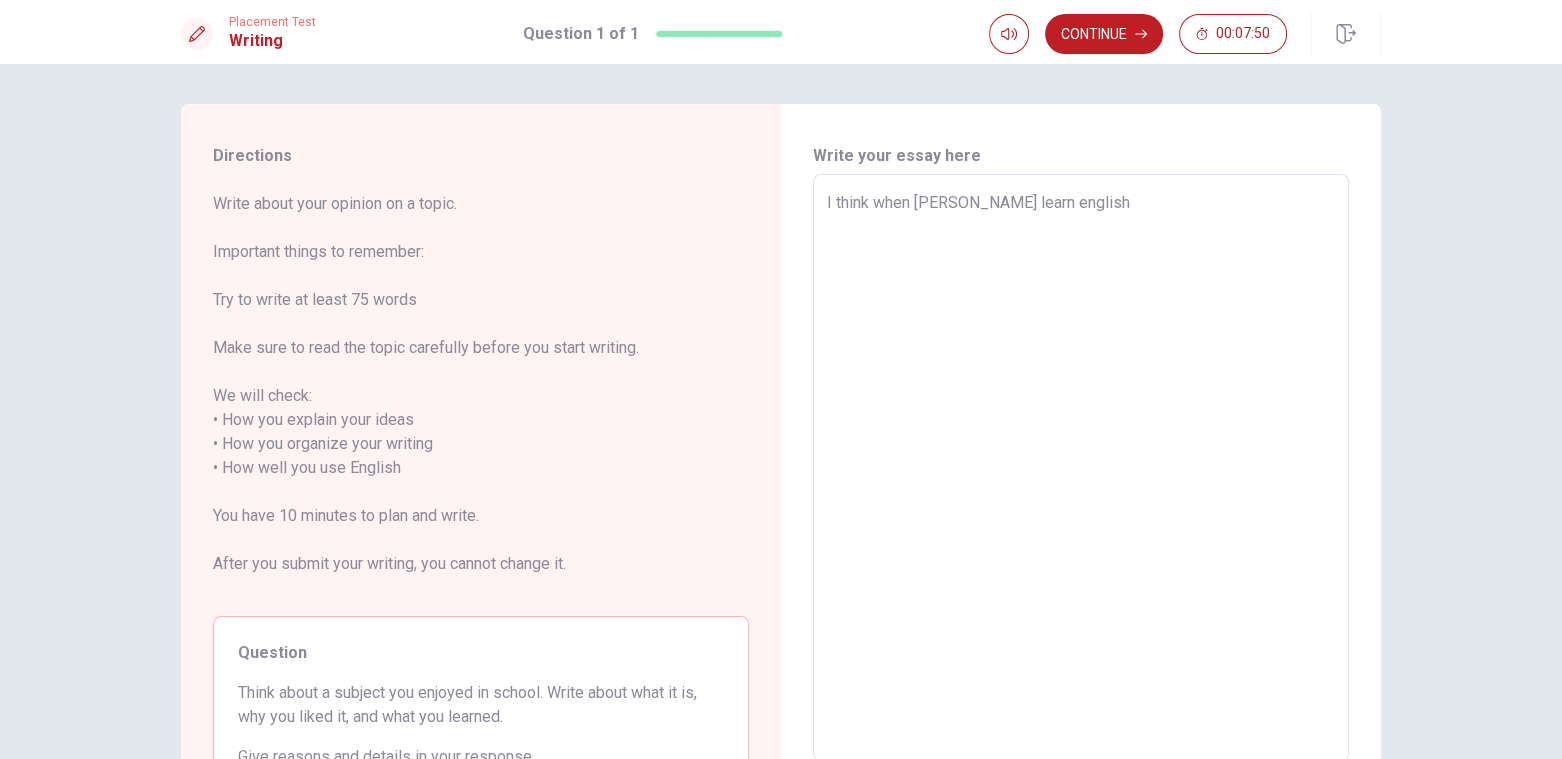 type on "x" 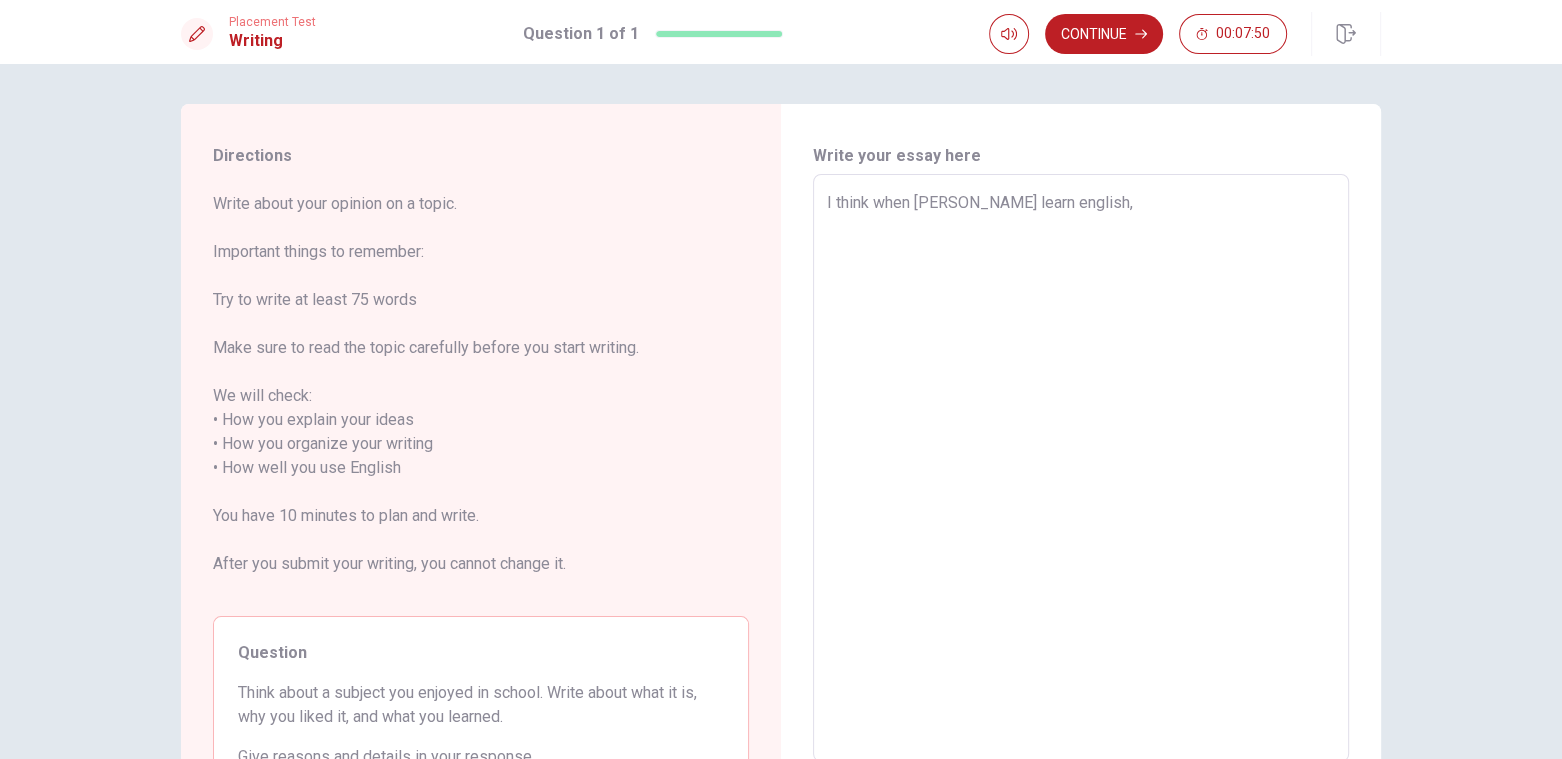 type on "I think when [PERSON_NAME] learn english,." 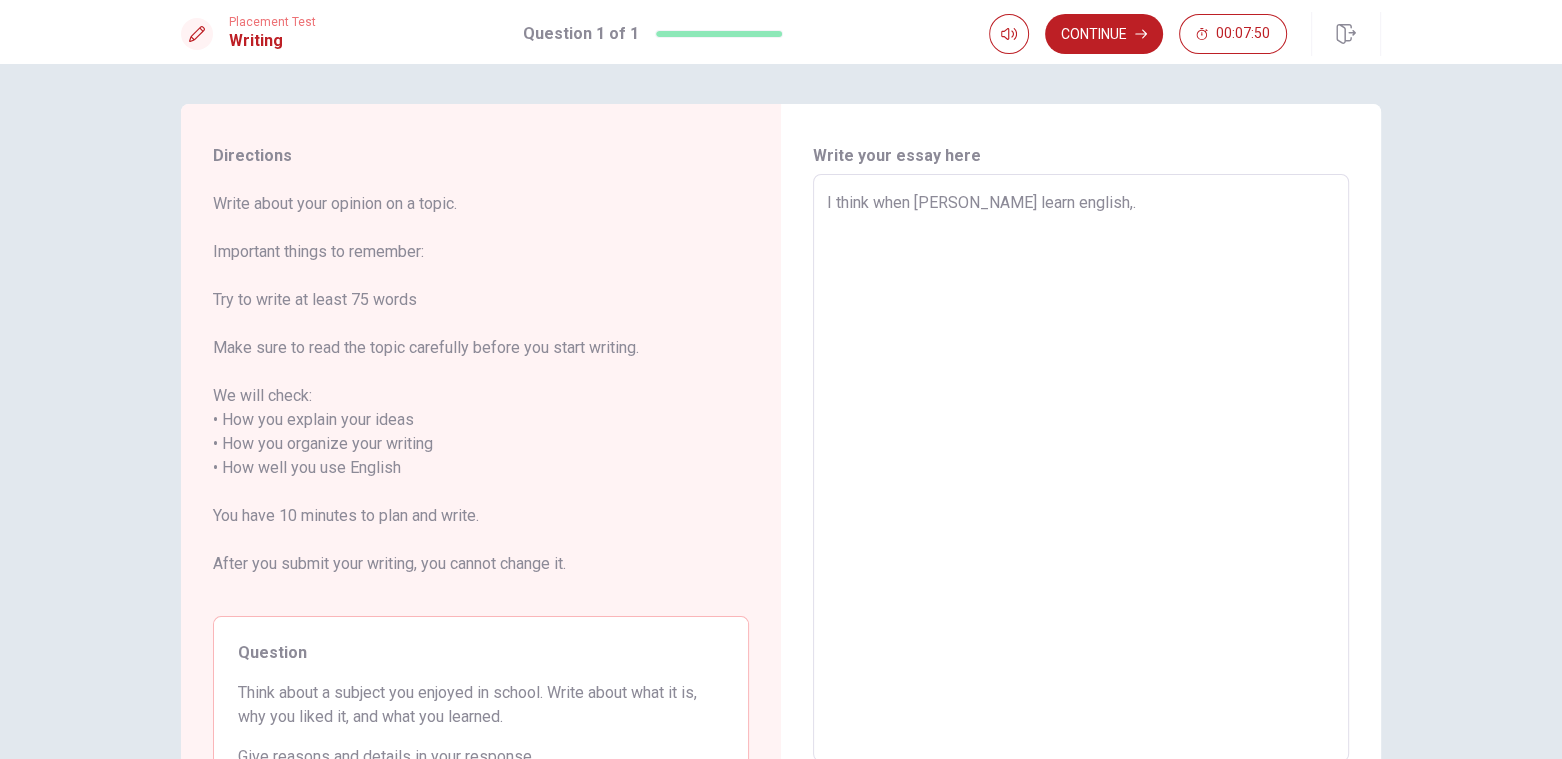 type on "x" 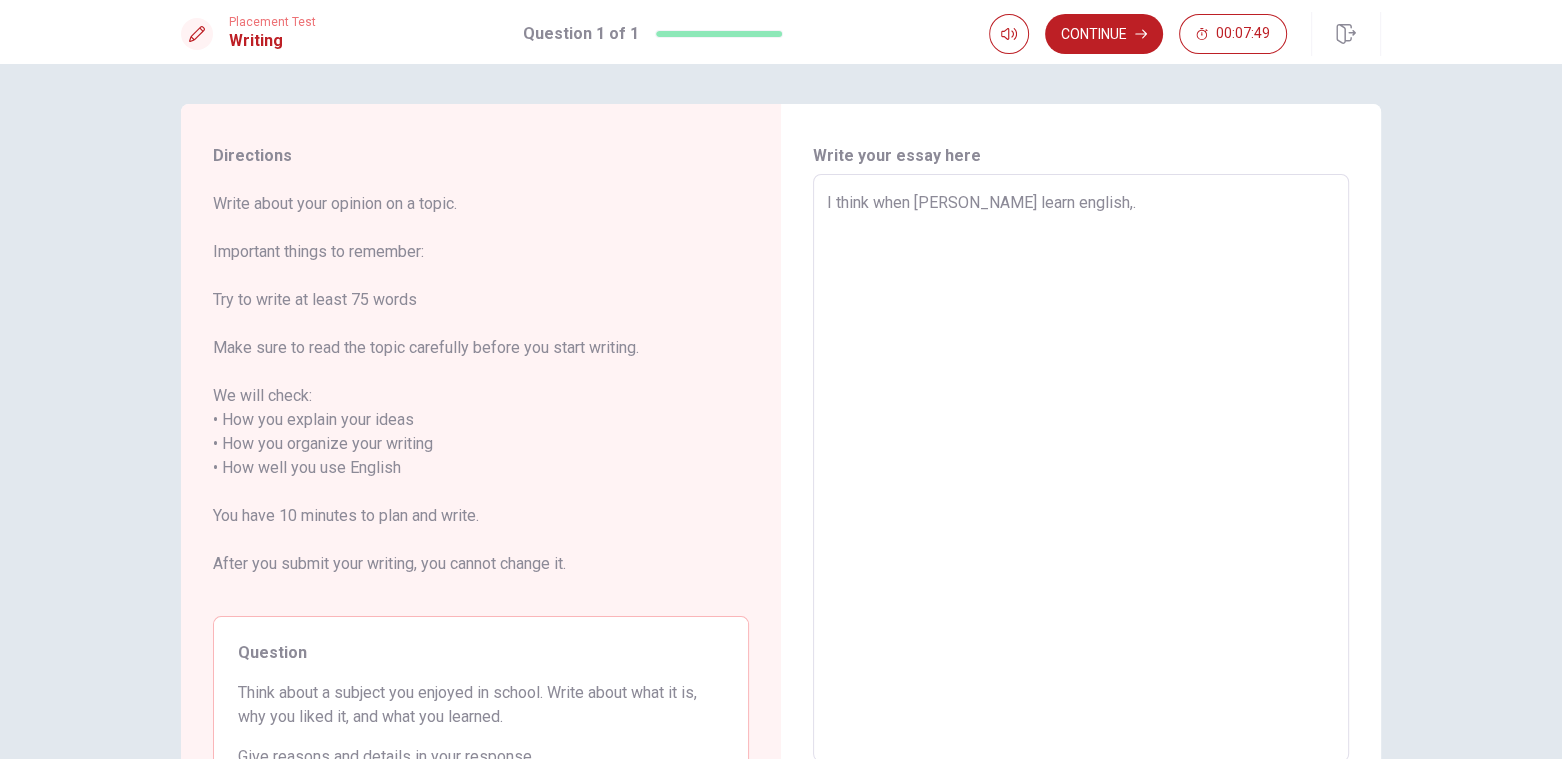 type on "I think when [PERSON_NAME] learn english," 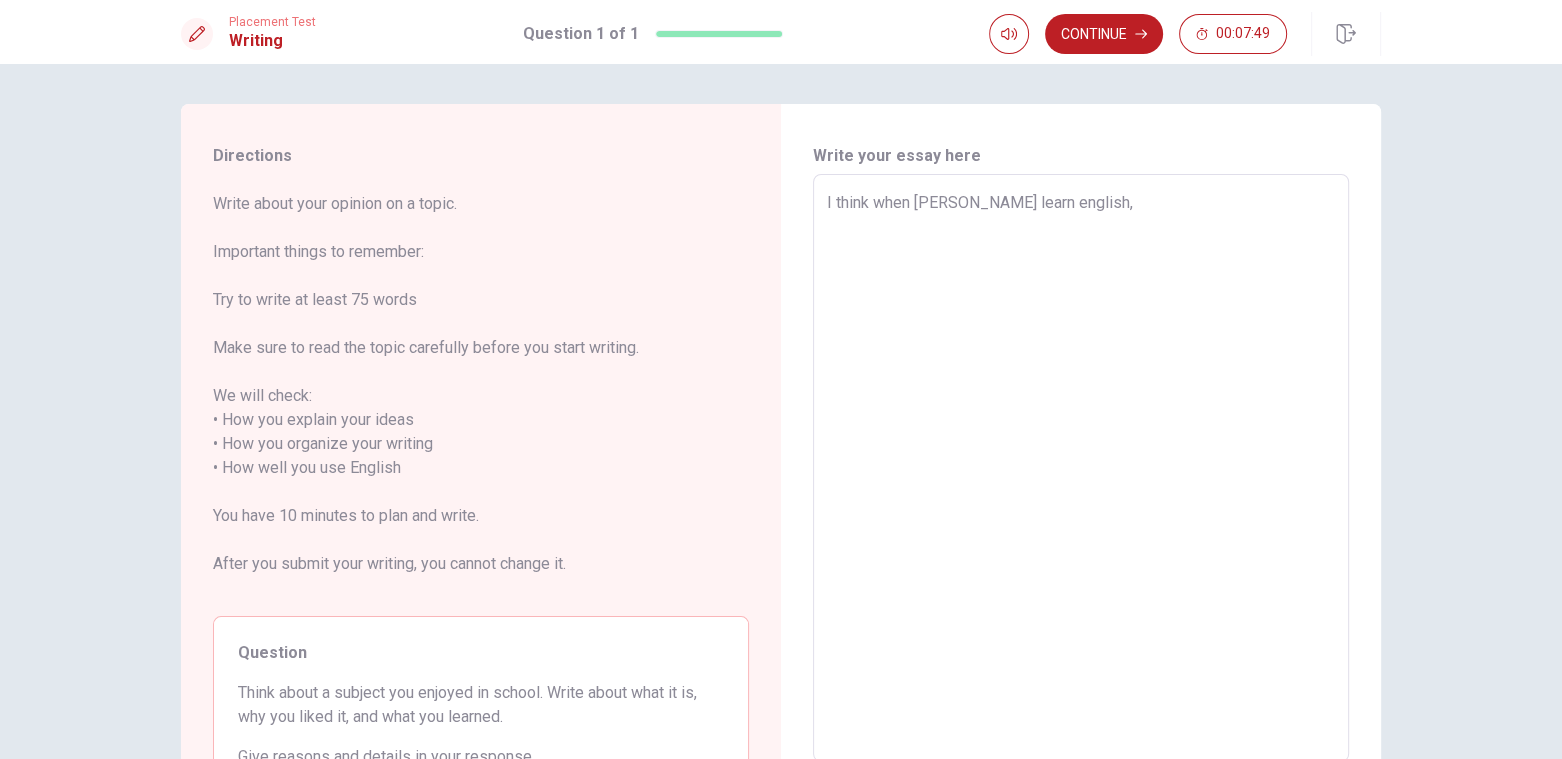 type on "x" 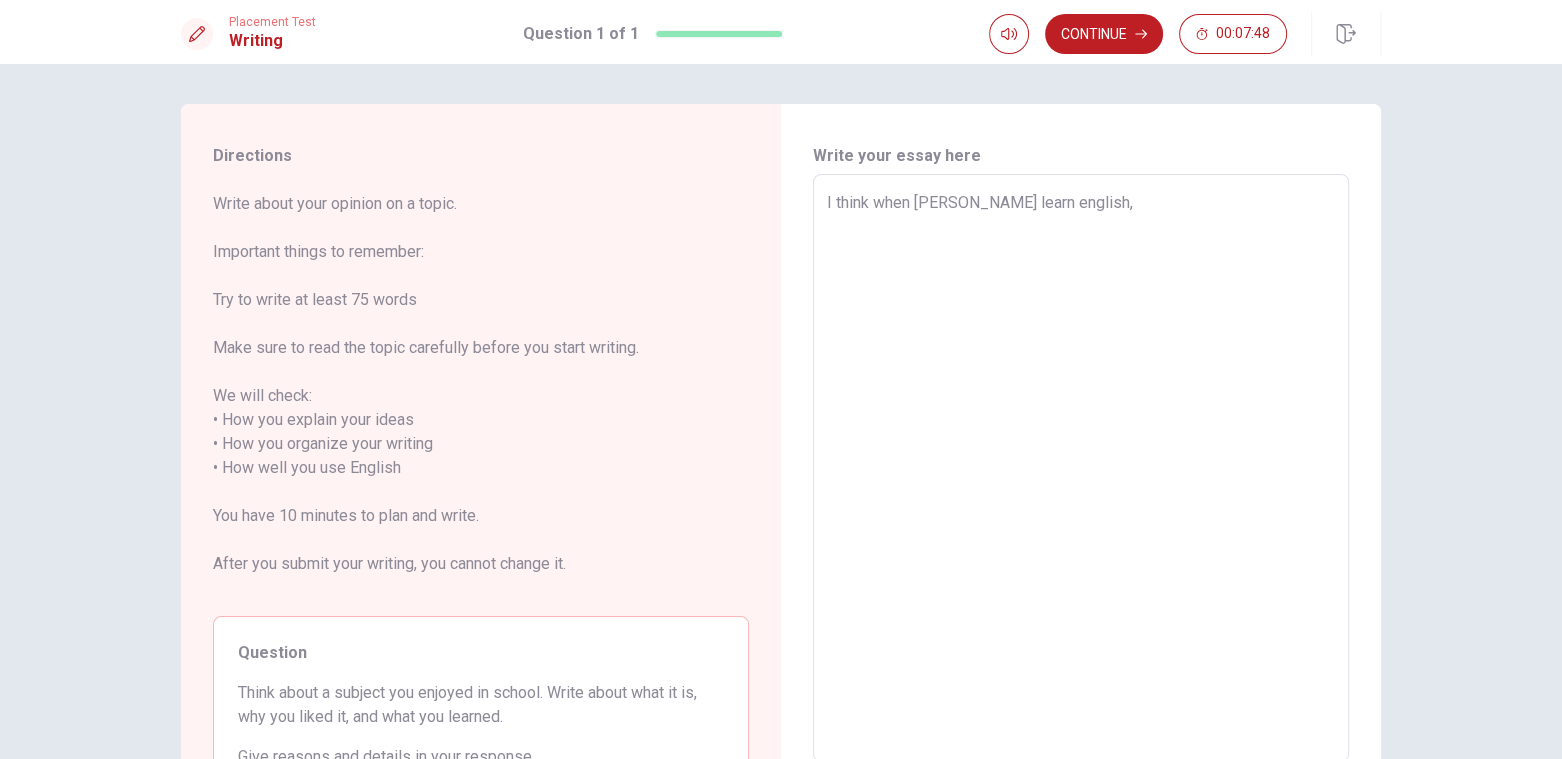 type on "I think when [PERSON_NAME] learn english, y" 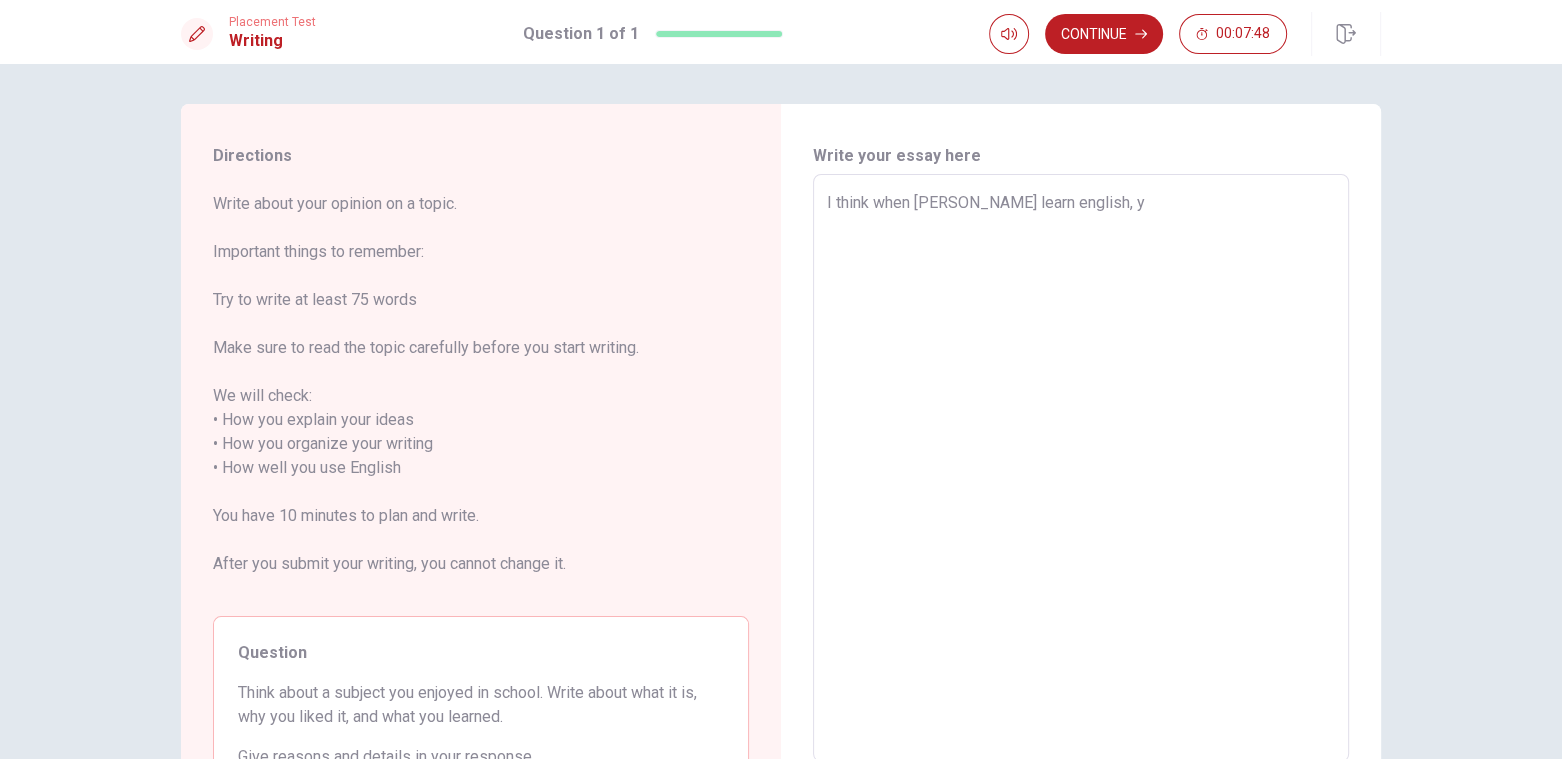type on "x" 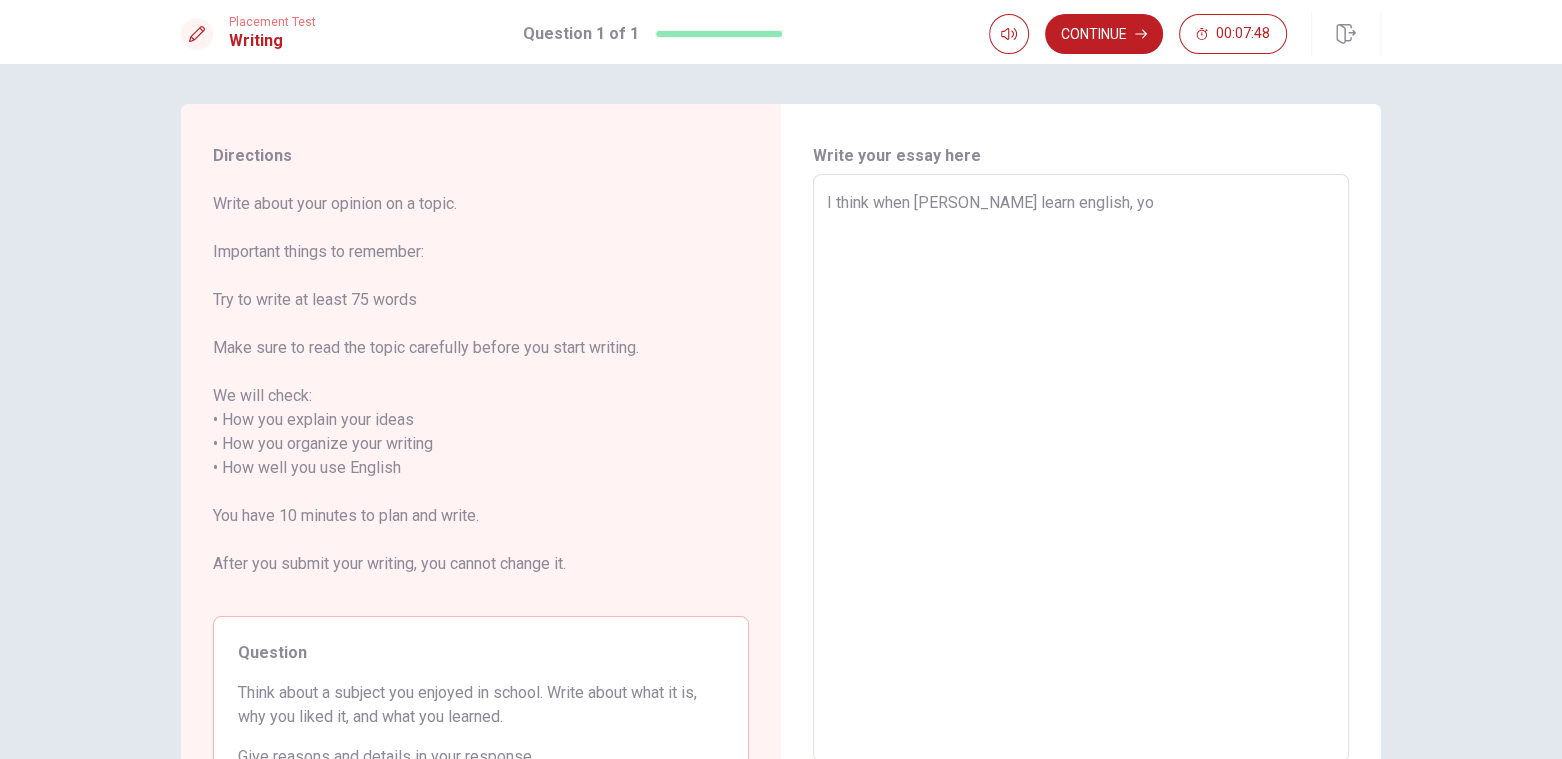 type on "x" 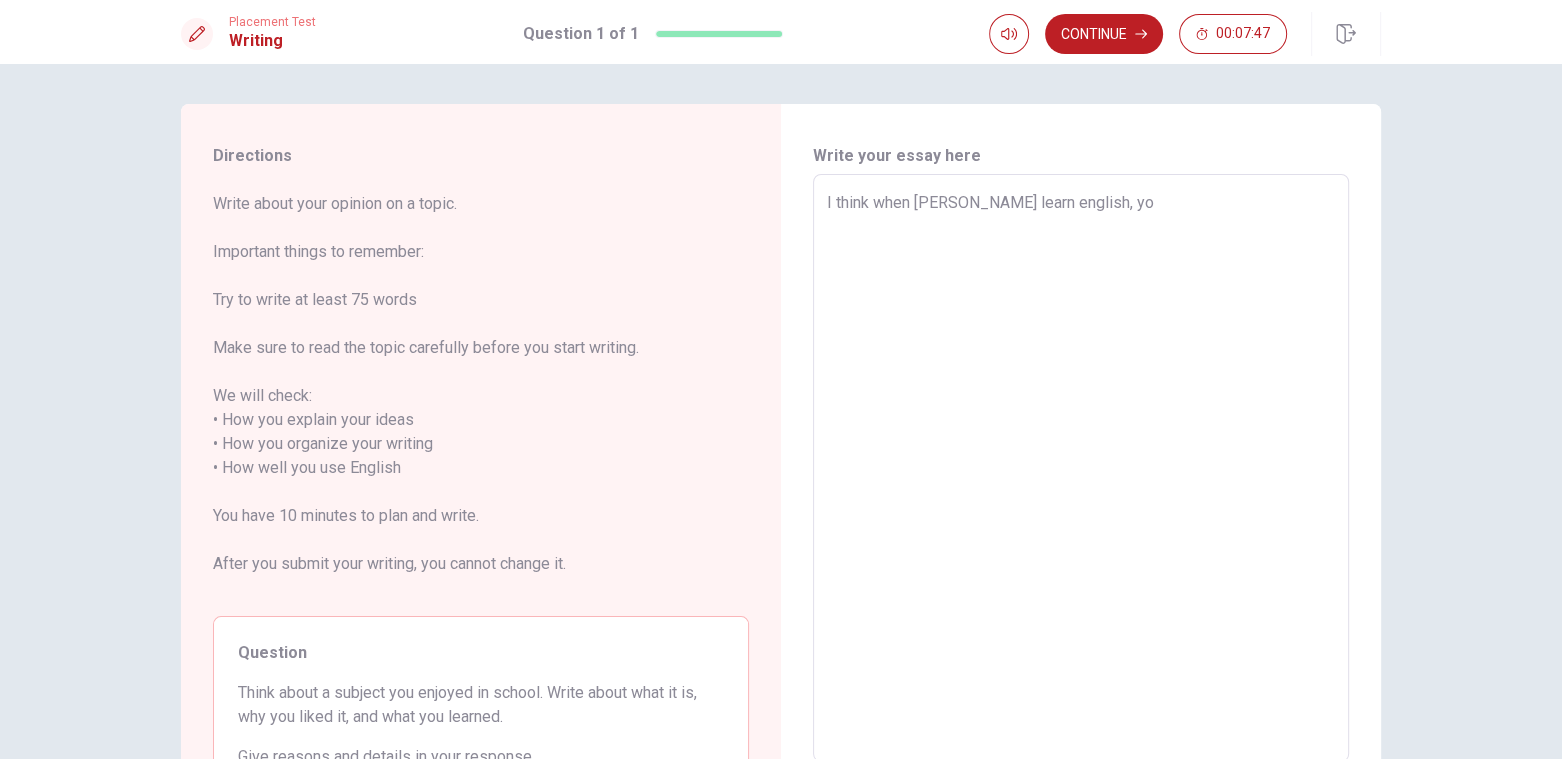 type on "I think when [PERSON_NAME] learn english, you" 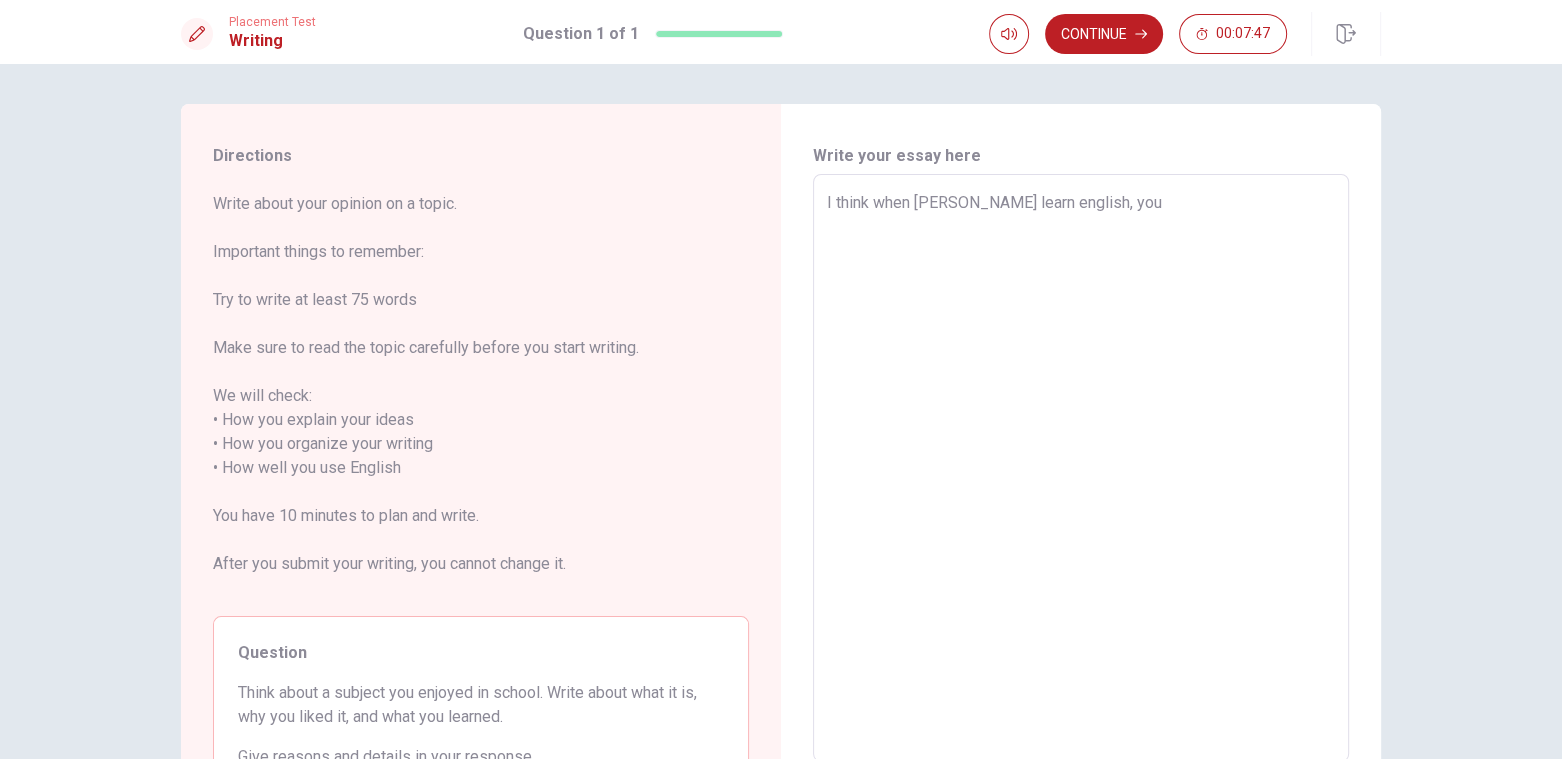 type on "x" 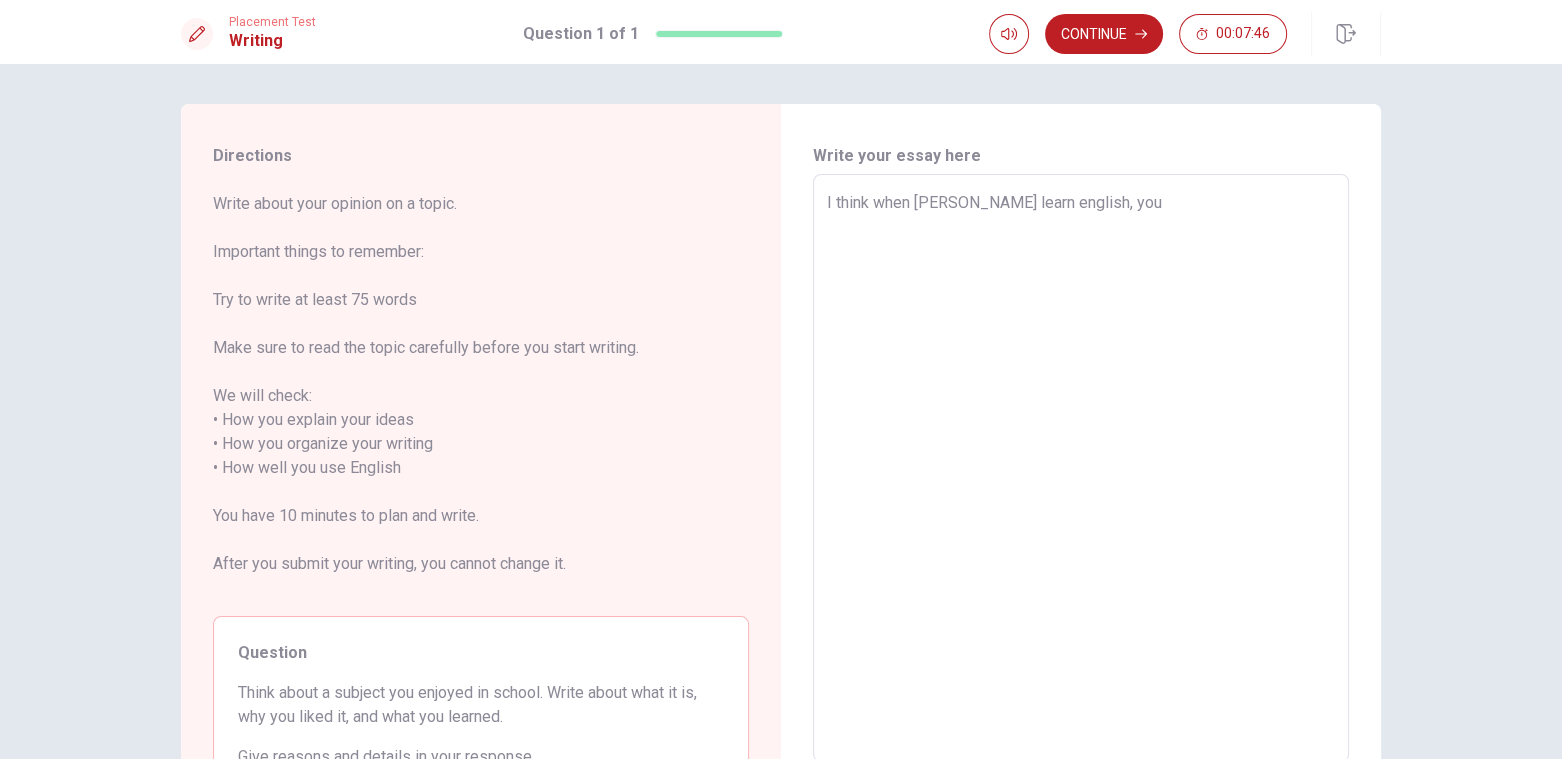 type on "I think when [PERSON_NAME] learn english, you n" 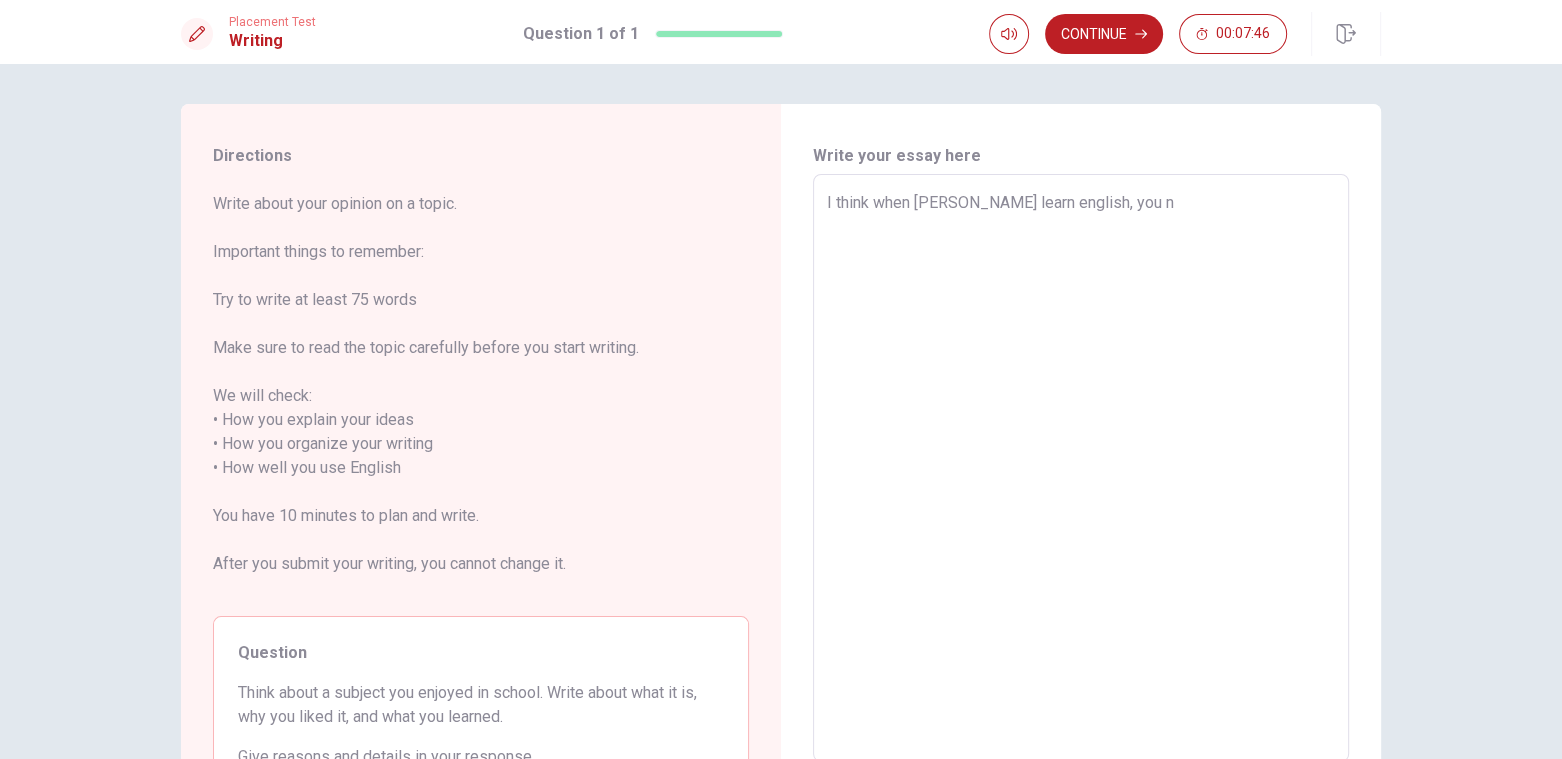 type on "x" 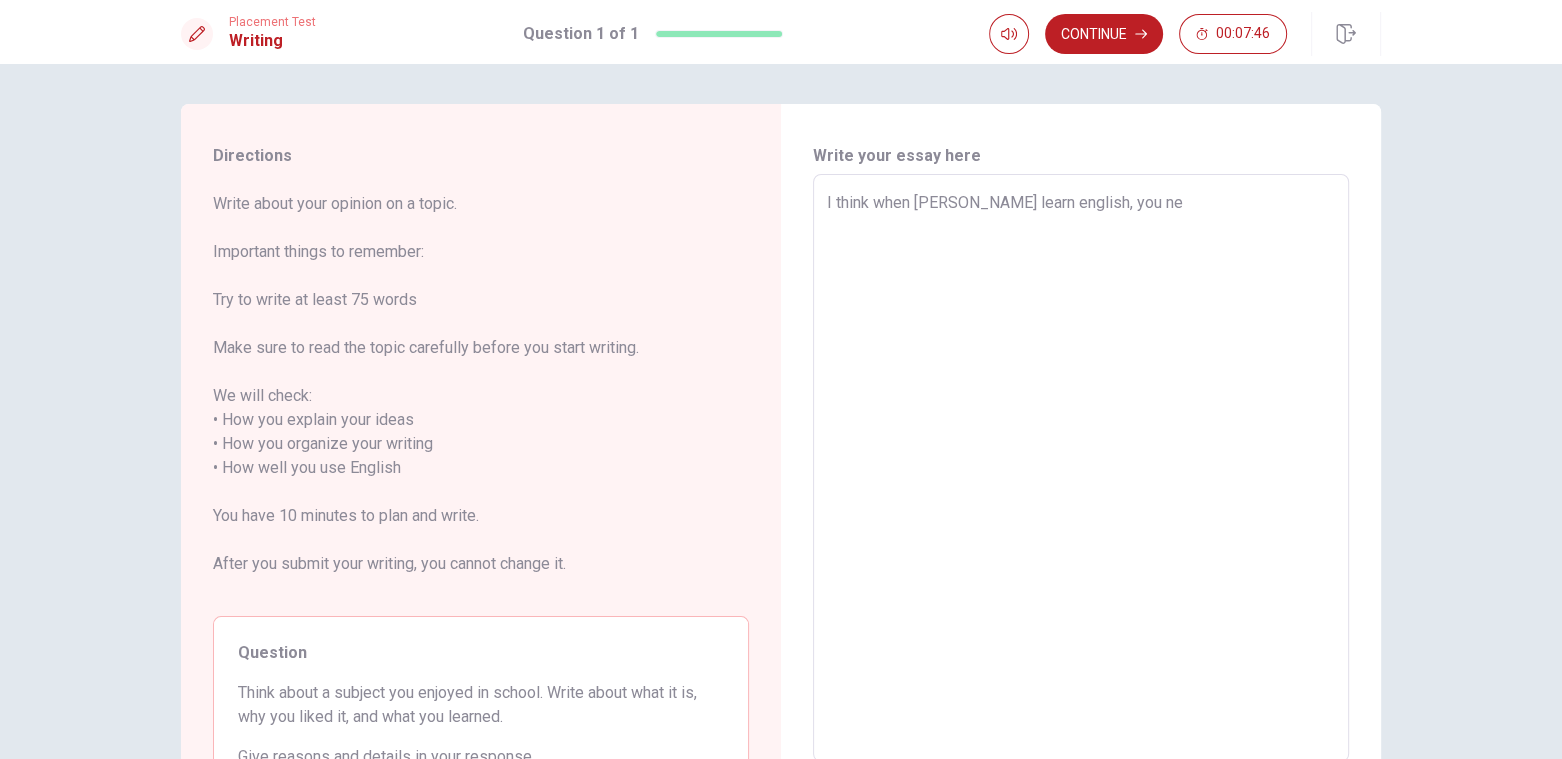 type on "x" 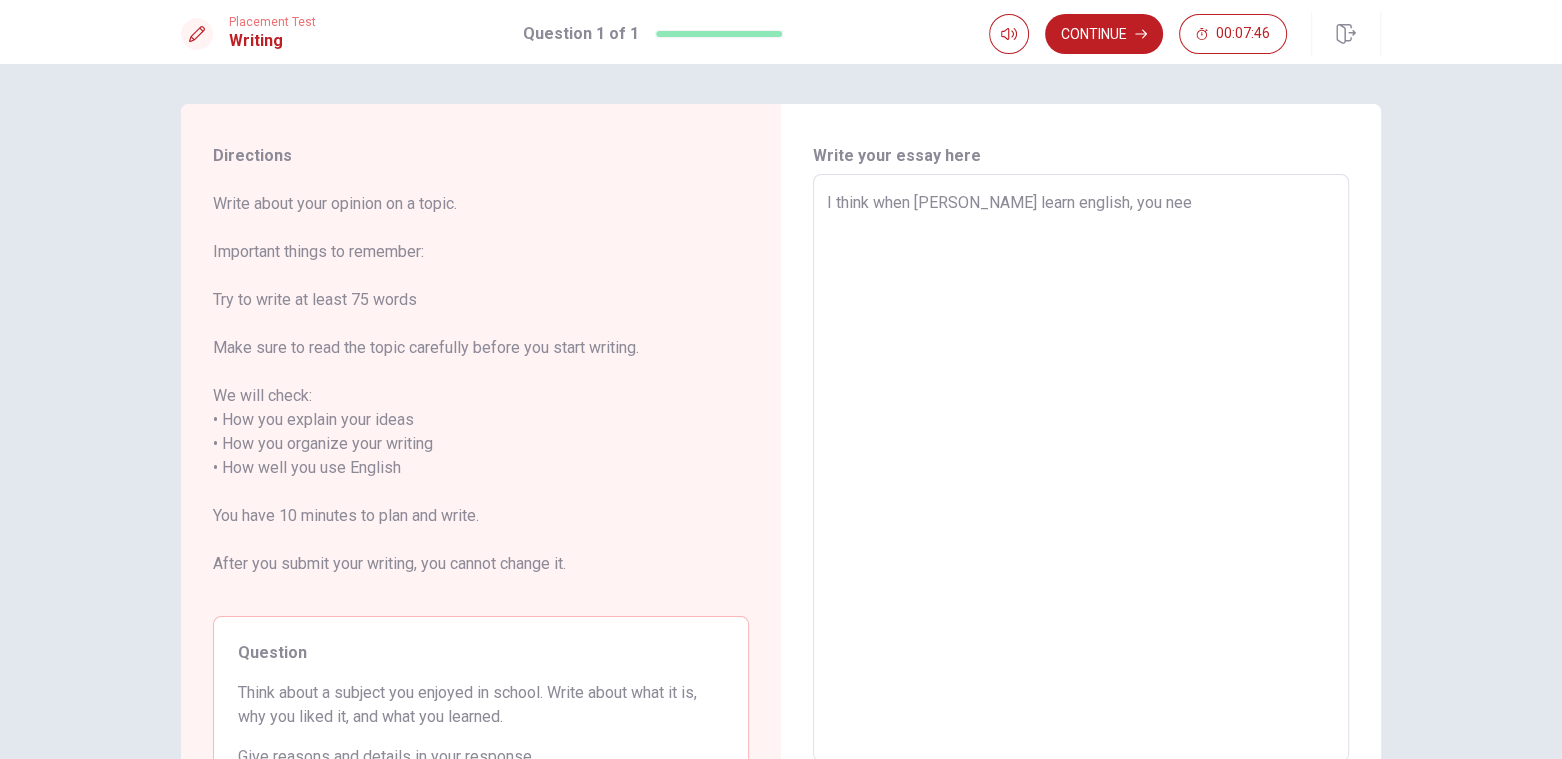 type on "x" 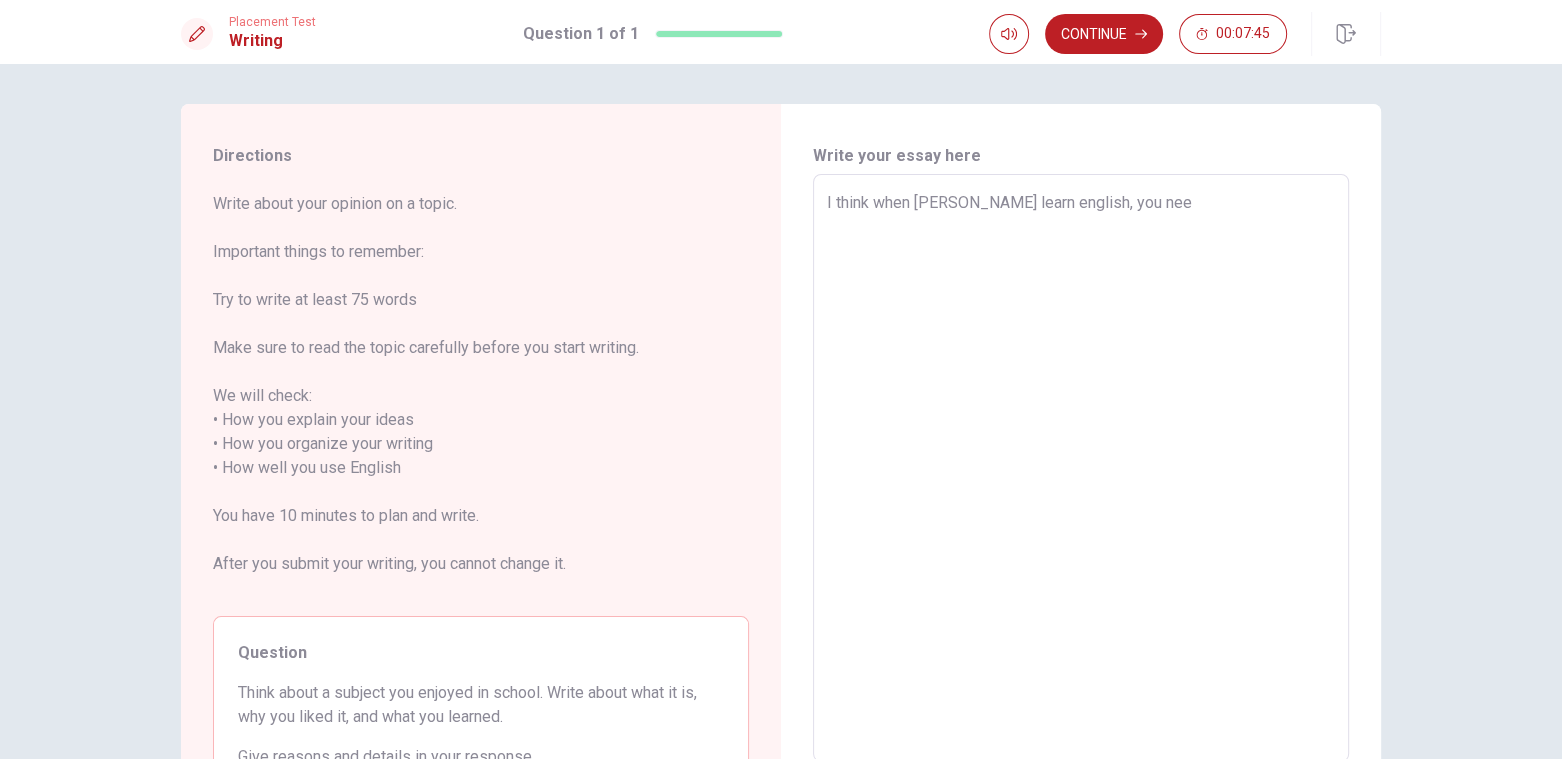 type on "I think when [PERSON_NAME] learn english, you need" 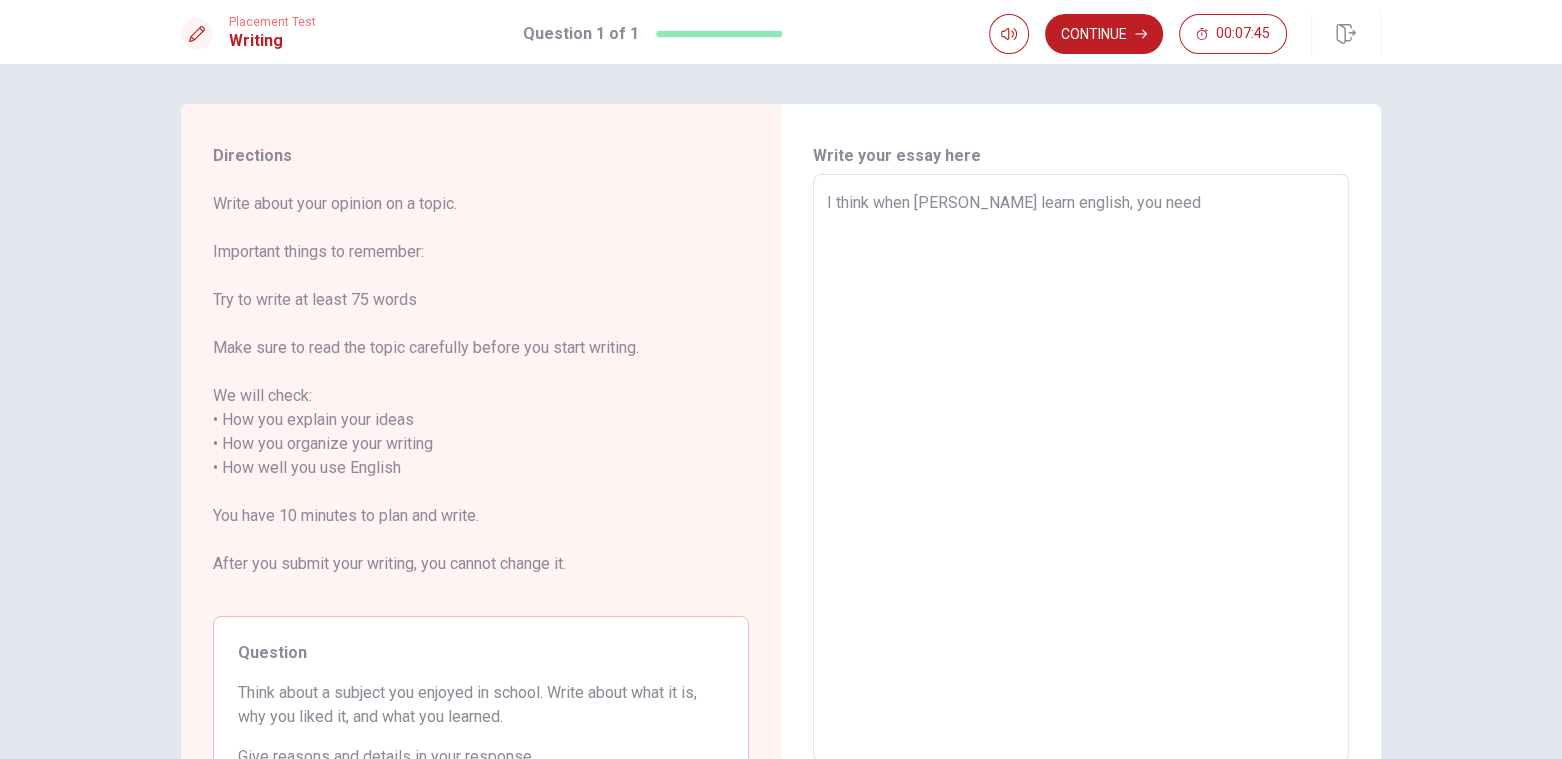 type on "x" 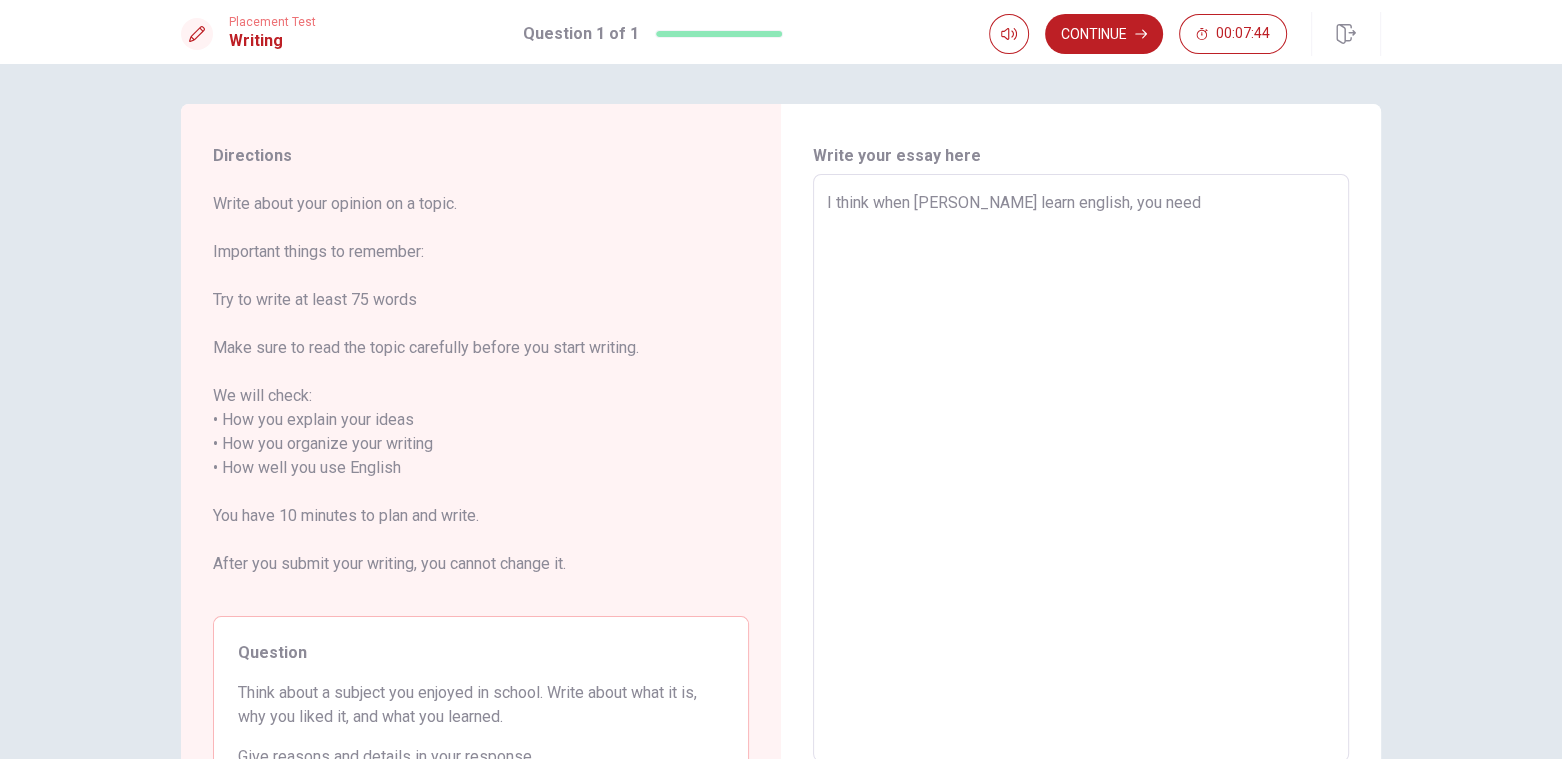 type on "I think when [PERSON_NAME] learn english, you need a" 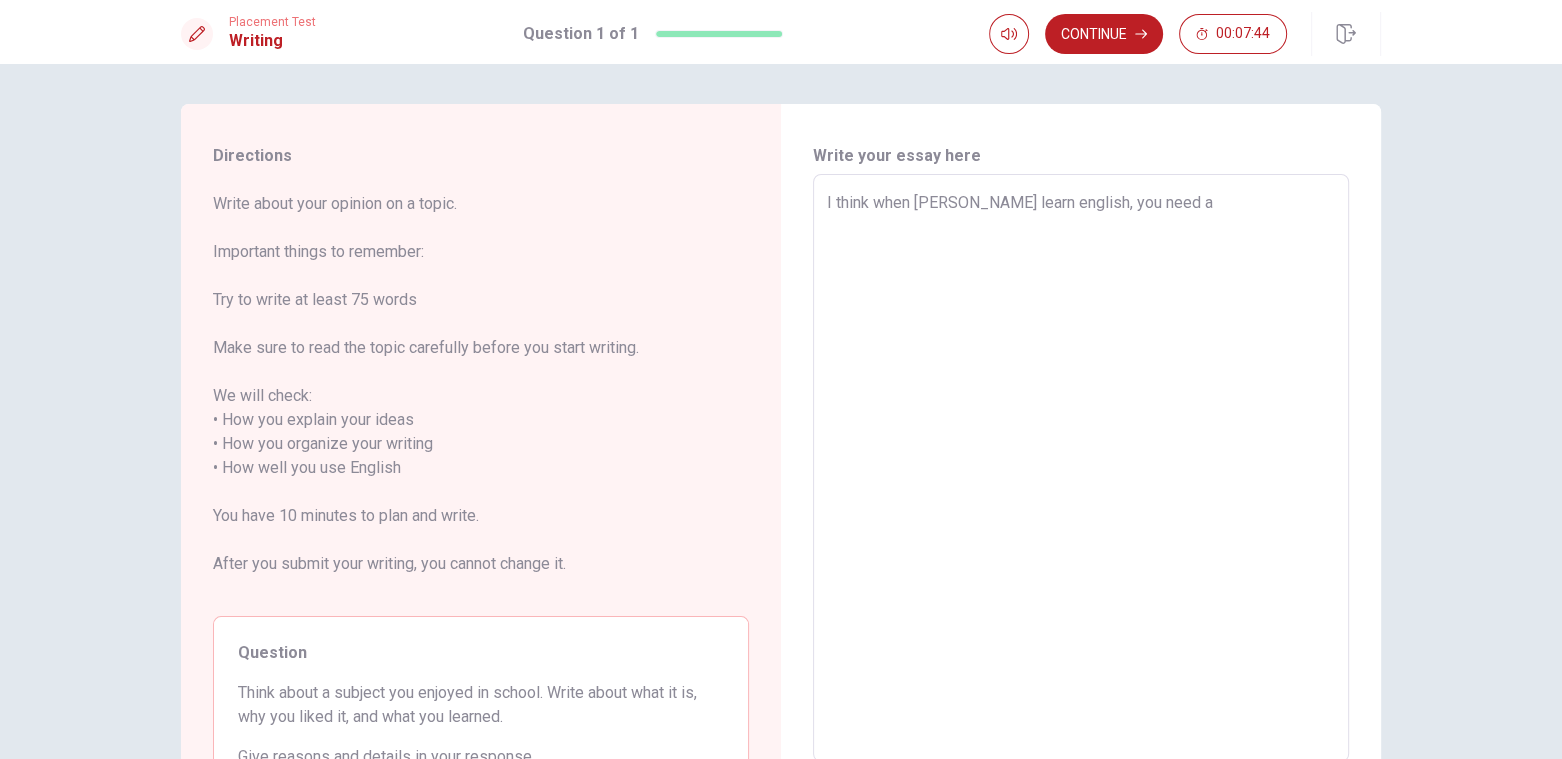 type on "x" 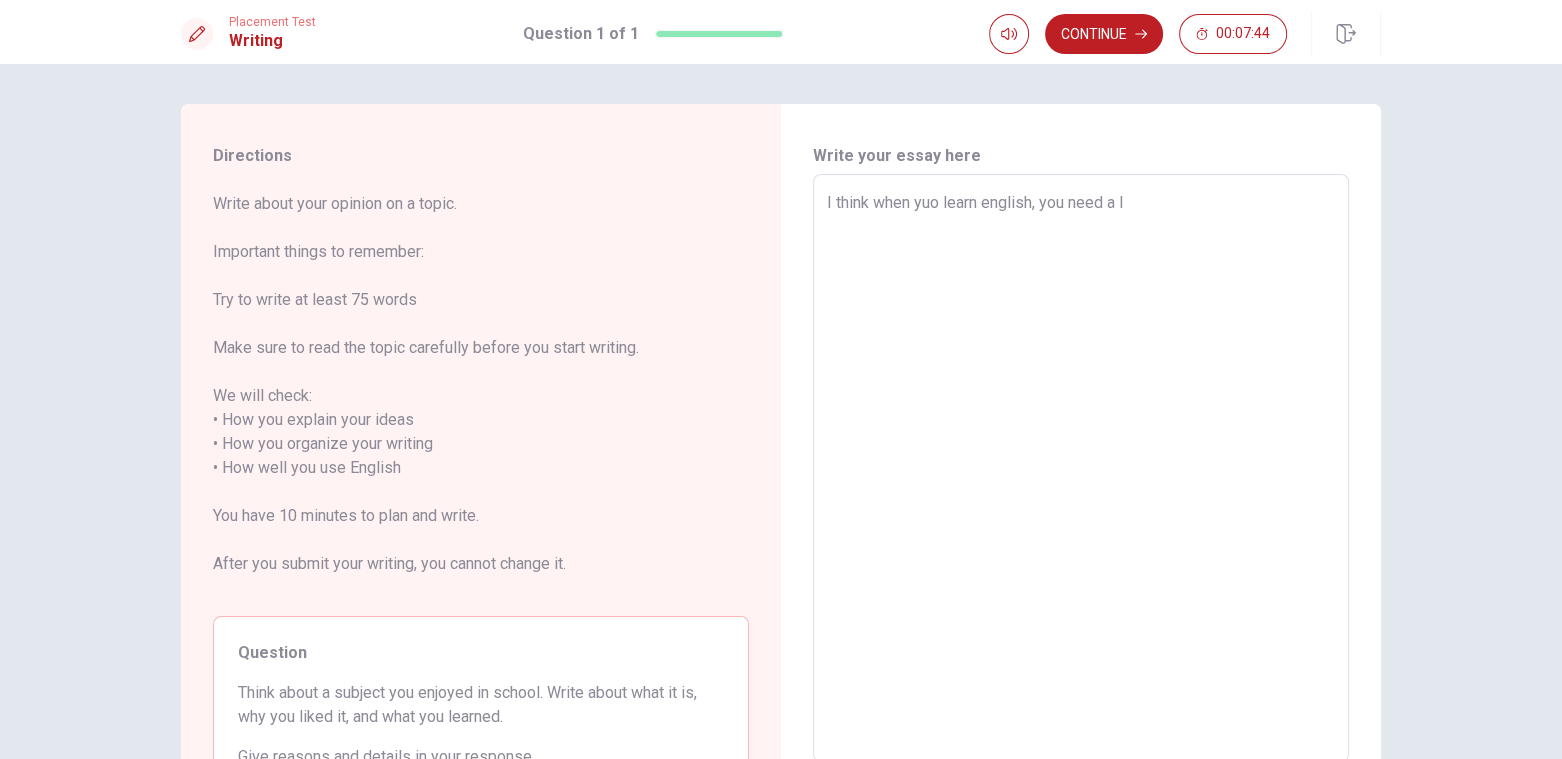 type on "x" 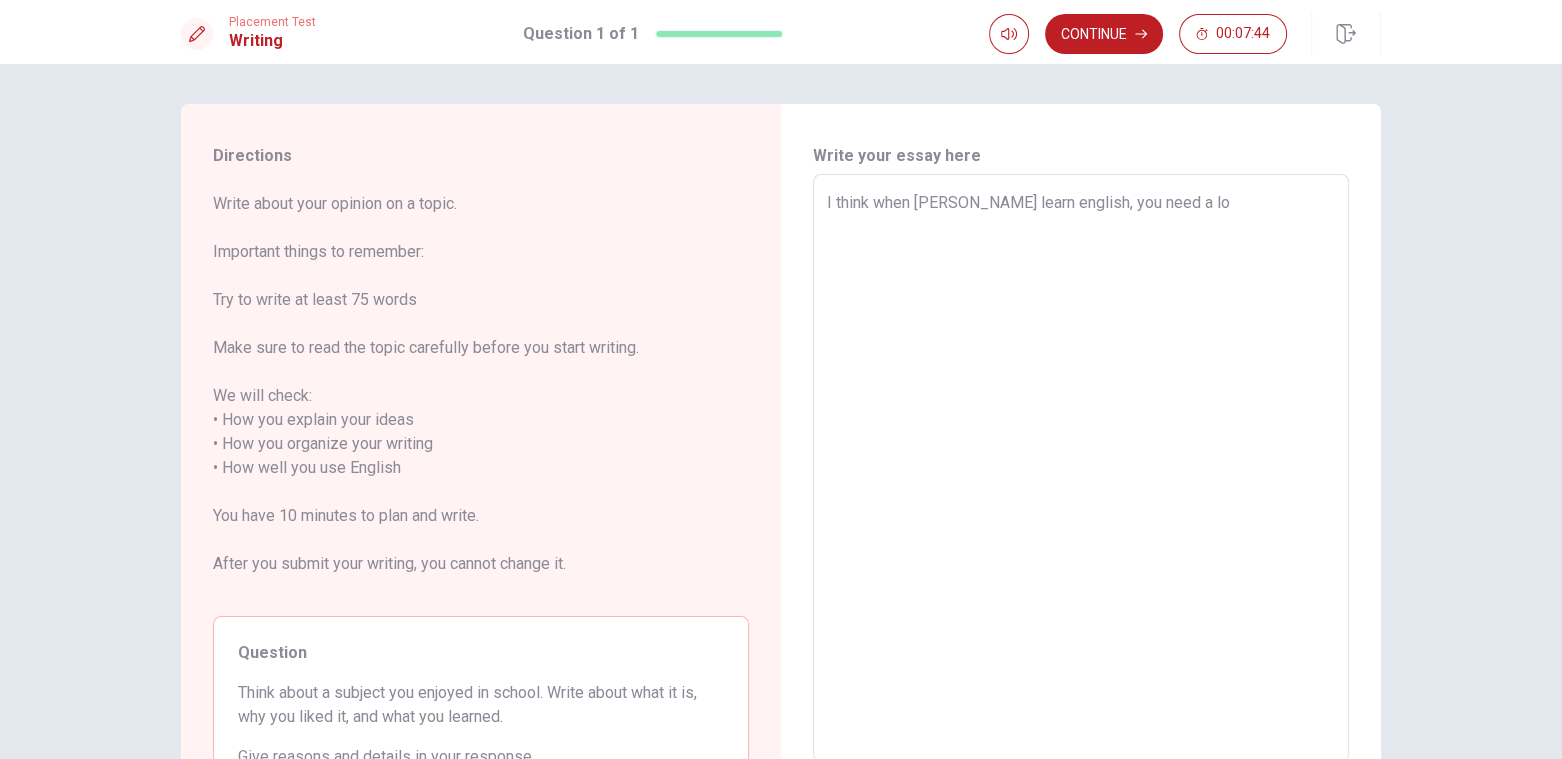 type on "x" 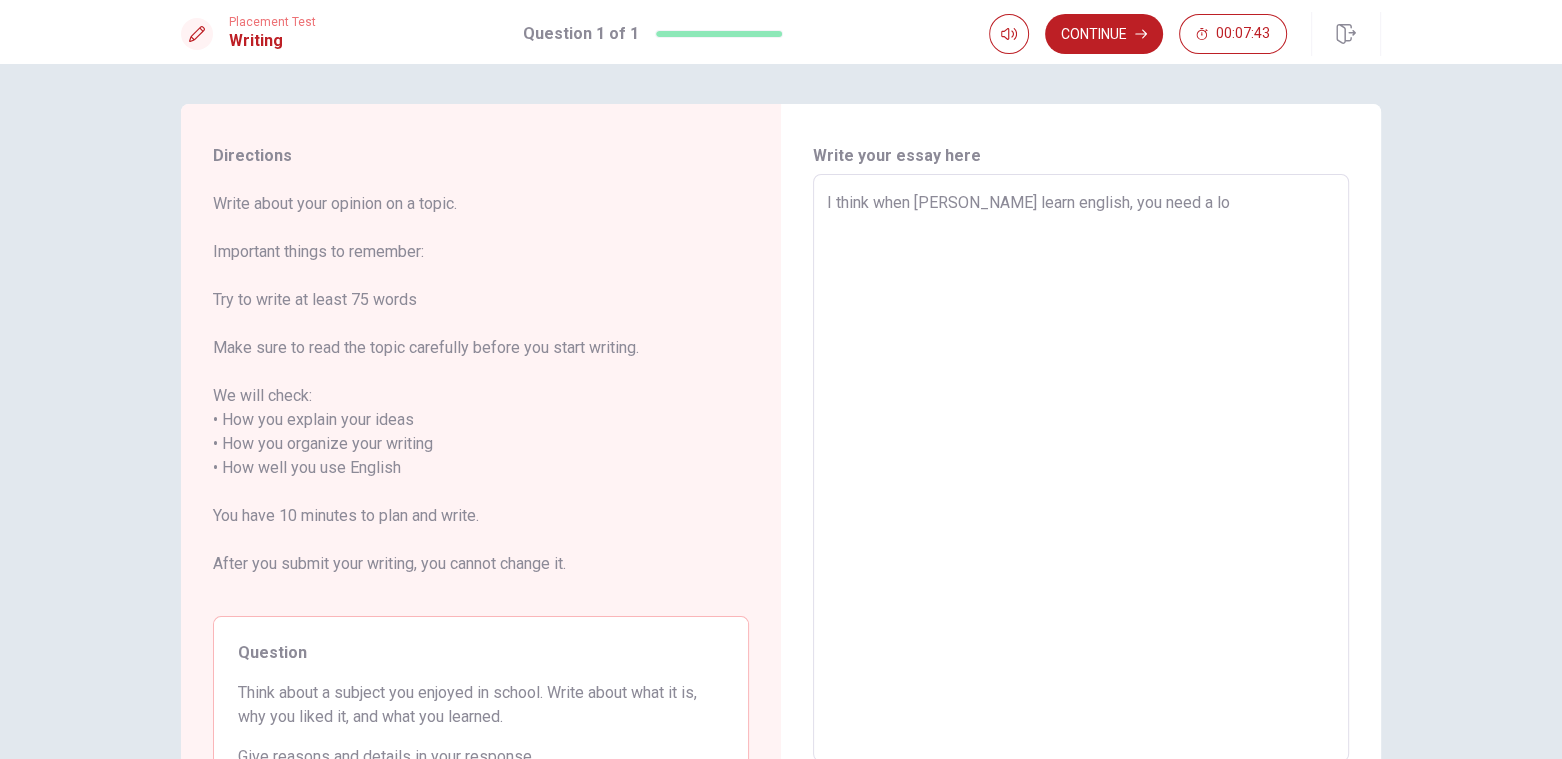 type on "I think when yuo learn english, you need a lot" 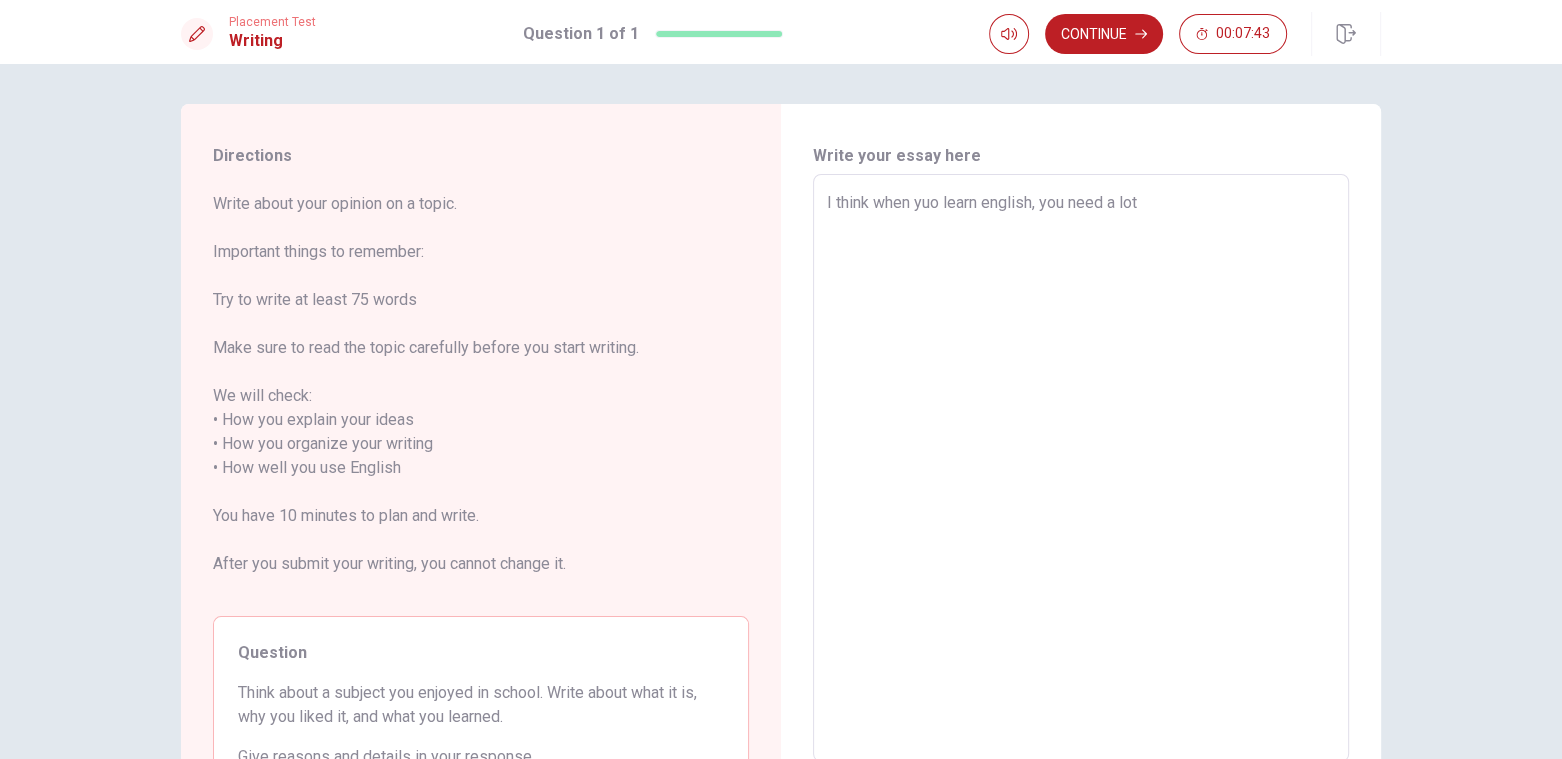 type on "x" 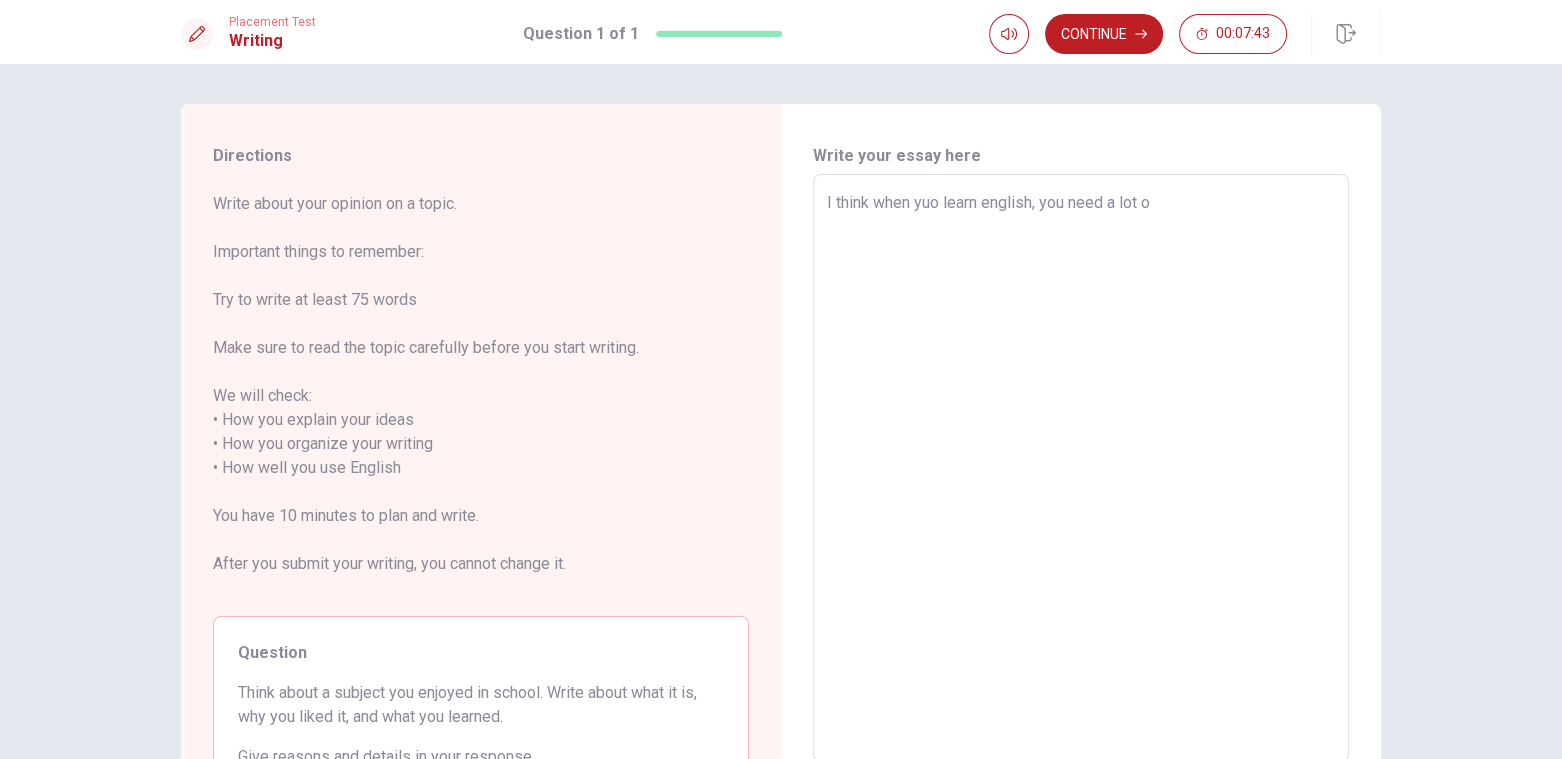 type on "x" 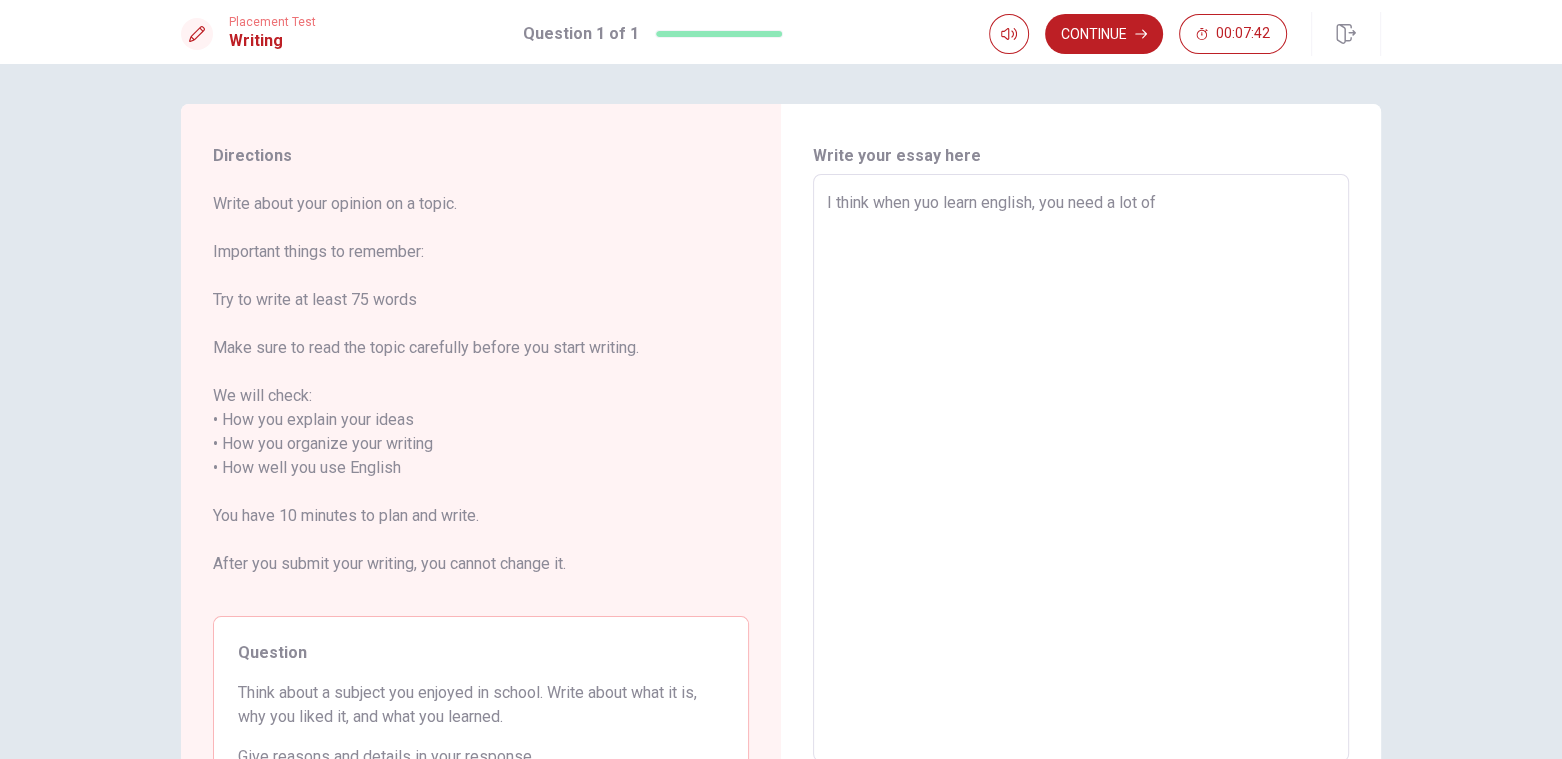 type on "x" 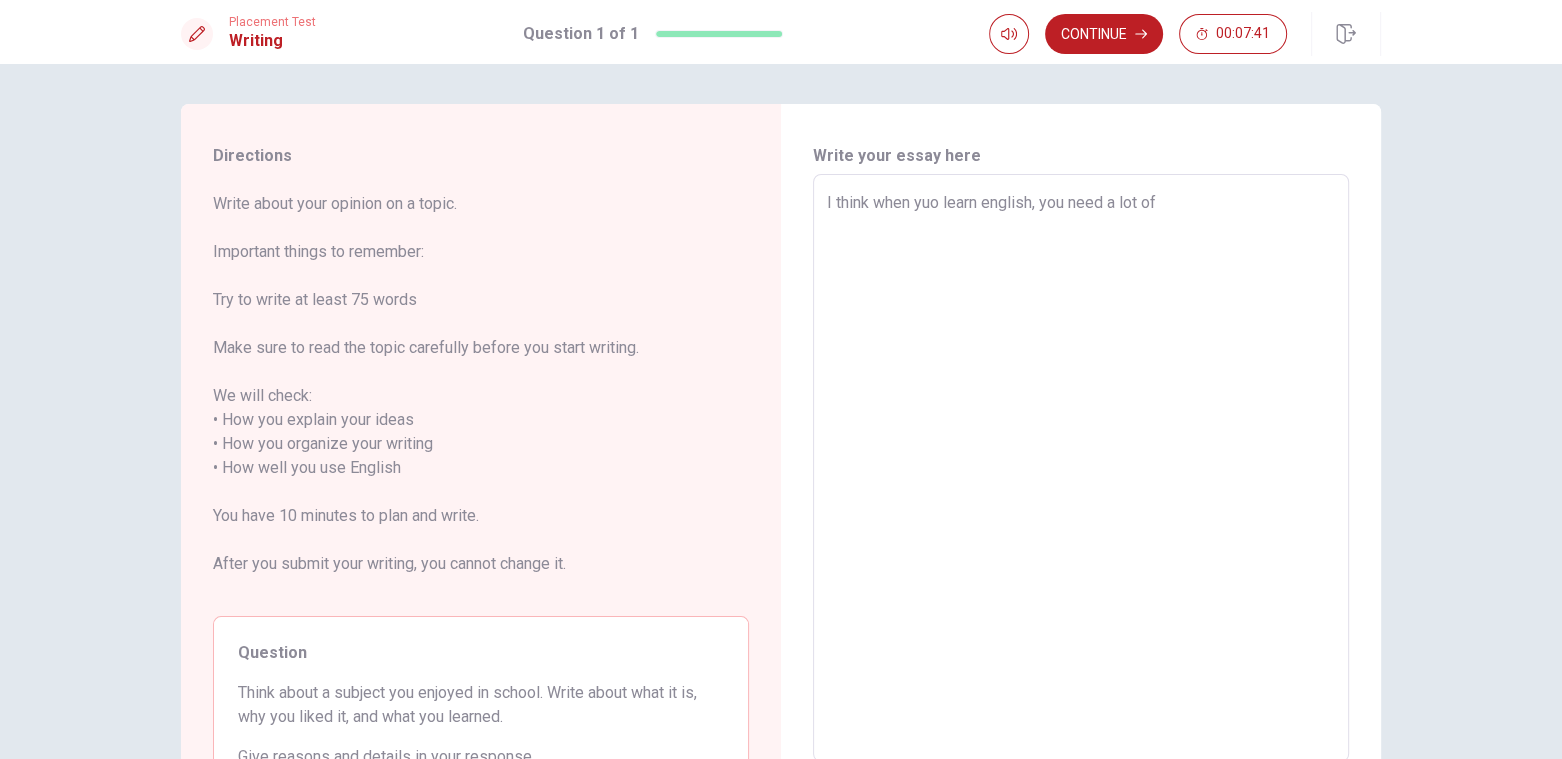 type on "x" 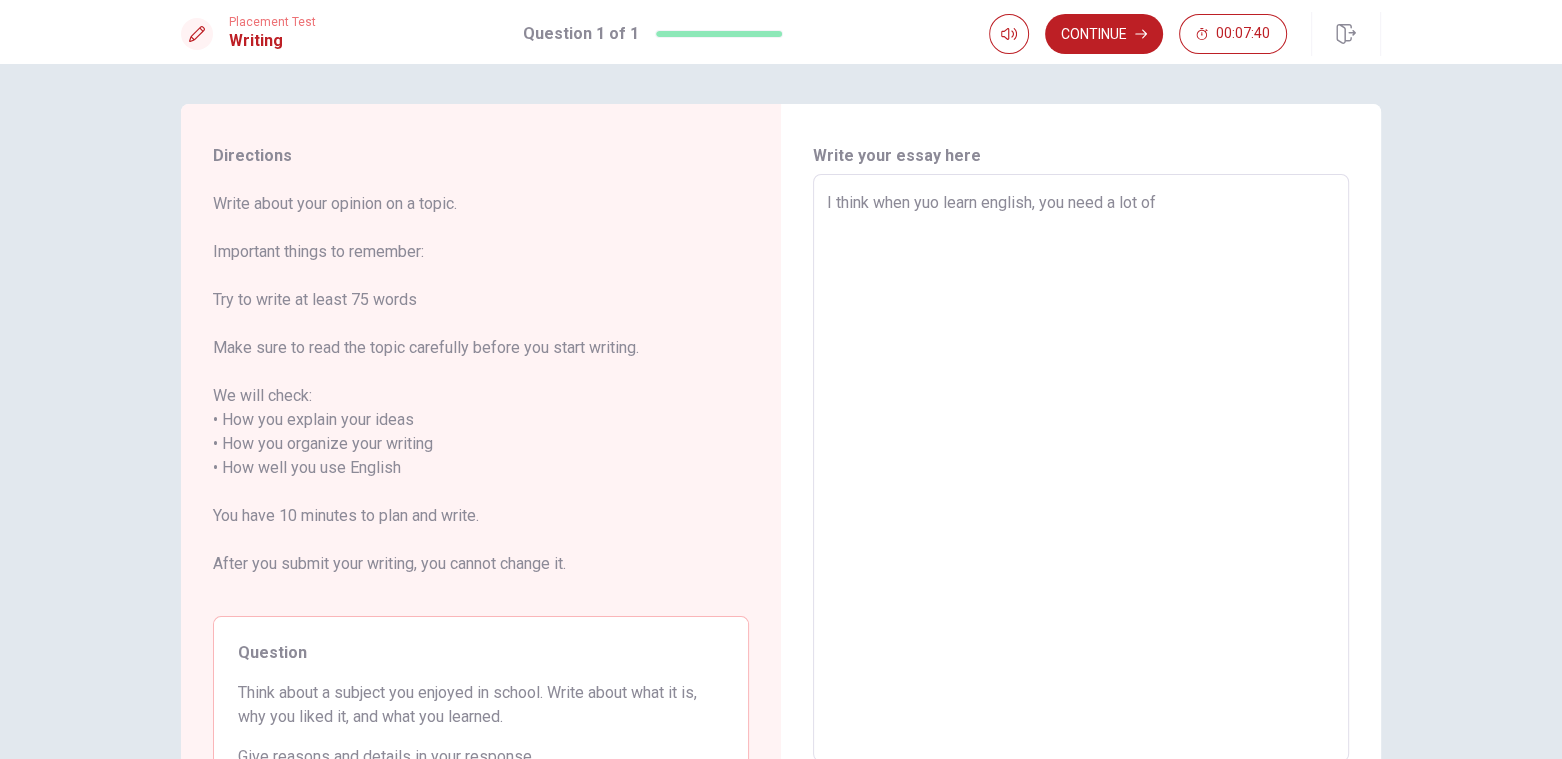 type on "I think when [PERSON_NAME] learn english, you need a lot of p" 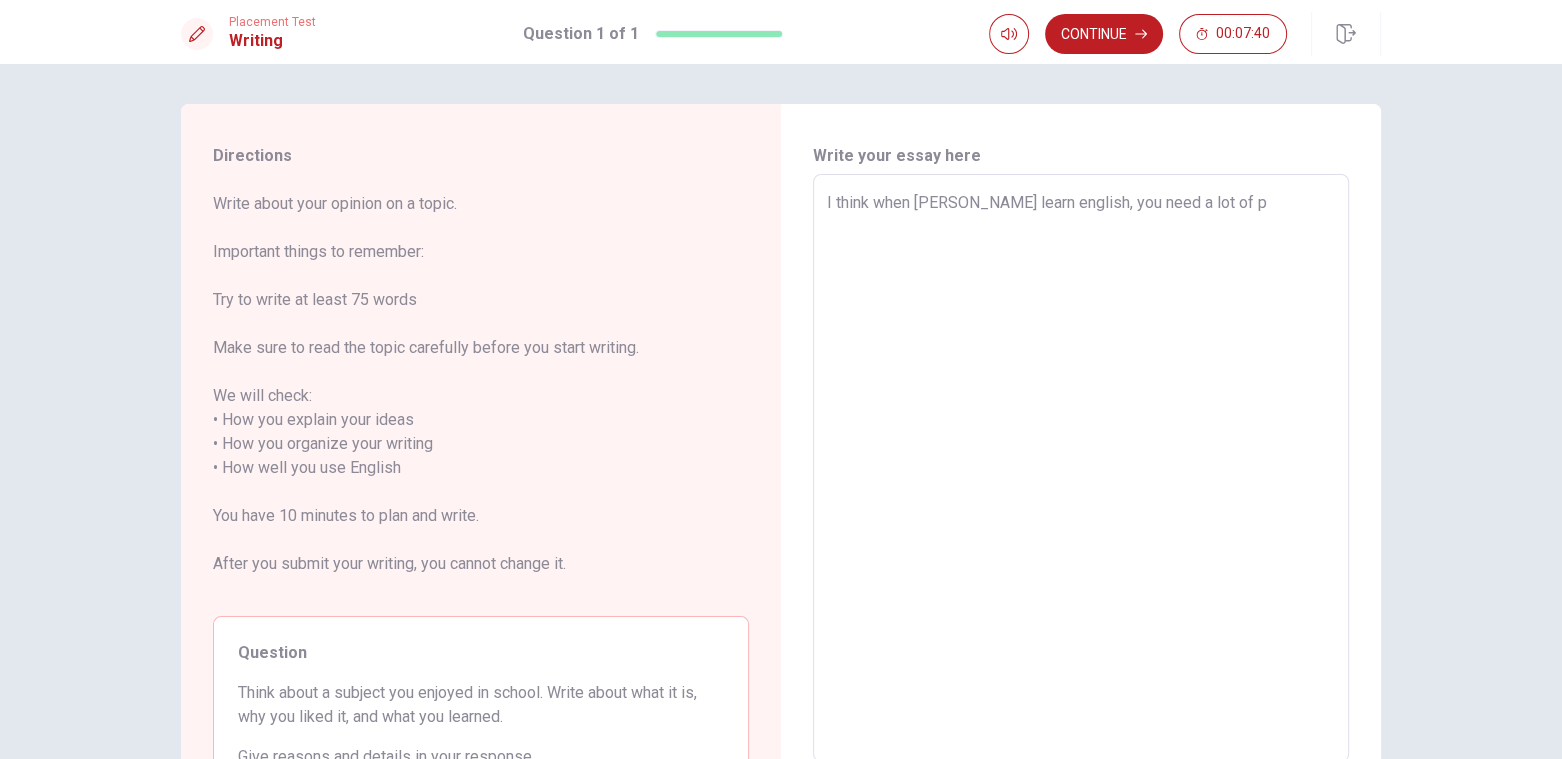 type on "x" 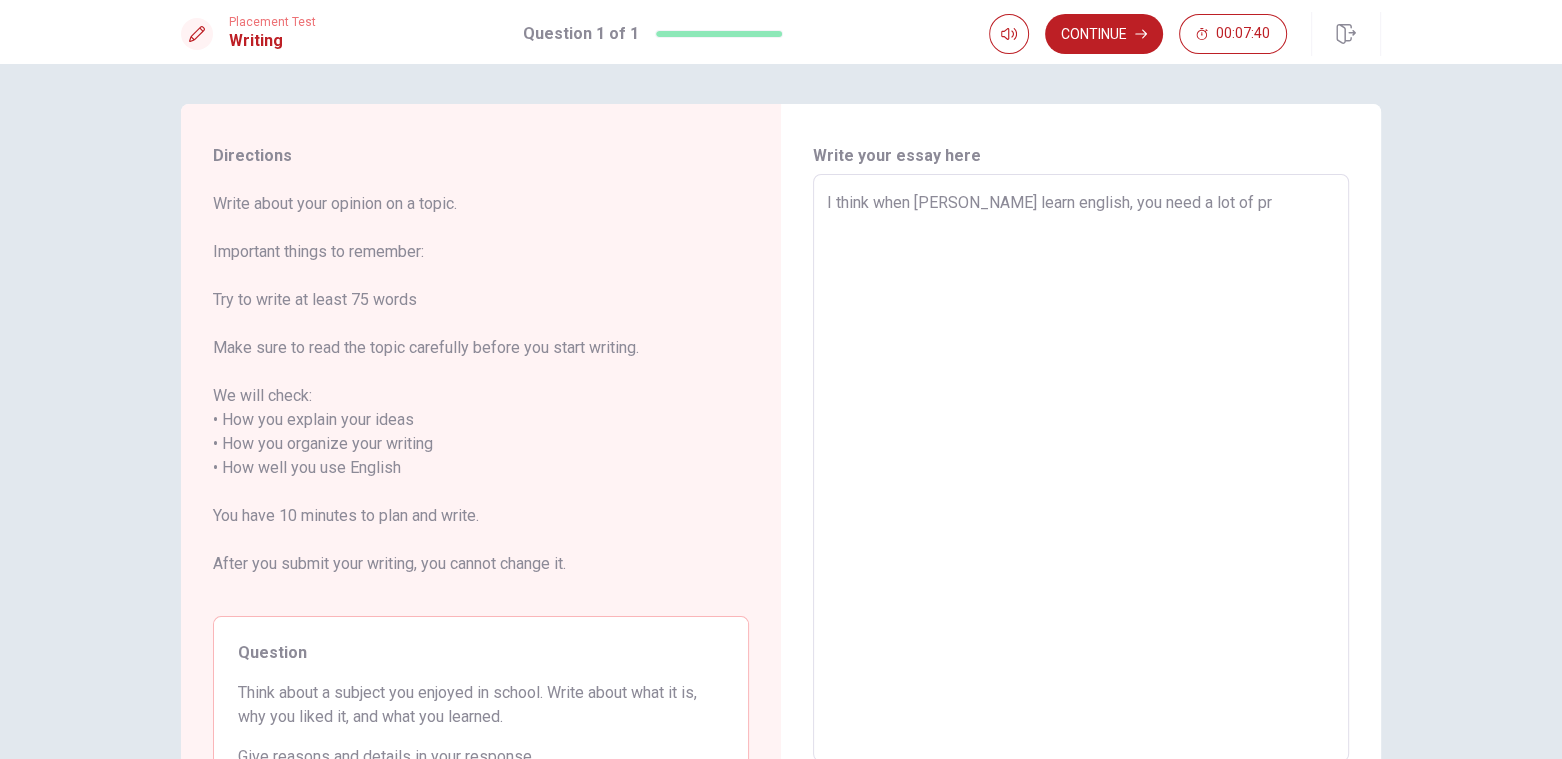 type on "x" 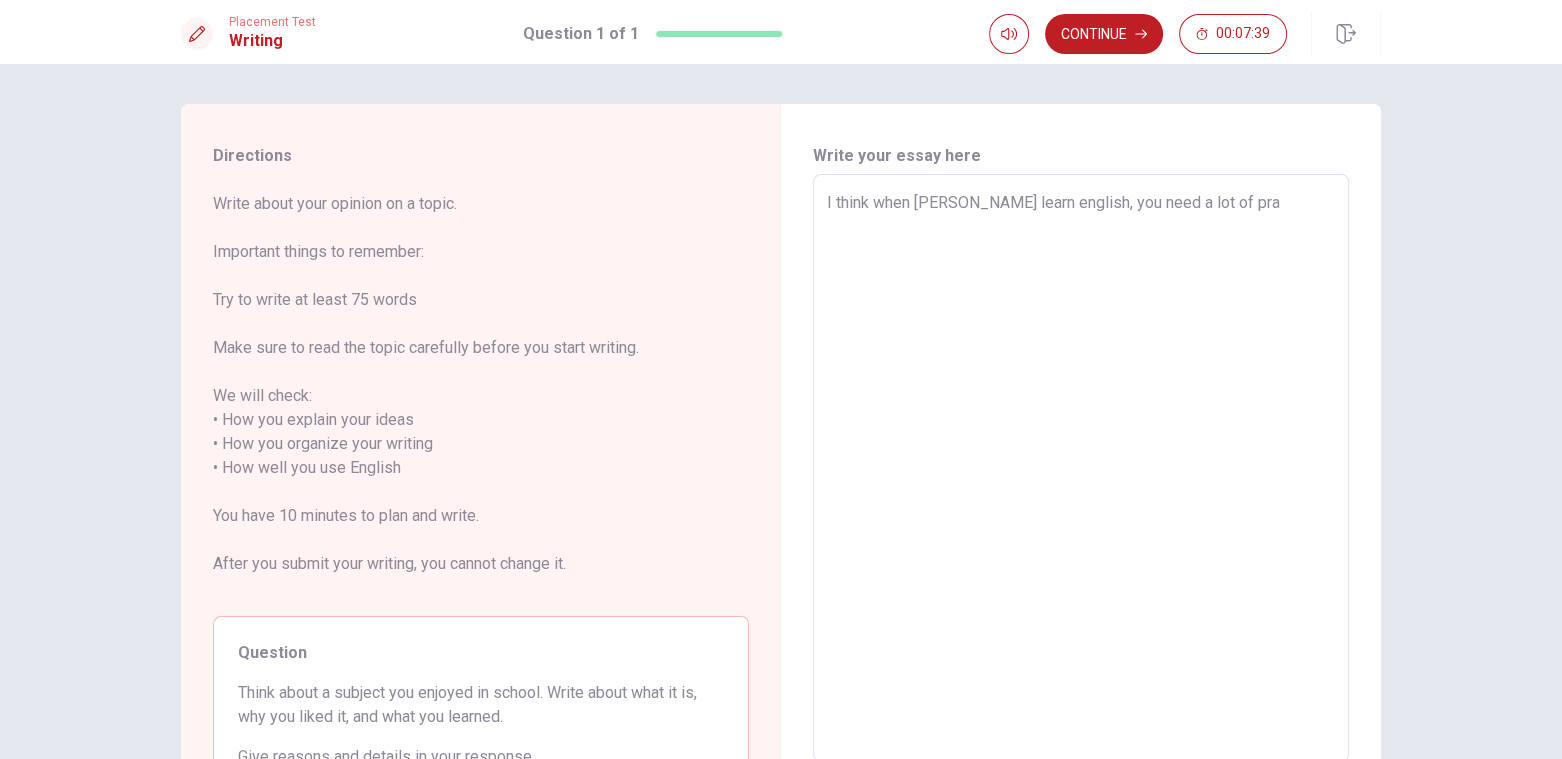 type on "x" 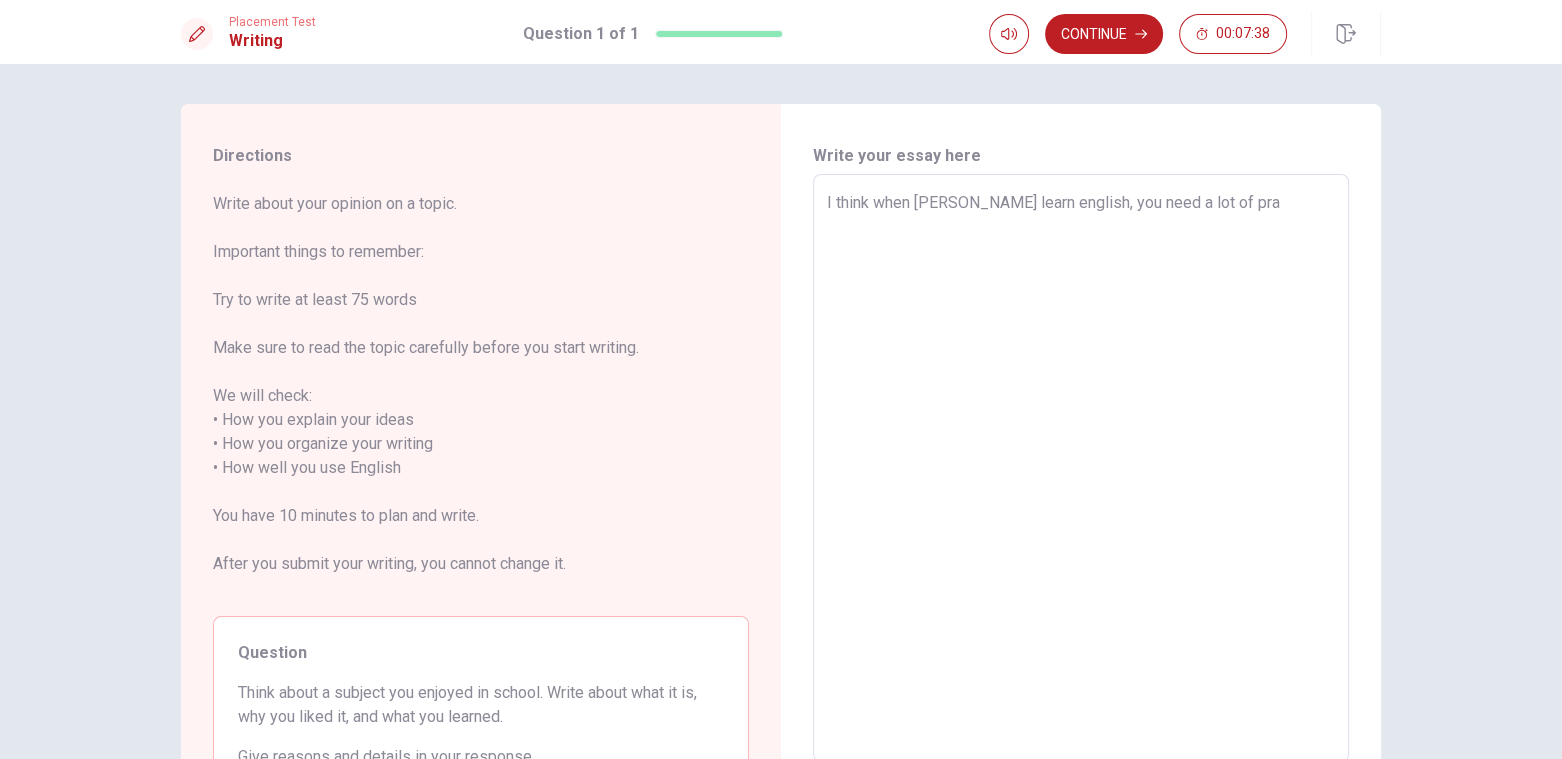 type on "I think when yuo learn english, you need a lot of prac" 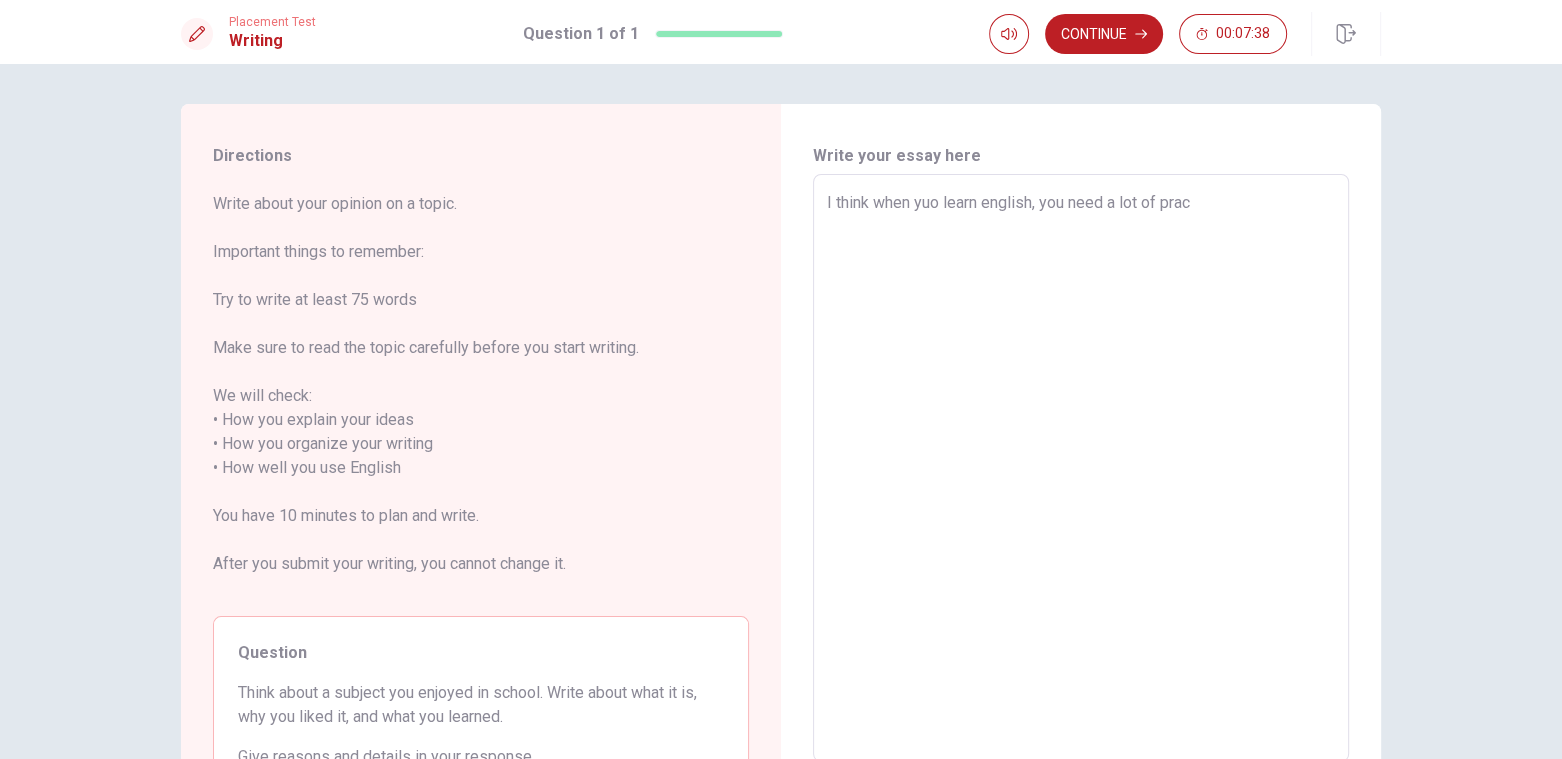 type on "x" 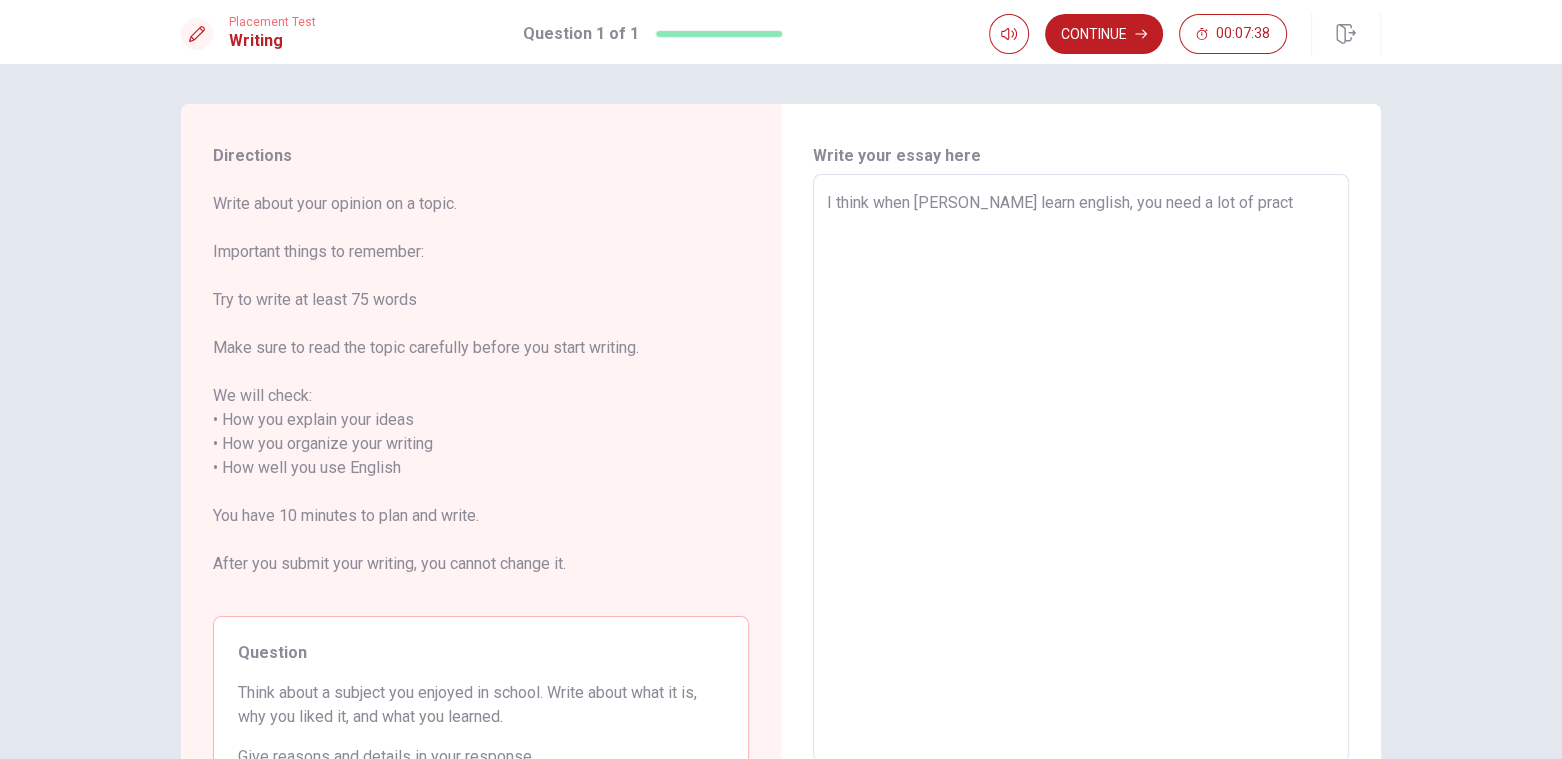 type on "x" 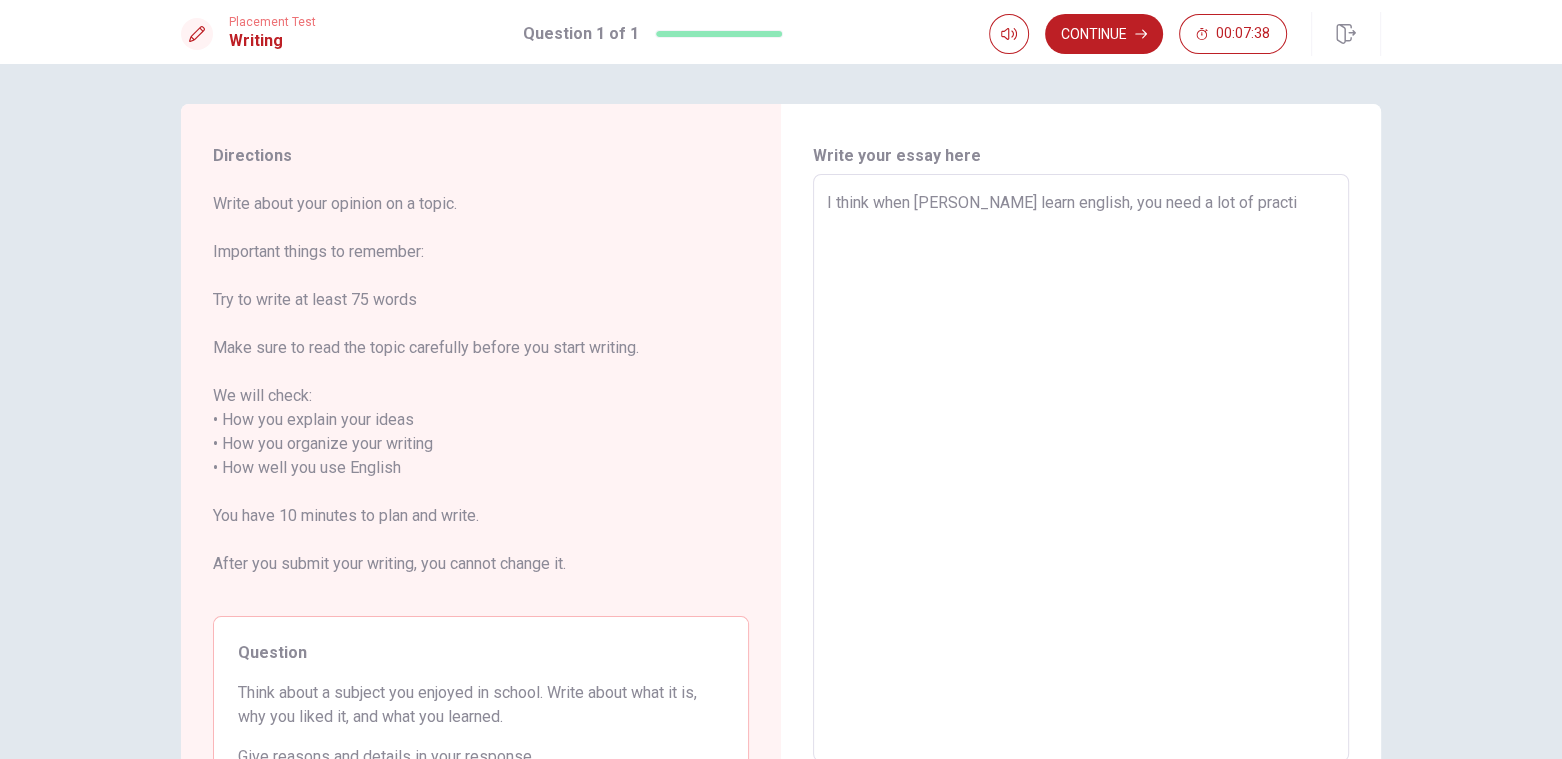 type on "x" 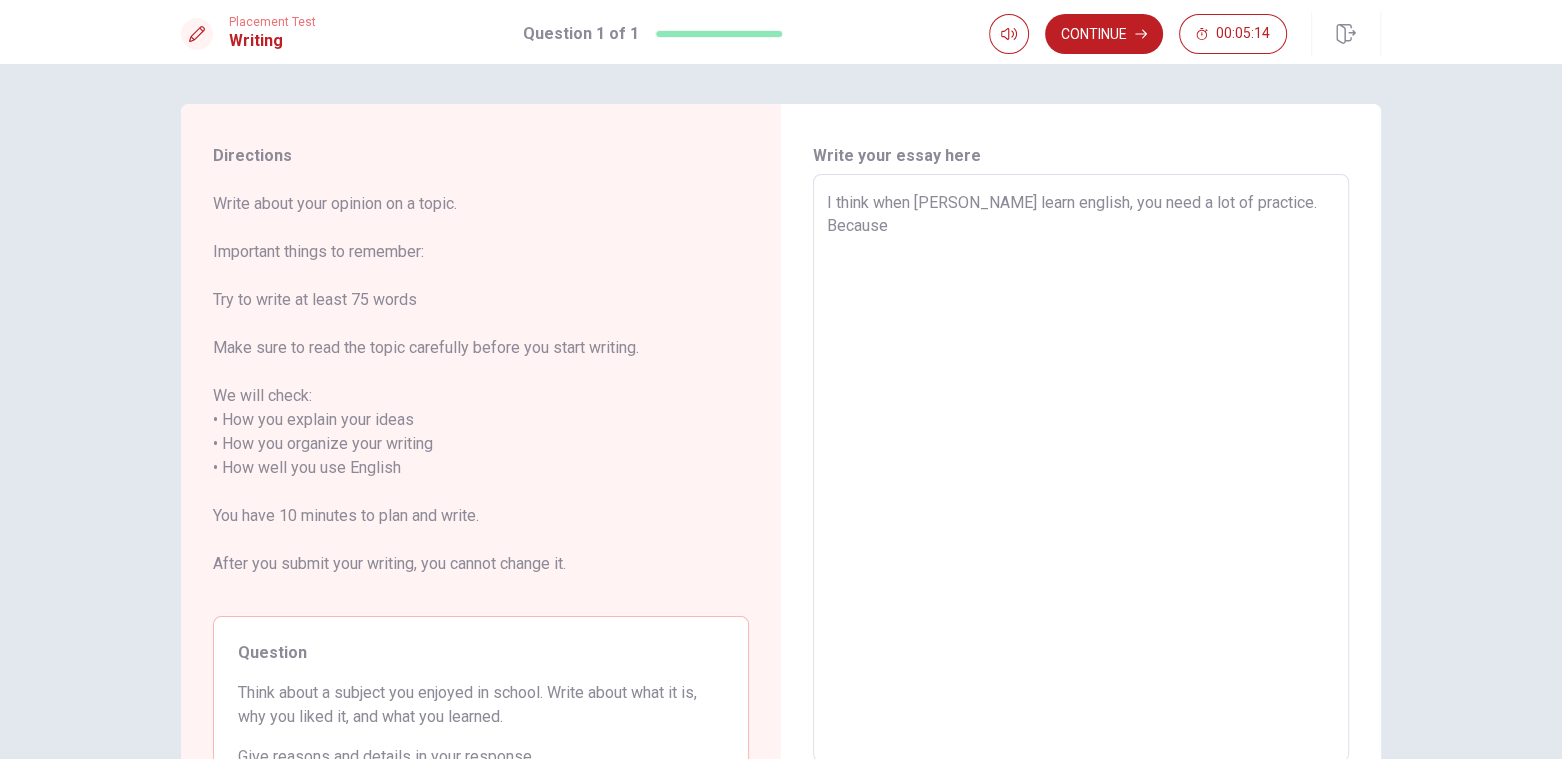 click on "I think when [PERSON_NAME] learn english, you need a lot of practice. Because" at bounding box center (1081, 468) 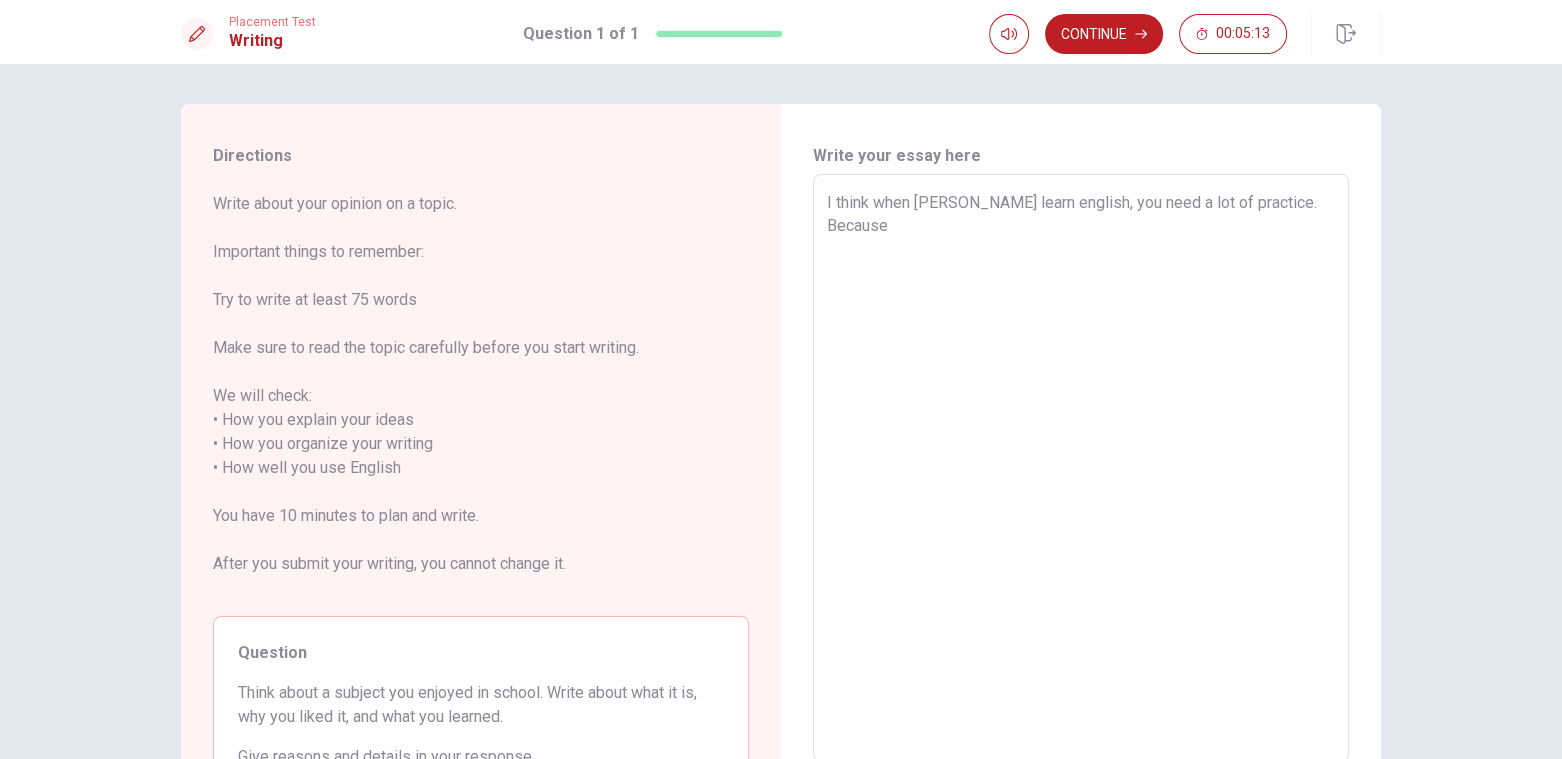 click on "I think when [PERSON_NAME] learn english, you need a lot of practice. Because" at bounding box center [1081, 468] 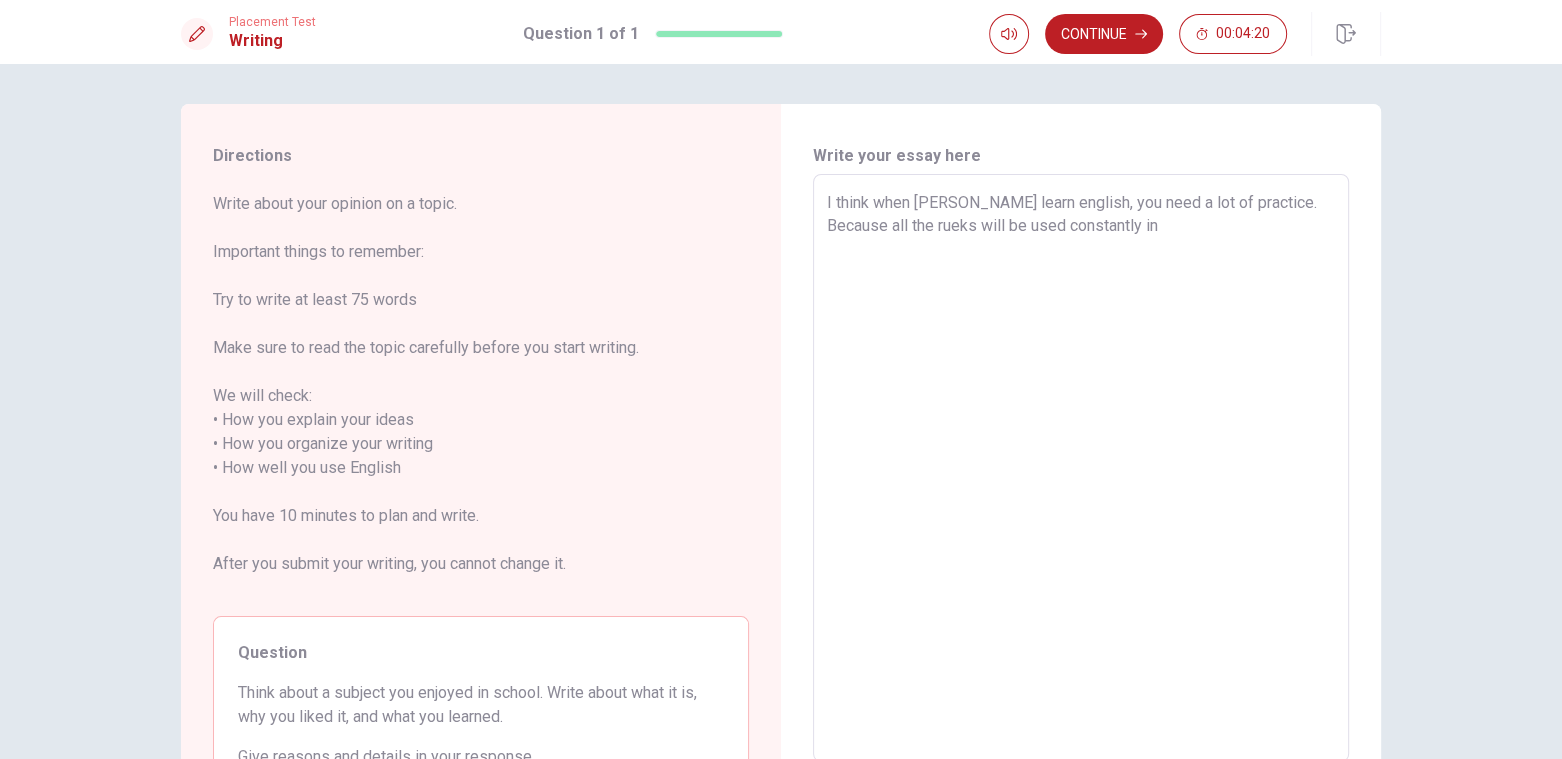 click on "I think when [PERSON_NAME] learn english, you need a lot of practice. Because all the rueks will be used constantly in" at bounding box center (1081, 468) 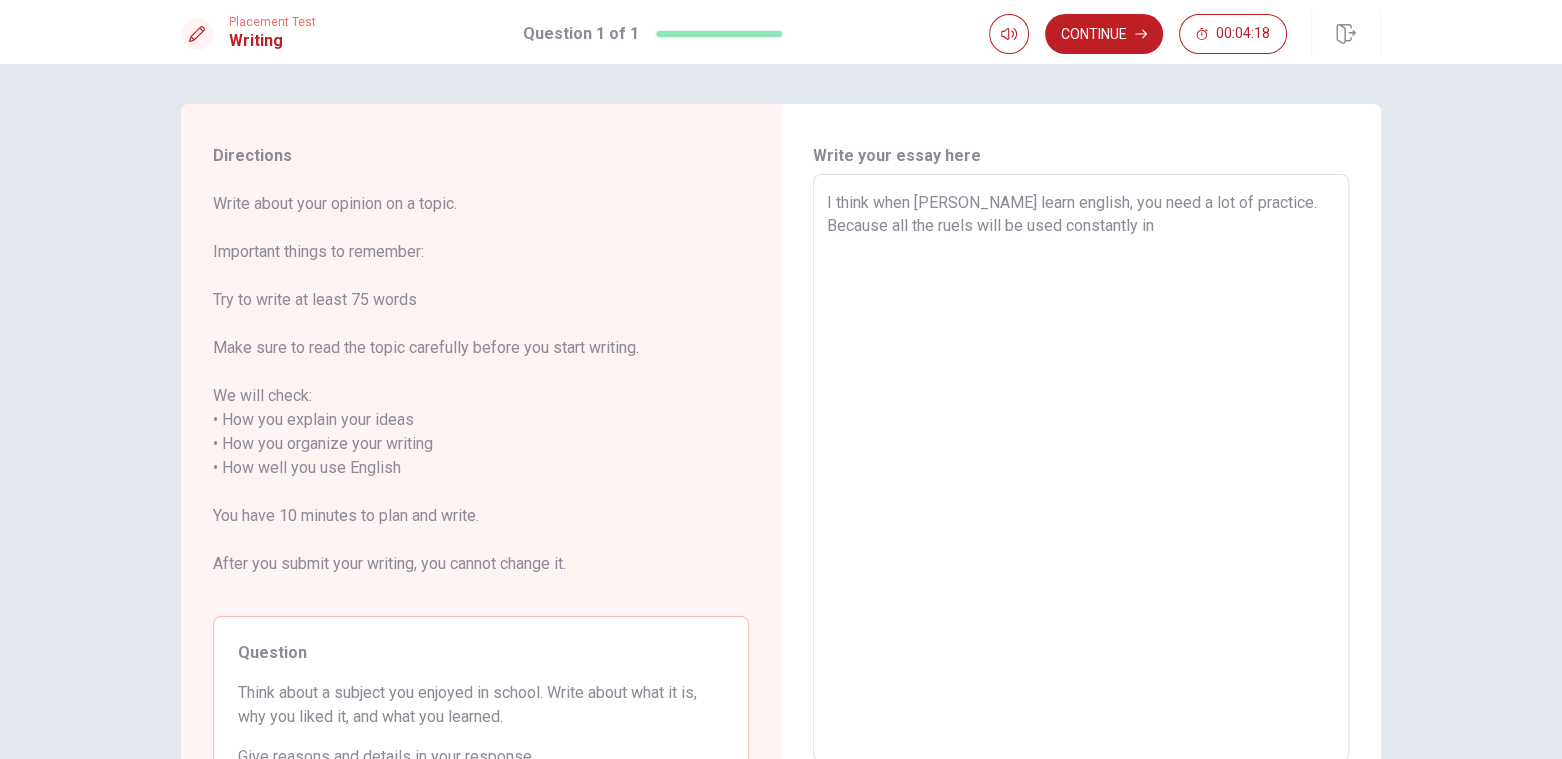 click on "I think when [PERSON_NAME] learn english, you need a lot of practice. Because all the ruels will be used constantly in" at bounding box center (1081, 468) 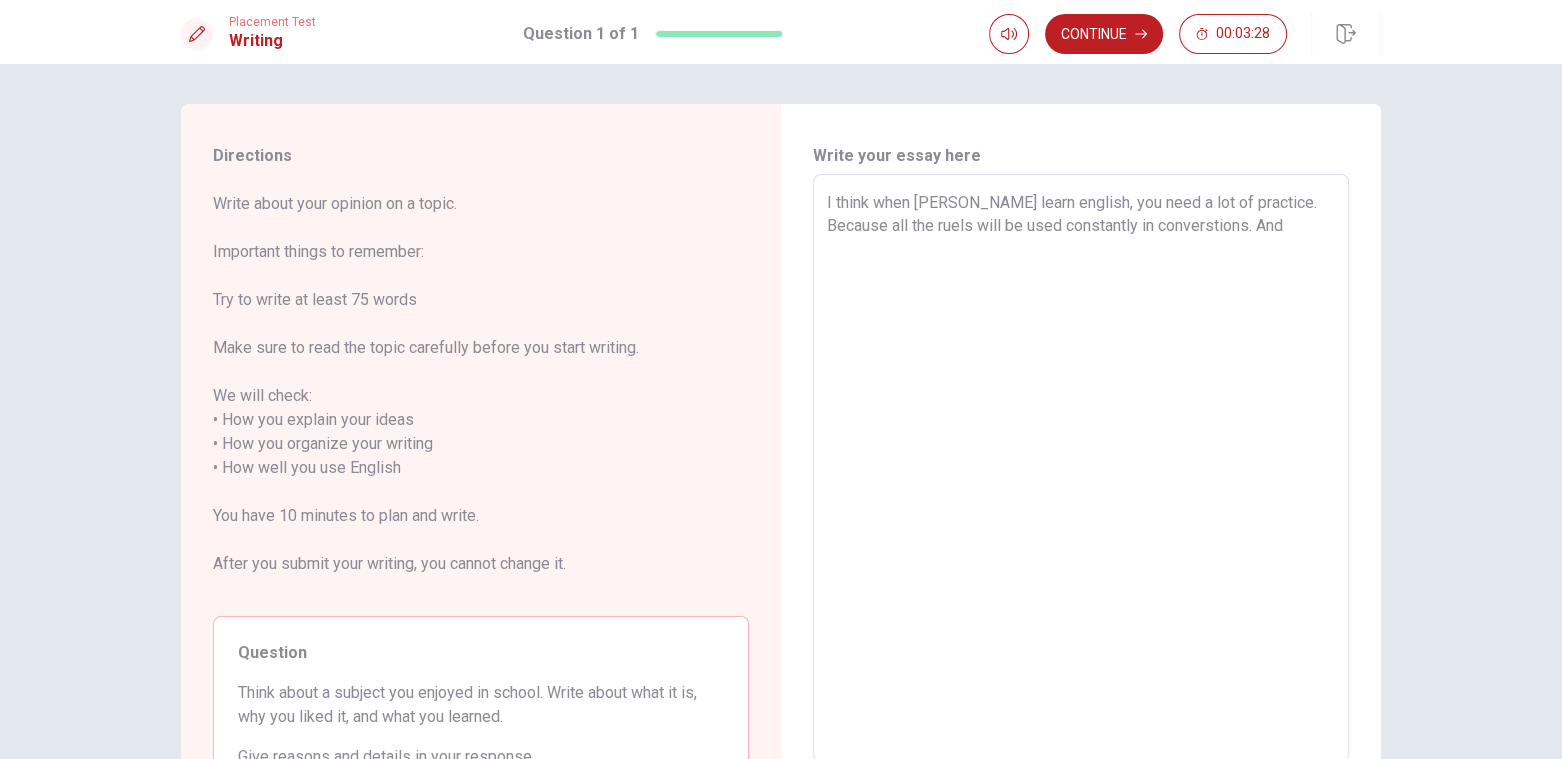 click on "I think when [PERSON_NAME] learn english, you need a lot of practice. Because all the ruels will be used constantly in converstions. And" at bounding box center [1081, 468] 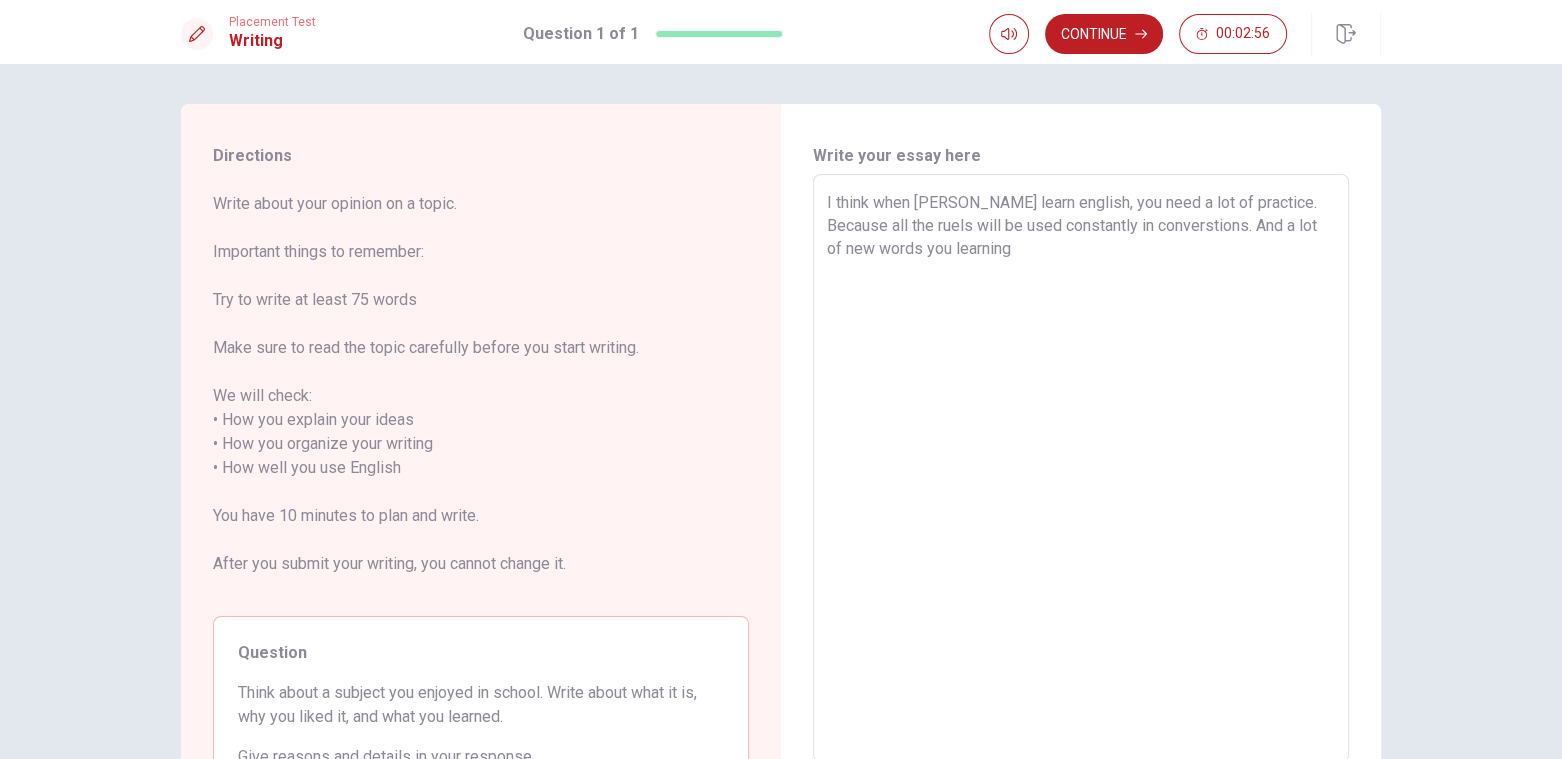 click on "I think when [PERSON_NAME] learn english, you need a lot of practice. Because all the ruels will be used constantly in converstions. And a lot of new words you learning" at bounding box center (1081, 468) 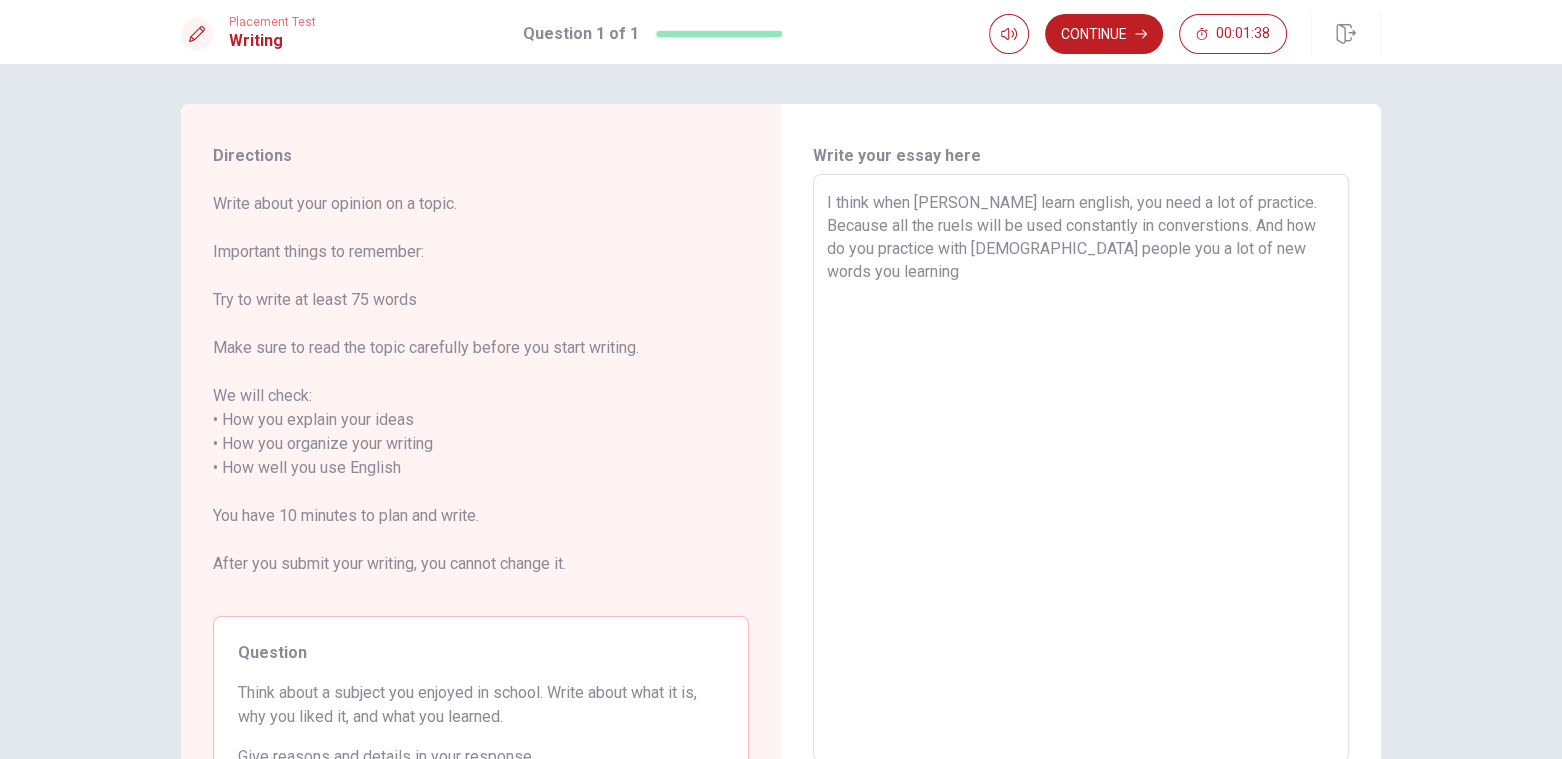 drag, startPoint x: 1300, startPoint y: 250, endPoint x: 1056, endPoint y: 250, distance: 244 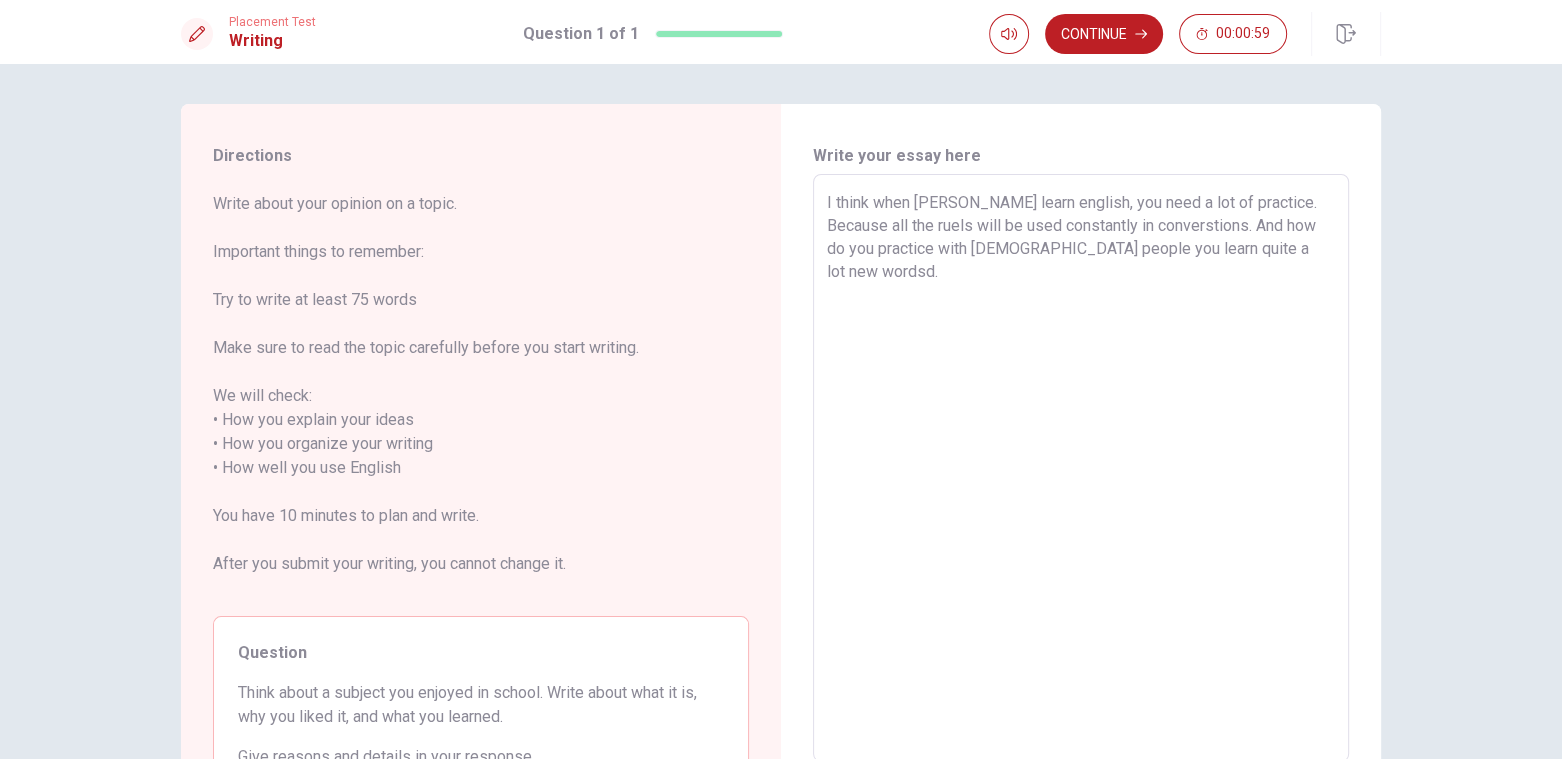 click on "I think when [PERSON_NAME] learn english, you need a lot of practice. Because all the ruels will be used constantly in converstions. And how do you practice with [DEMOGRAPHIC_DATA] people you learn quite a lot new wordsd." at bounding box center [1081, 468] 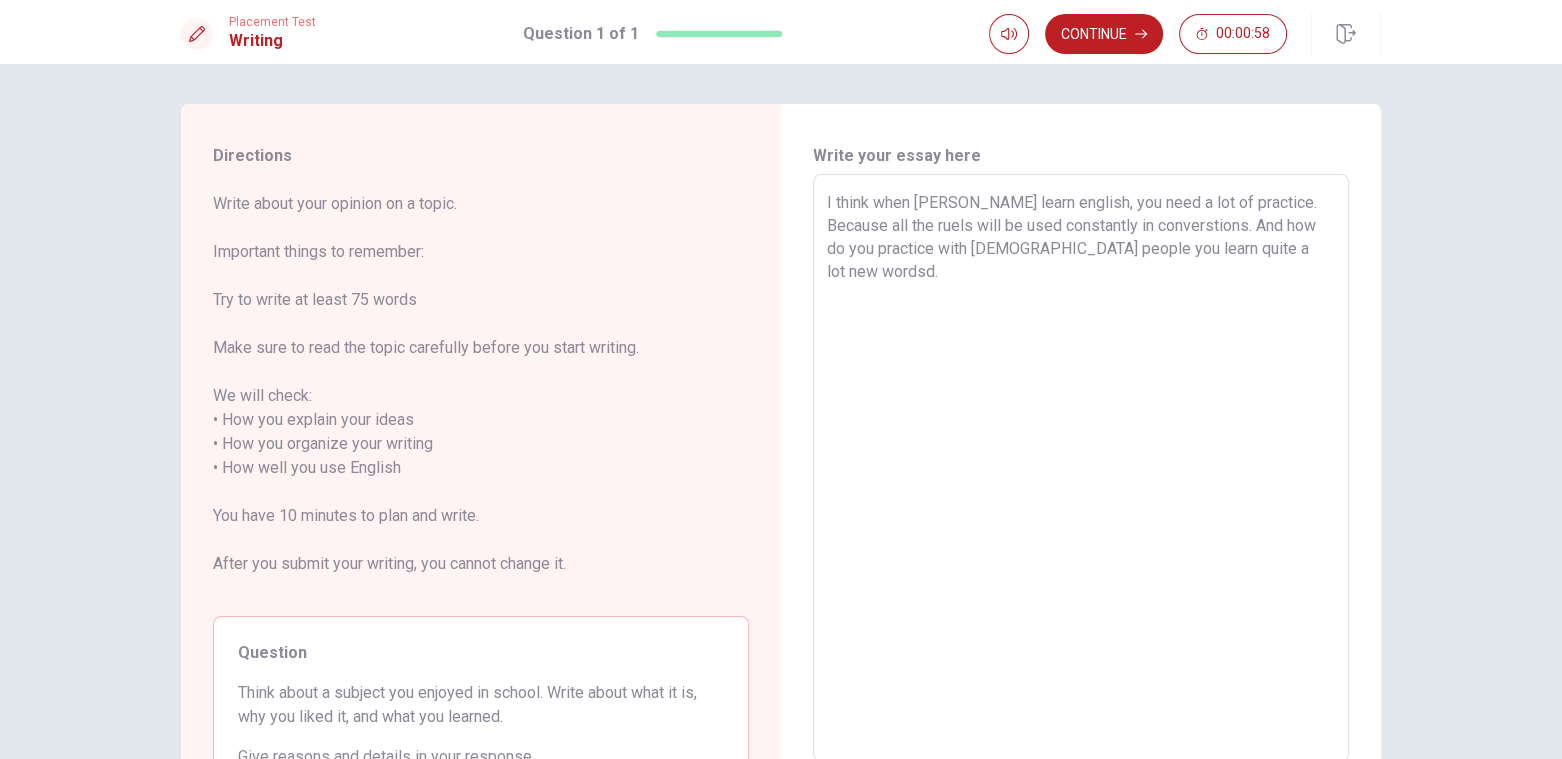 click on "I think when [PERSON_NAME] learn english, you need a lot of practice. Because all the ruels will be used constantly in converstions. And how do you practice with [DEMOGRAPHIC_DATA] people you learn quite a lot new wordsd." at bounding box center [1081, 468] 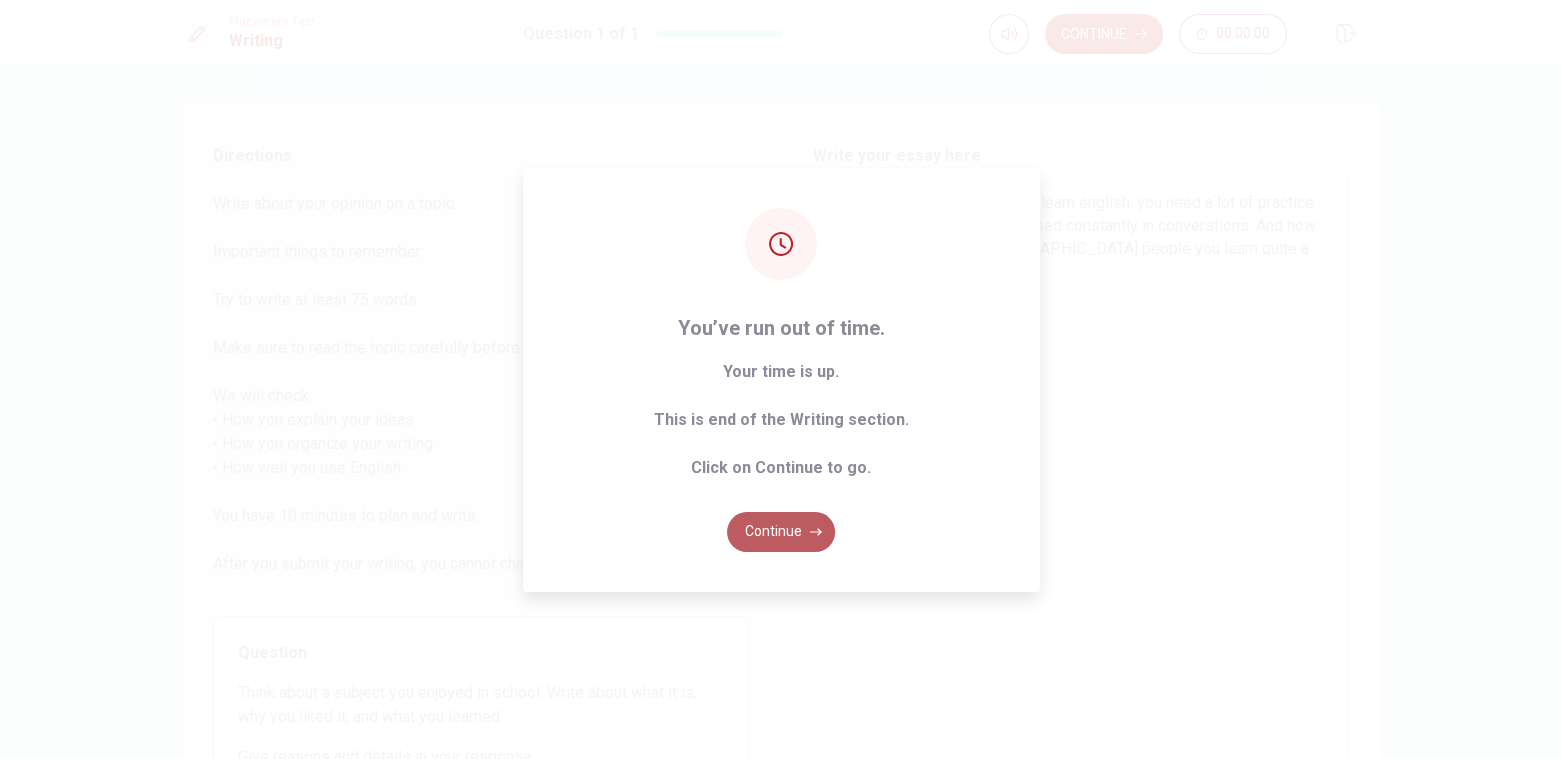 click on "Continue" at bounding box center [781, 532] 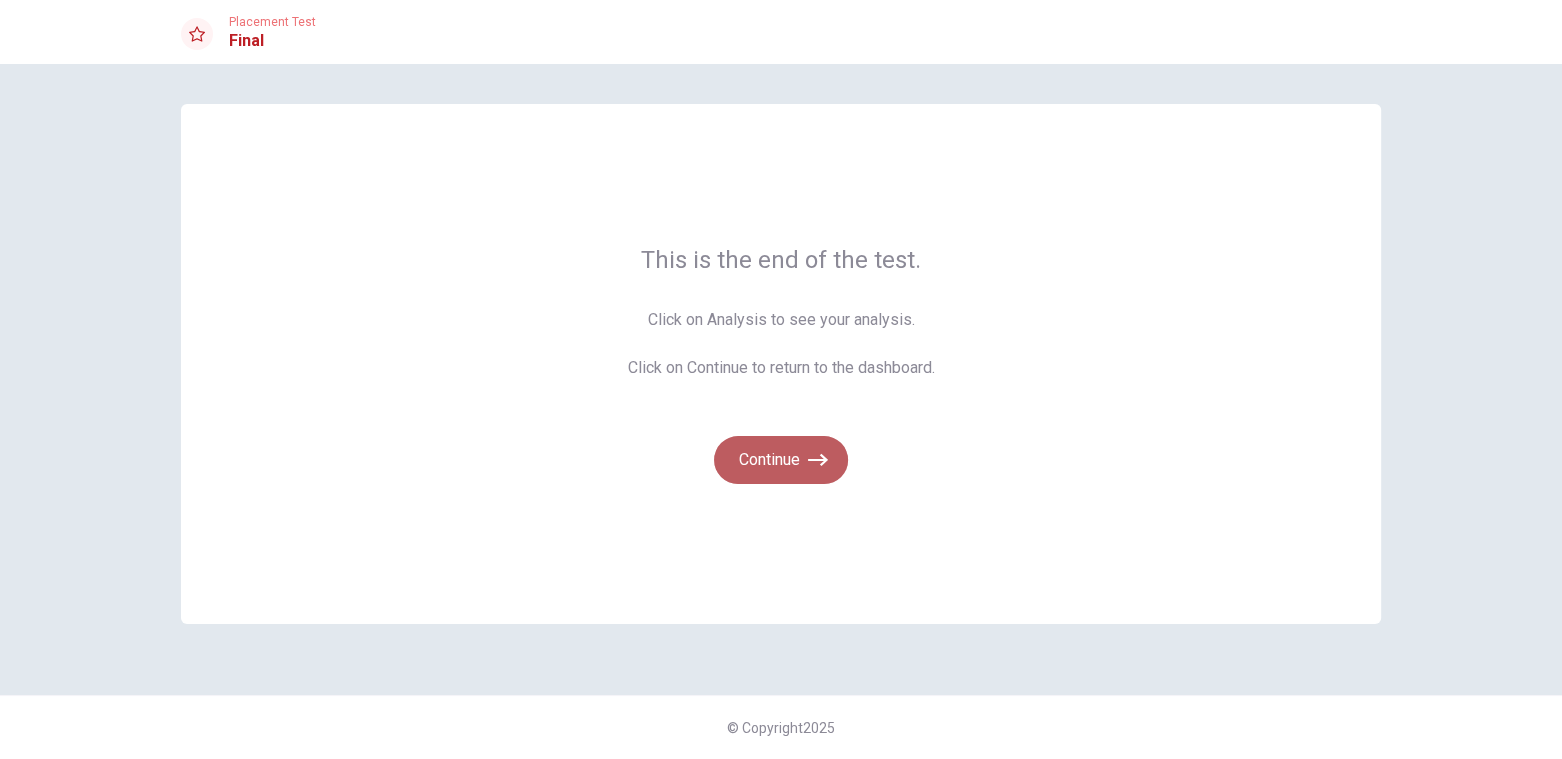 click 